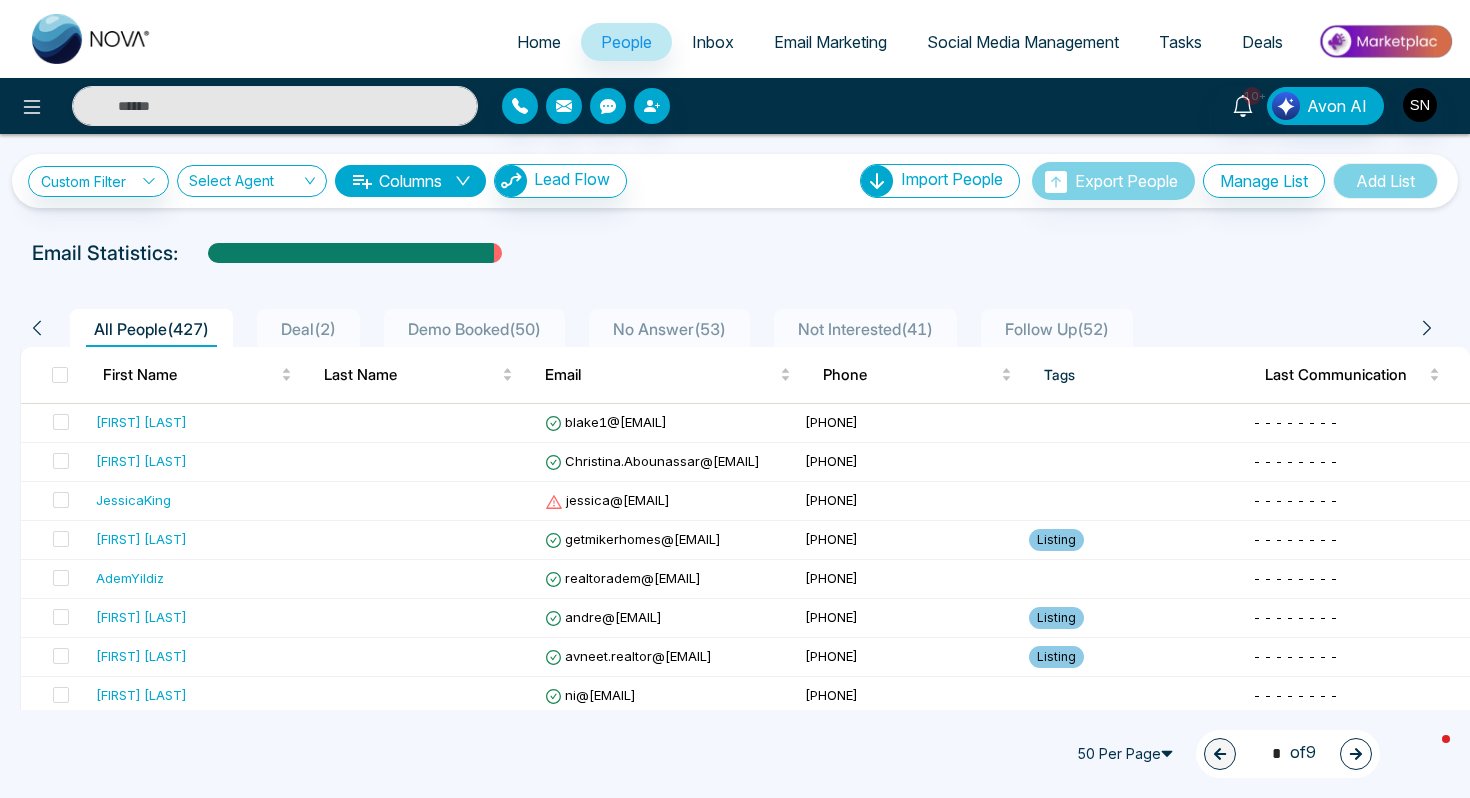 scroll, scrollTop: 0, scrollLeft: 0, axis: both 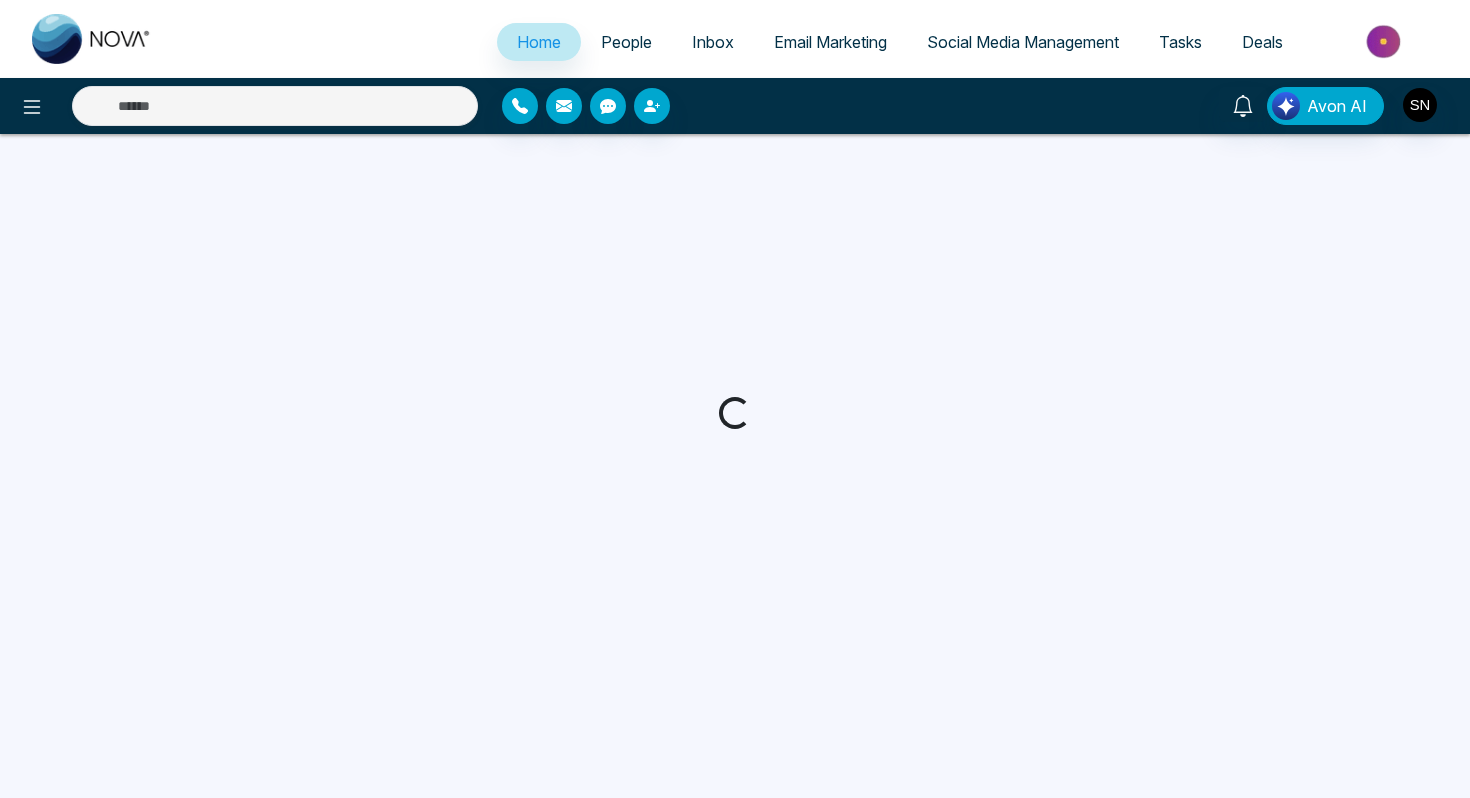 select on "*" 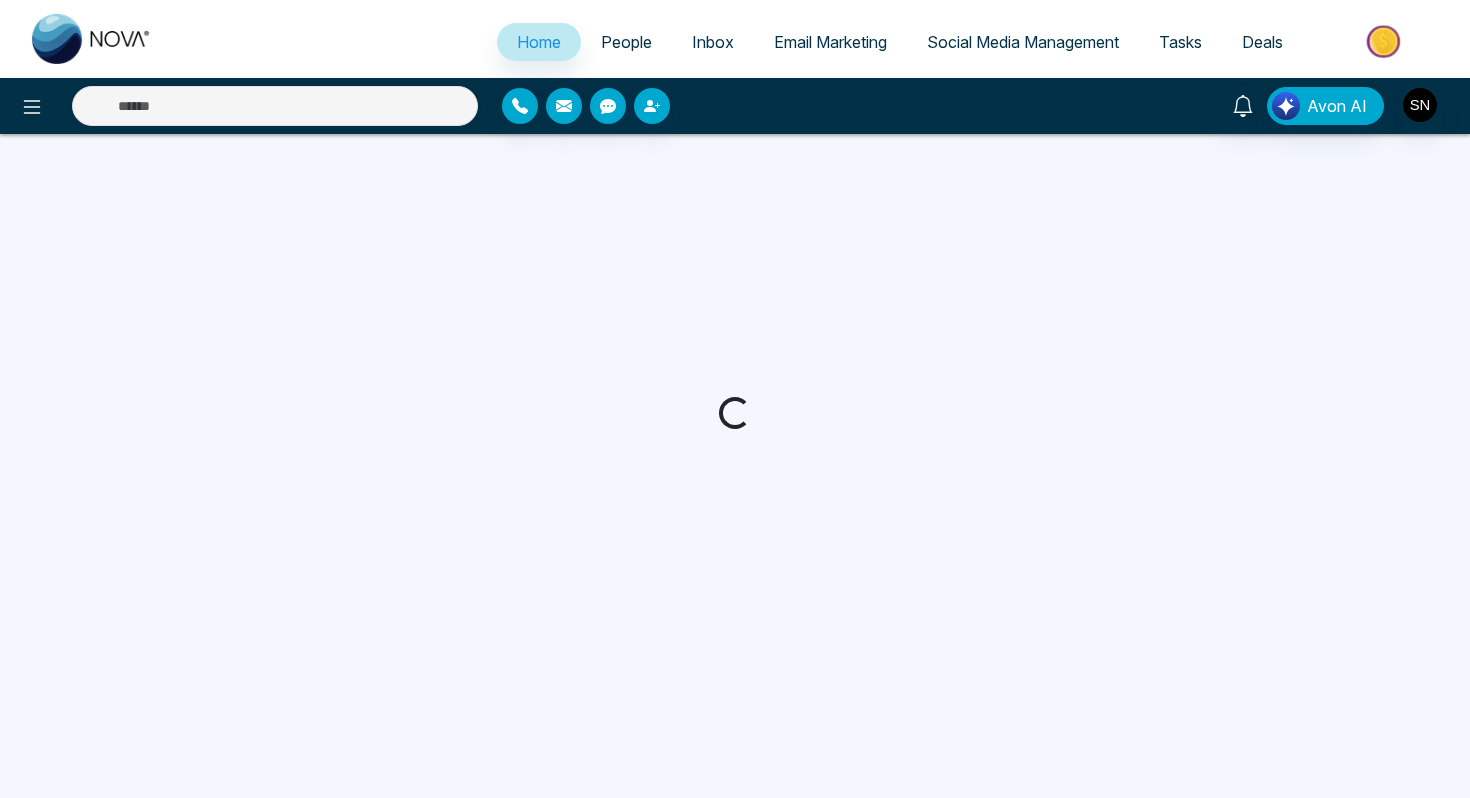 select on "*" 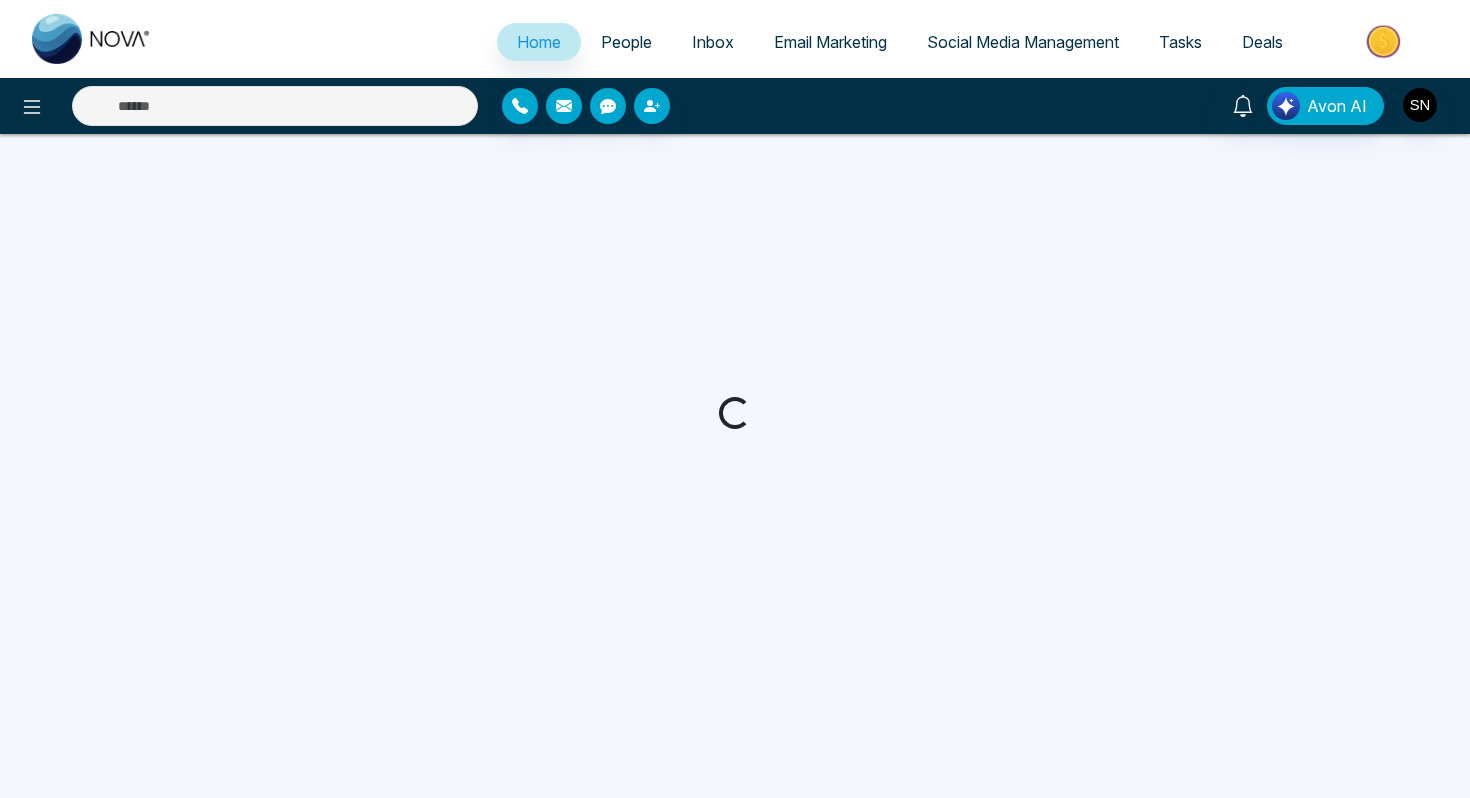 select on "*" 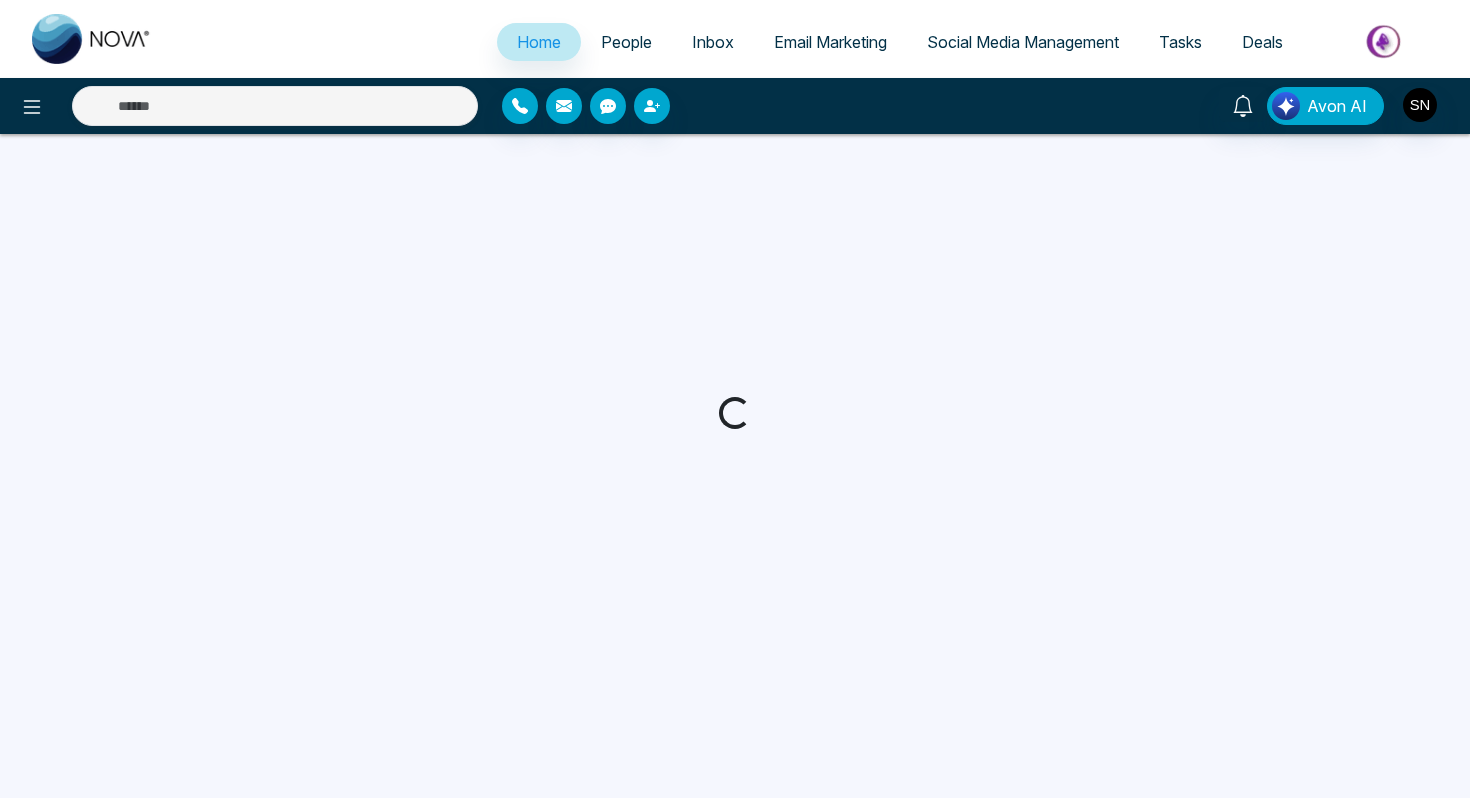 select on "*" 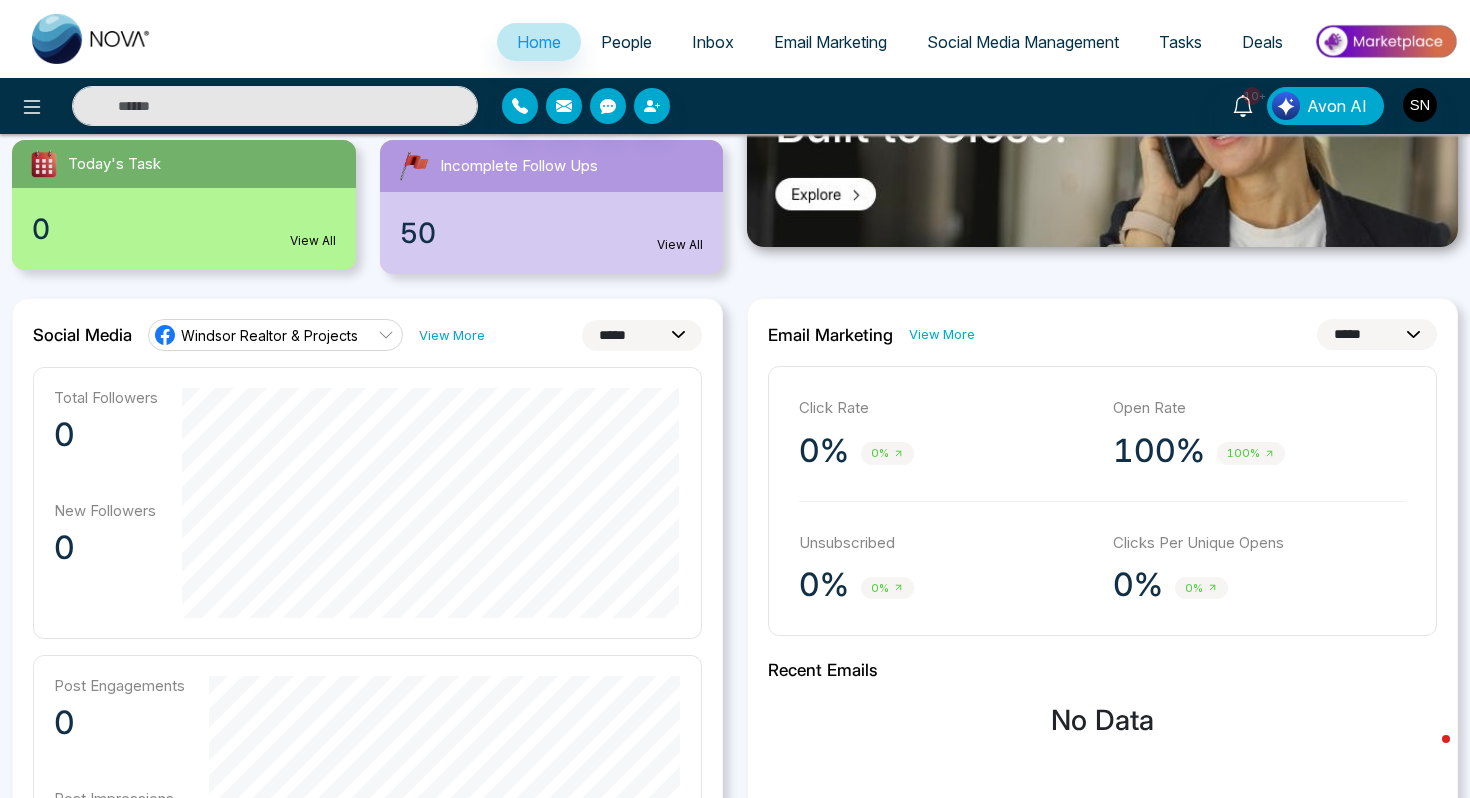 scroll, scrollTop: 372, scrollLeft: 0, axis: vertical 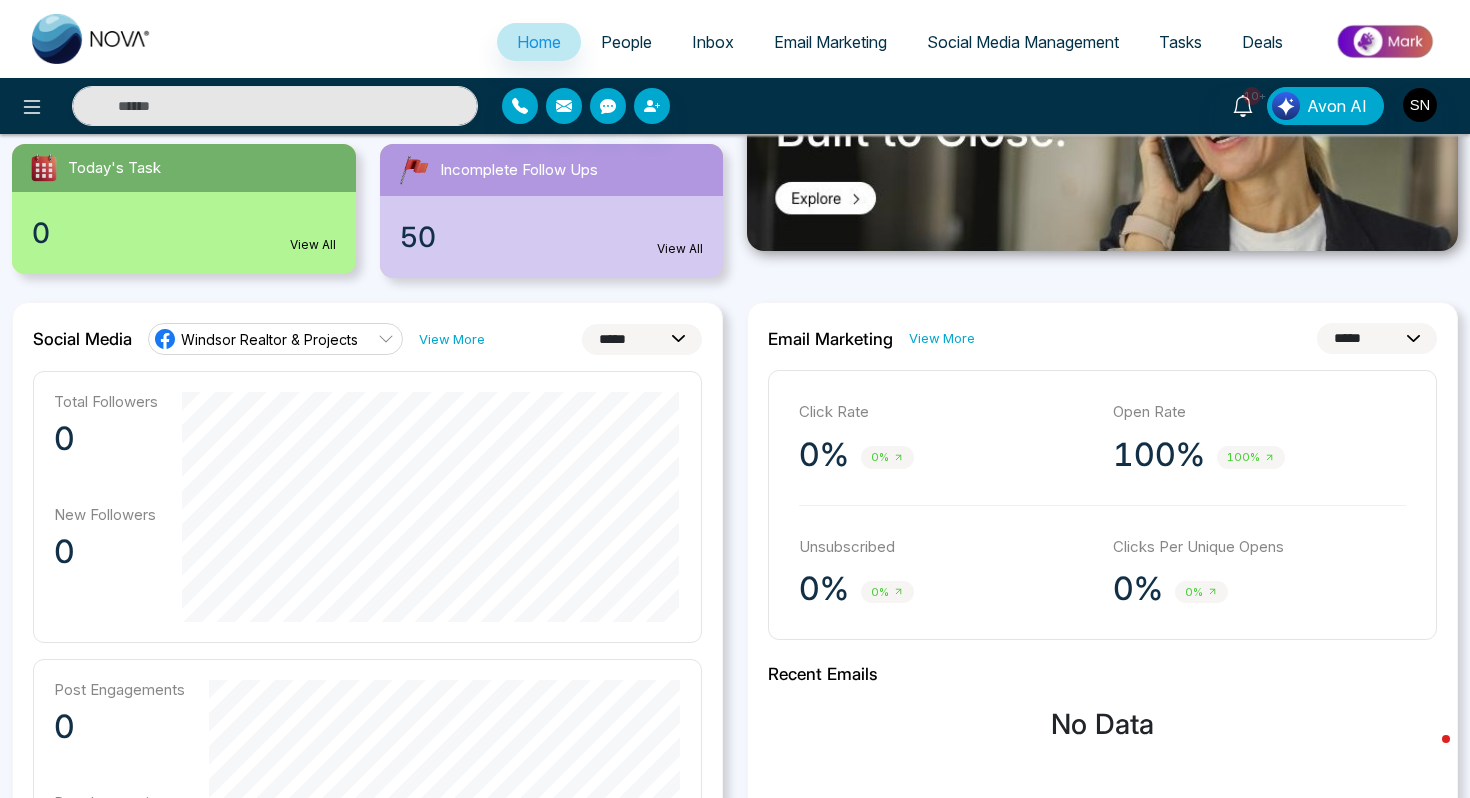 click on "Windsor Realtor & Projects" at bounding box center (269, 339) 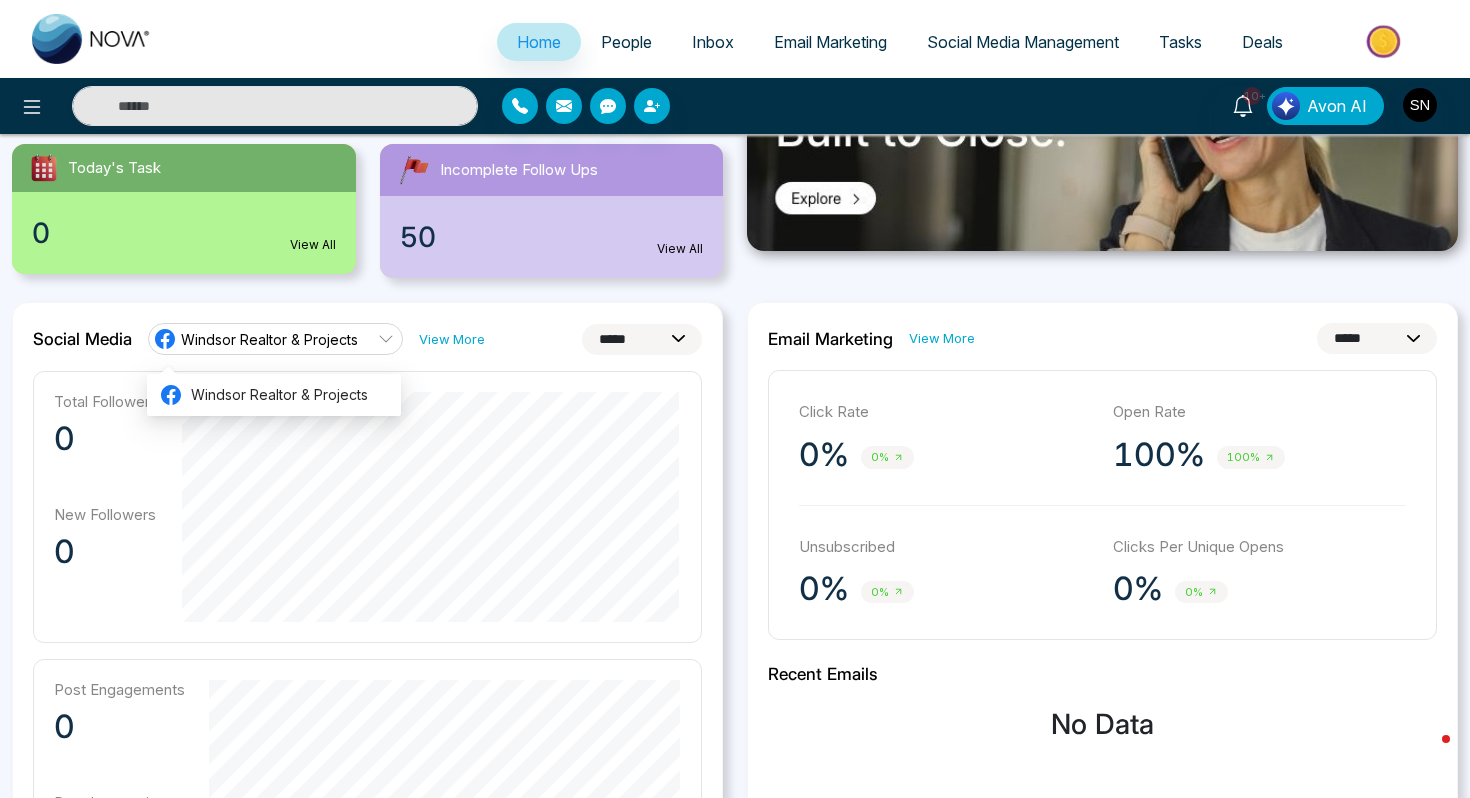 click at bounding box center (1102, 131) 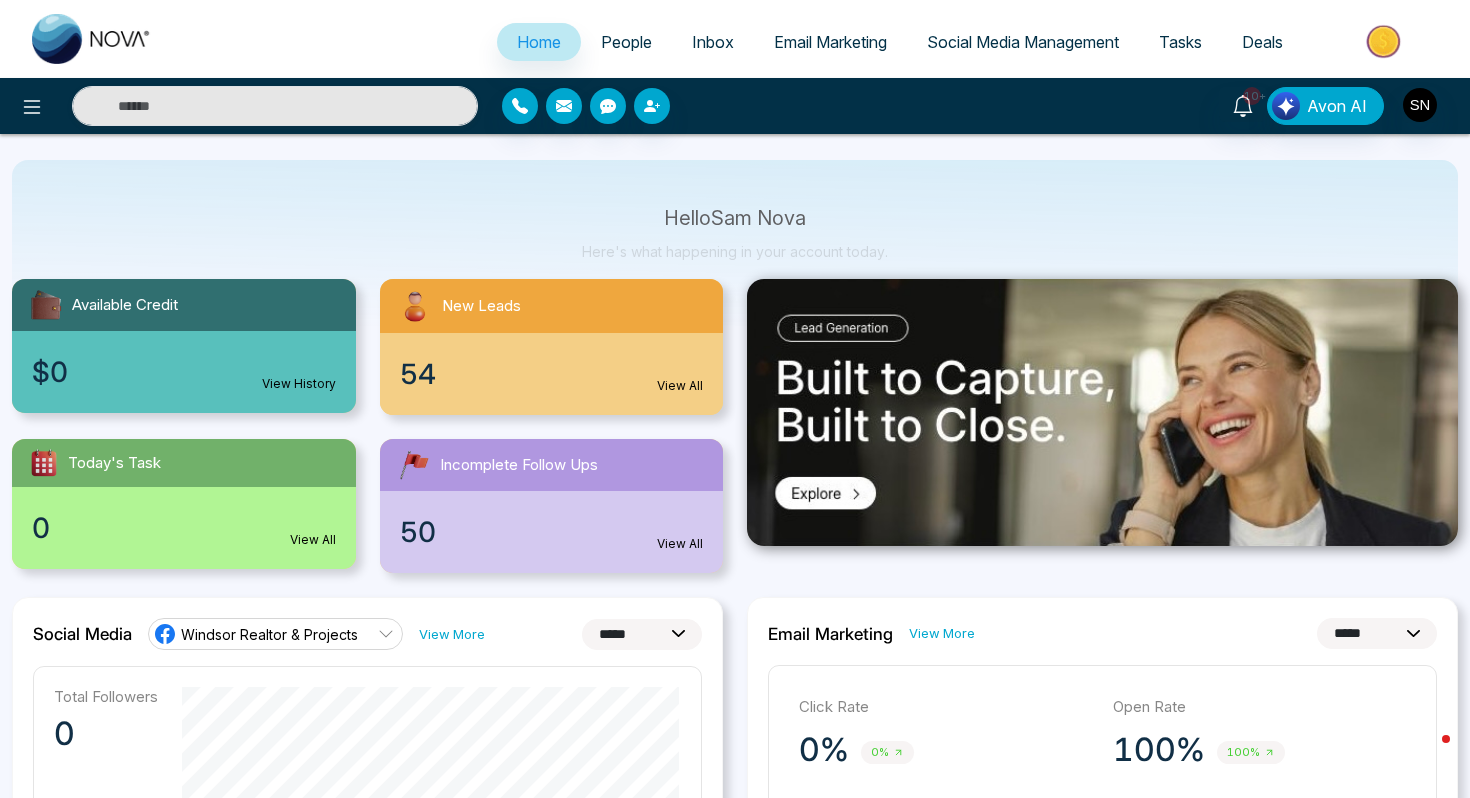 scroll, scrollTop: 0, scrollLeft: 0, axis: both 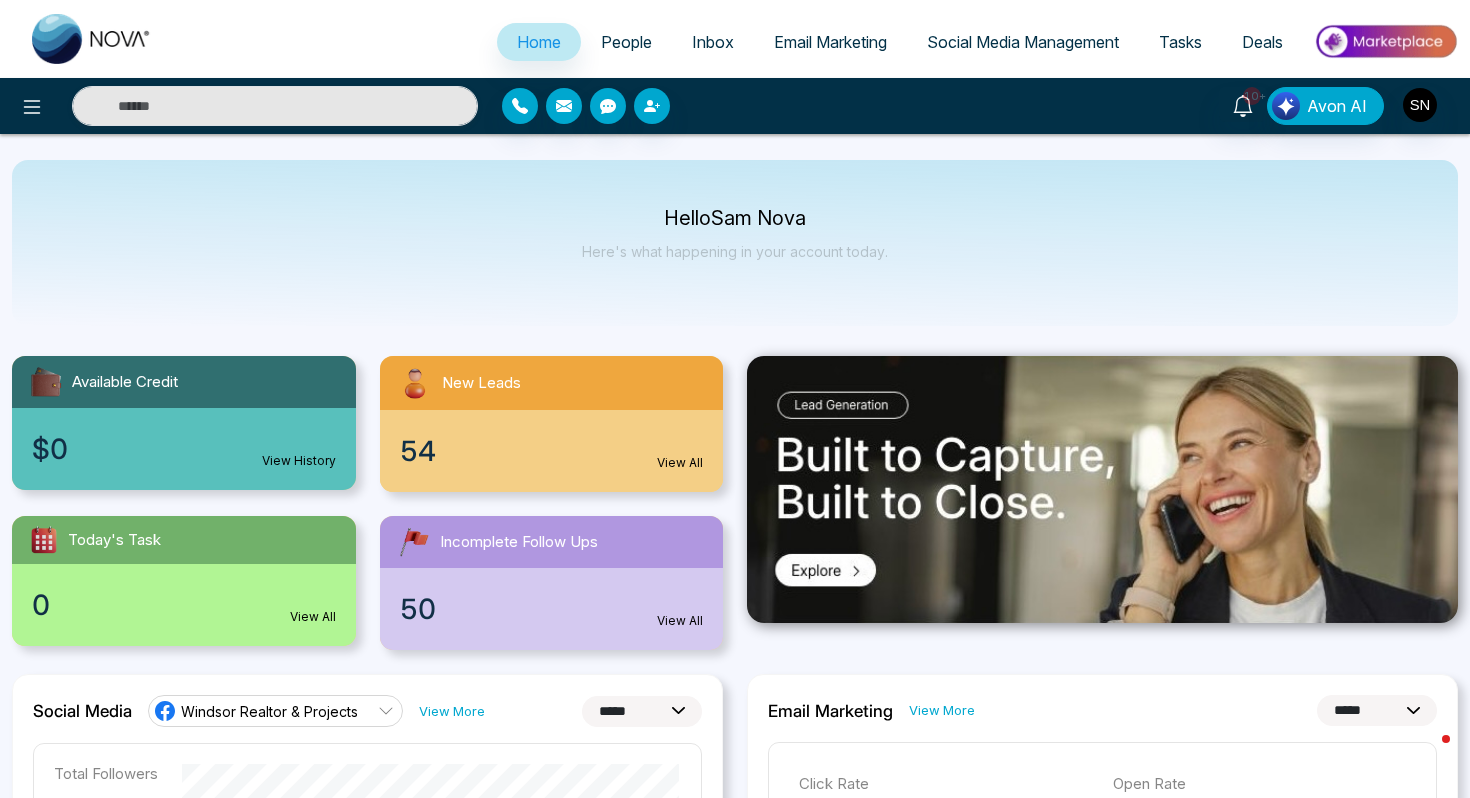 click on "Email Marketing" at bounding box center [830, 42] 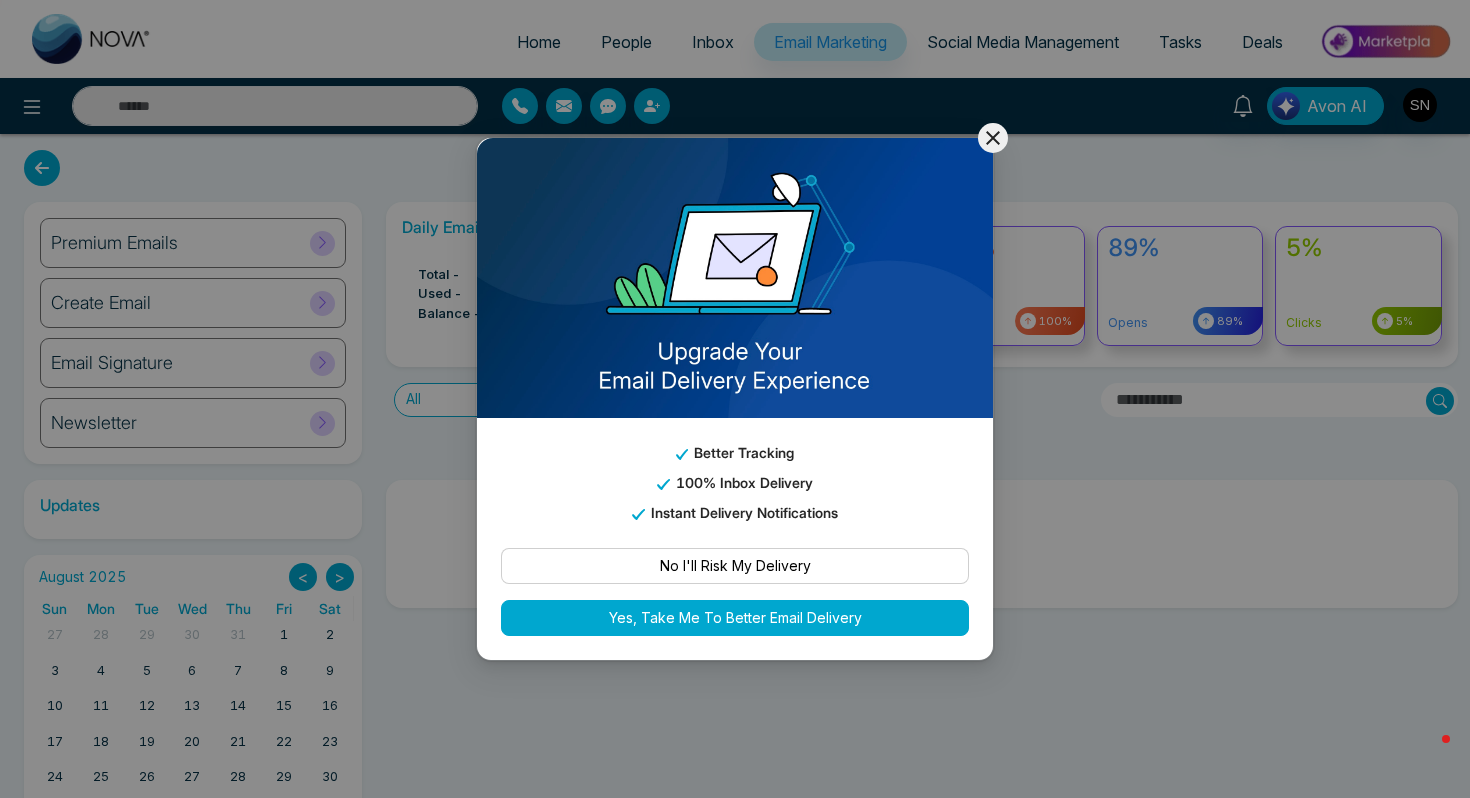 click 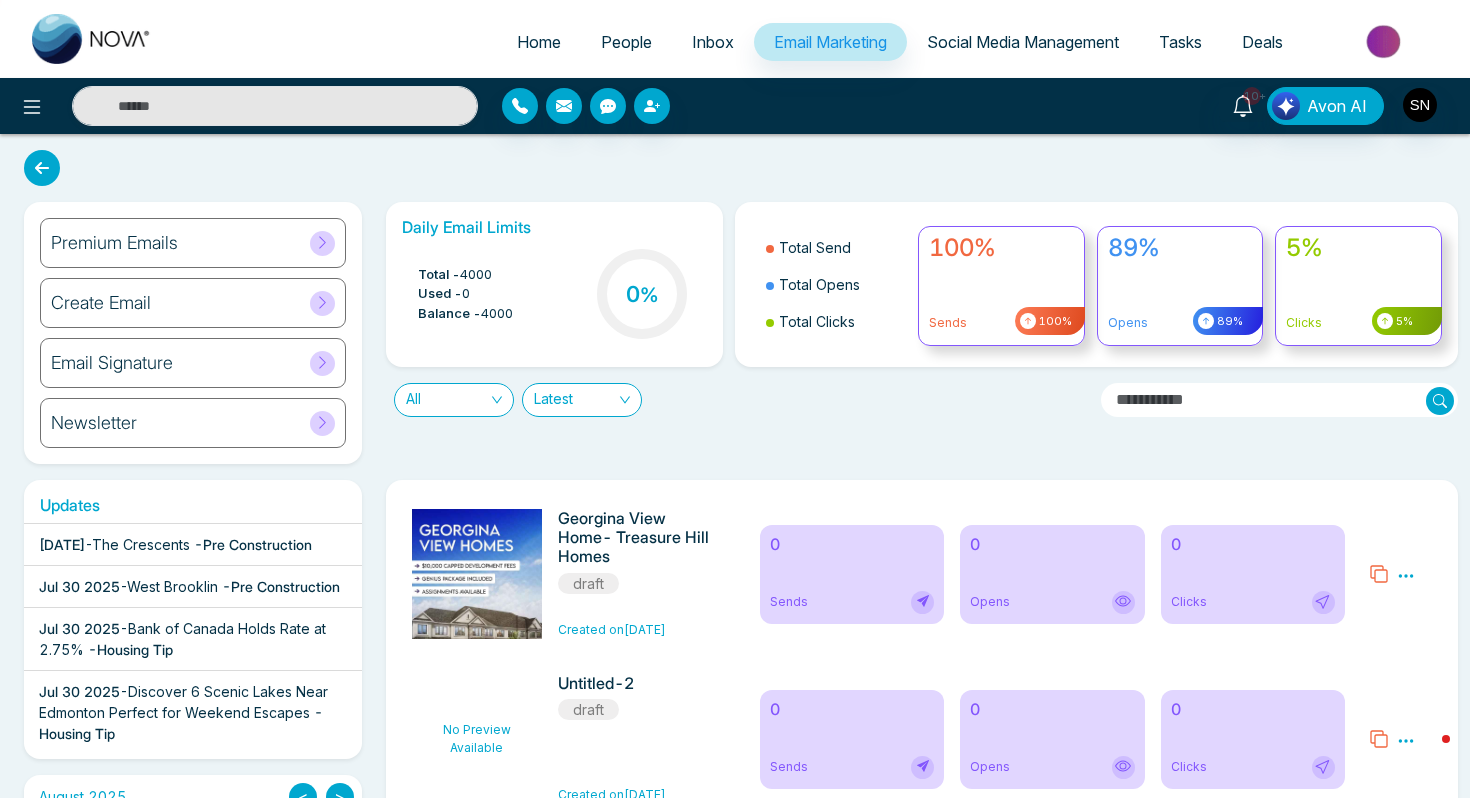 click on "Home" at bounding box center (539, 42) 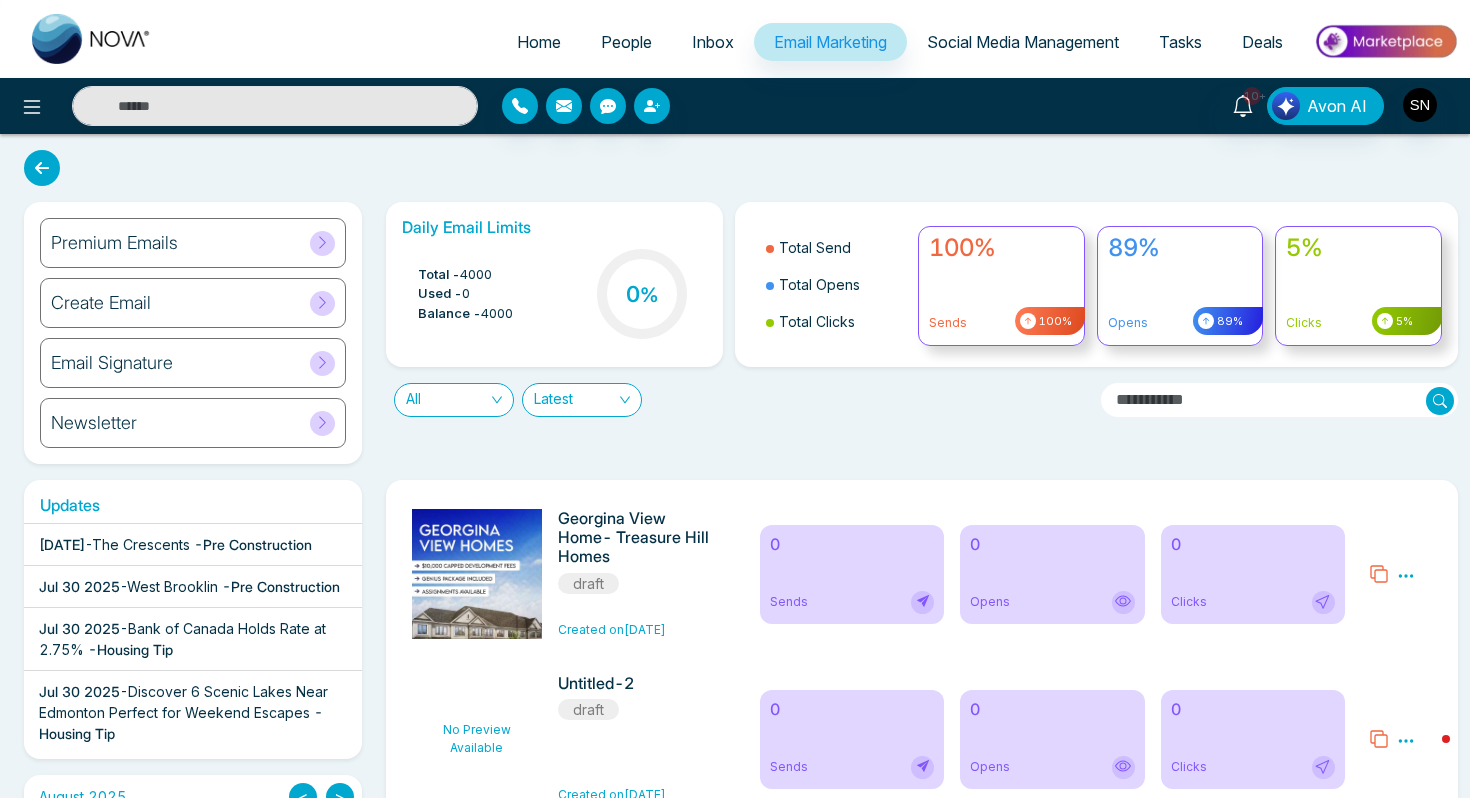 select on "*" 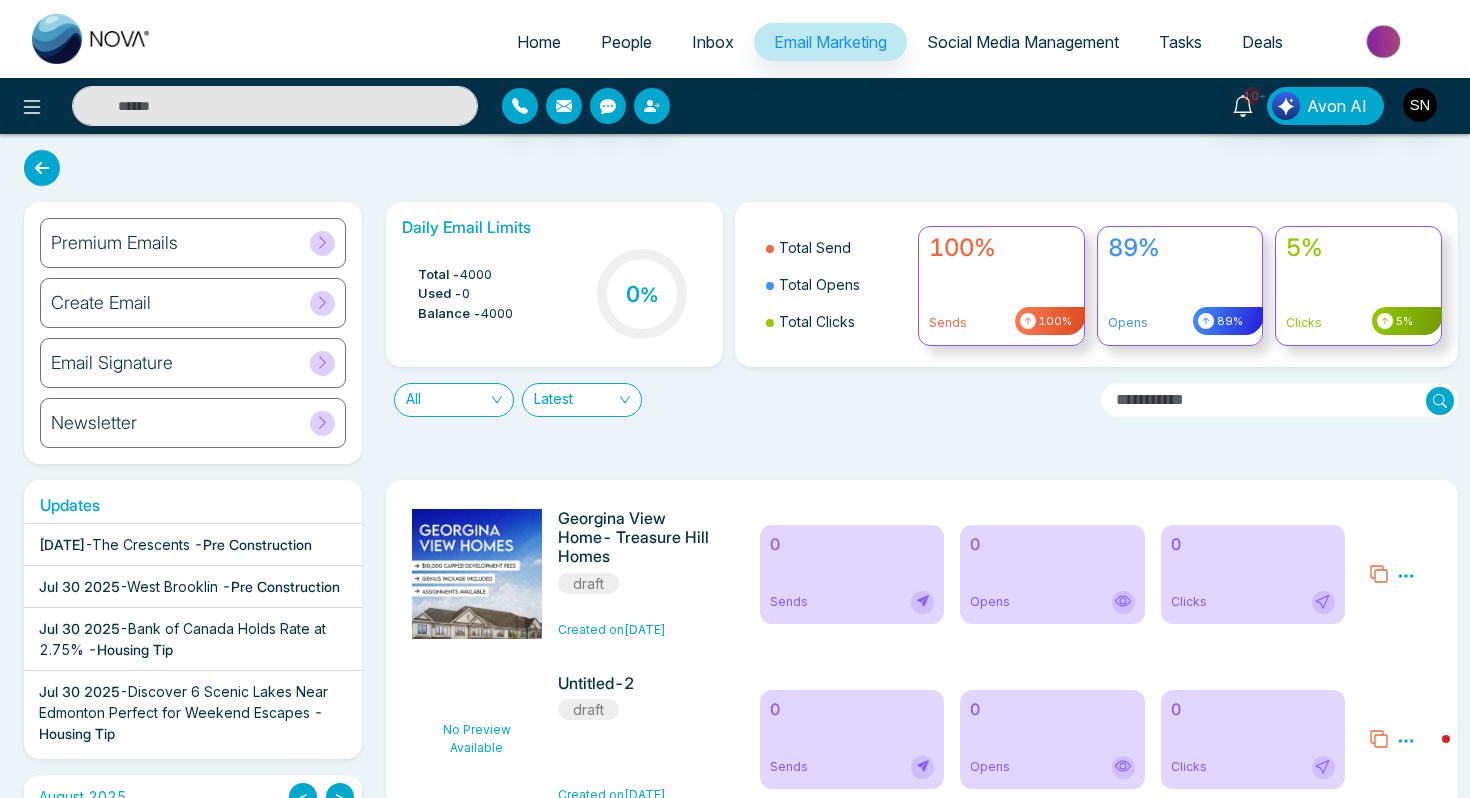 select on "*" 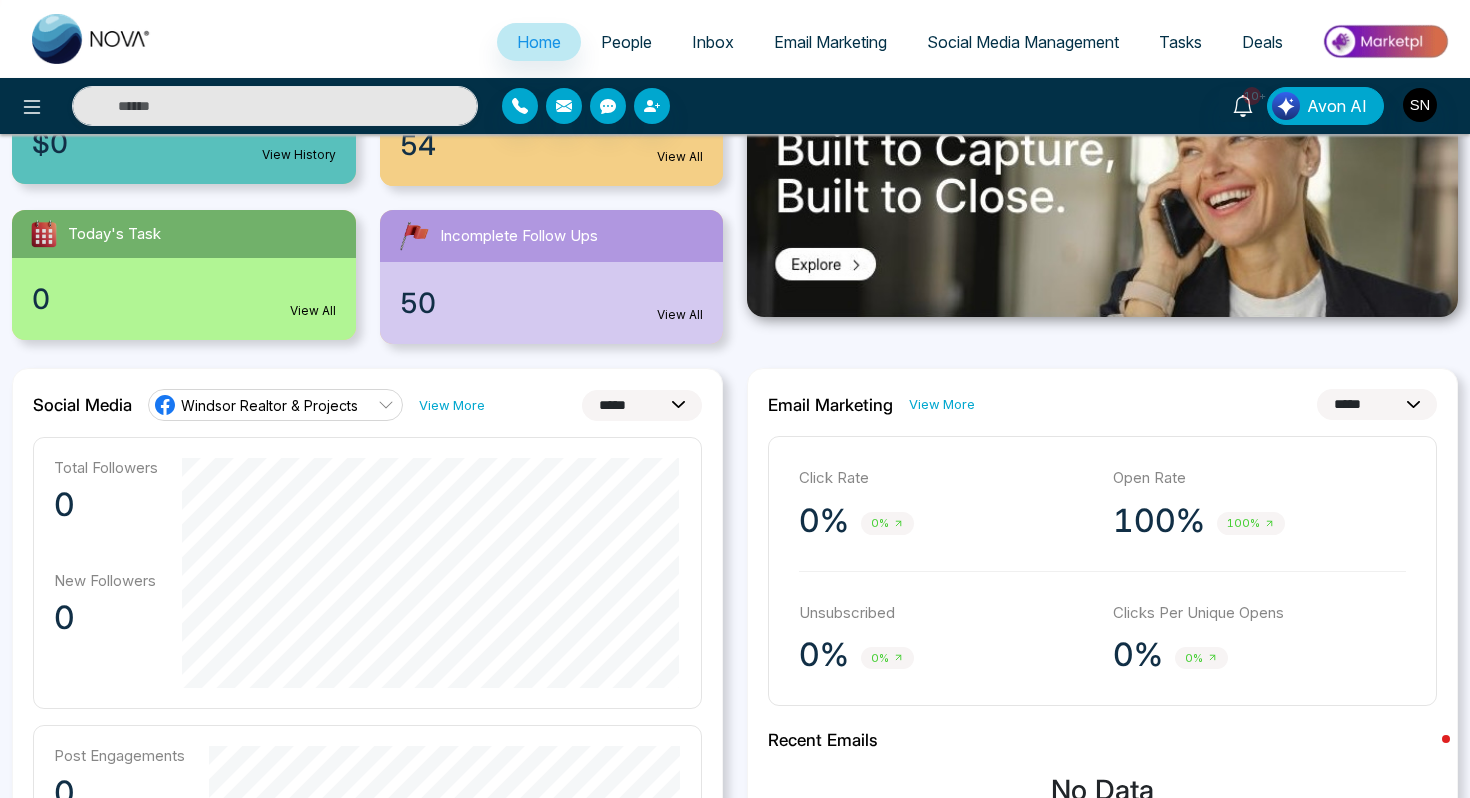 scroll, scrollTop: 0, scrollLeft: 0, axis: both 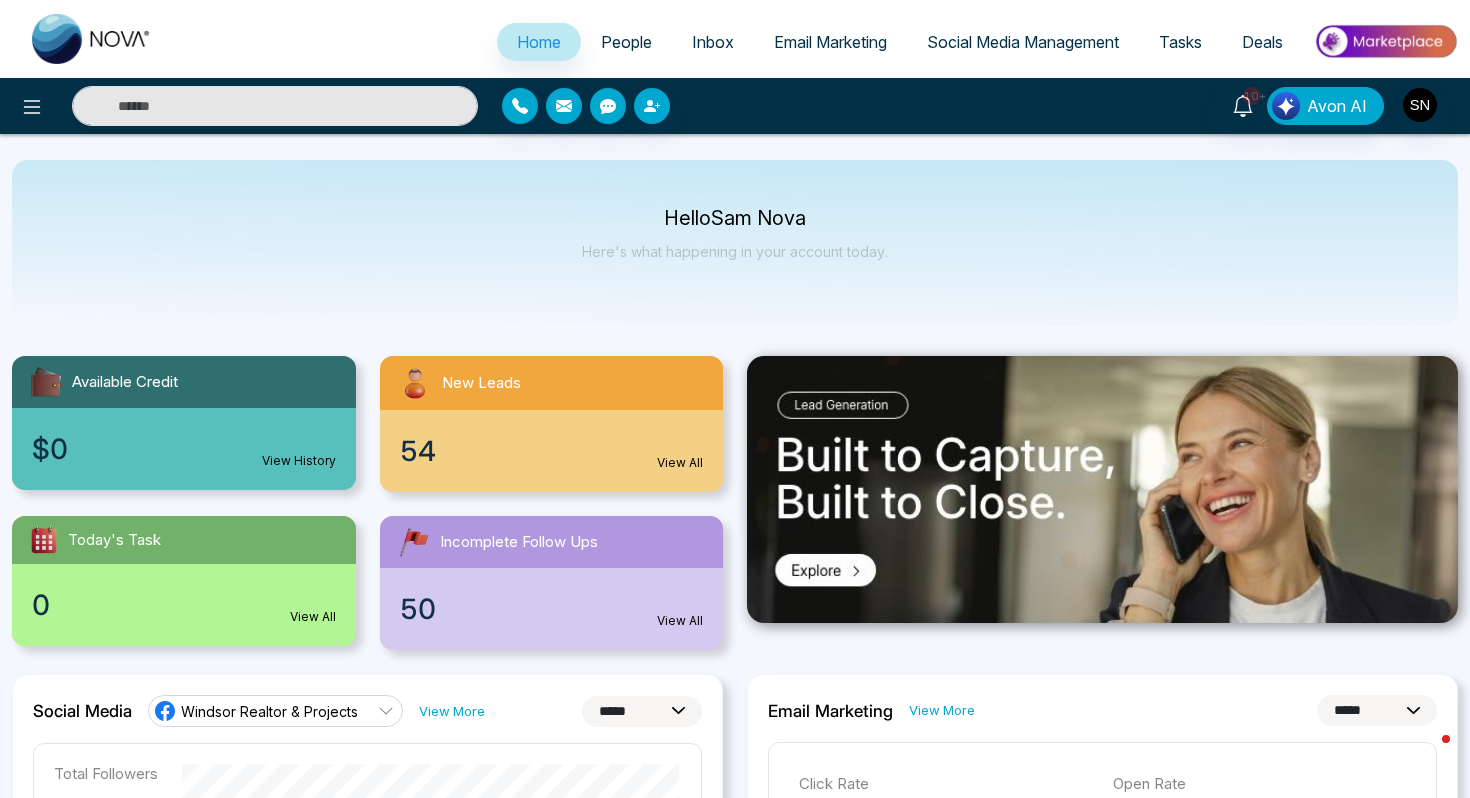 click on "Home People Inbox Email Marketing Social Media Management Tasks Deals" at bounding box center [815, 43] 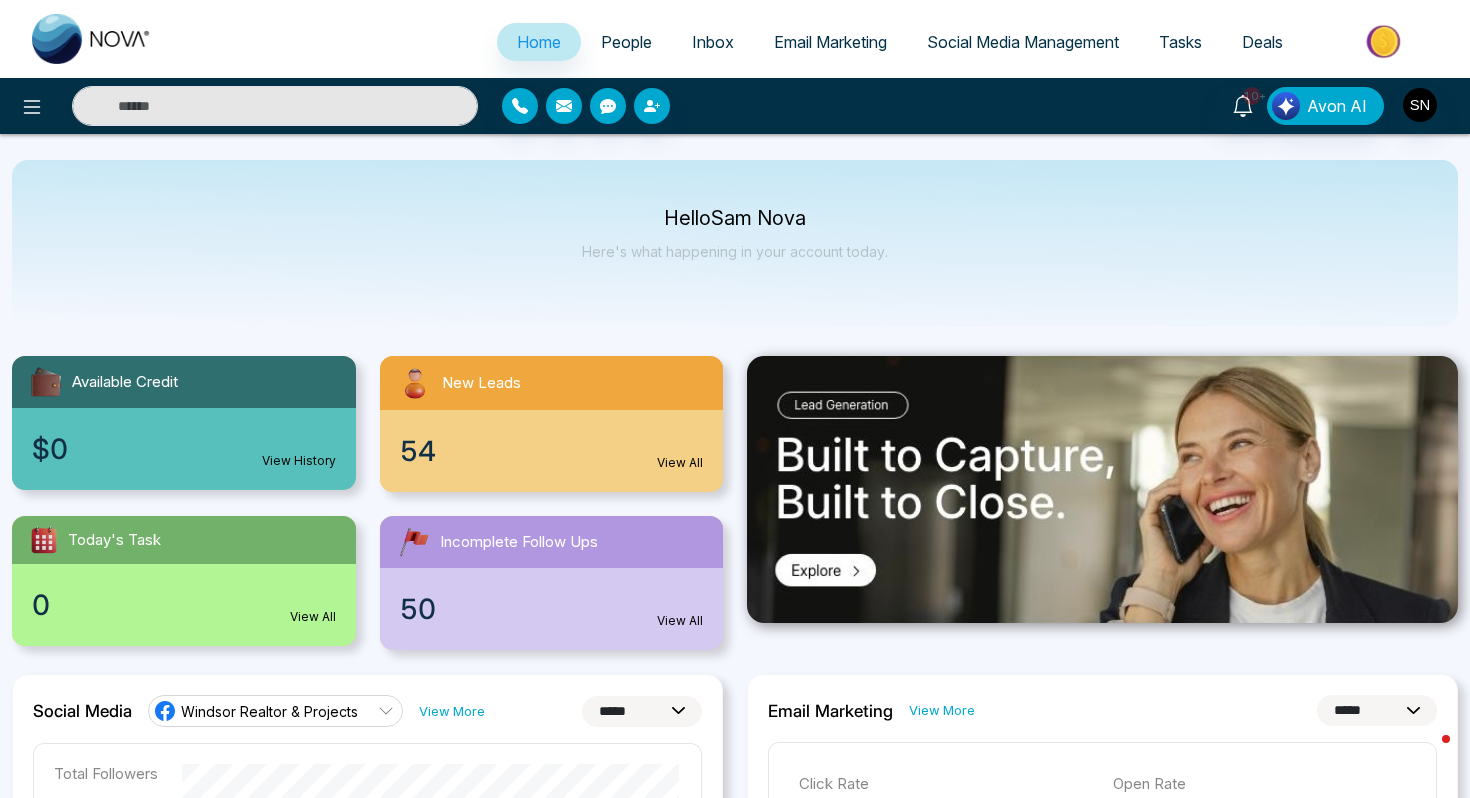 click on "People" at bounding box center (626, 42) 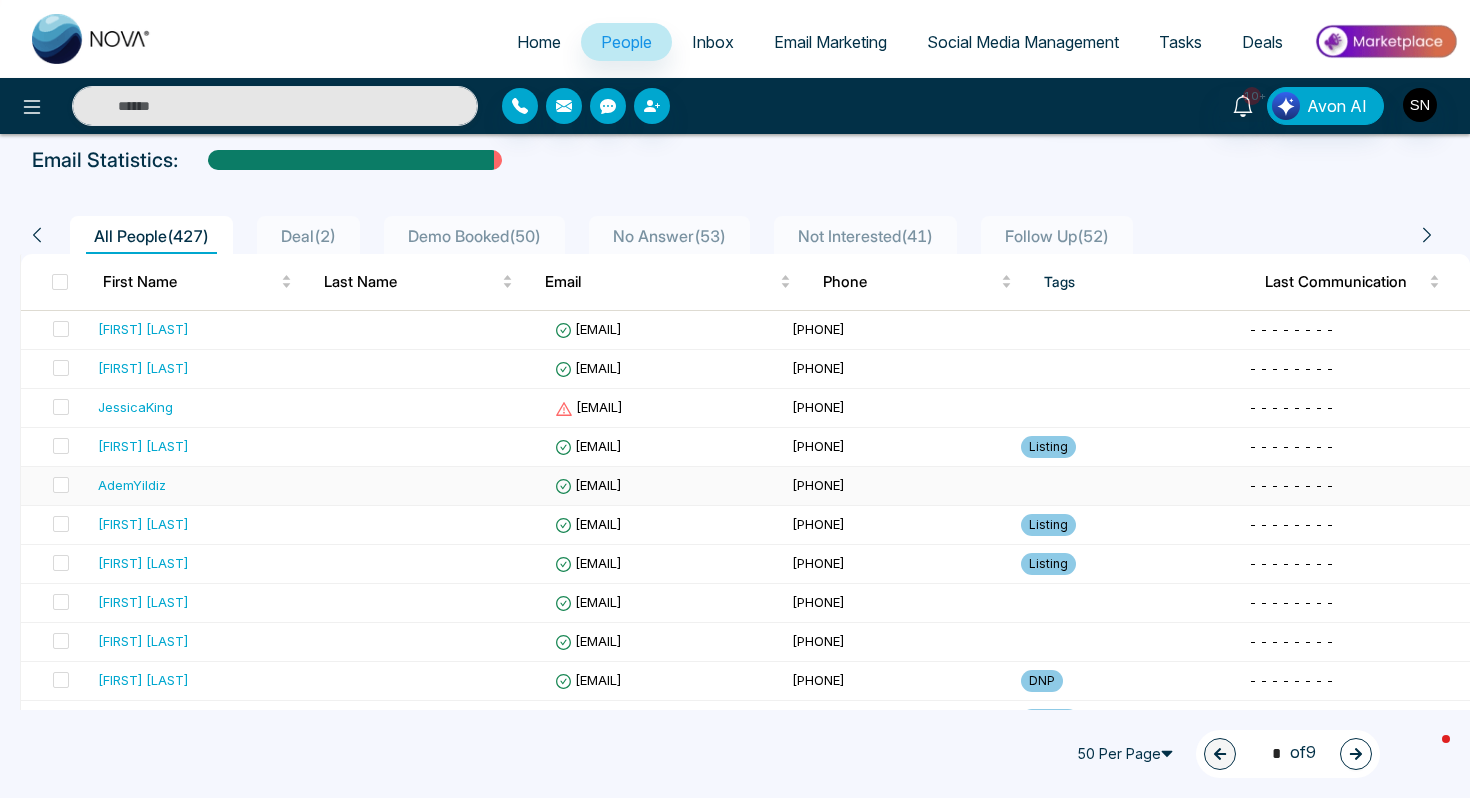 scroll, scrollTop: 139, scrollLeft: 0, axis: vertical 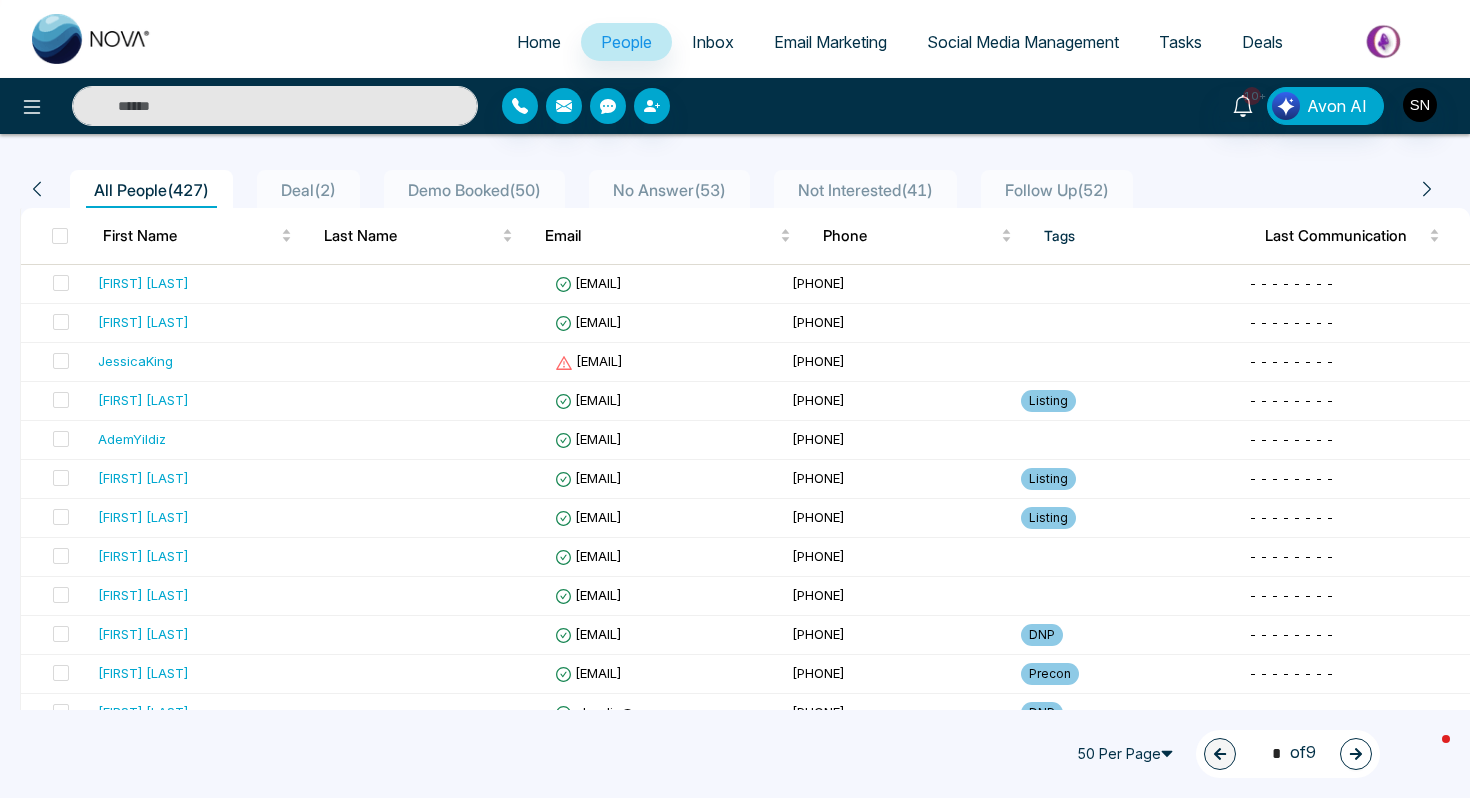 click at bounding box center (275, 106) 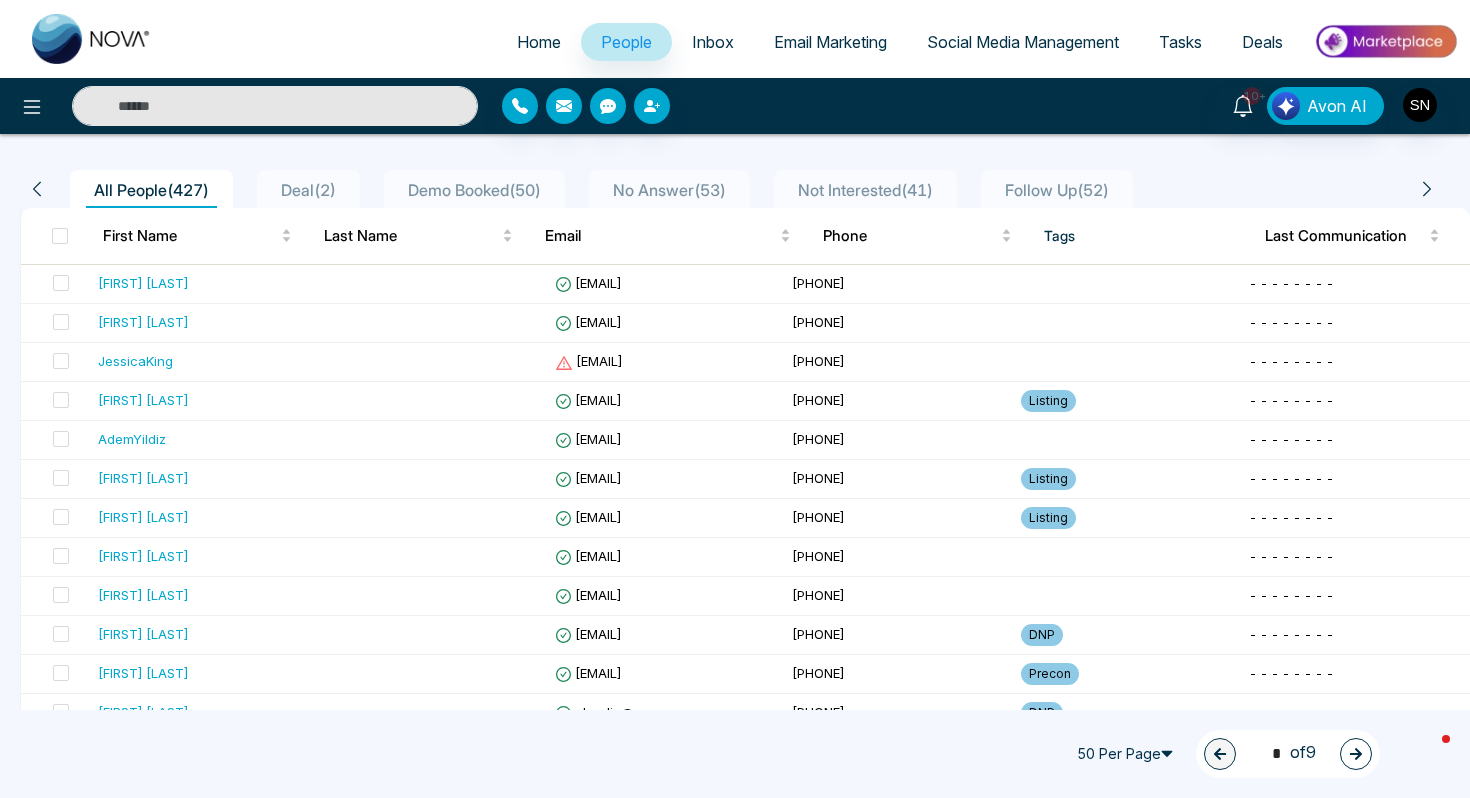 paste on "**********" 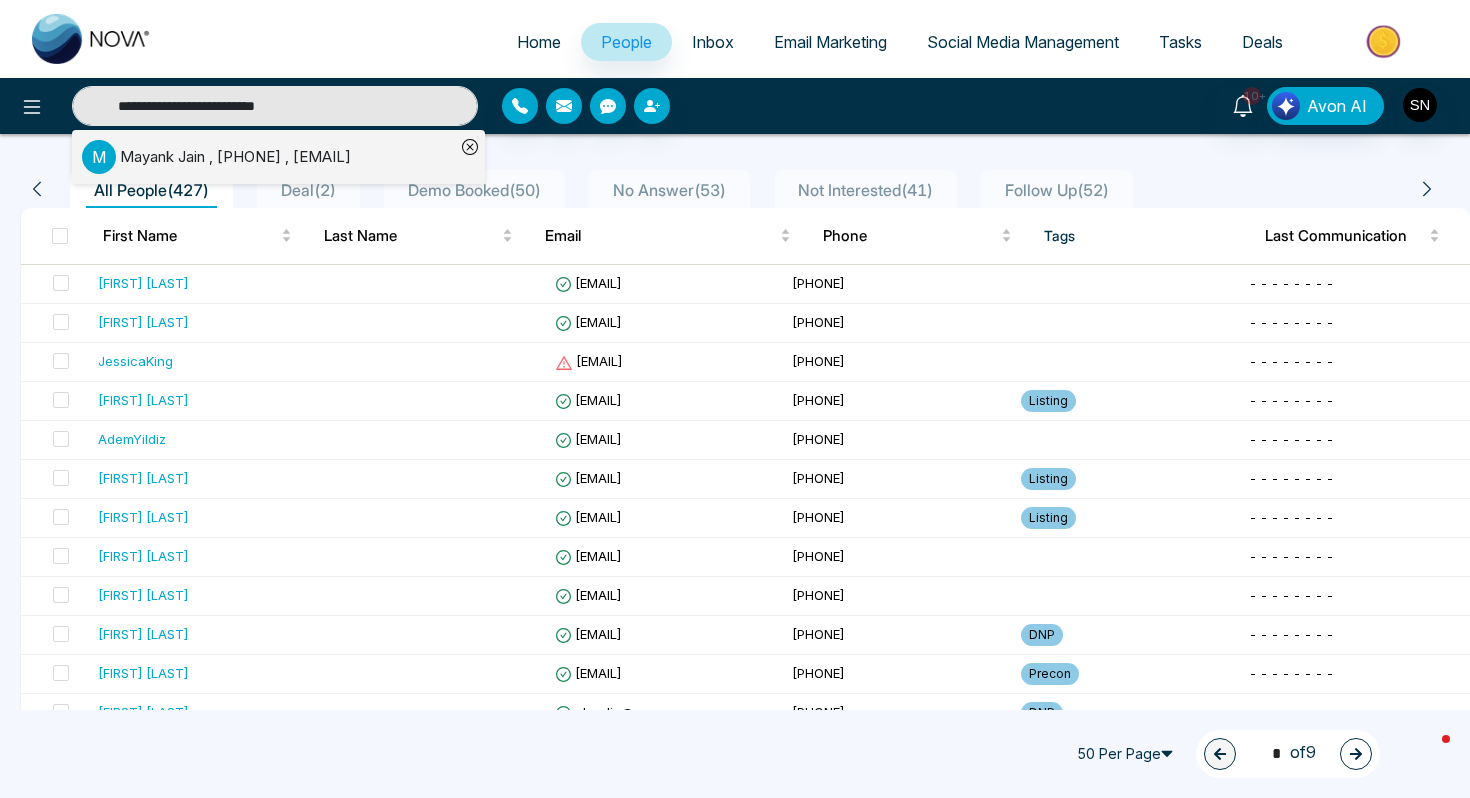 type on "**********" 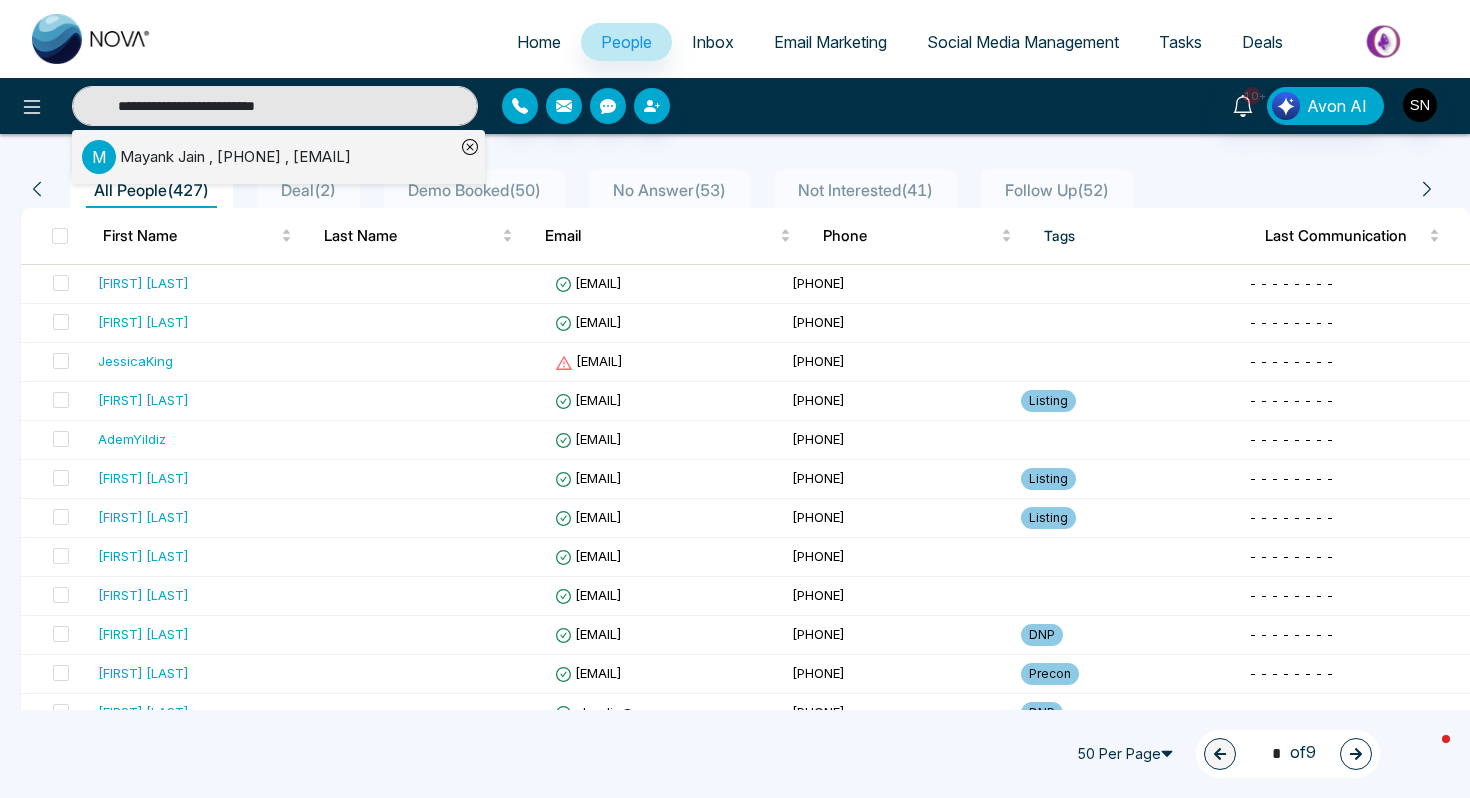 click on "Mayank Jain     , +14168305065   , info@therealestateempire.ca" at bounding box center [235, 157] 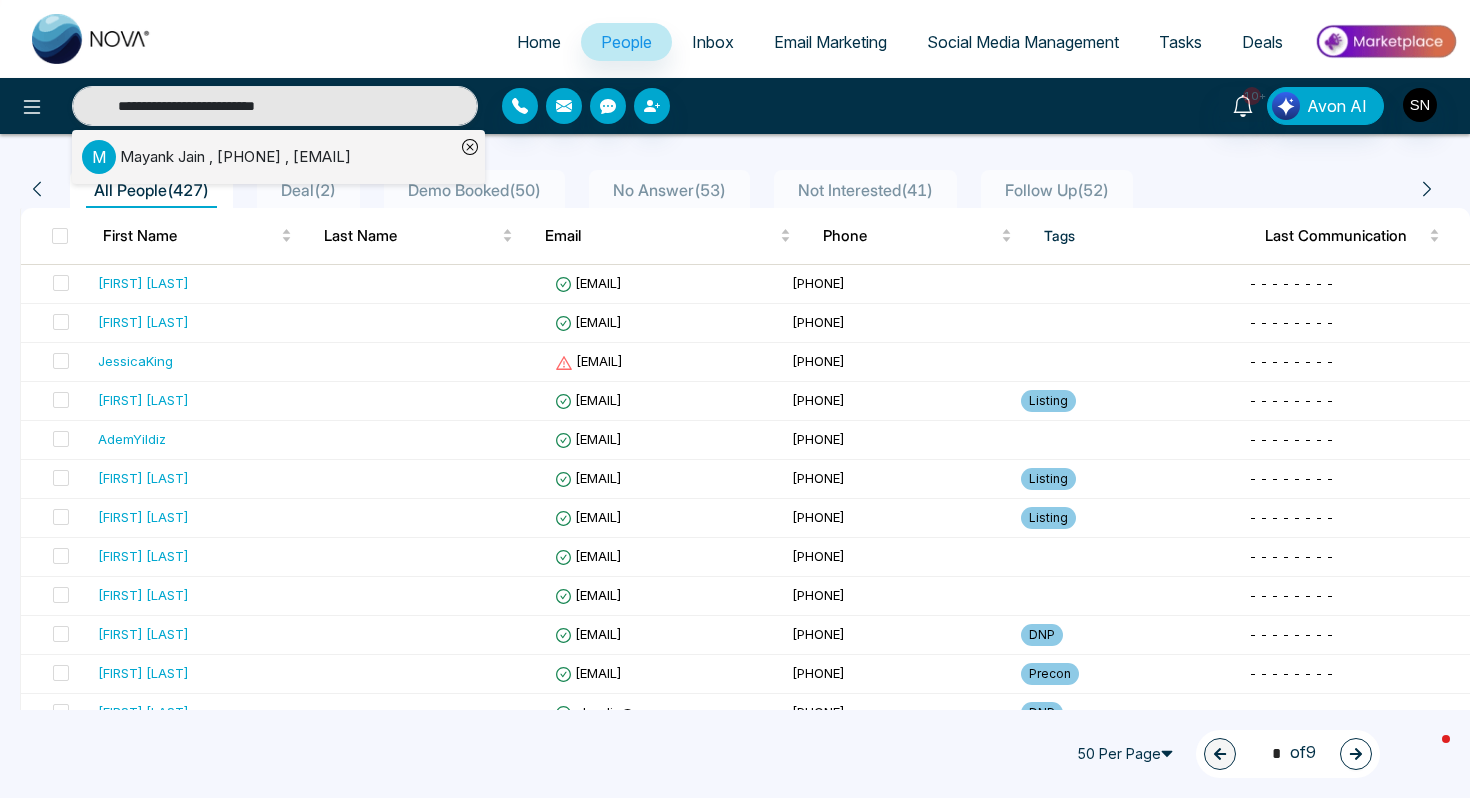 type 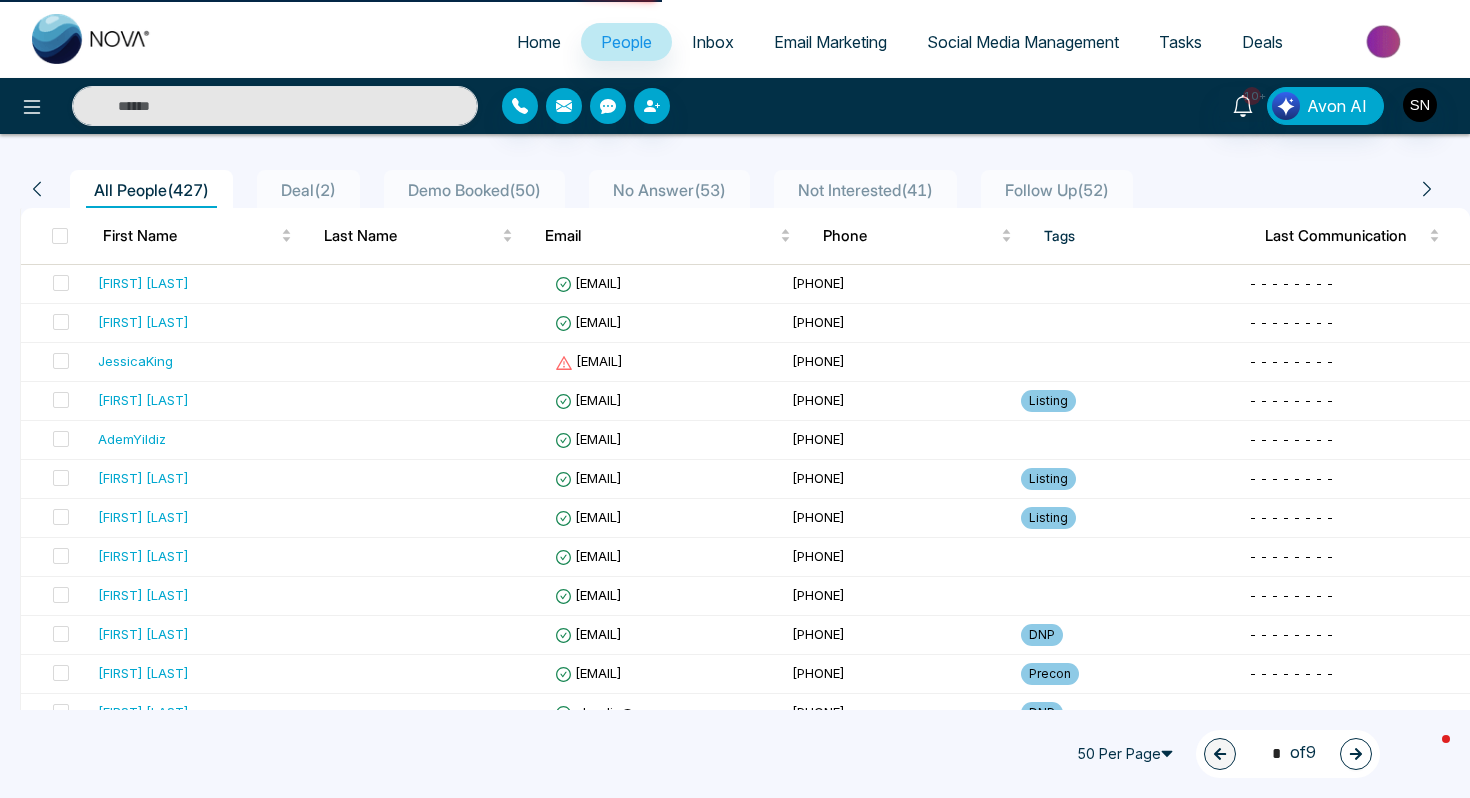 scroll, scrollTop: 0, scrollLeft: 0, axis: both 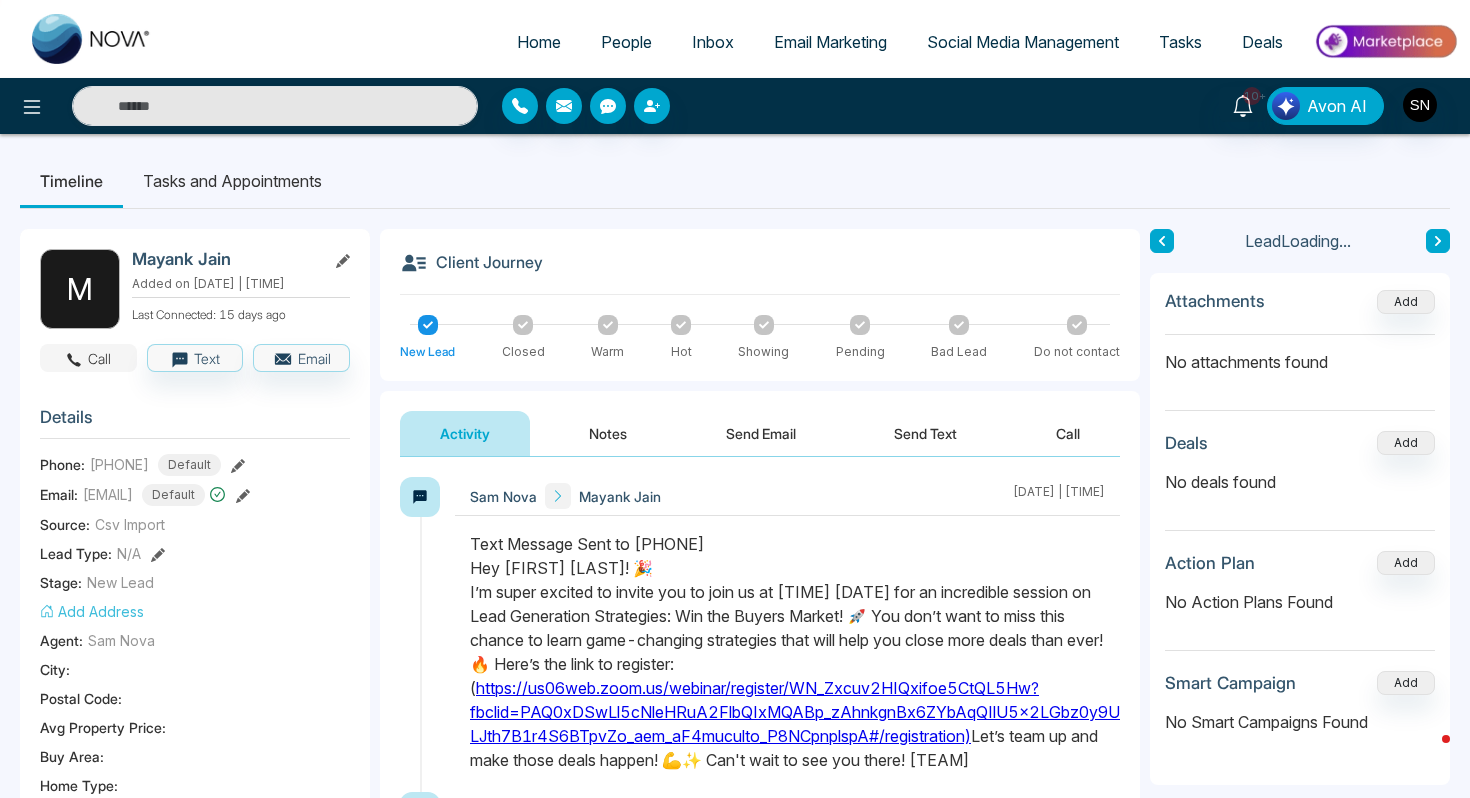click on "Call" at bounding box center (88, 358) 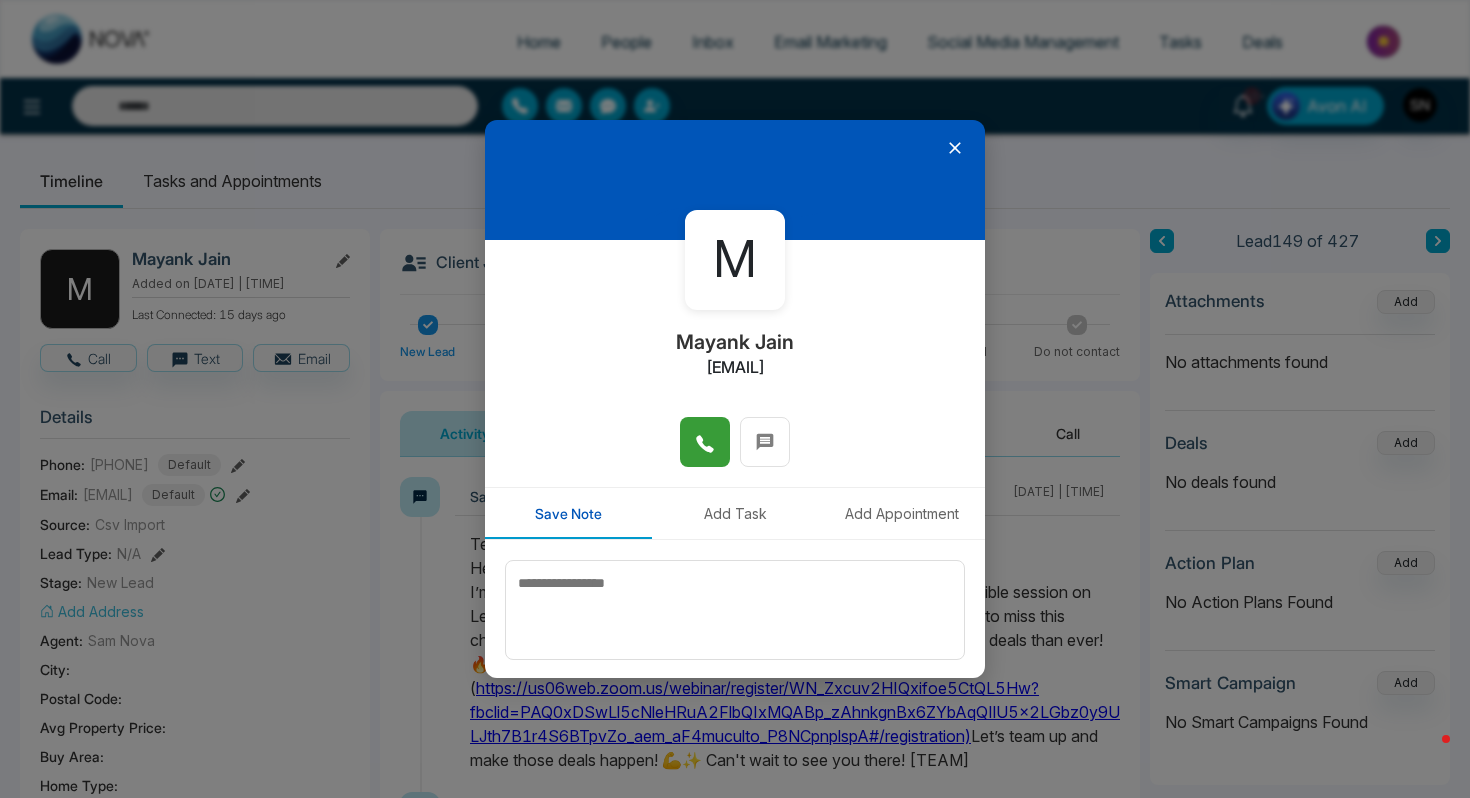 click 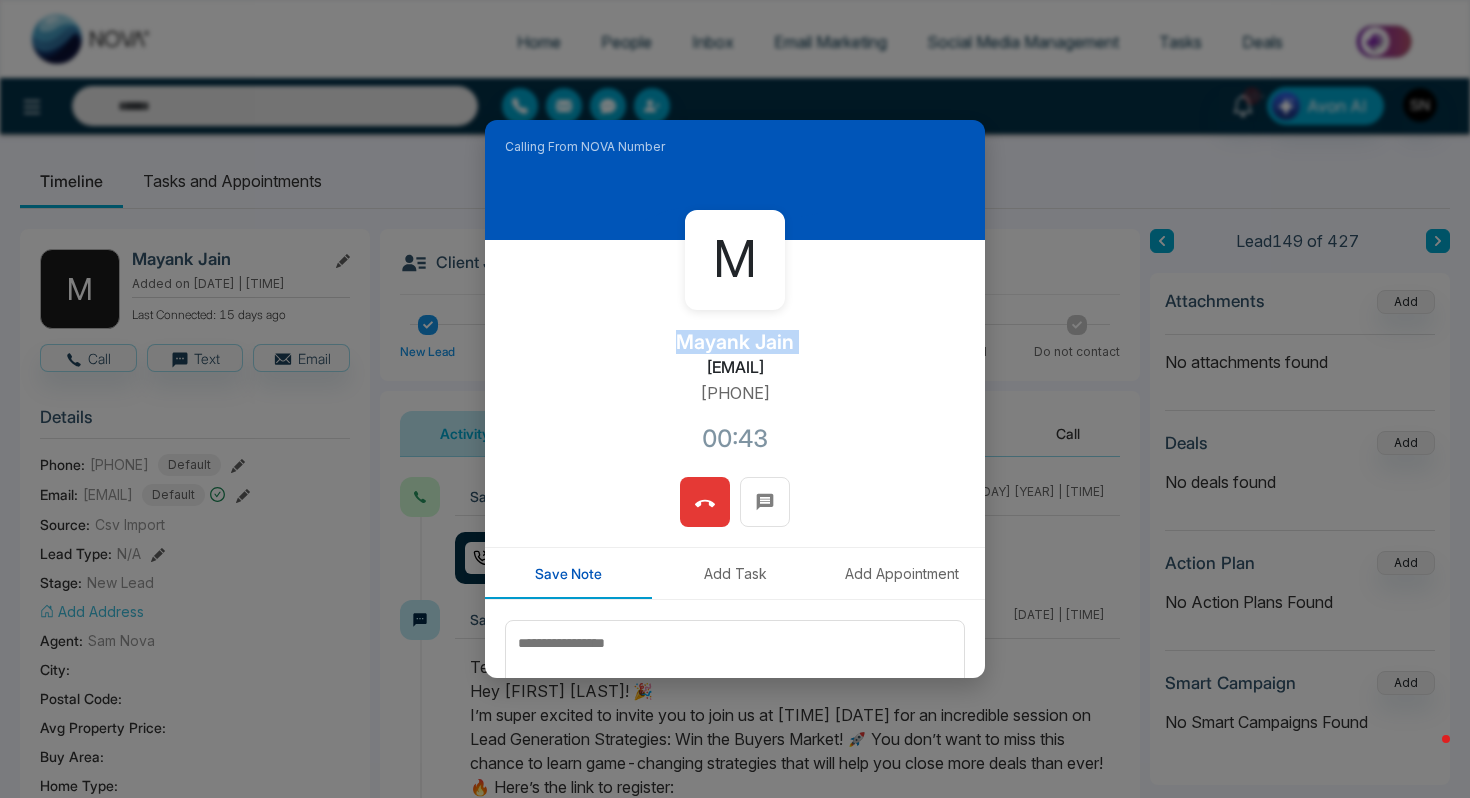 drag, startPoint x: 676, startPoint y: 335, endPoint x: 831, endPoint y: 347, distance: 155.46382 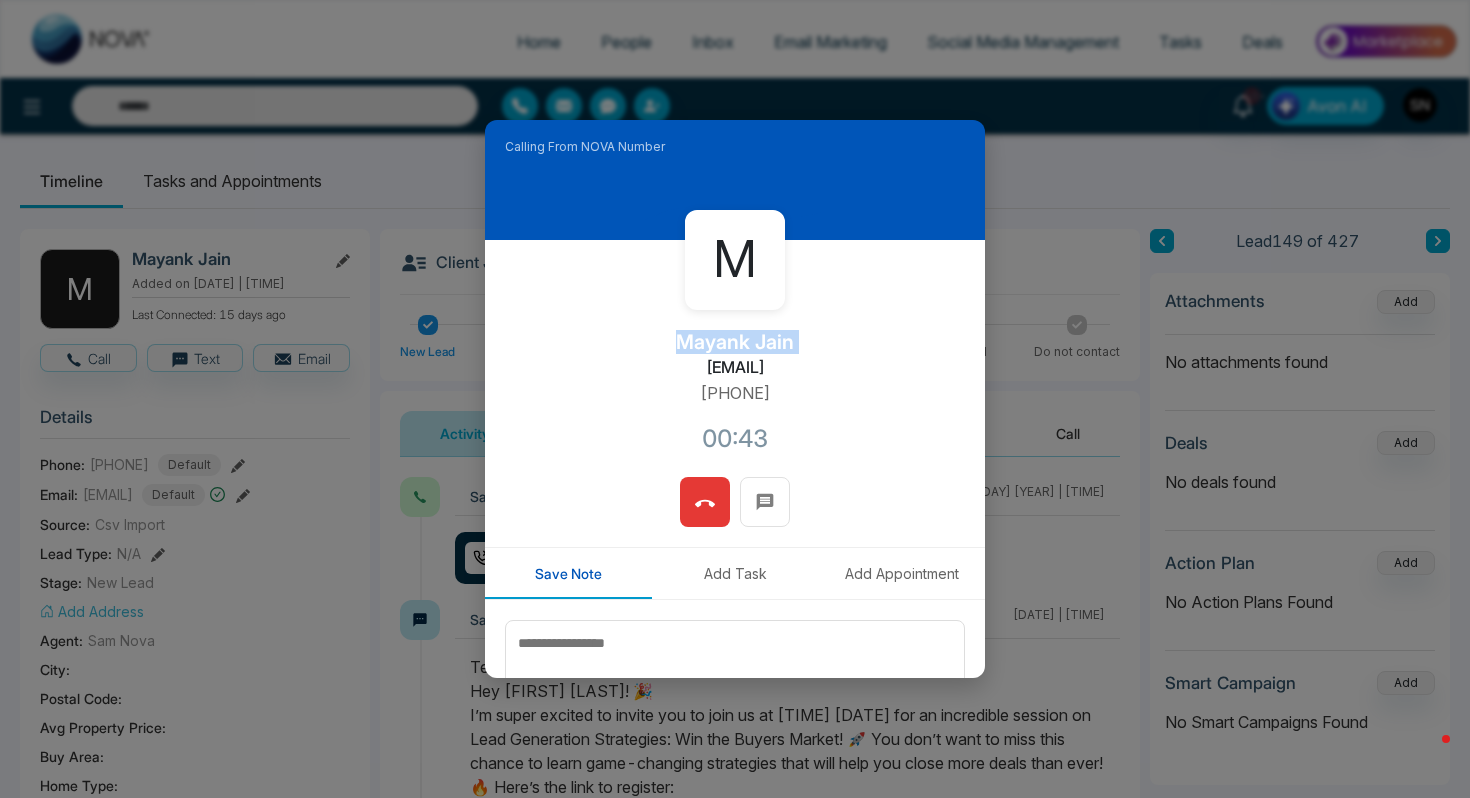 click on "M Mayank Jain info@therealestateempire.ca +14168305065 00:43" at bounding box center [735, 358] 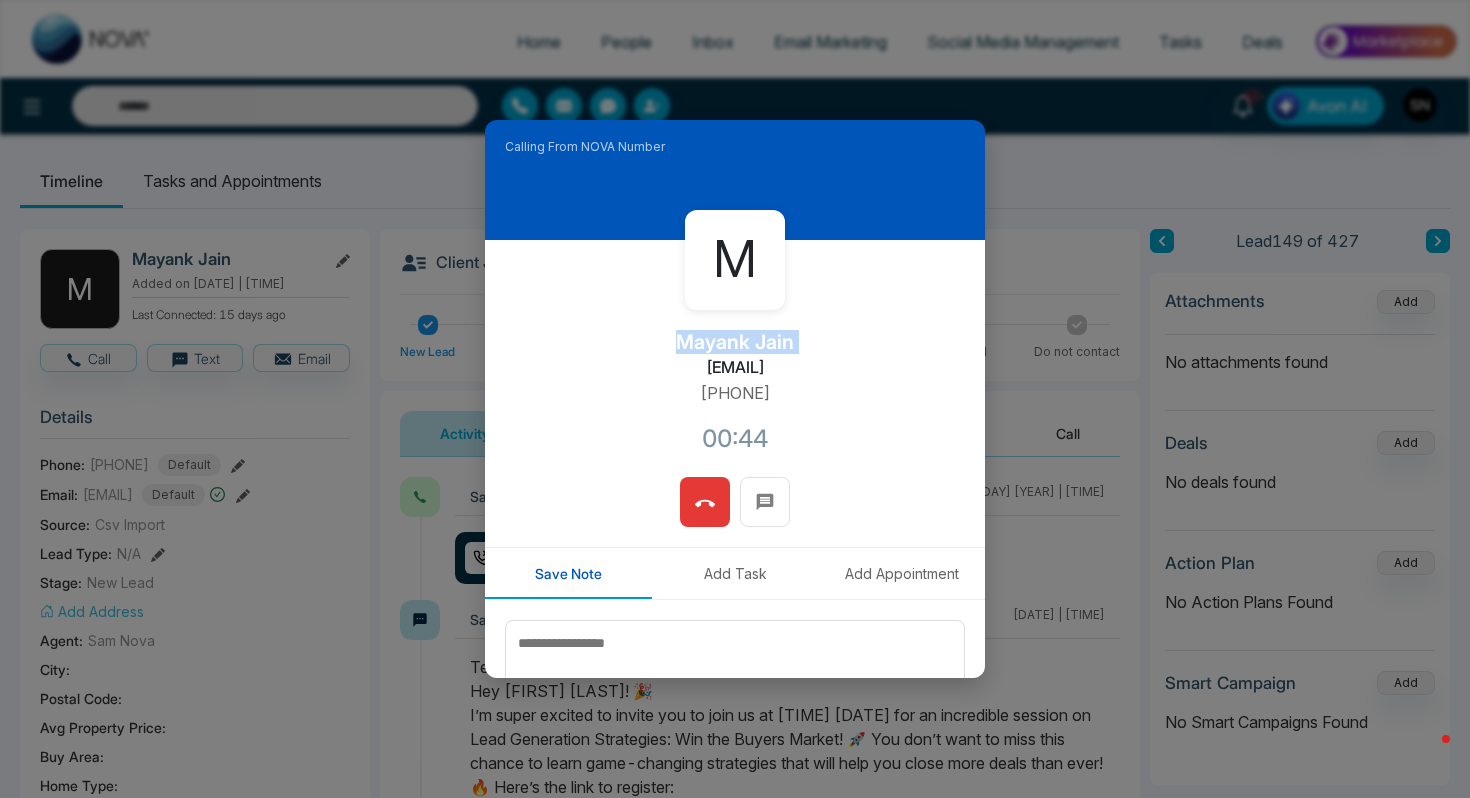 copy on "Mayank Jain" 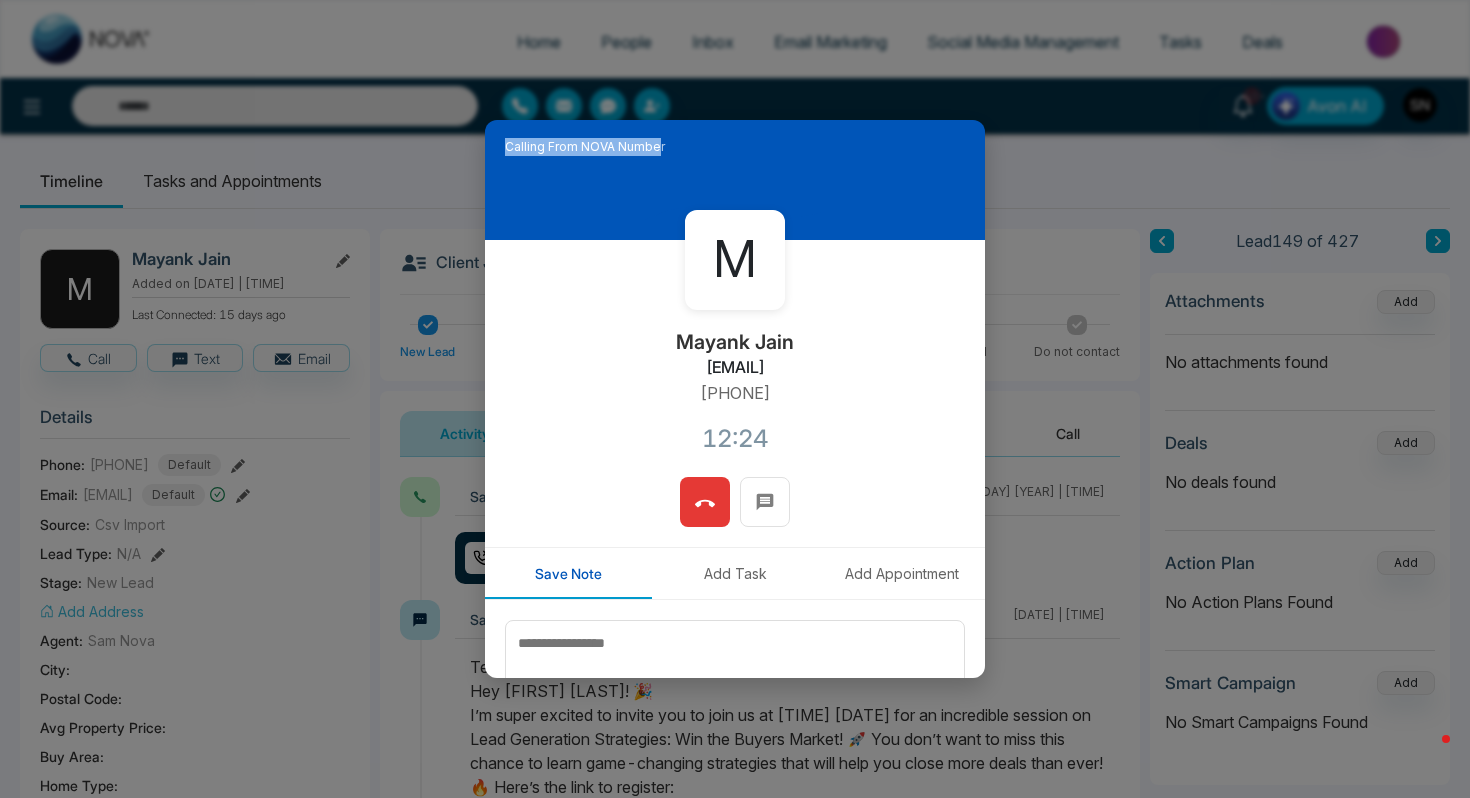 drag, startPoint x: 506, startPoint y: 144, endPoint x: 653, endPoint y: 152, distance: 147.21753 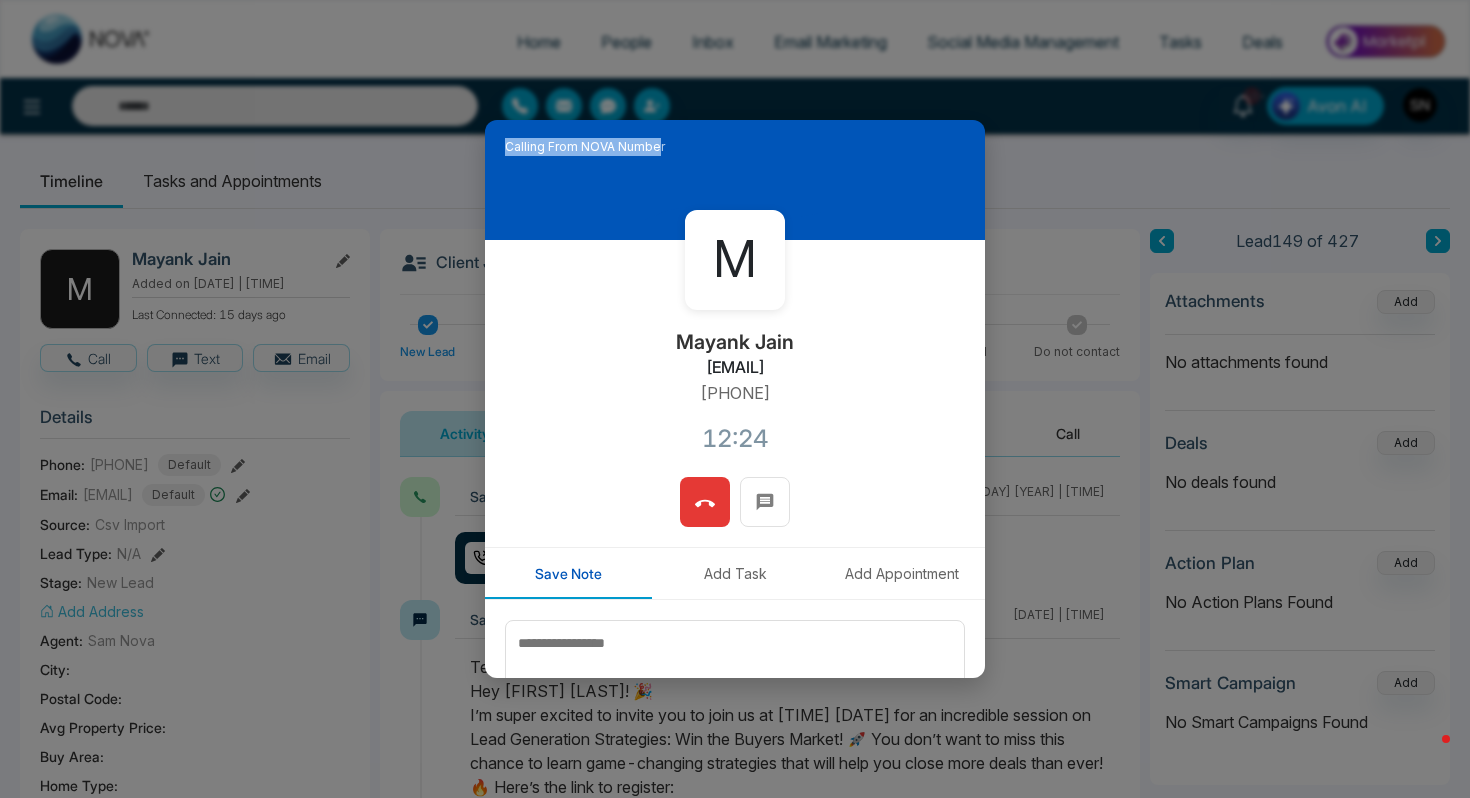 click on "Calling From NOVA Number" at bounding box center (585, 147) 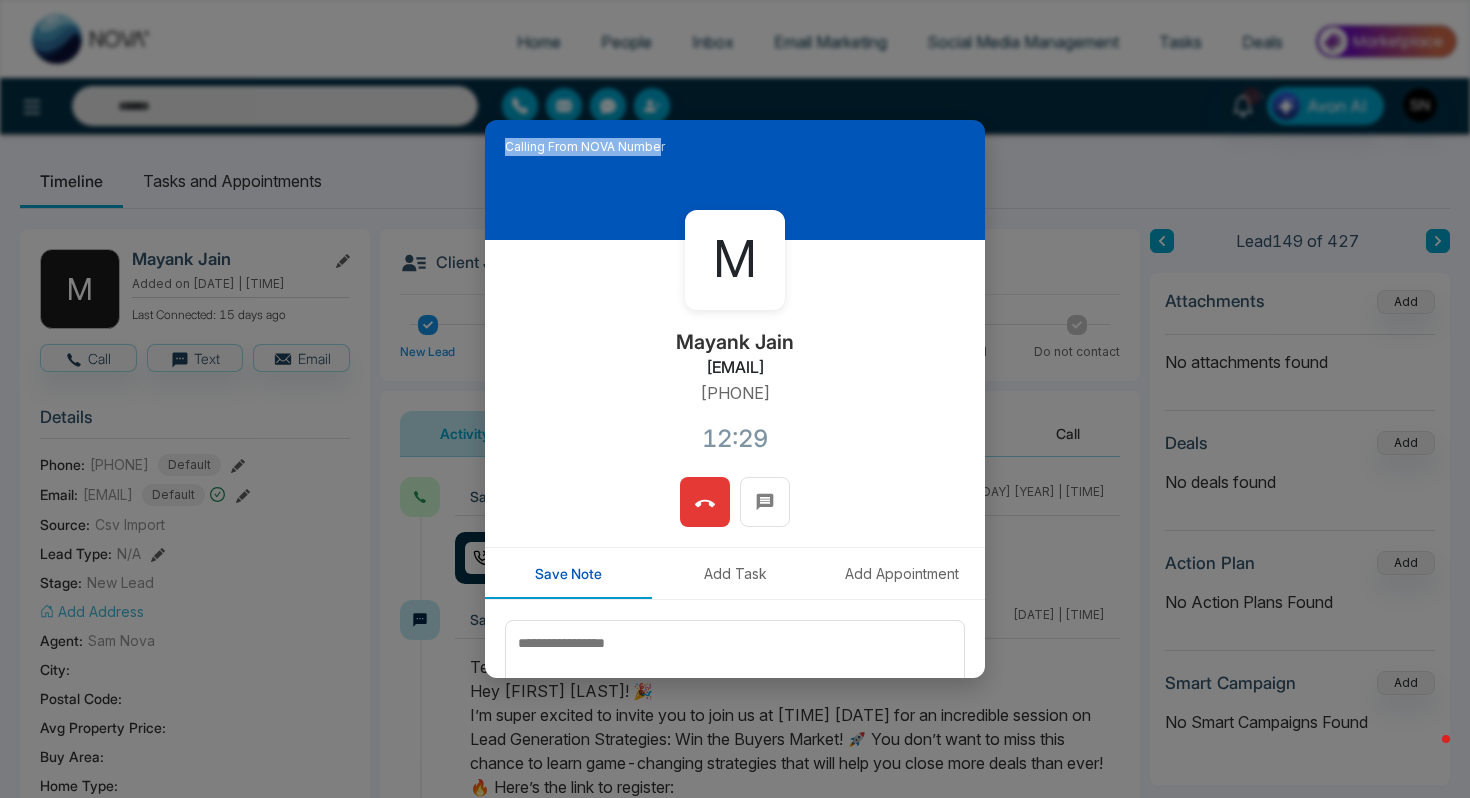 drag, startPoint x: 627, startPoint y: 364, endPoint x: 843, endPoint y: 367, distance: 216.02083 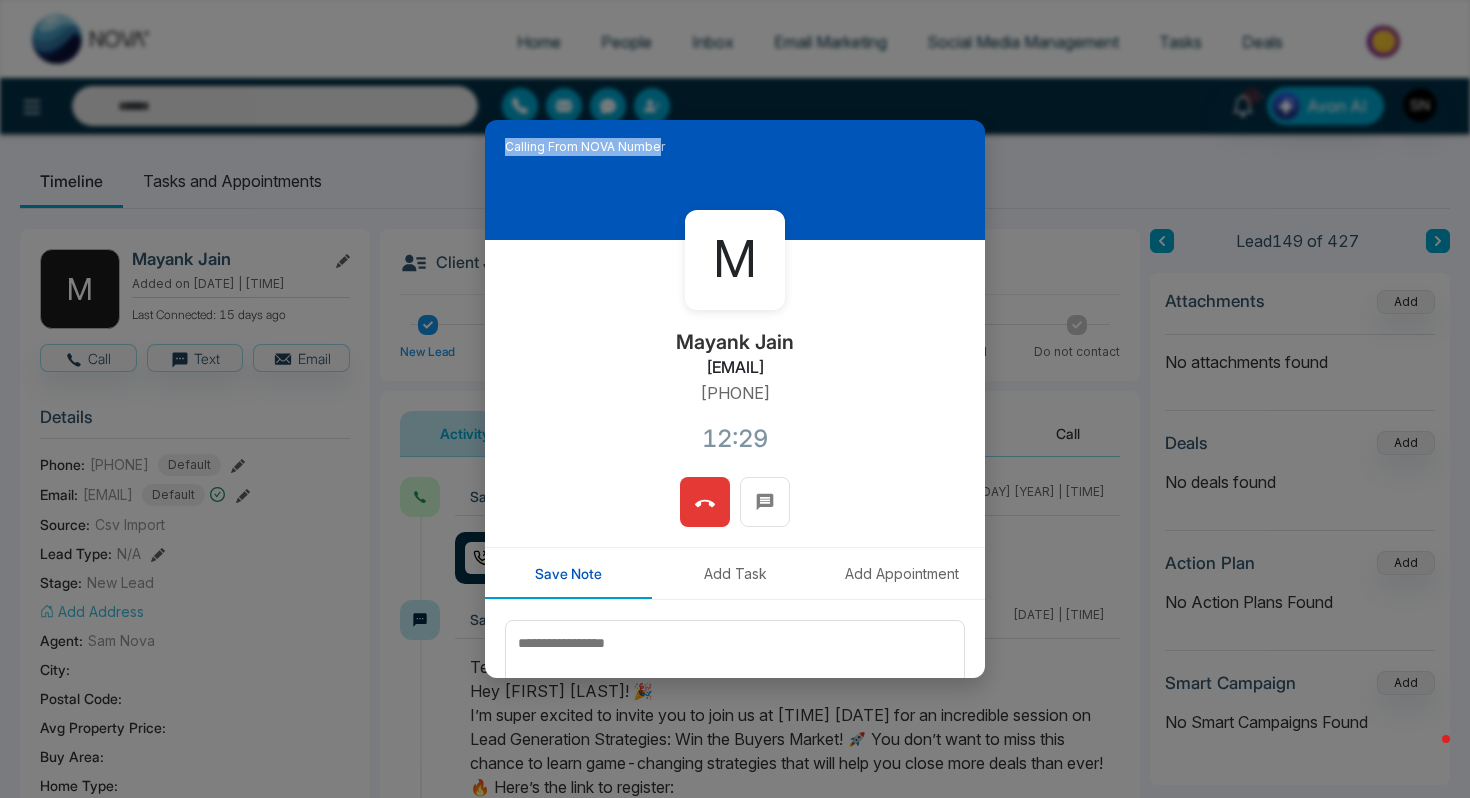 click on "M Mayank Jain info@therealestateempire.ca +14168305065 12:29" at bounding box center (735, 358) 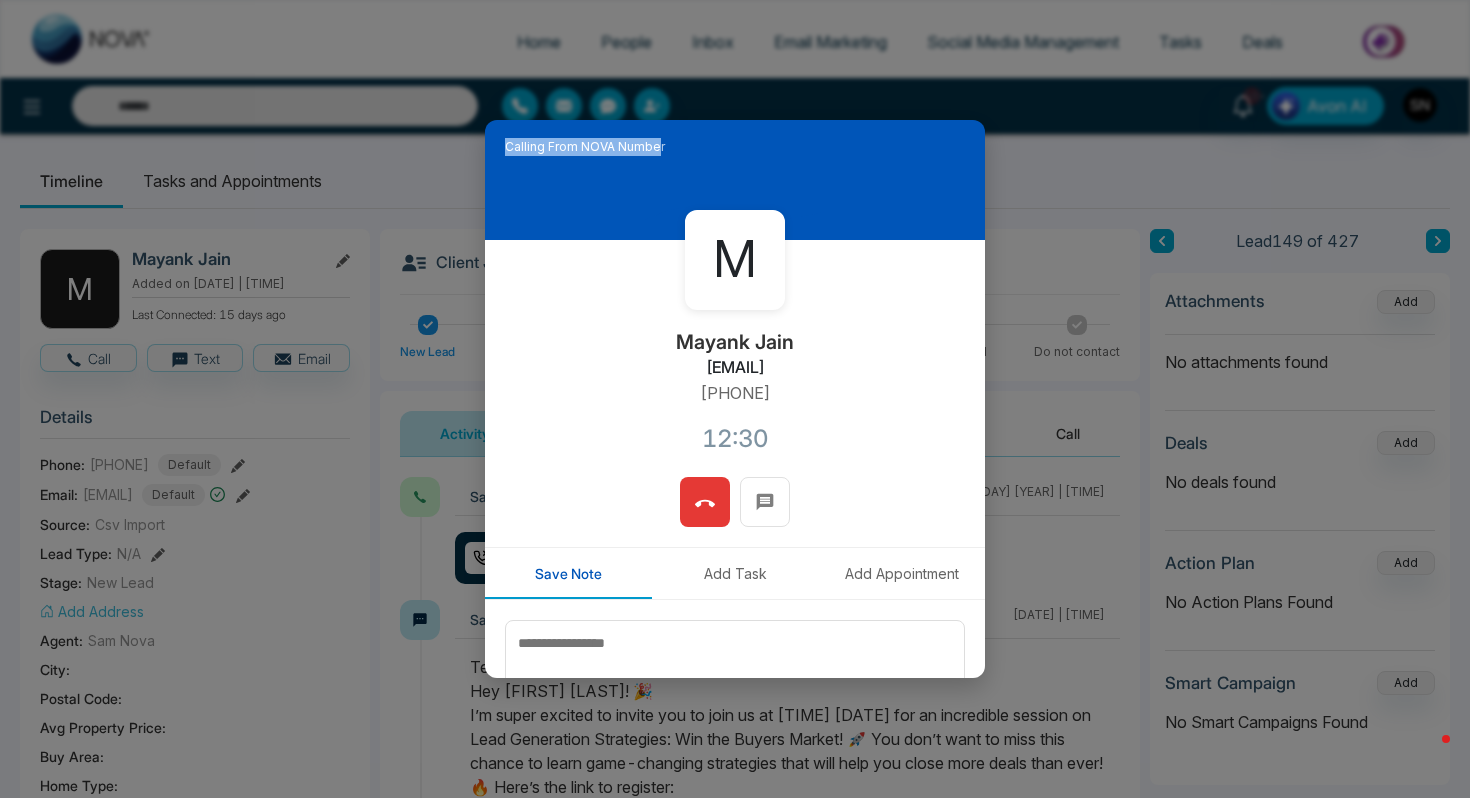 click on "M Mayank Jain info@therealestateempire.ca +14168305065 12:30" at bounding box center (735, 358) 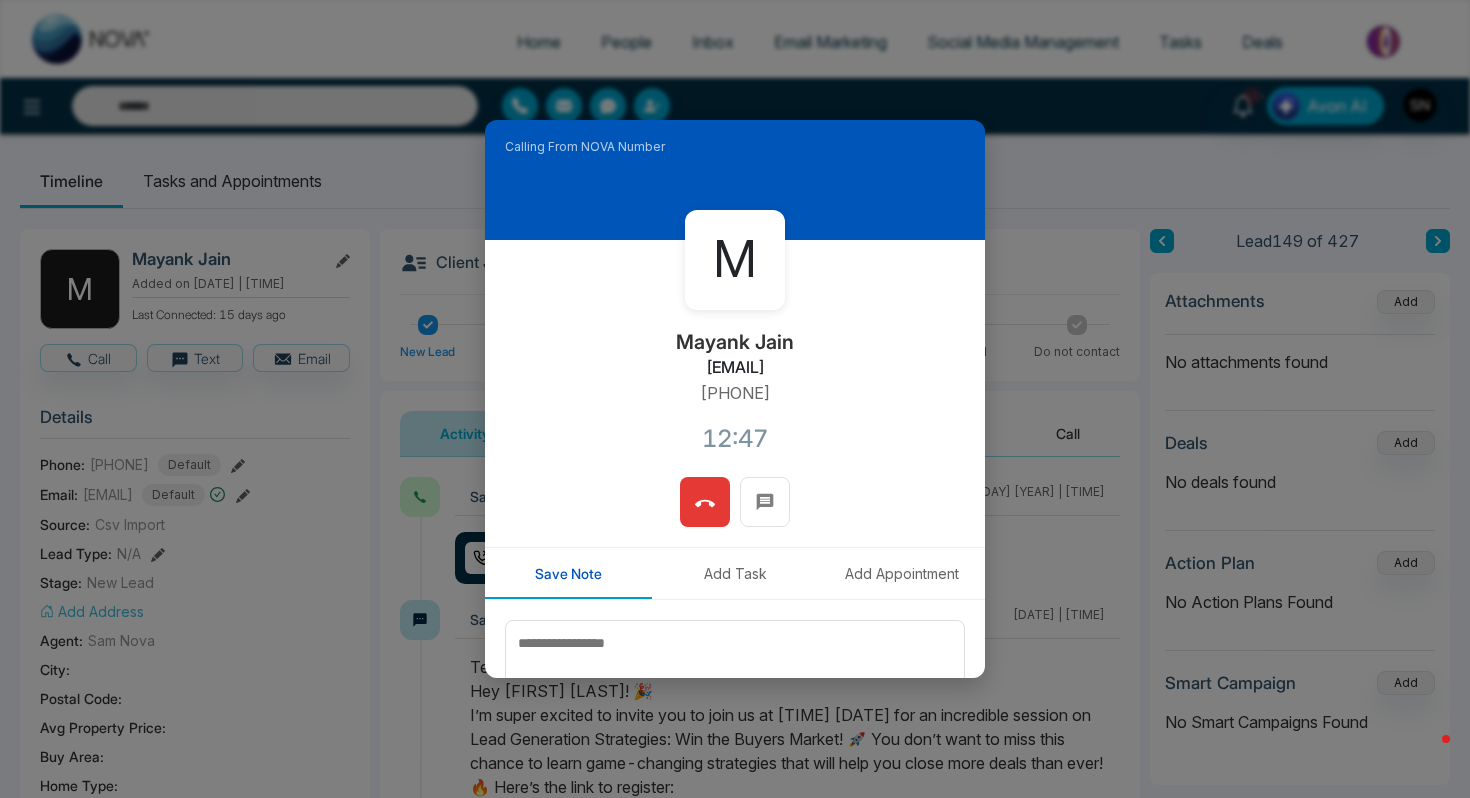 click 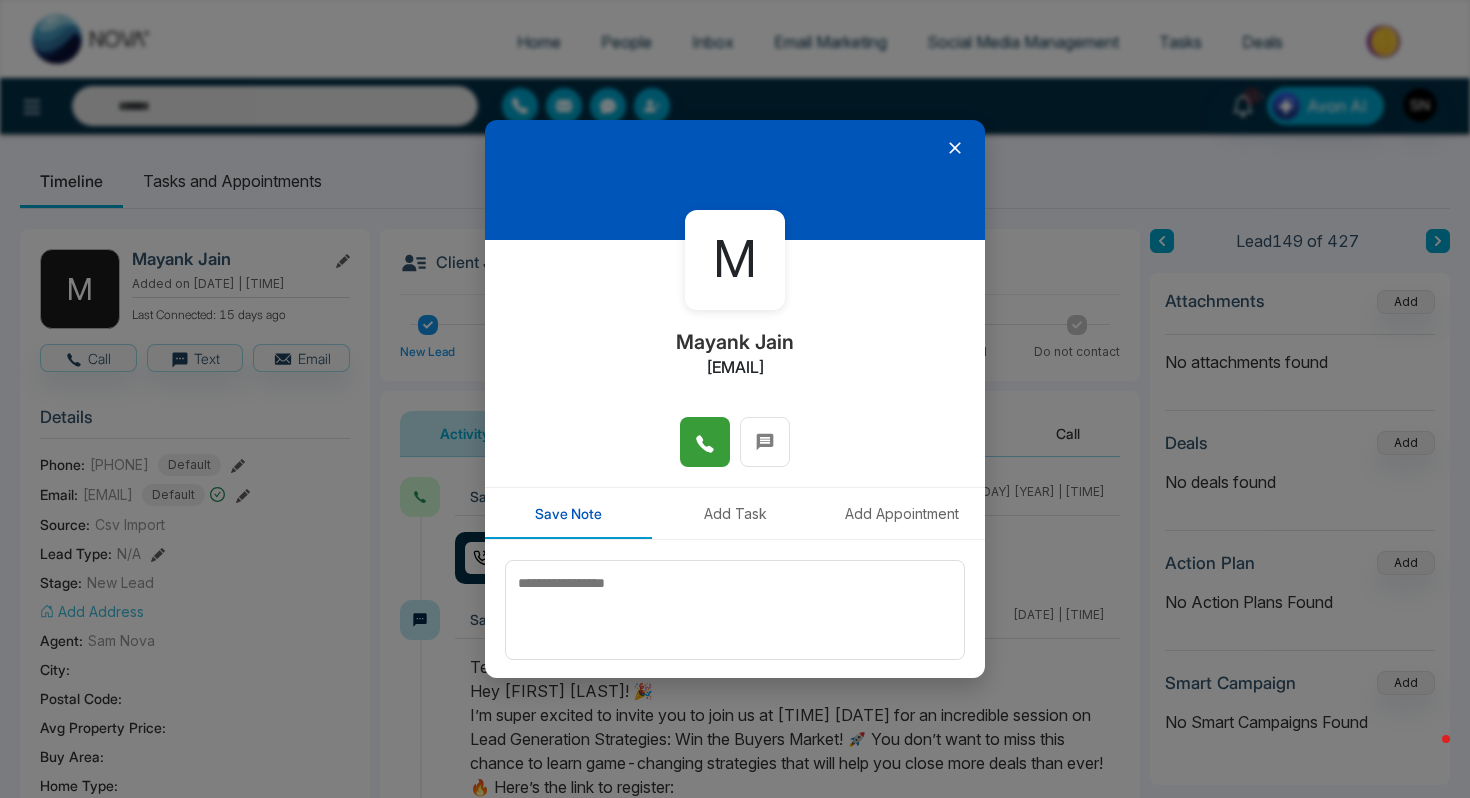 click 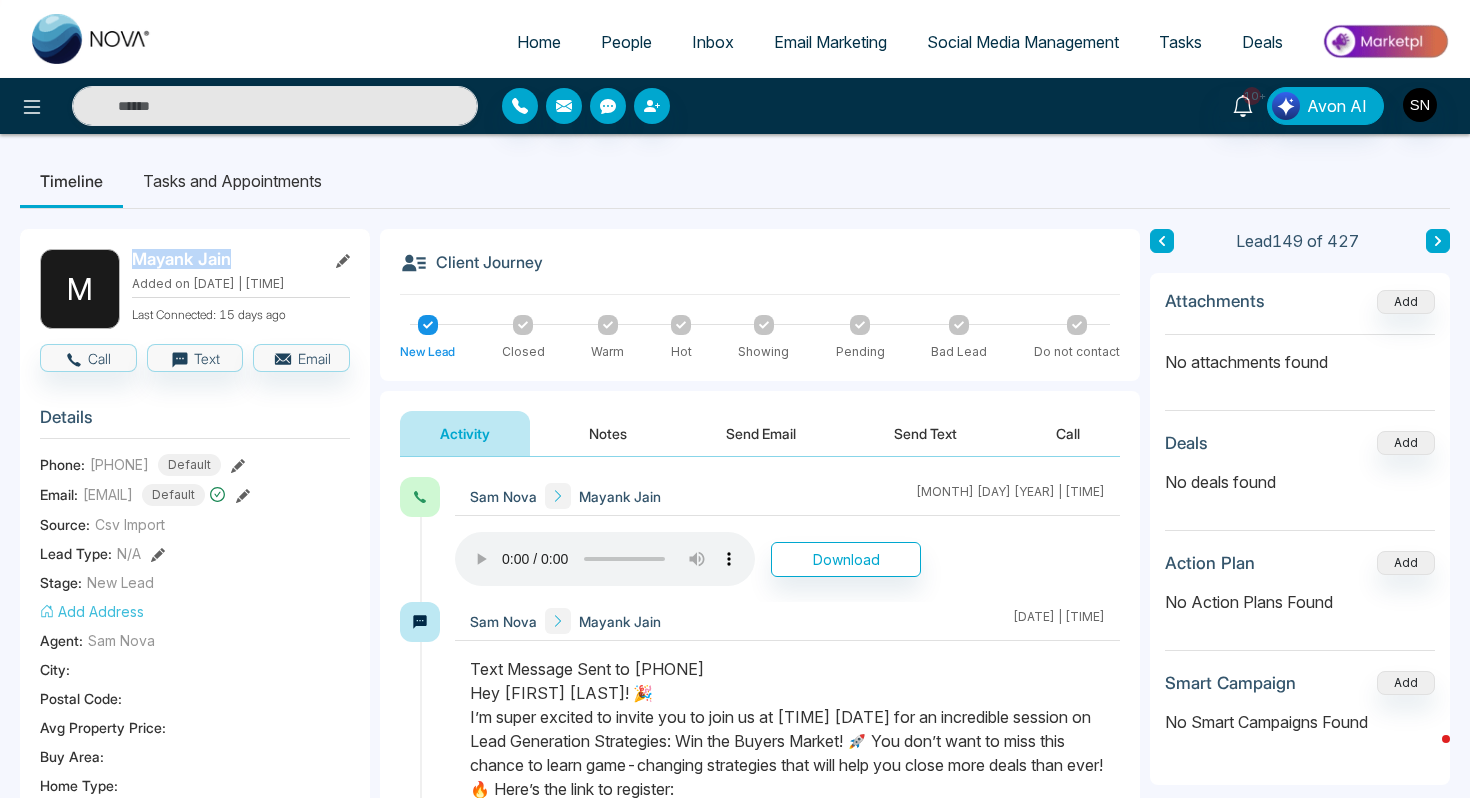 drag, startPoint x: 133, startPoint y: 257, endPoint x: 227, endPoint y: 255, distance: 94.02127 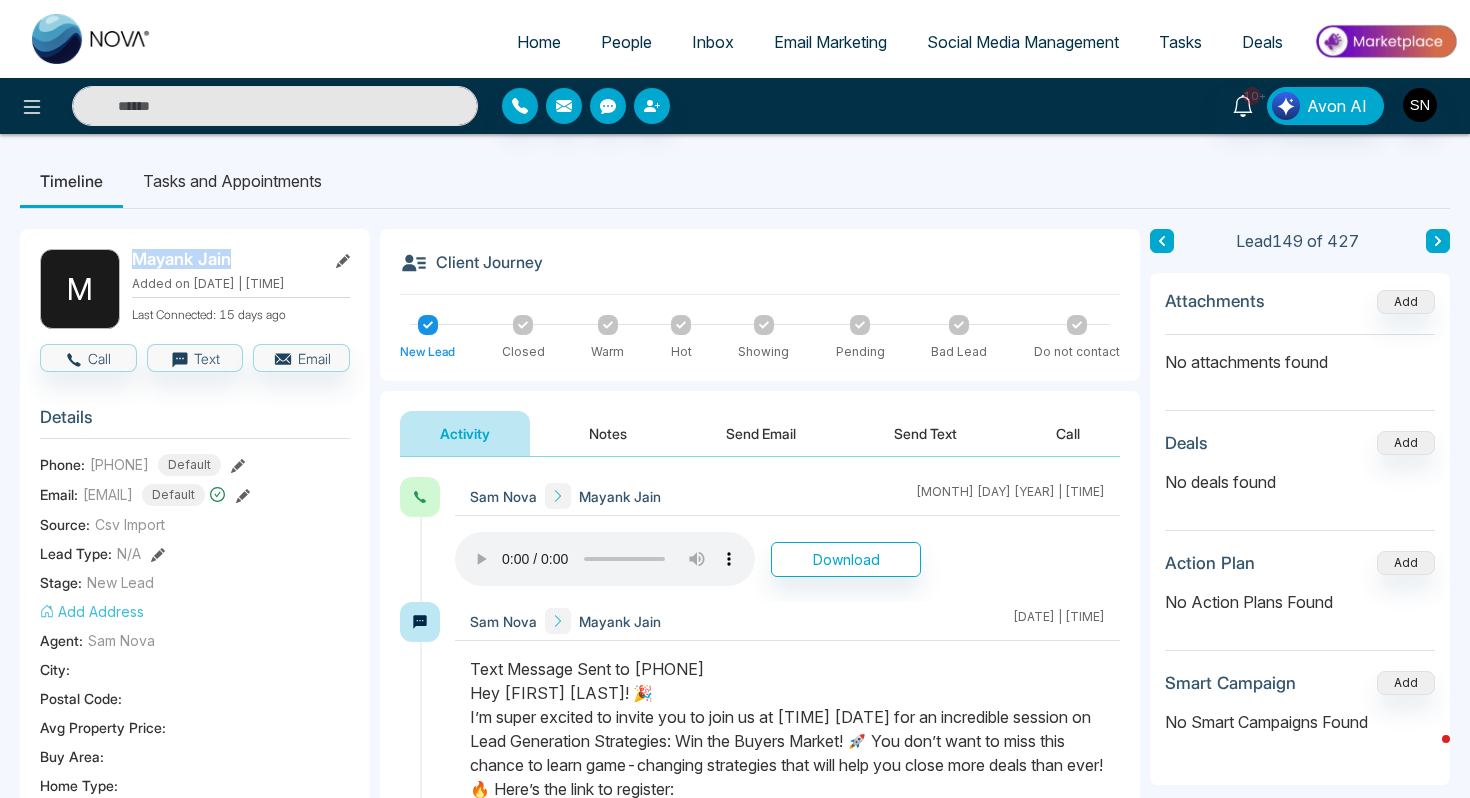 click on "Mayank Jain" at bounding box center [225, 259] 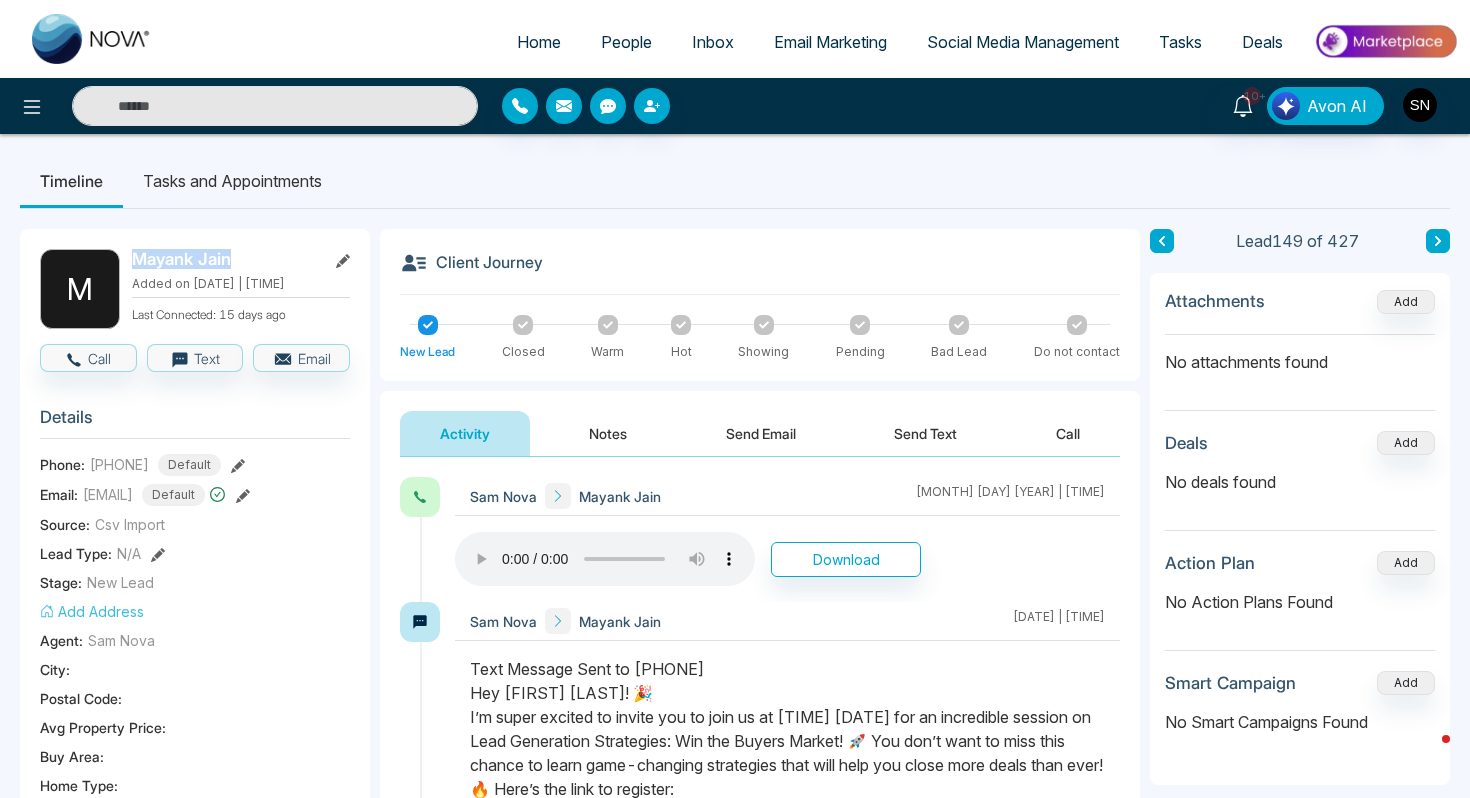 copy on "Mayank Jain" 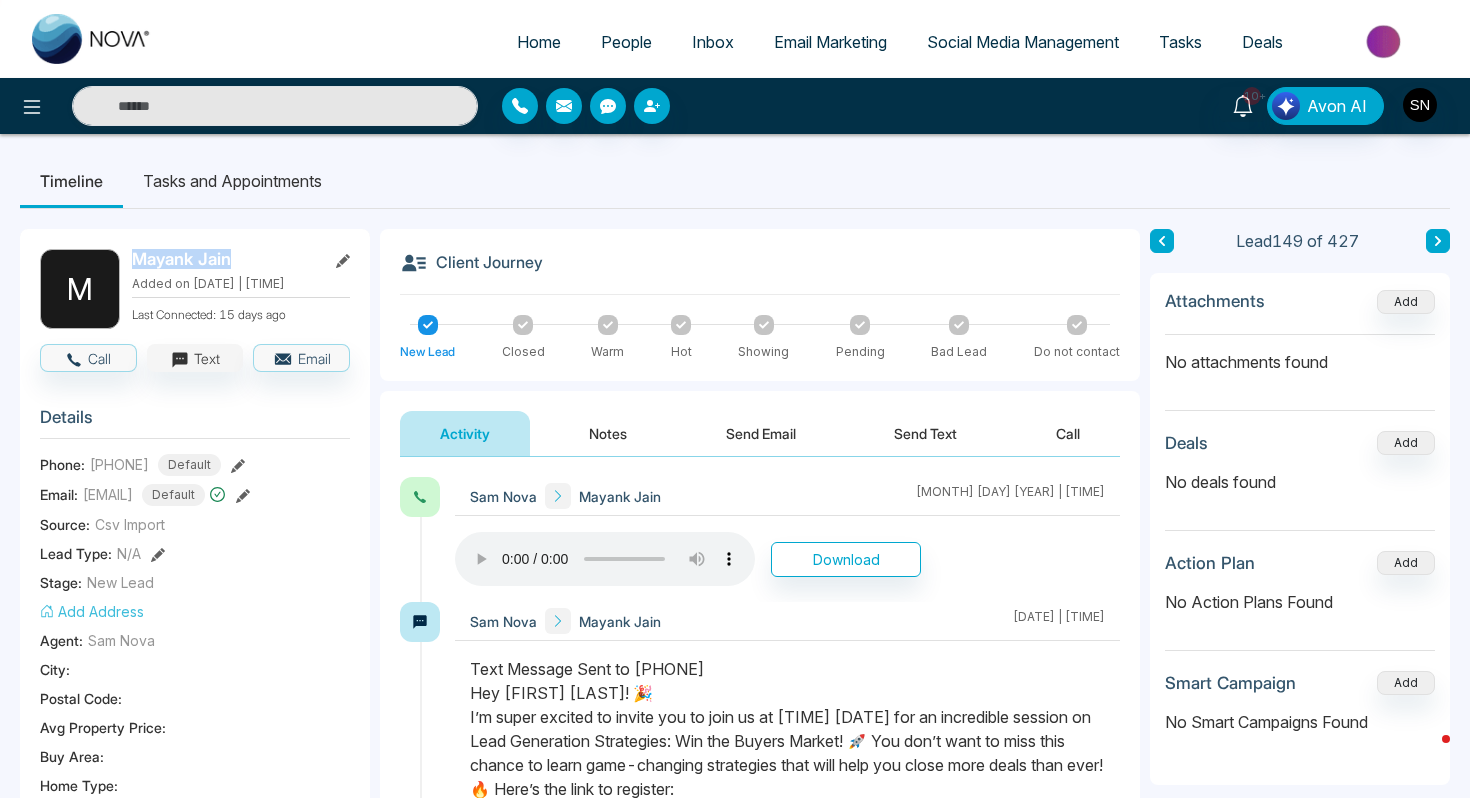 copy on "Mayank Jain" 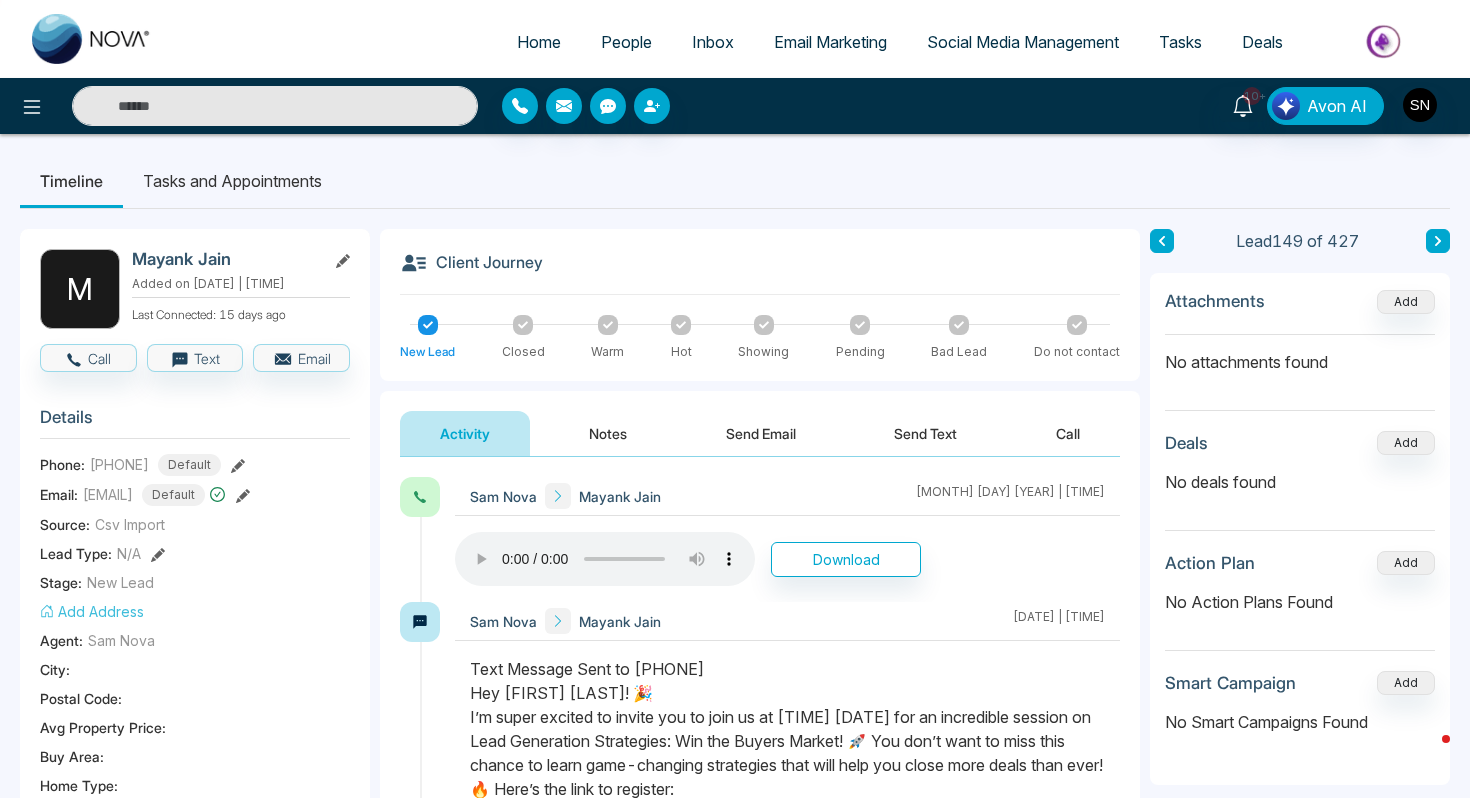 click at bounding box center (275, 106) 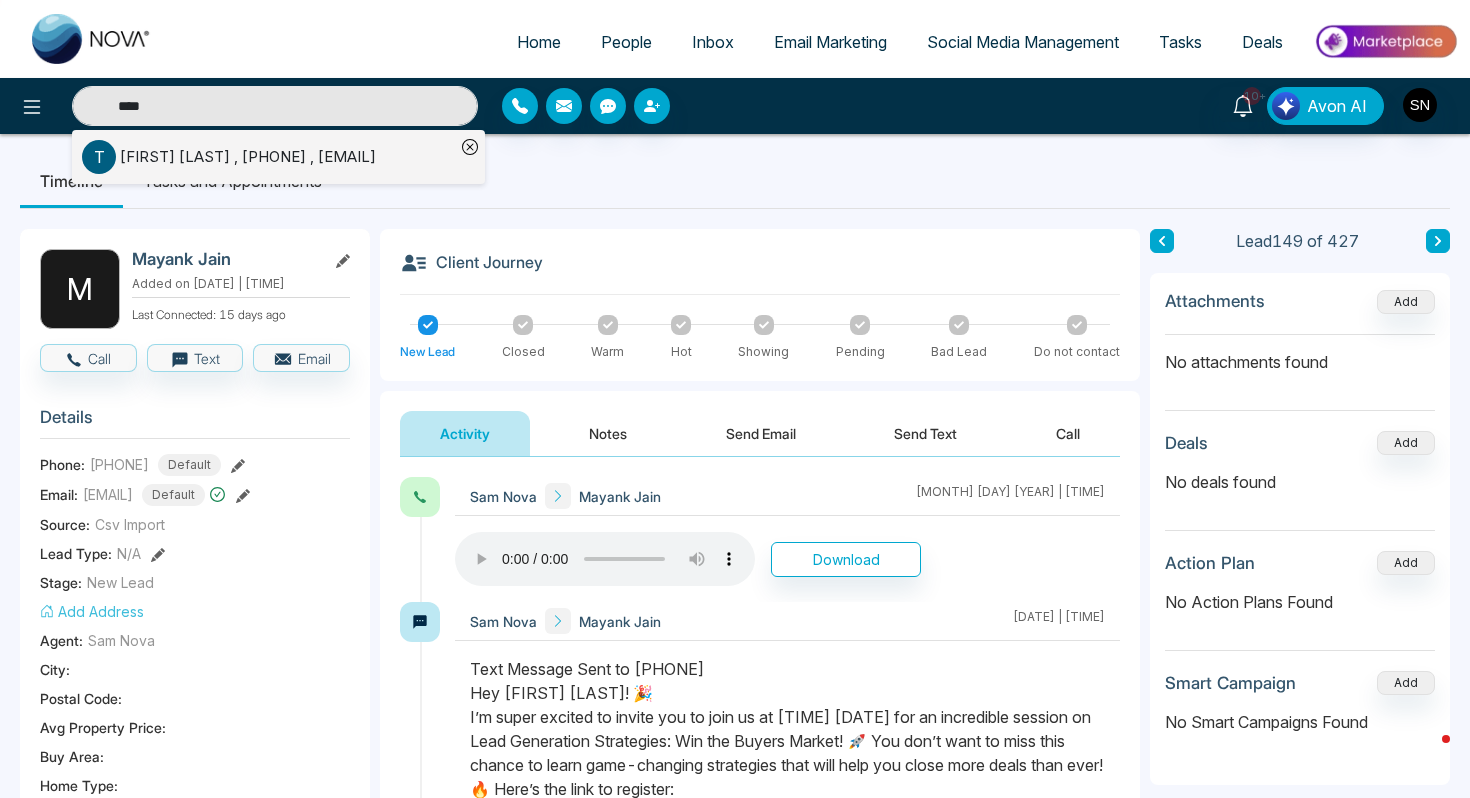 type on "****" 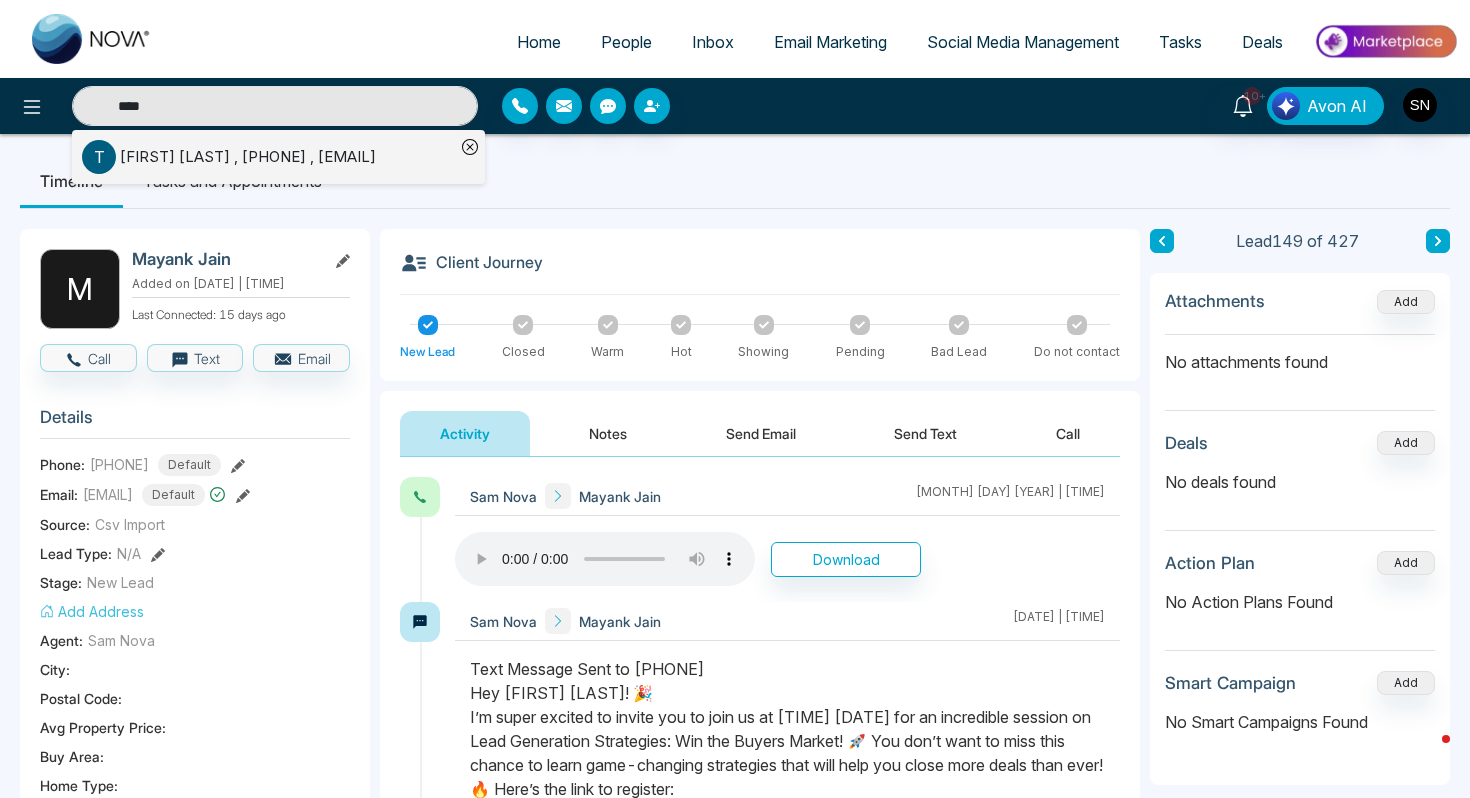 click on "T" at bounding box center [101, 157] 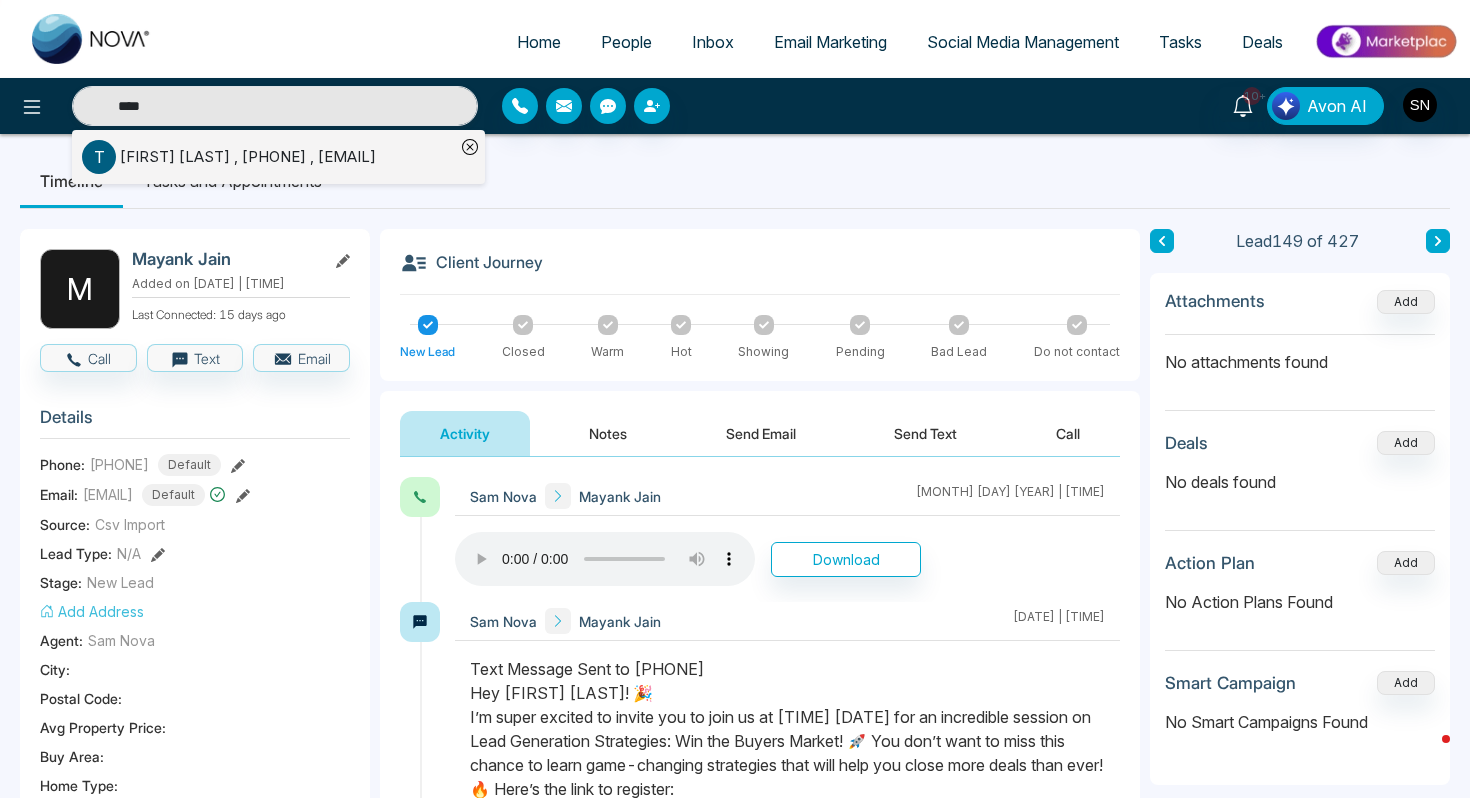 type 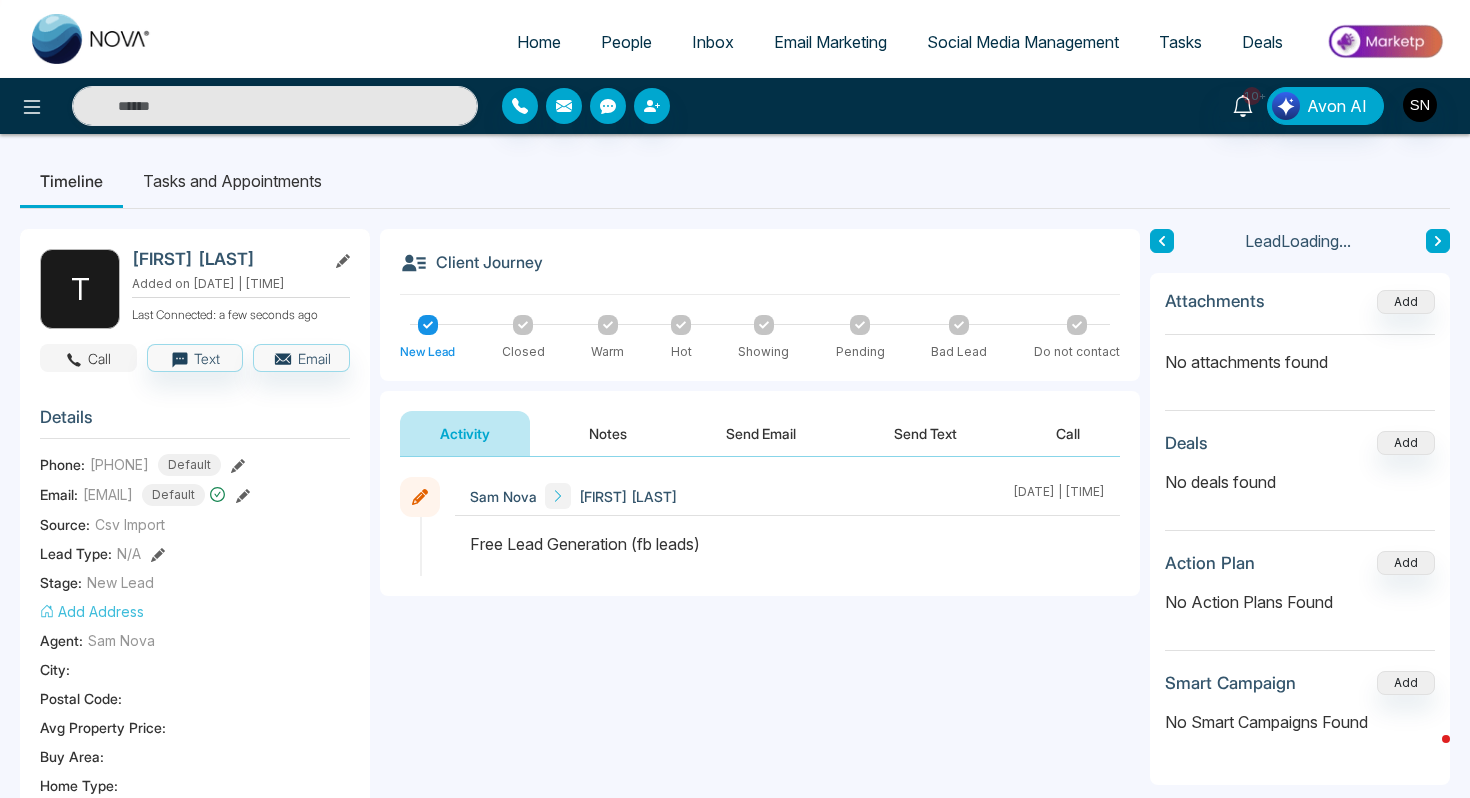 click on "Call" at bounding box center (88, 358) 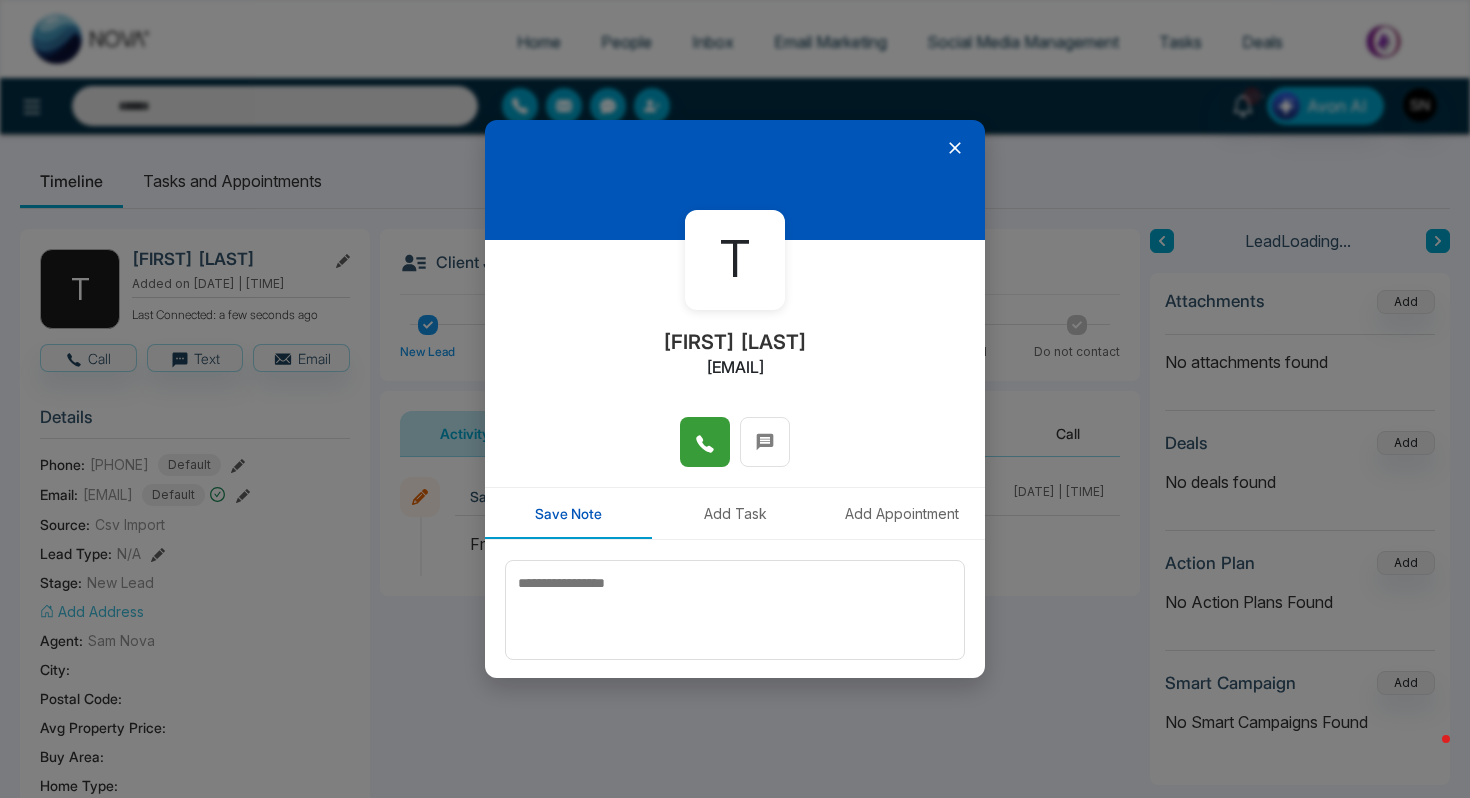 click at bounding box center (705, 442) 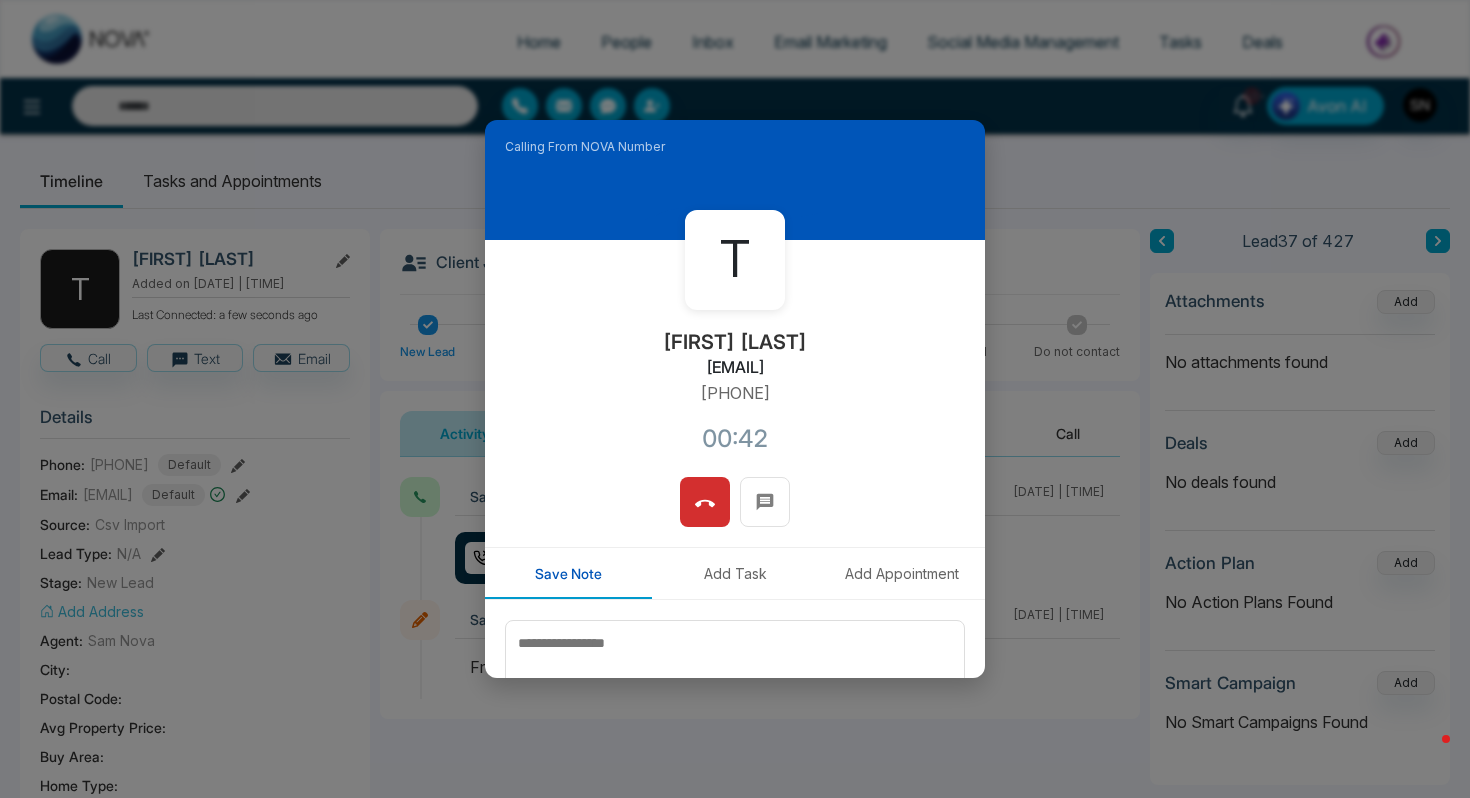 click at bounding box center [735, 512] 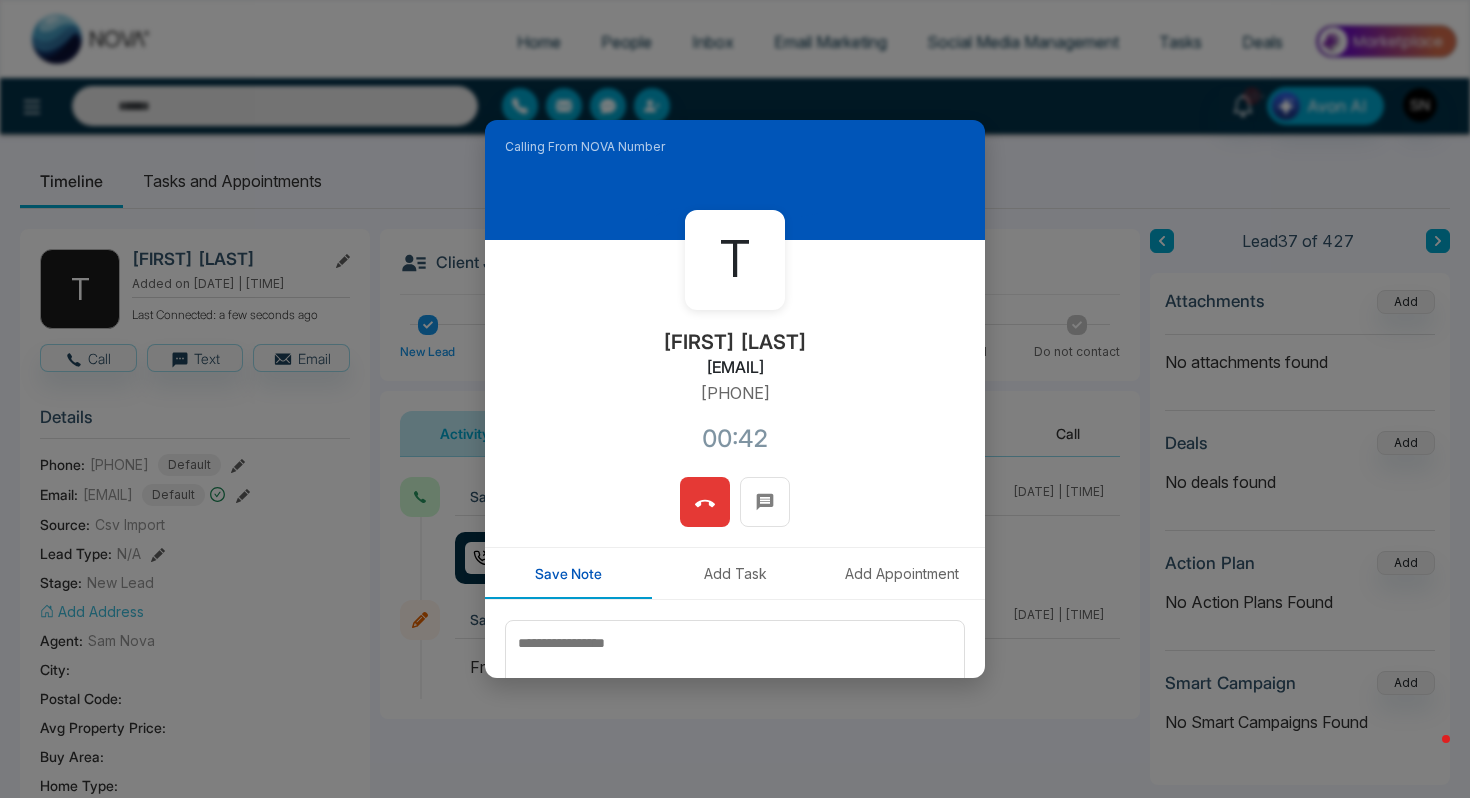 click at bounding box center [705, 502] 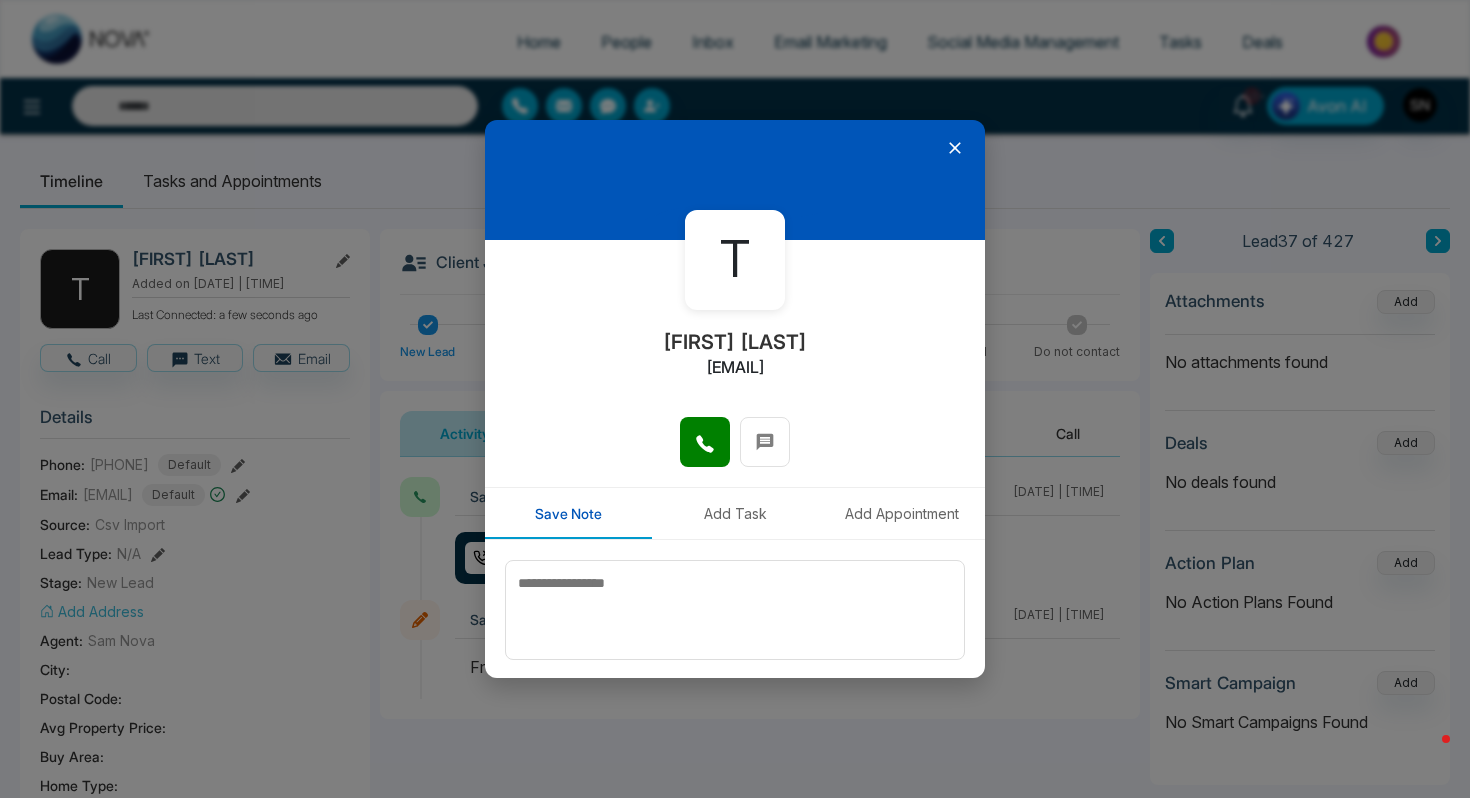 click 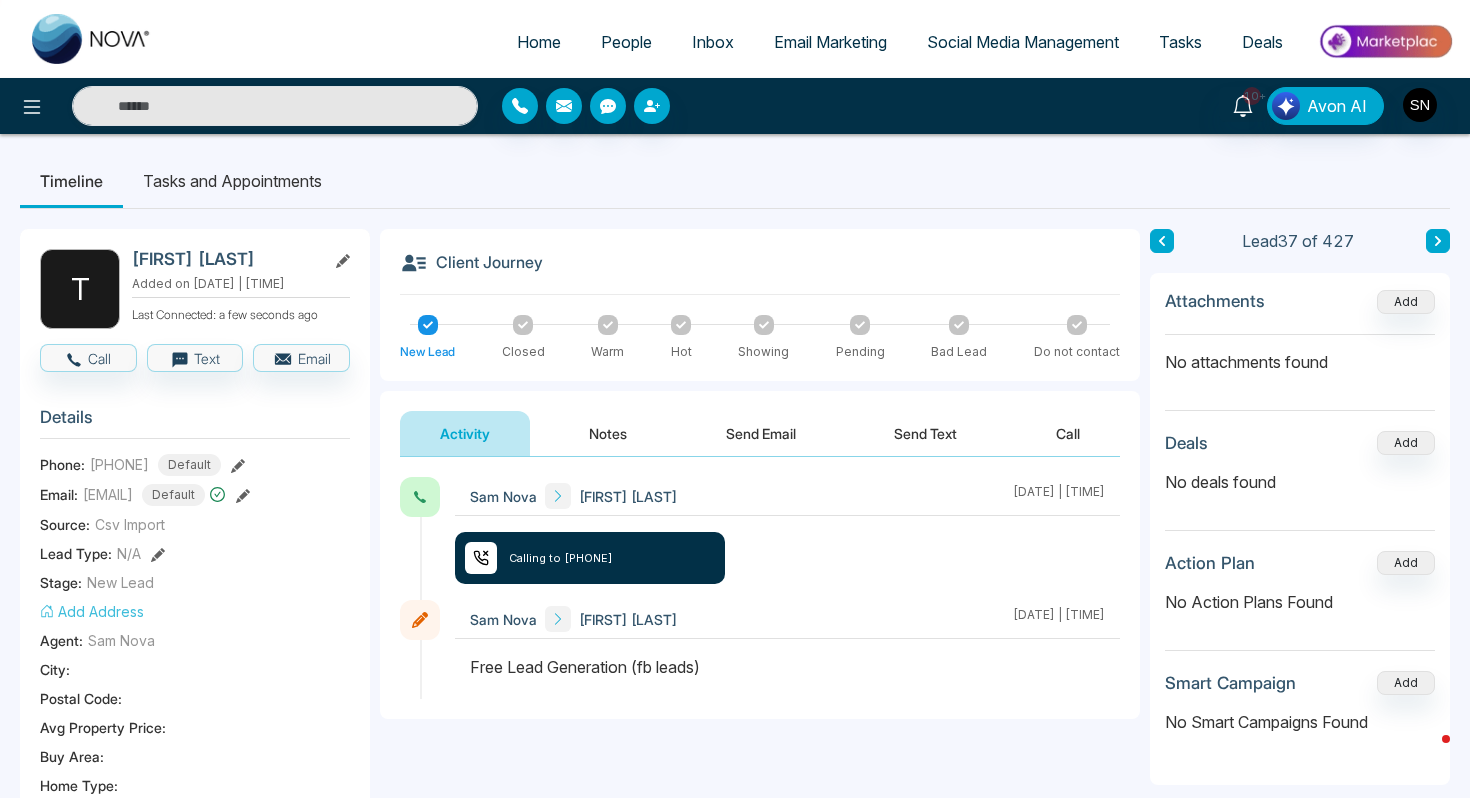 click on "Notes" at bounding box center (608, 433) 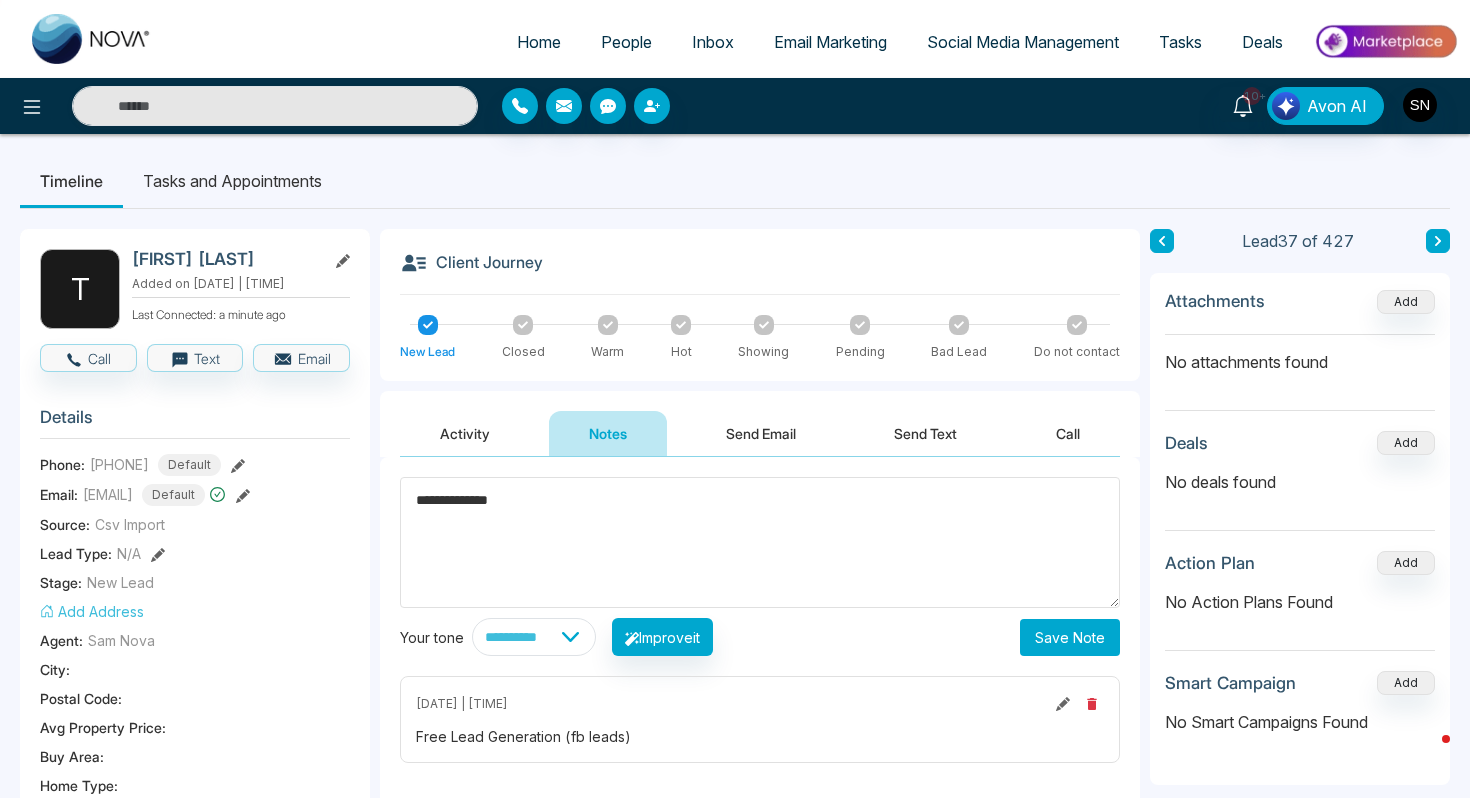 type on "**********" 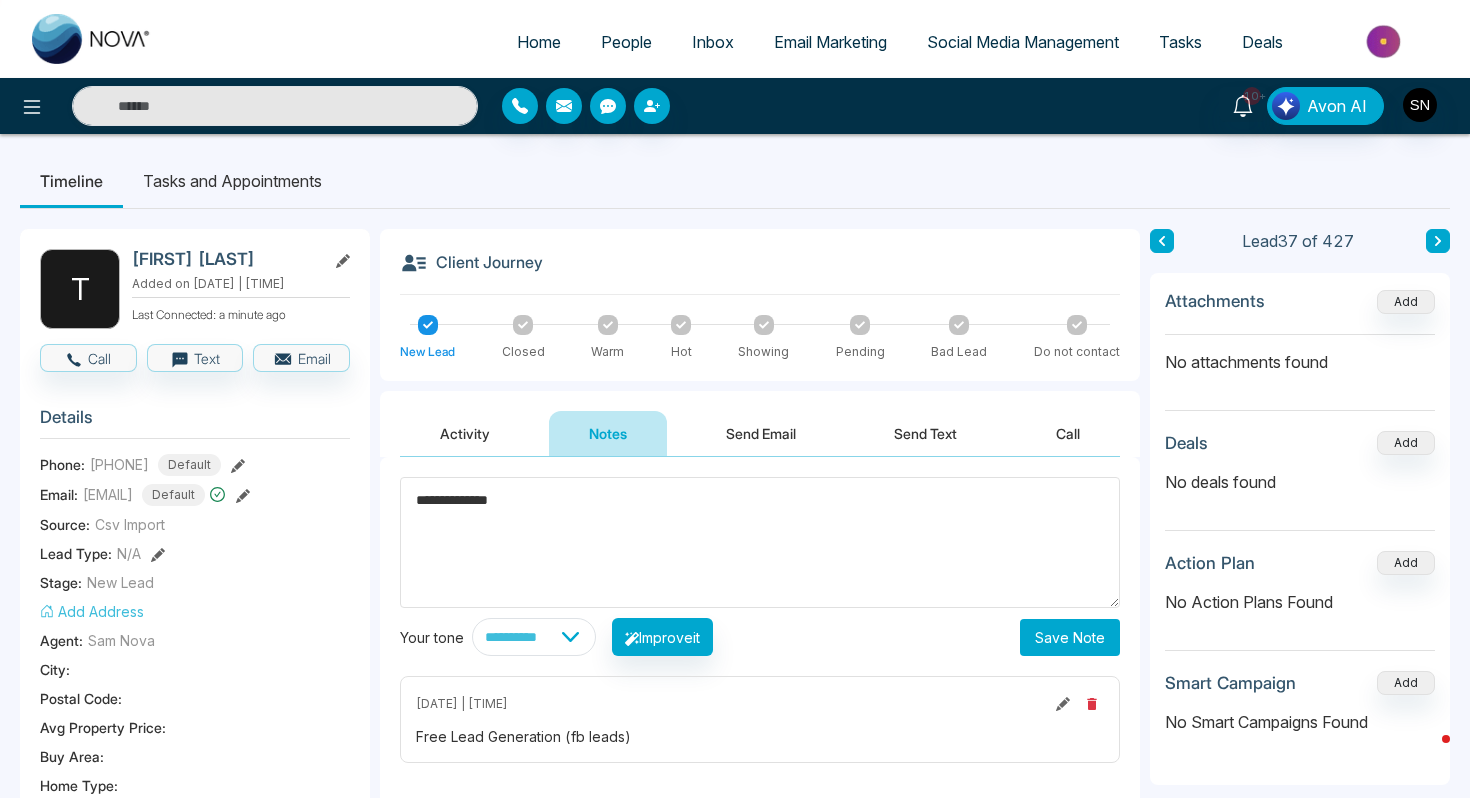 click on "Save Note" at bounding box center [1070, 637] 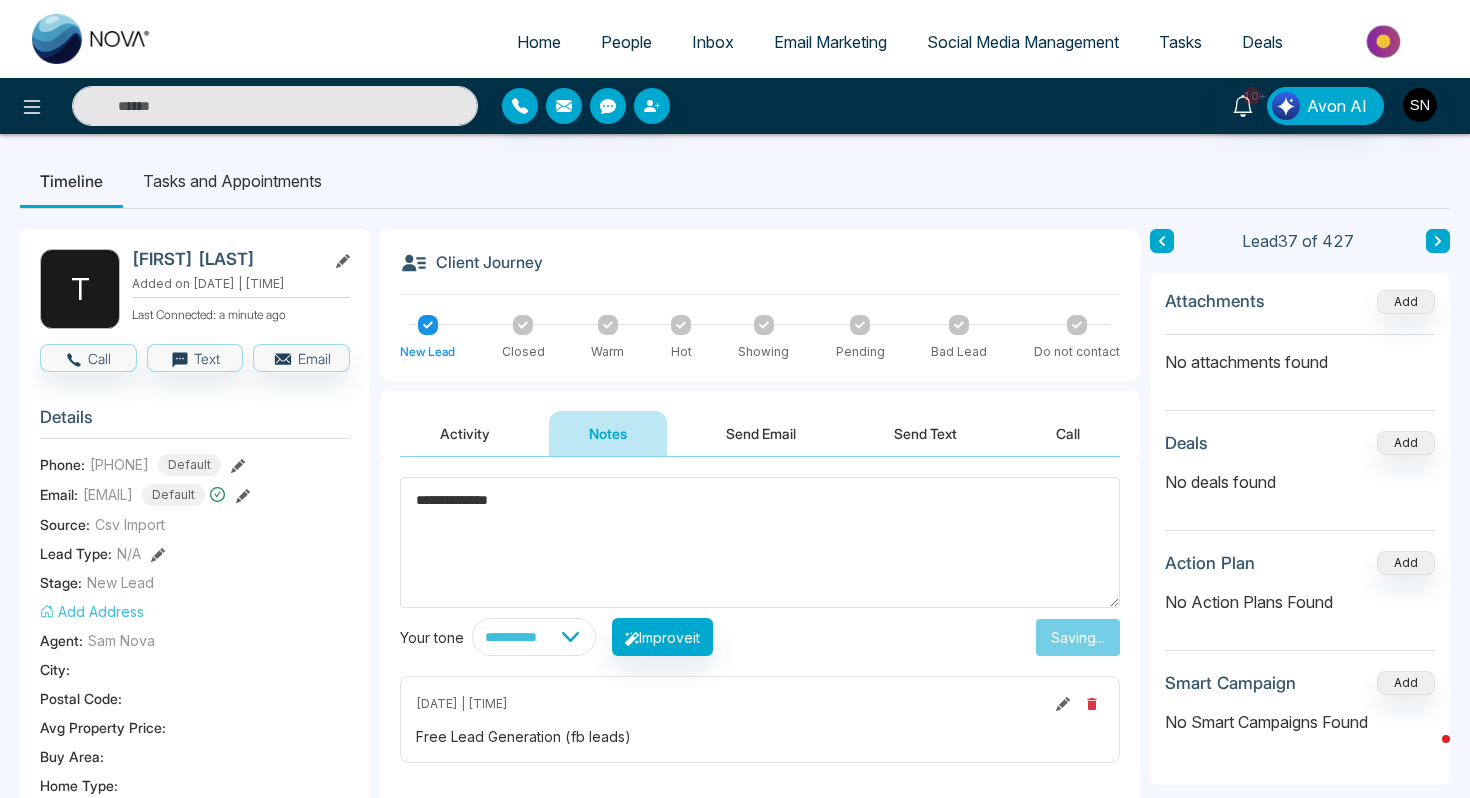 type 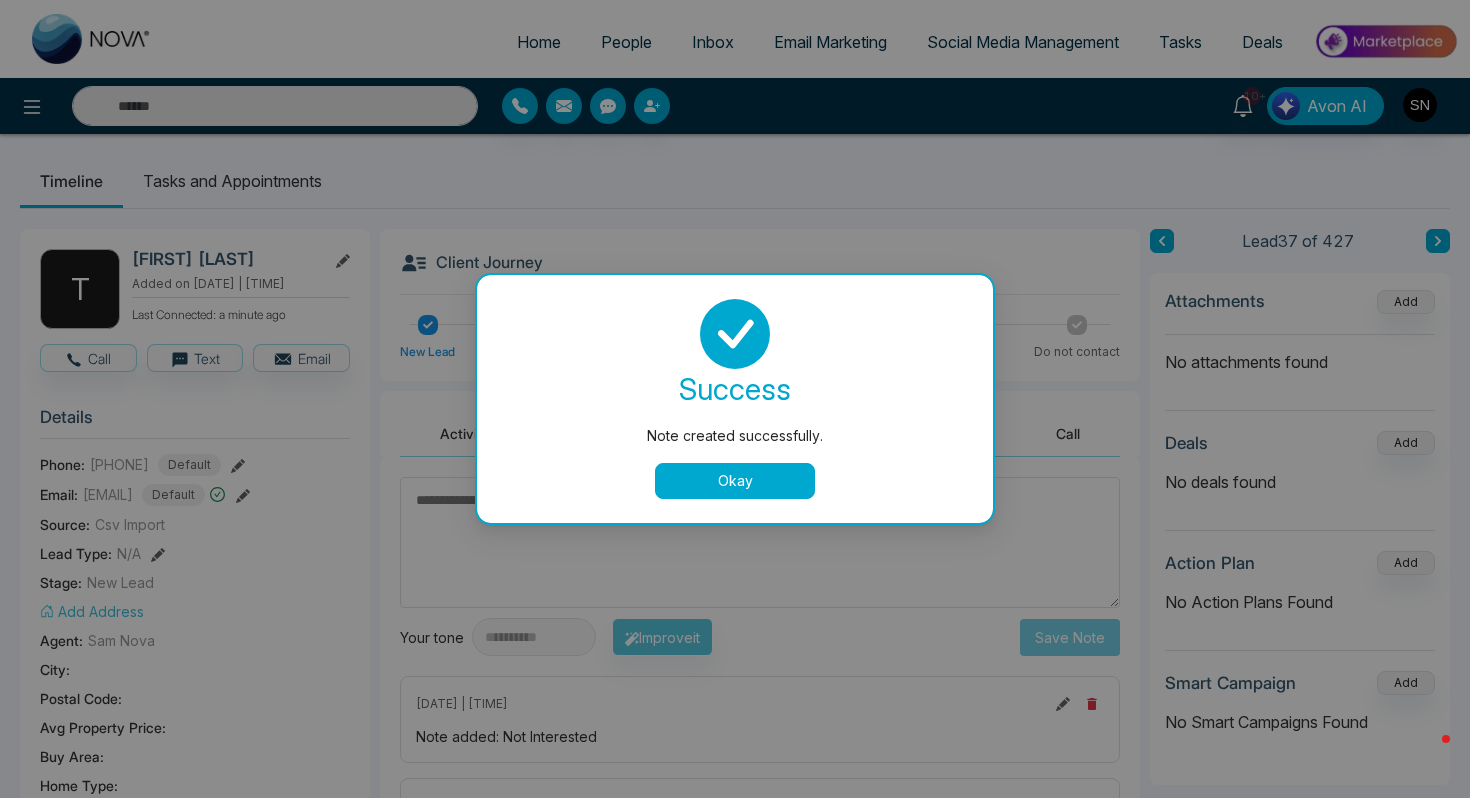 click on "Okay" at bounding box center [735, 481] 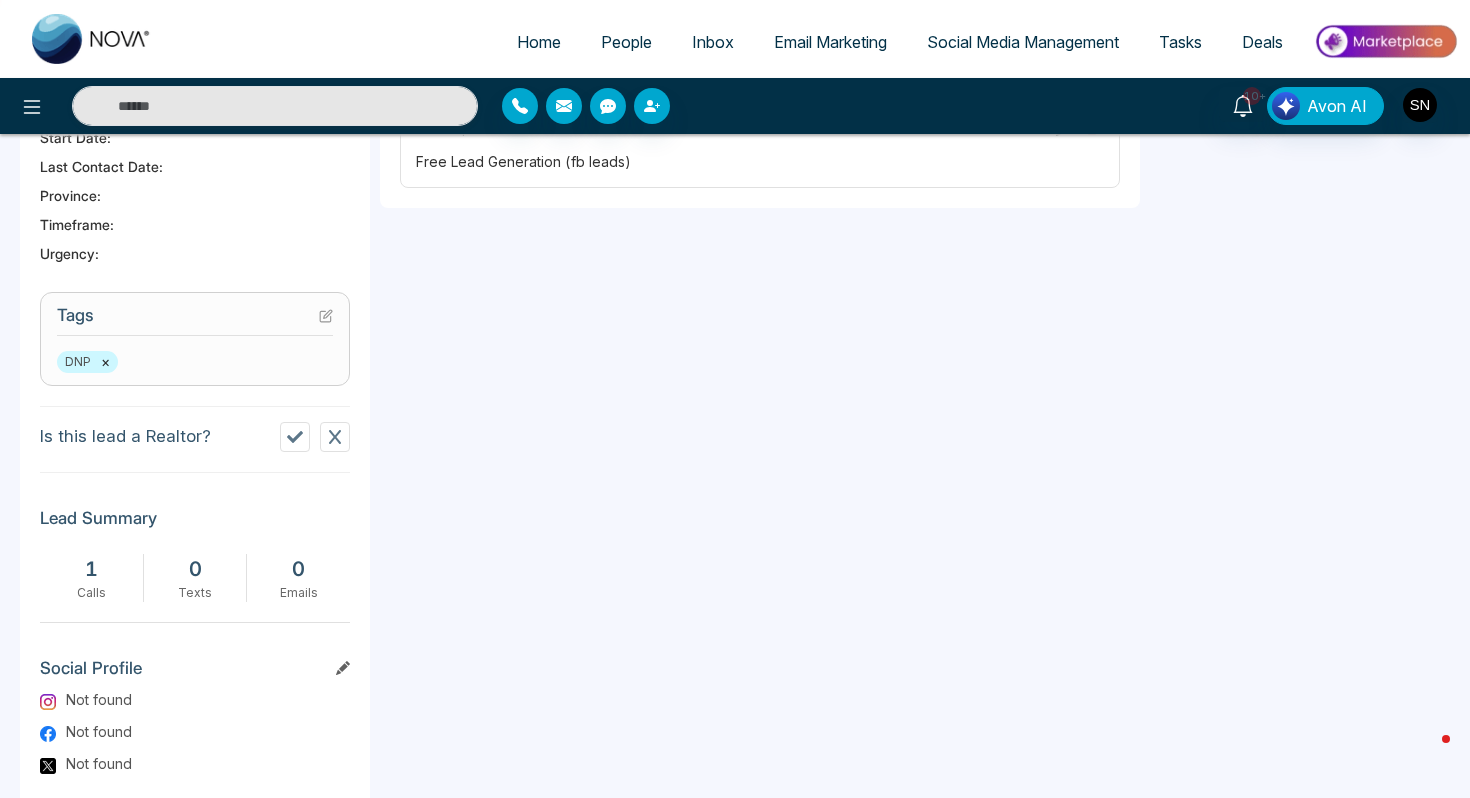 scroll, scrollTop: 668, scrollLeft: 0, axis: vertical 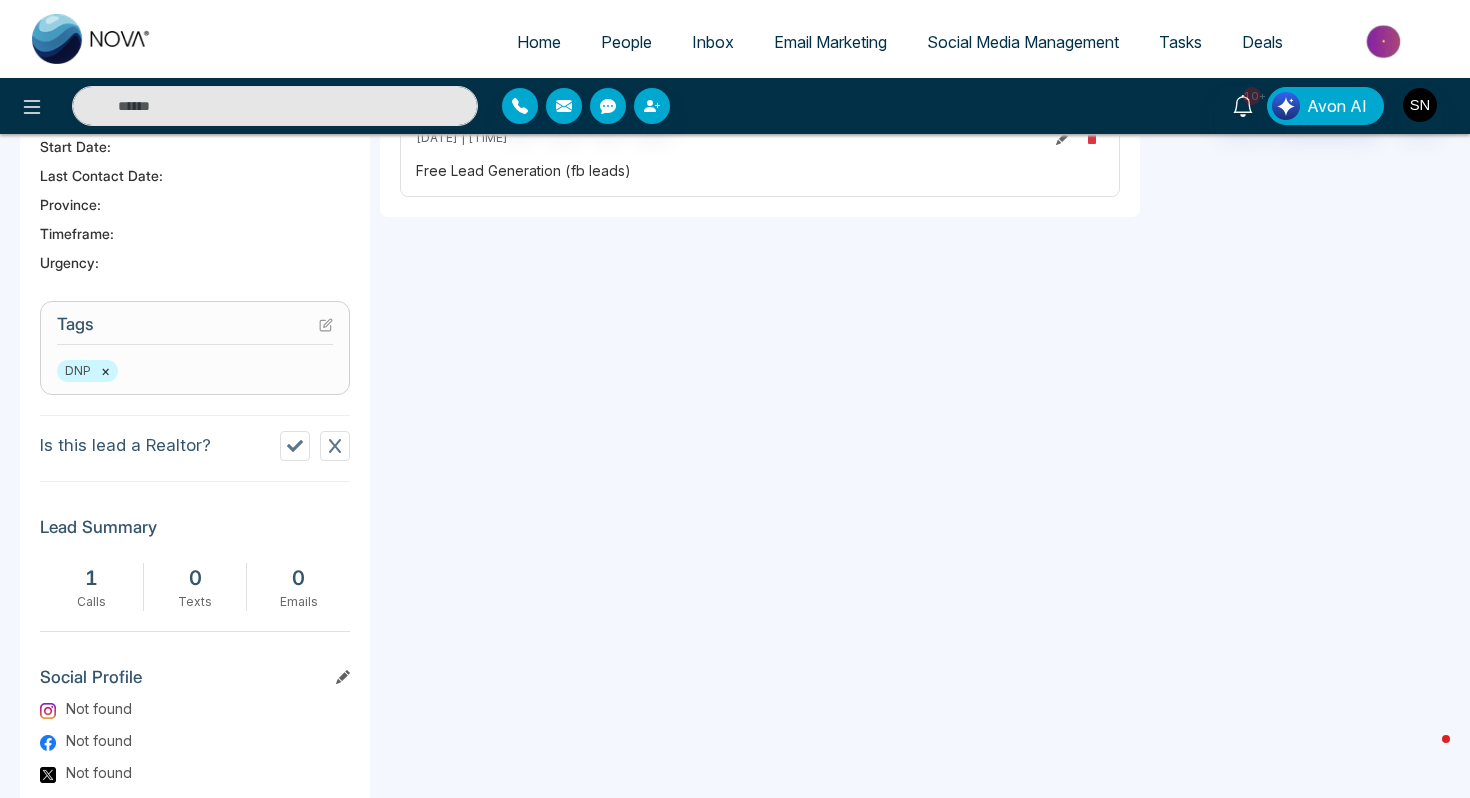 click on "×" at bounding box center (105, 371) 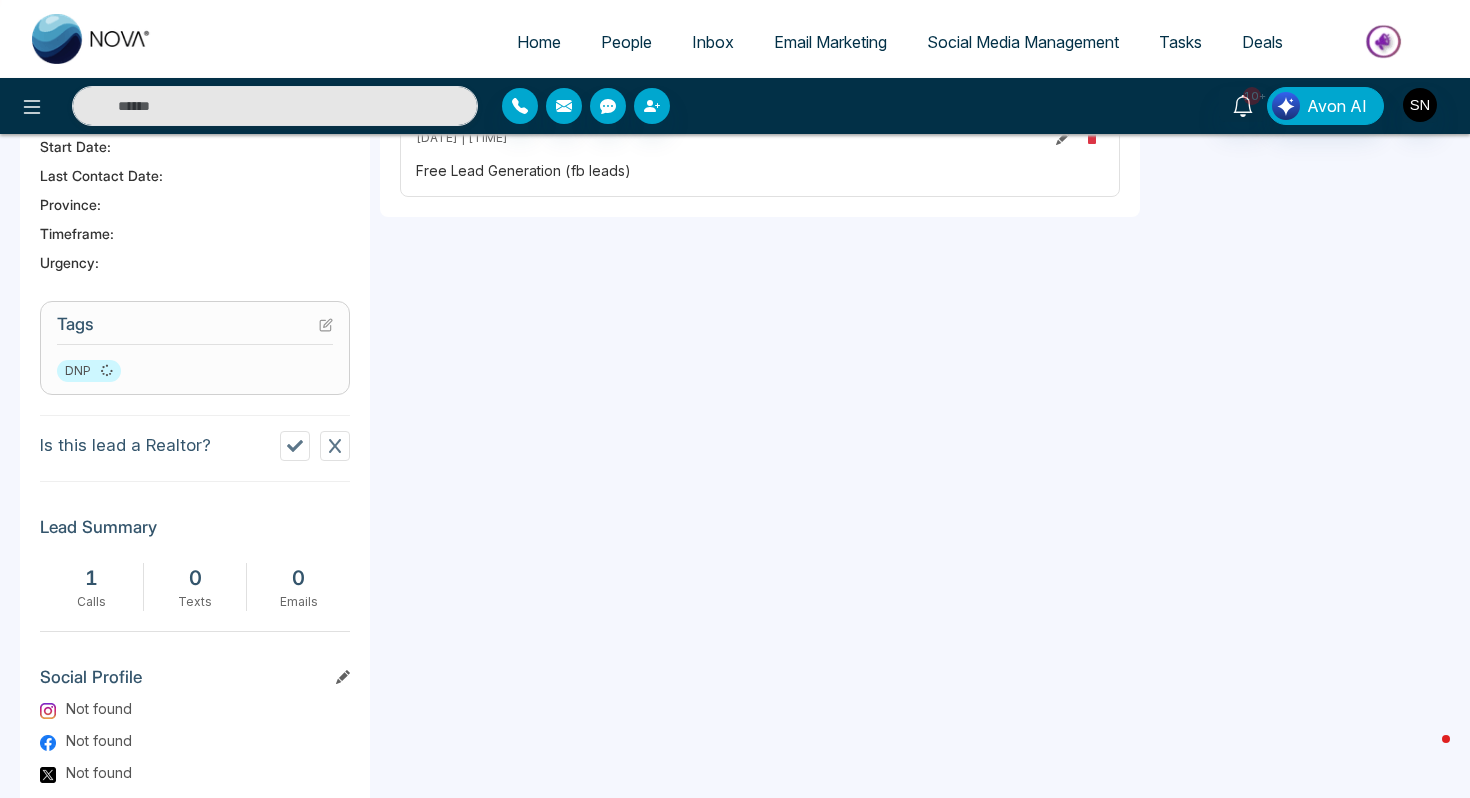 click 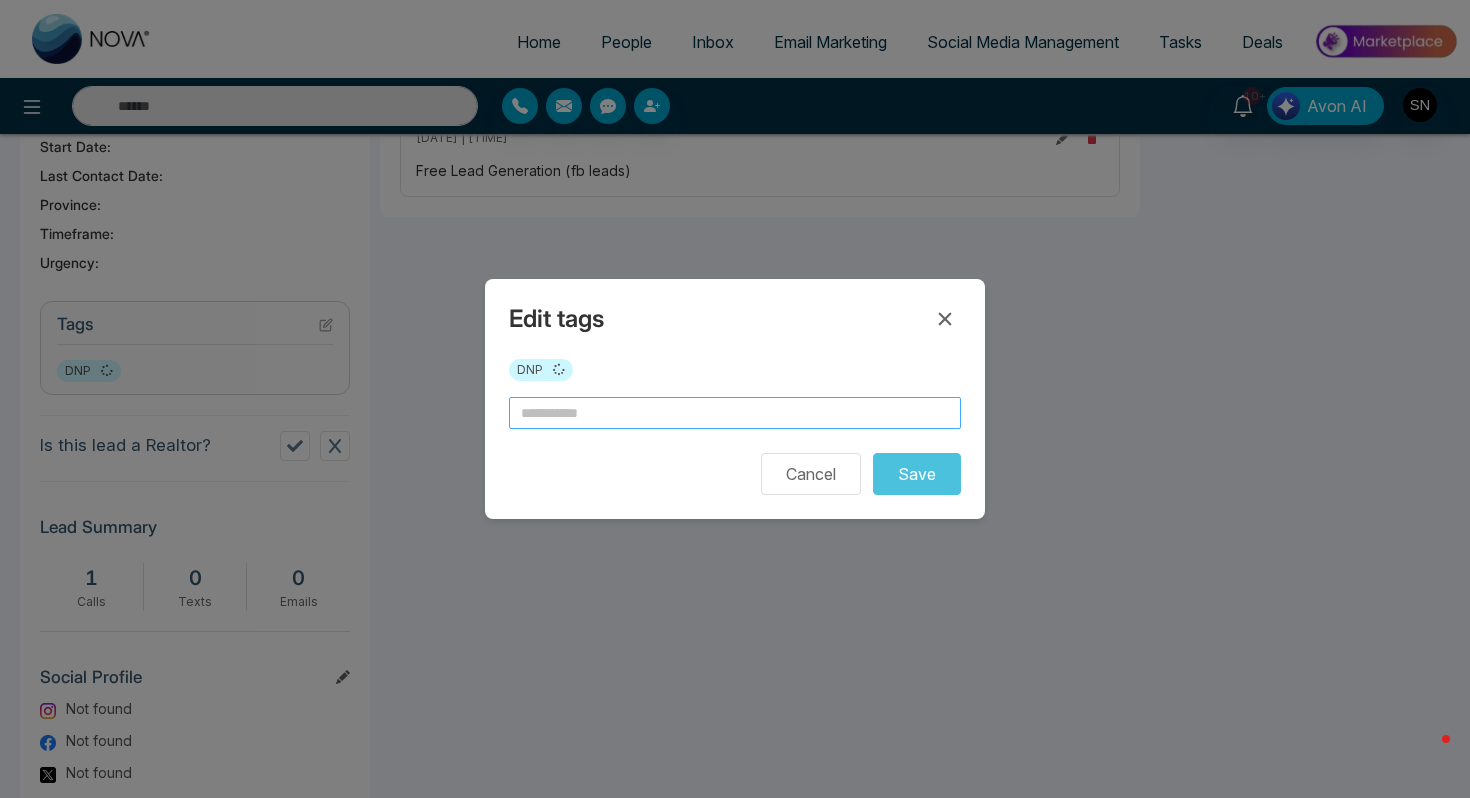 click at bounding box center (735, 413) 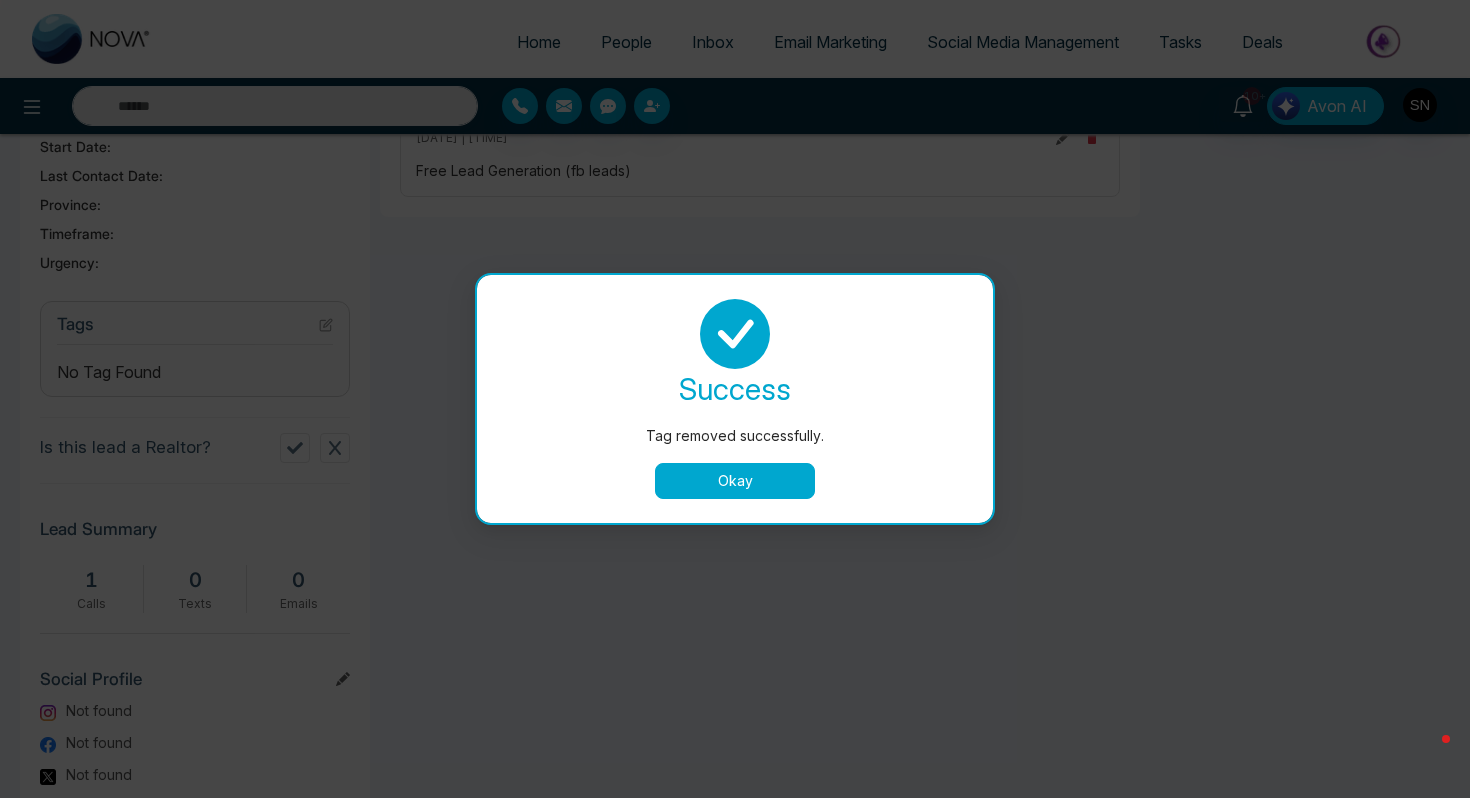click on "Okay" at bounding box center (735, 481) 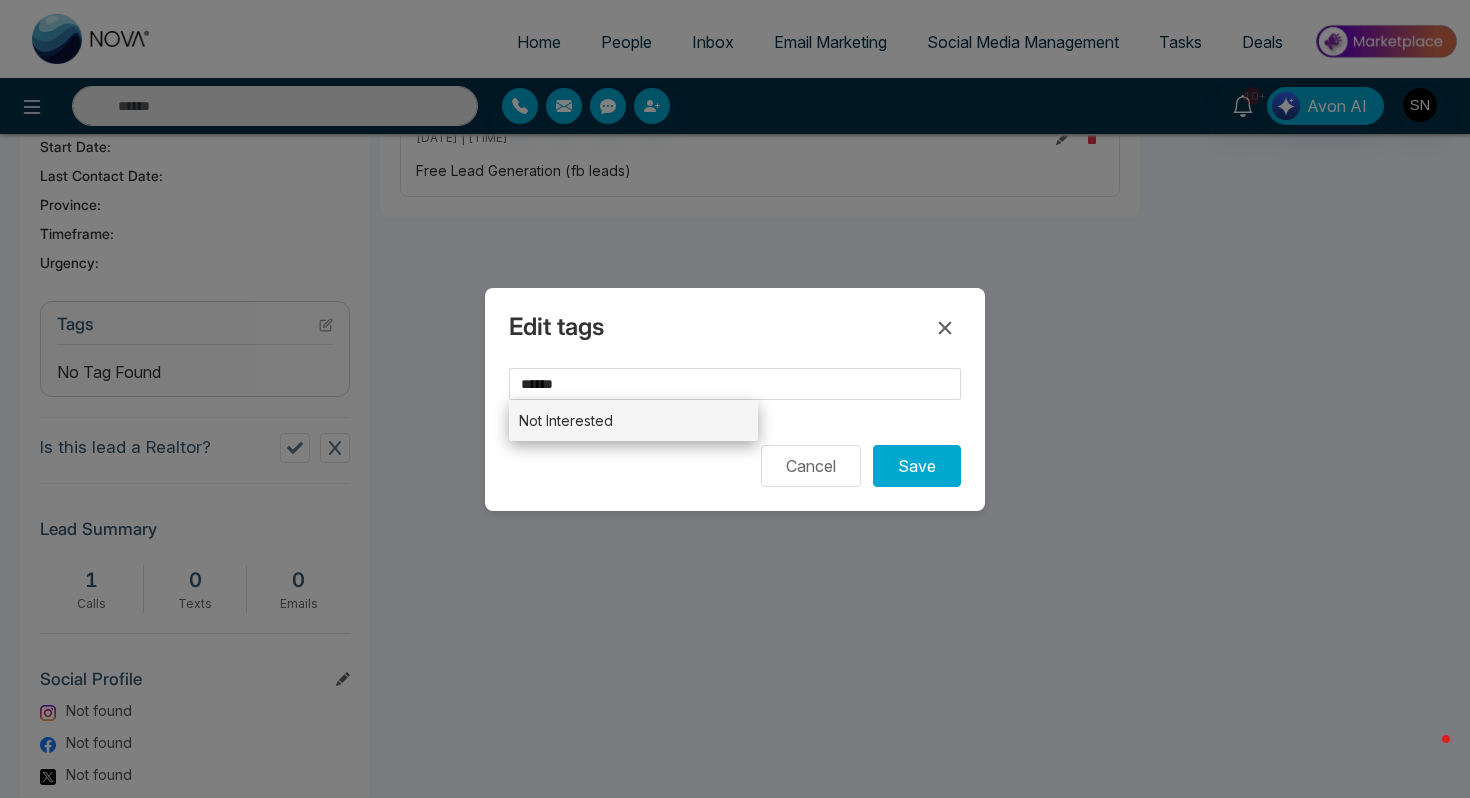 click on "Not Interested" at bounding box center [633, 420] 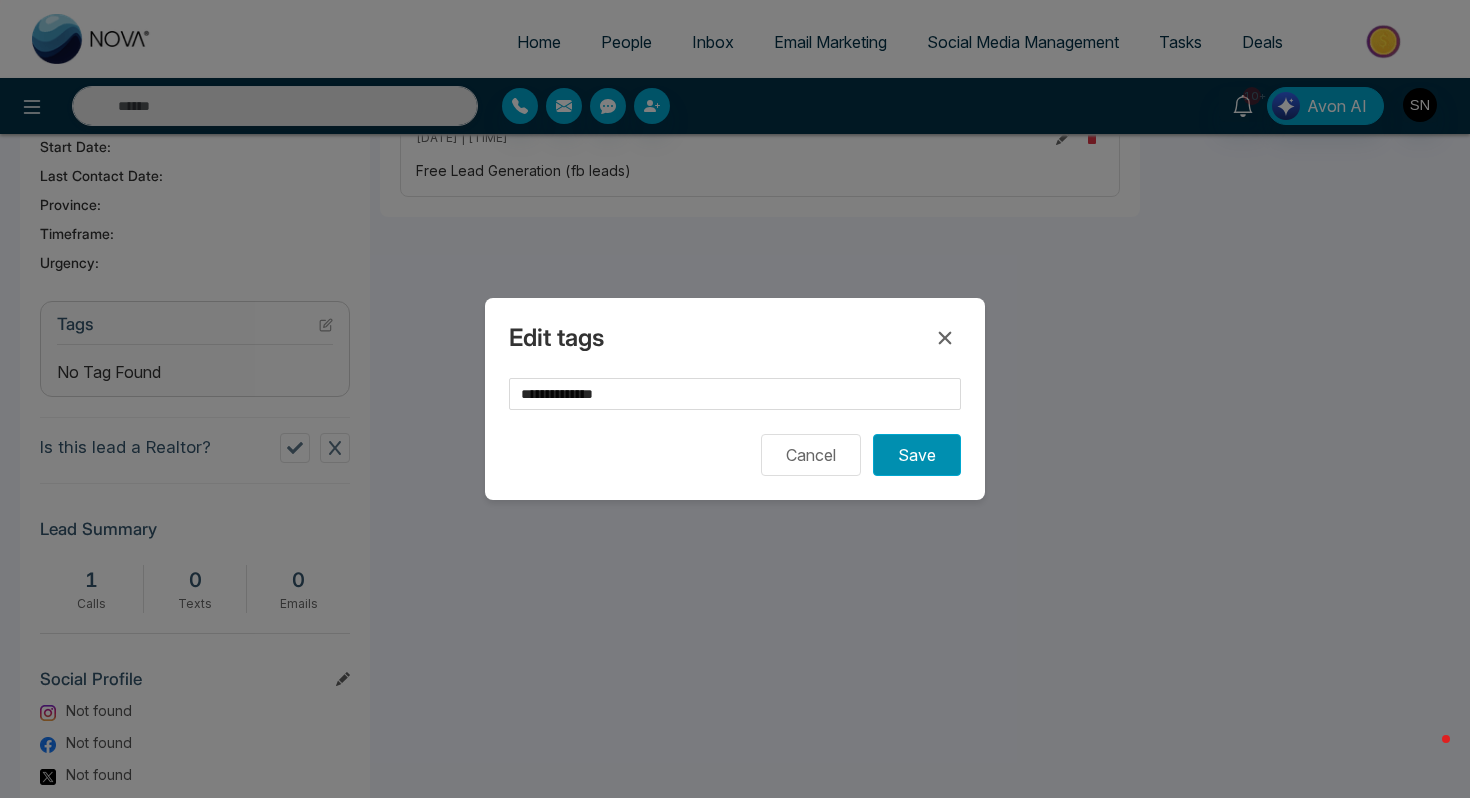click on "Save" at bounding box center [917, 455] 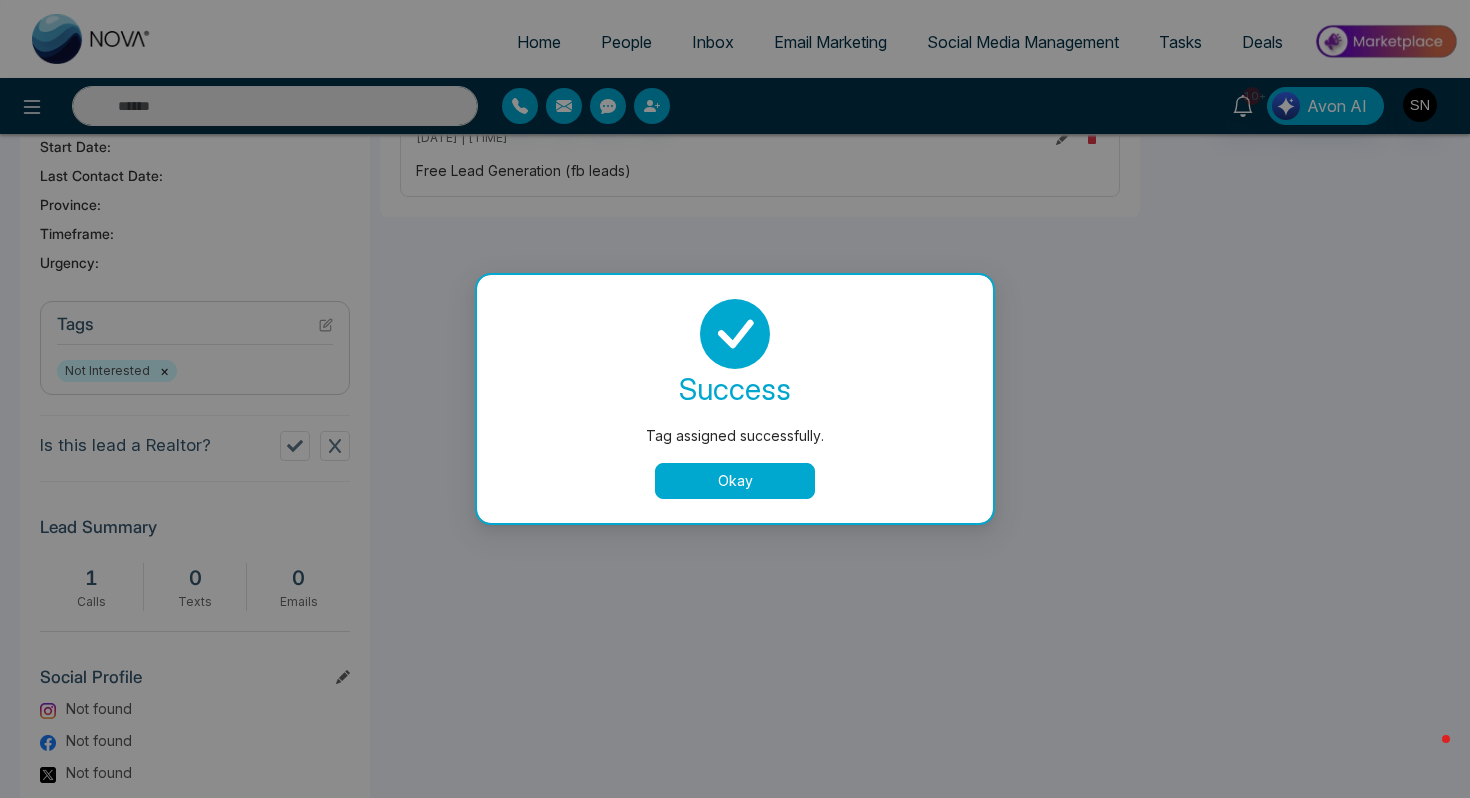 click on "Okay" at bounding box center (735, 481) 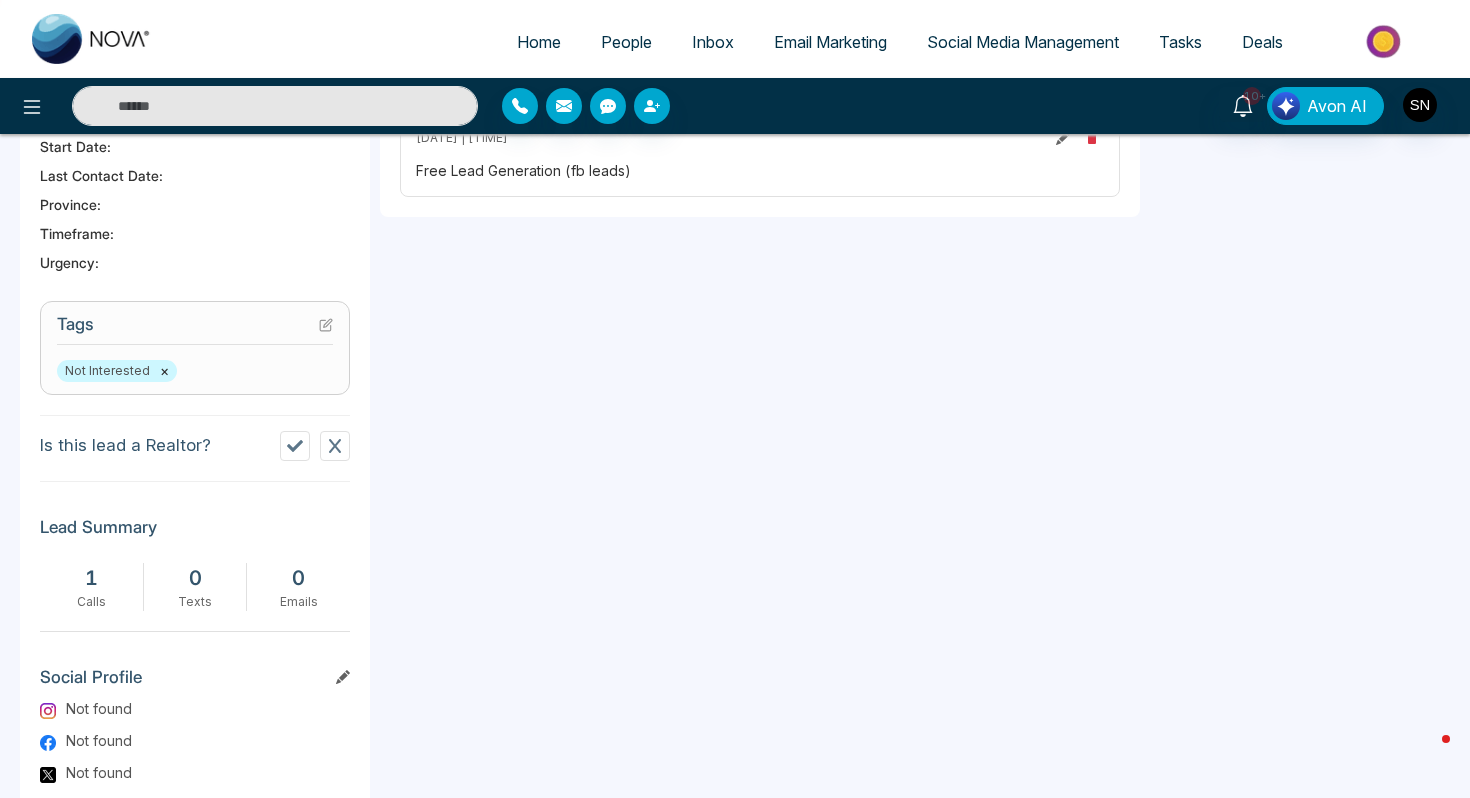 click at bounding box center [275, 106] 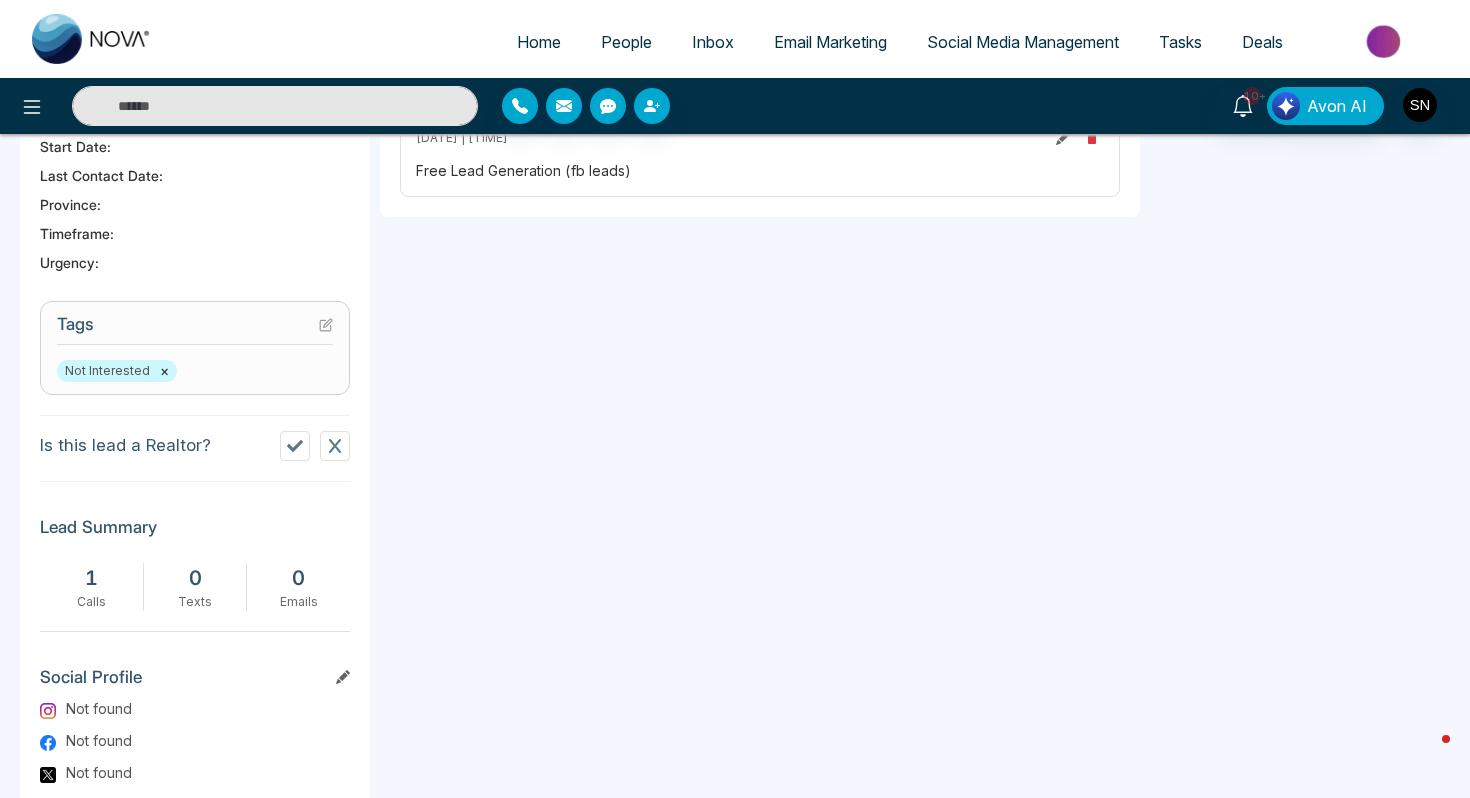 paste on "**********" 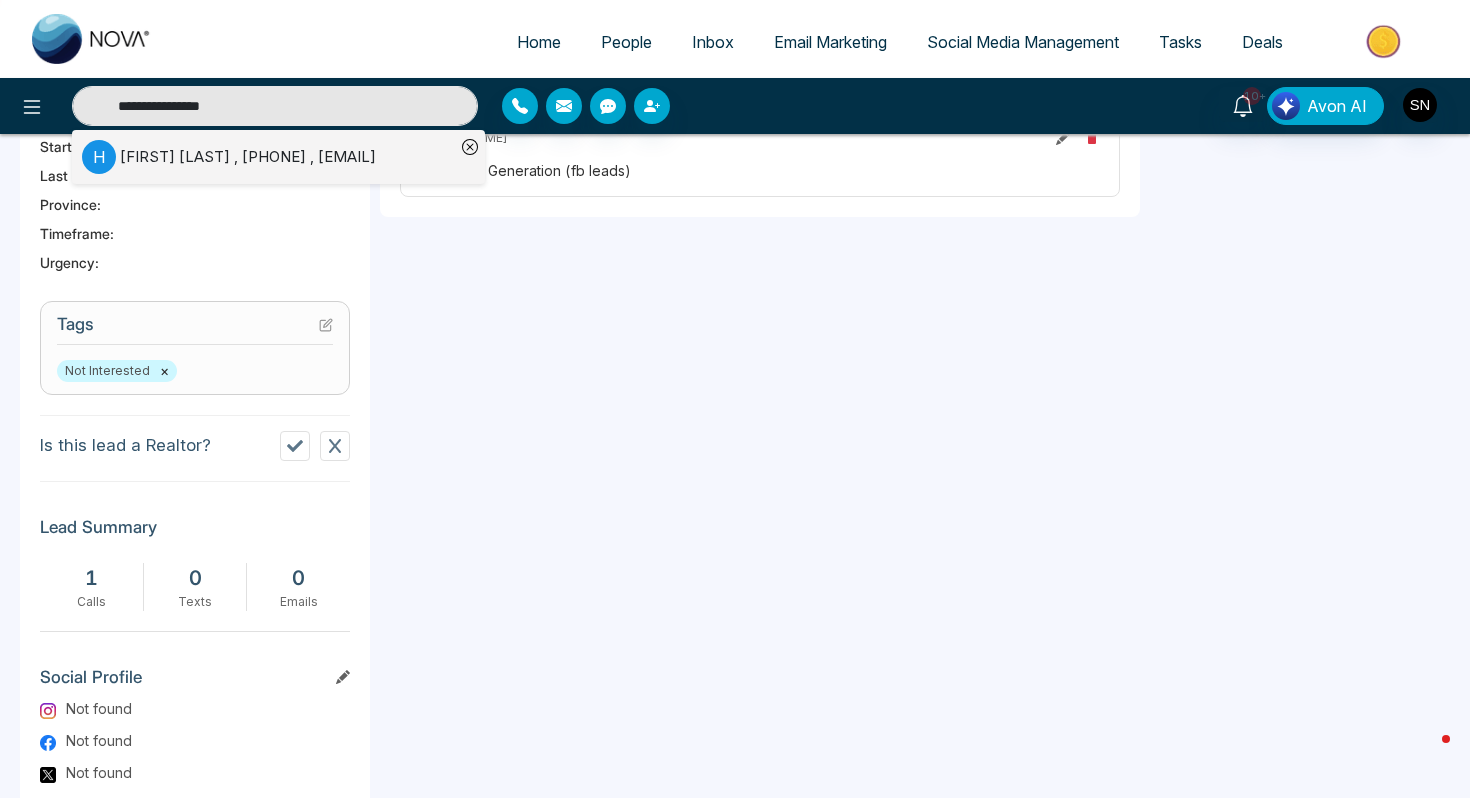 type on "**********" 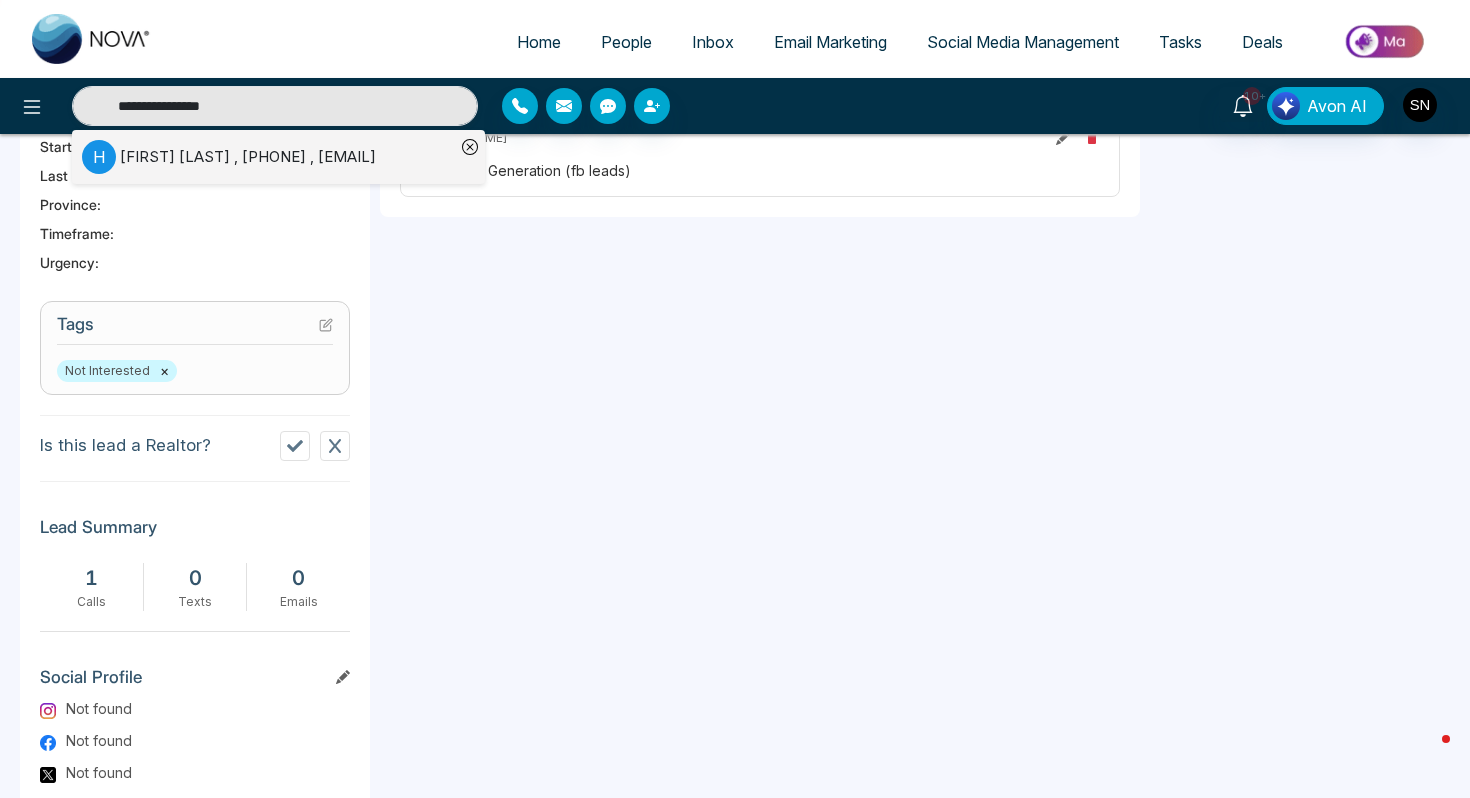 click on "Hamid Omerzad     , +16474923546   , hamid@getleo.com" at bounding box center (248, 157) 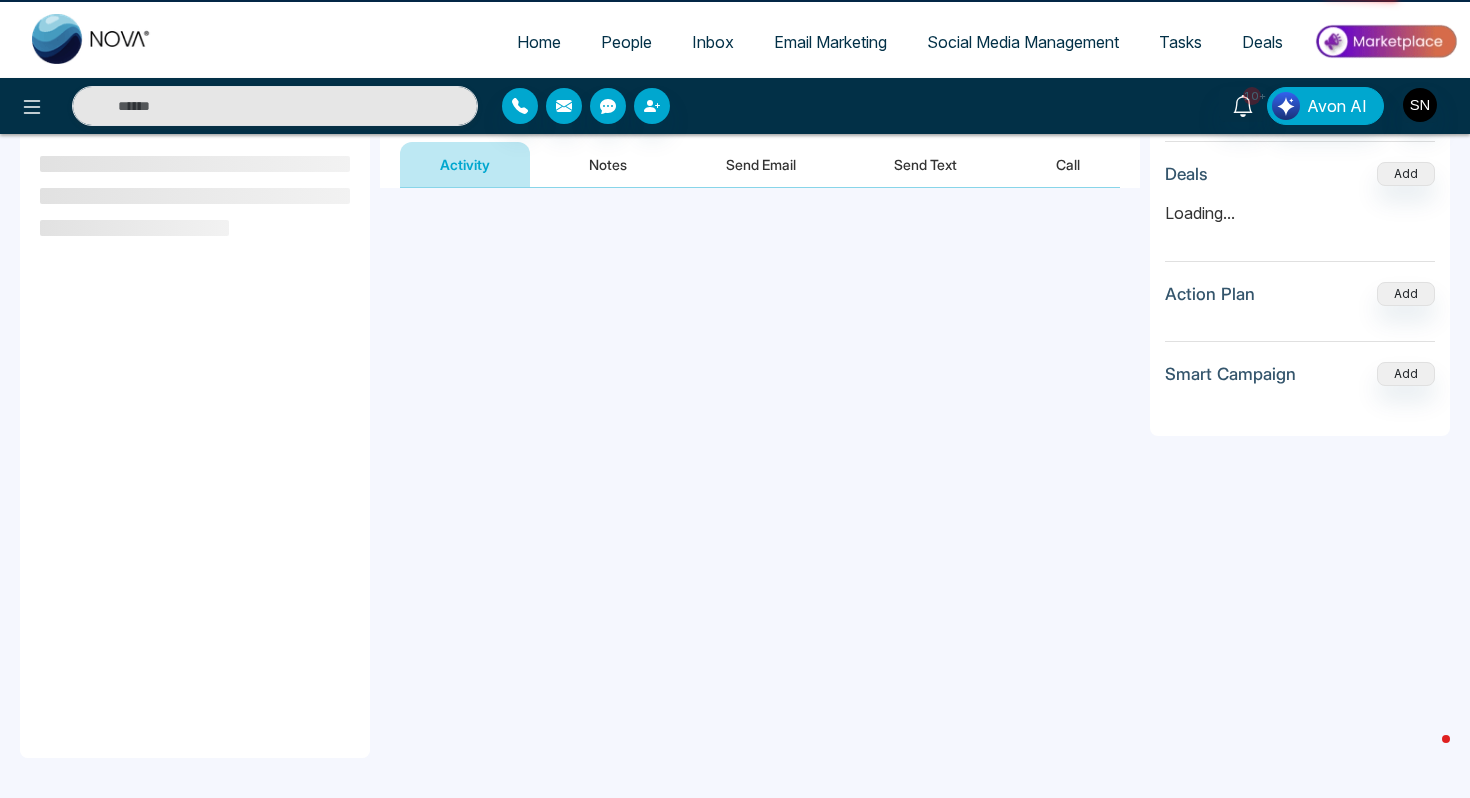 scroll, scrollTop: 0, scrollLeft: 0, axis: both 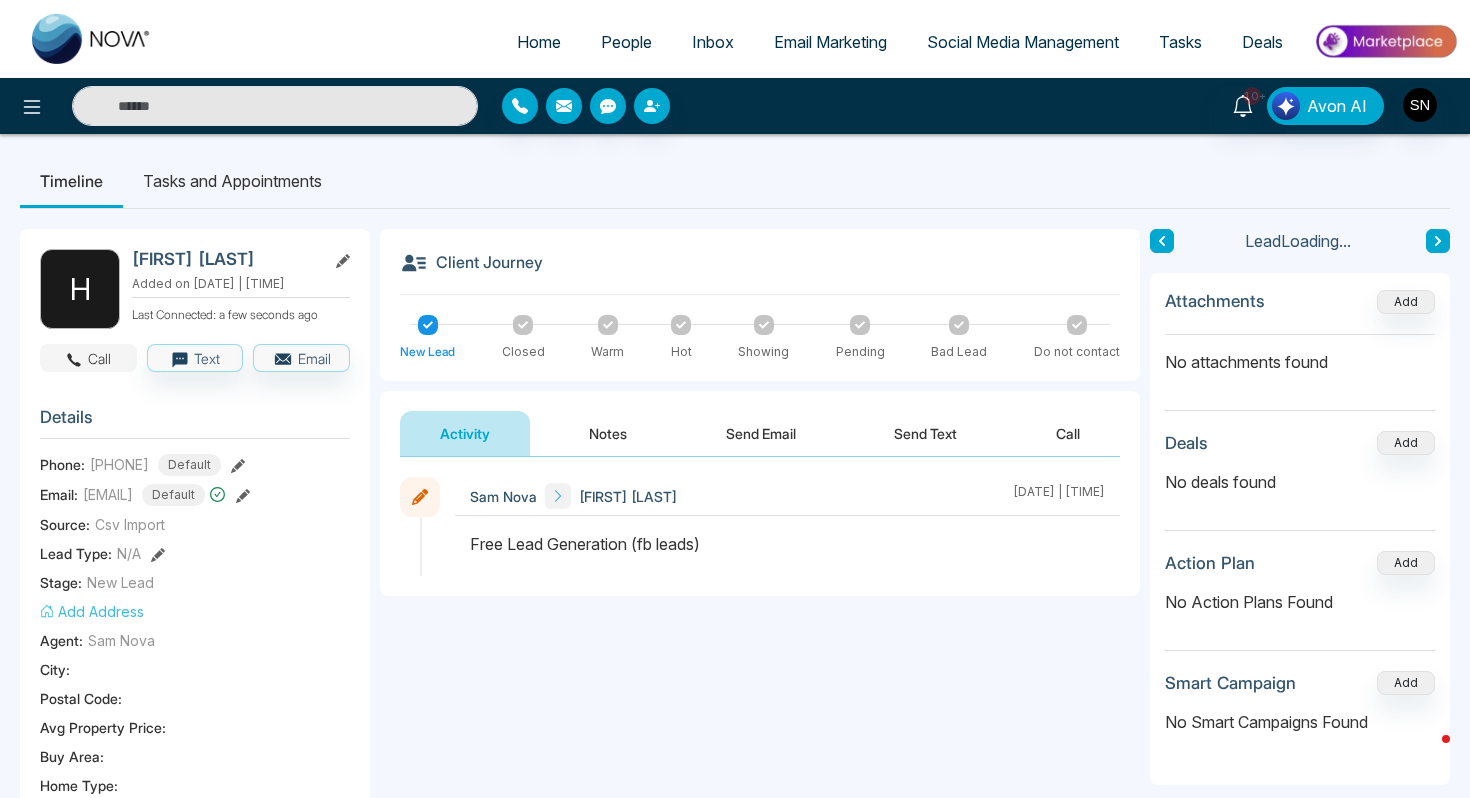 click on "Call" at bounding box center (88, 358) 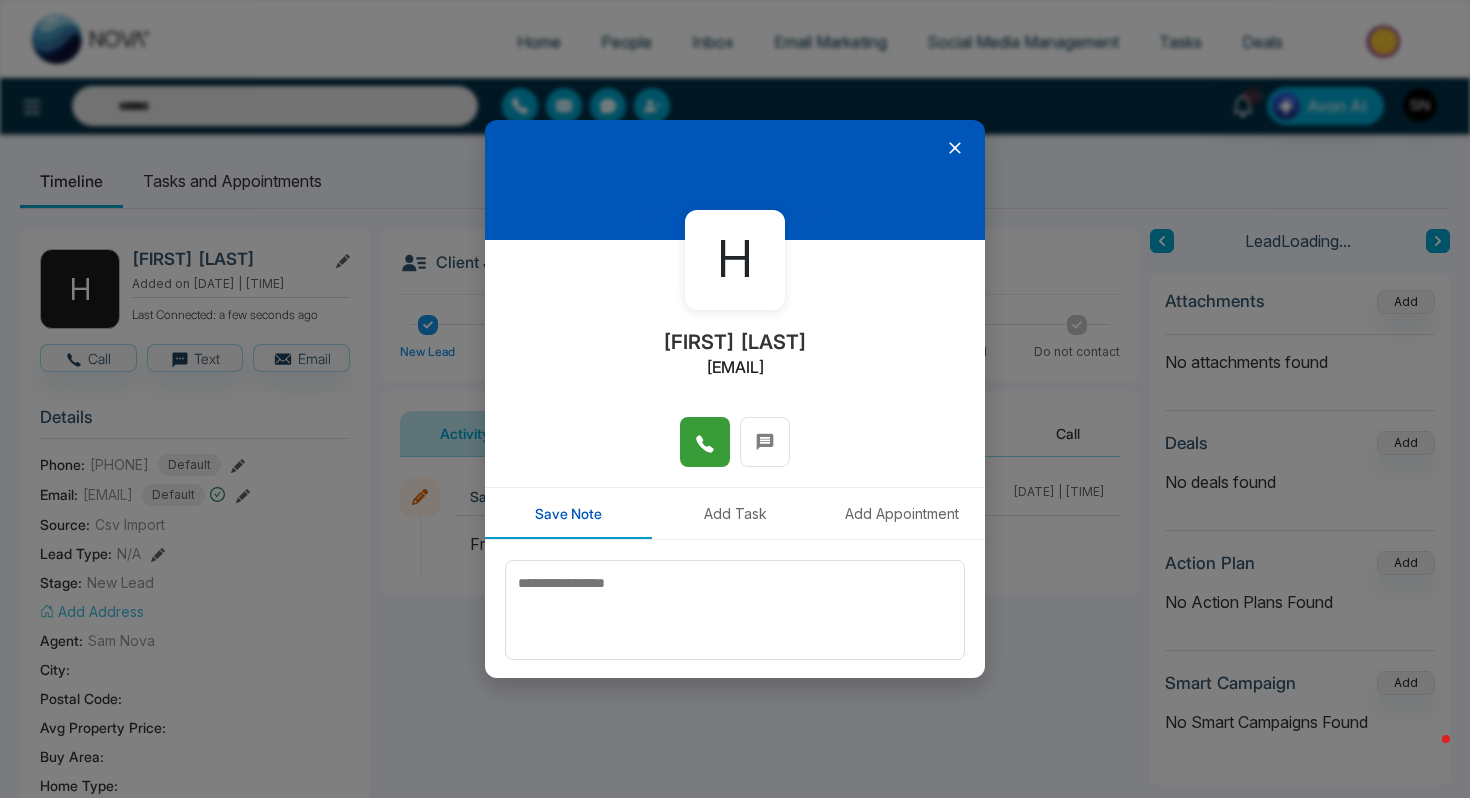click at bounding box center [705, 442] 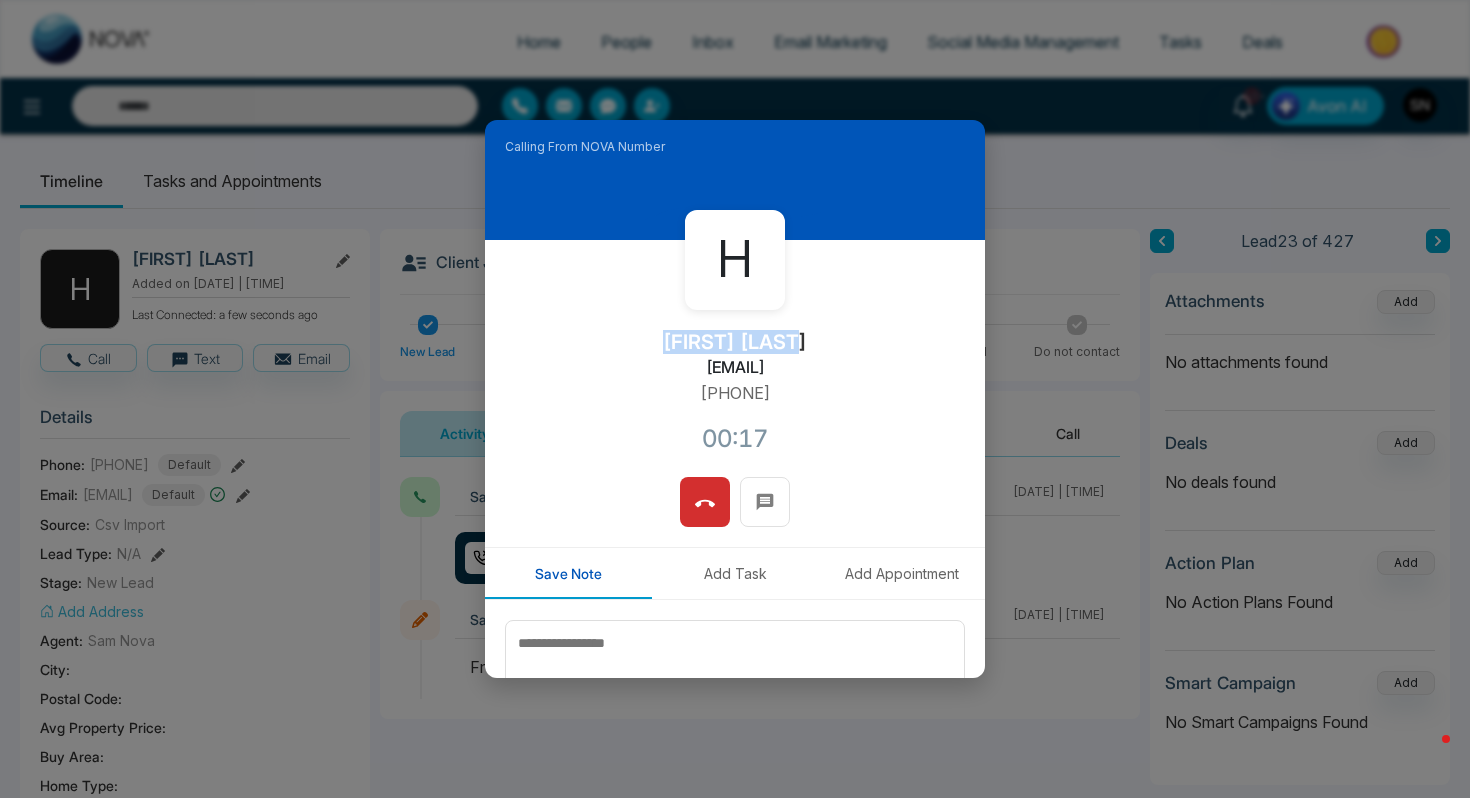 drag, startPoint x: 664, startPoint y: 340, endPoint x: 821, endPoint y: 342, distance: 157.01274 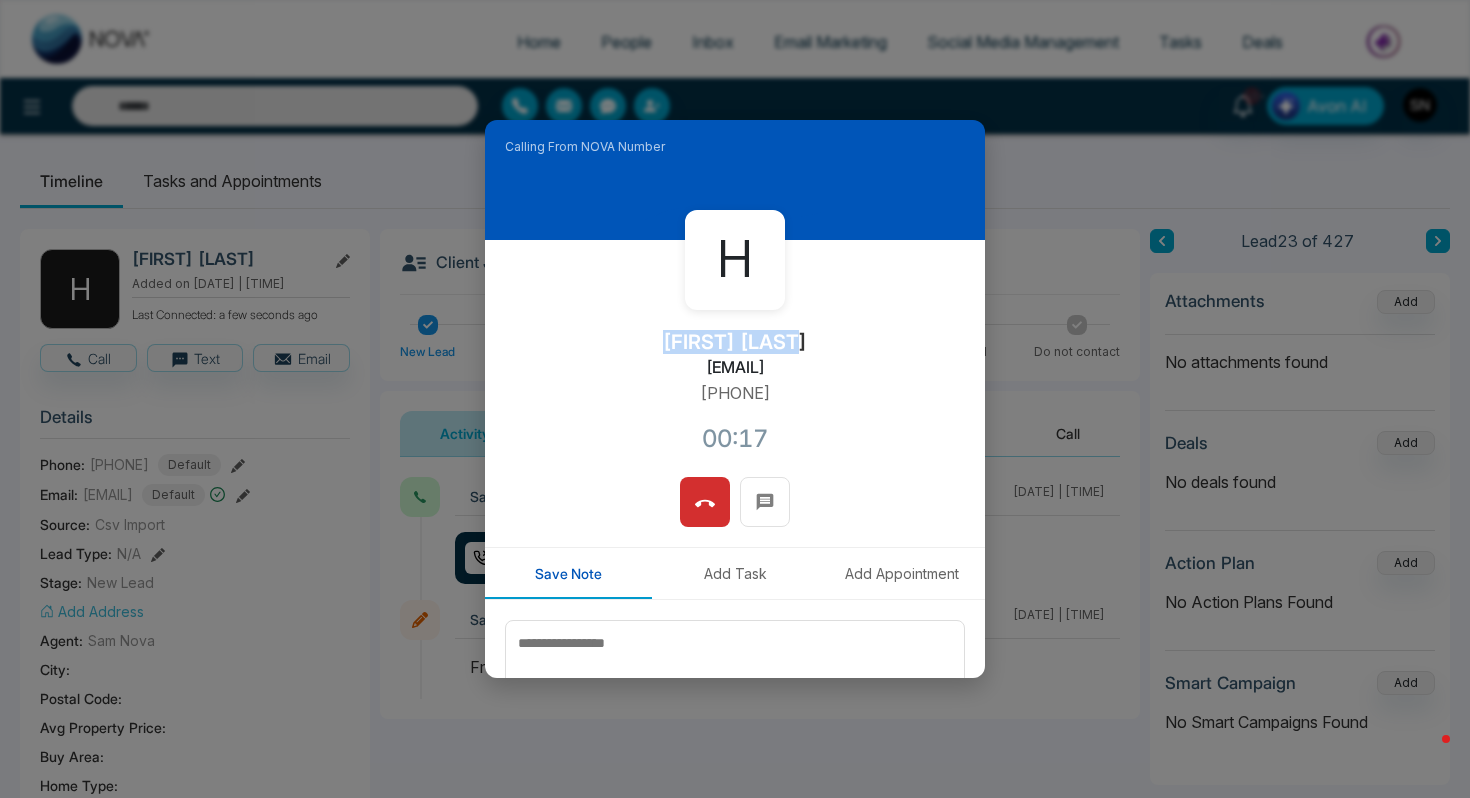 click on "H Hamid Omerzad hamid@getleo.com +16474923546 00:17" at bounding box center (735, 358) 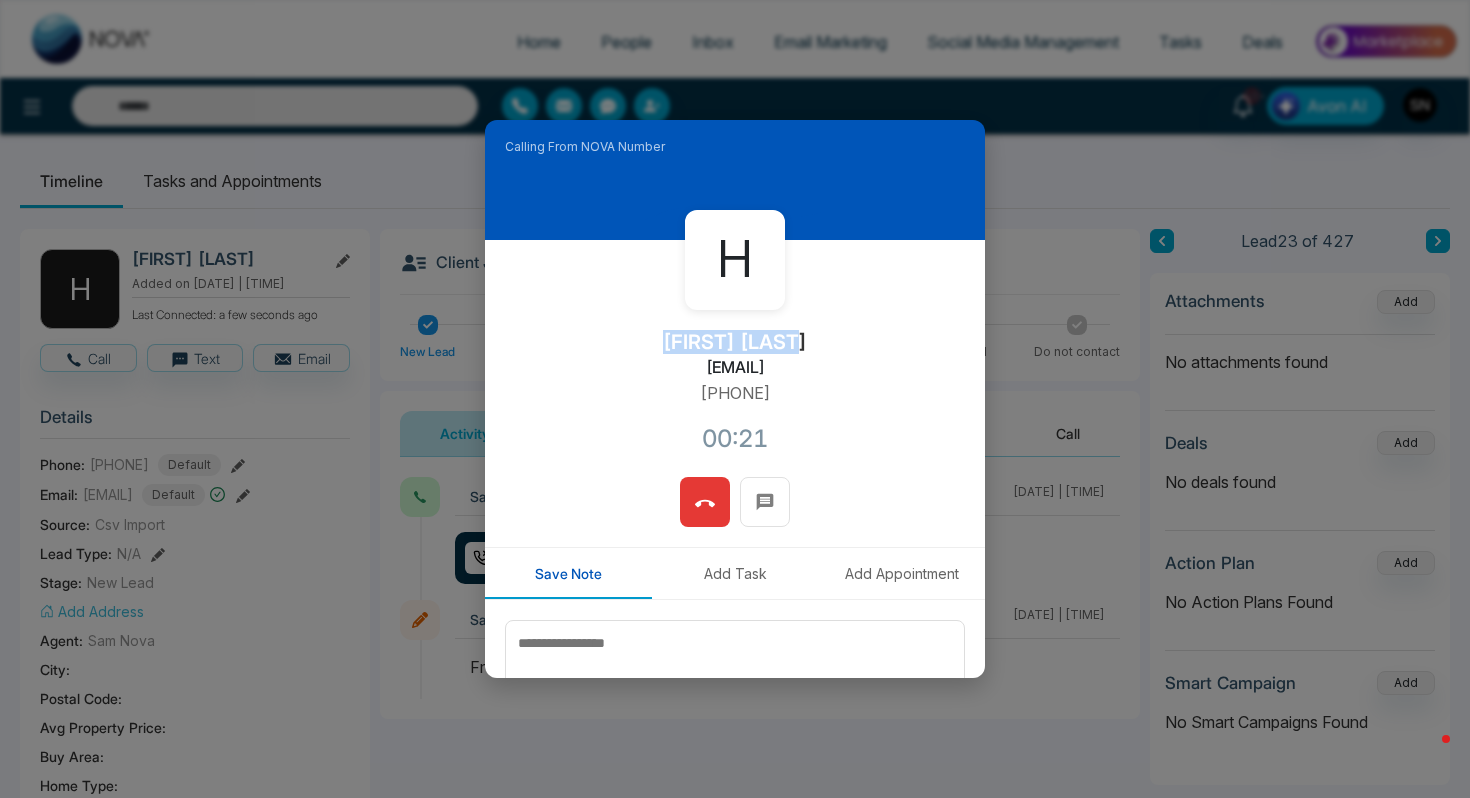 click at bounding box center [705, 502] 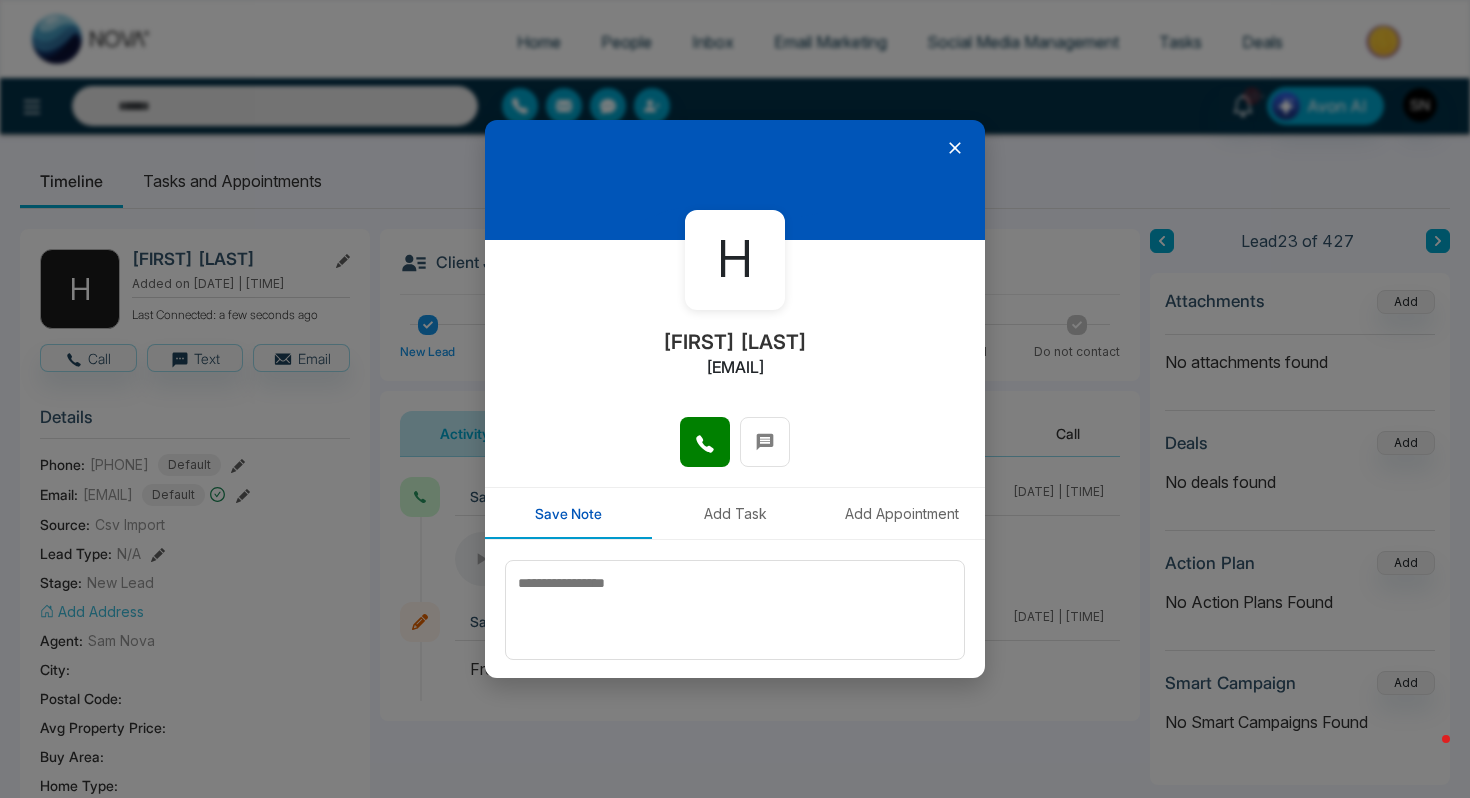 click at bounding box center (735, 180) 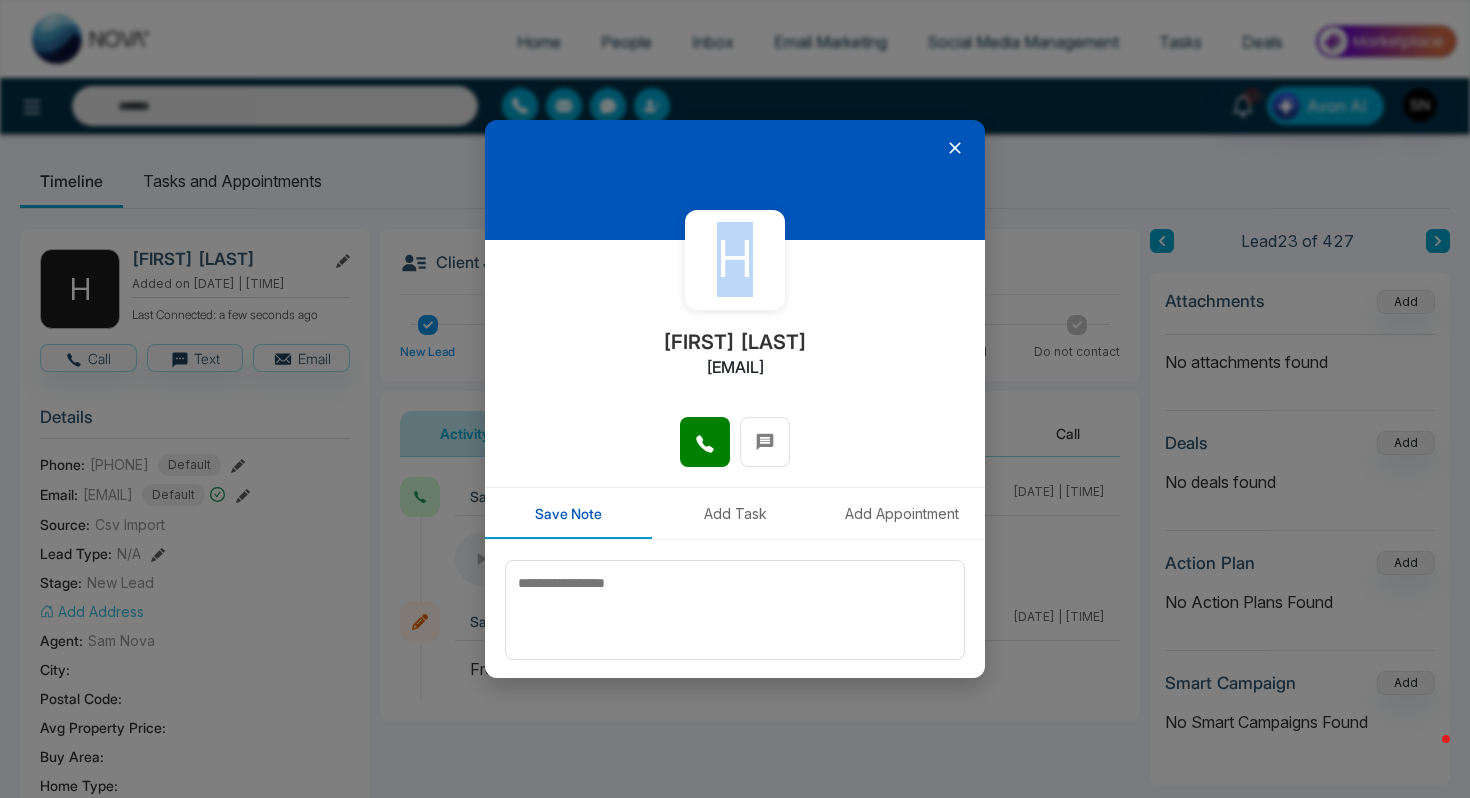 click at bounding box center (735, 180) 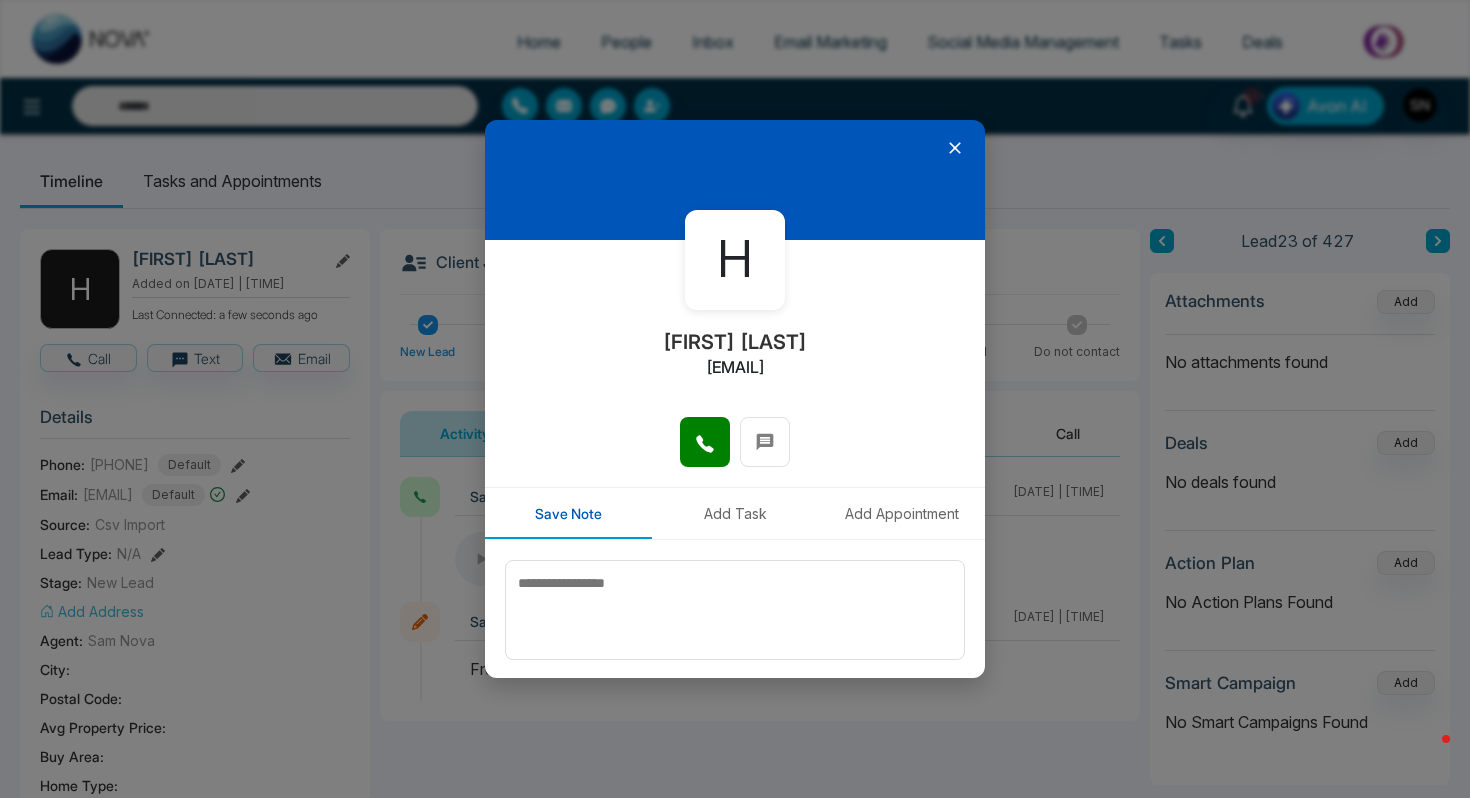click 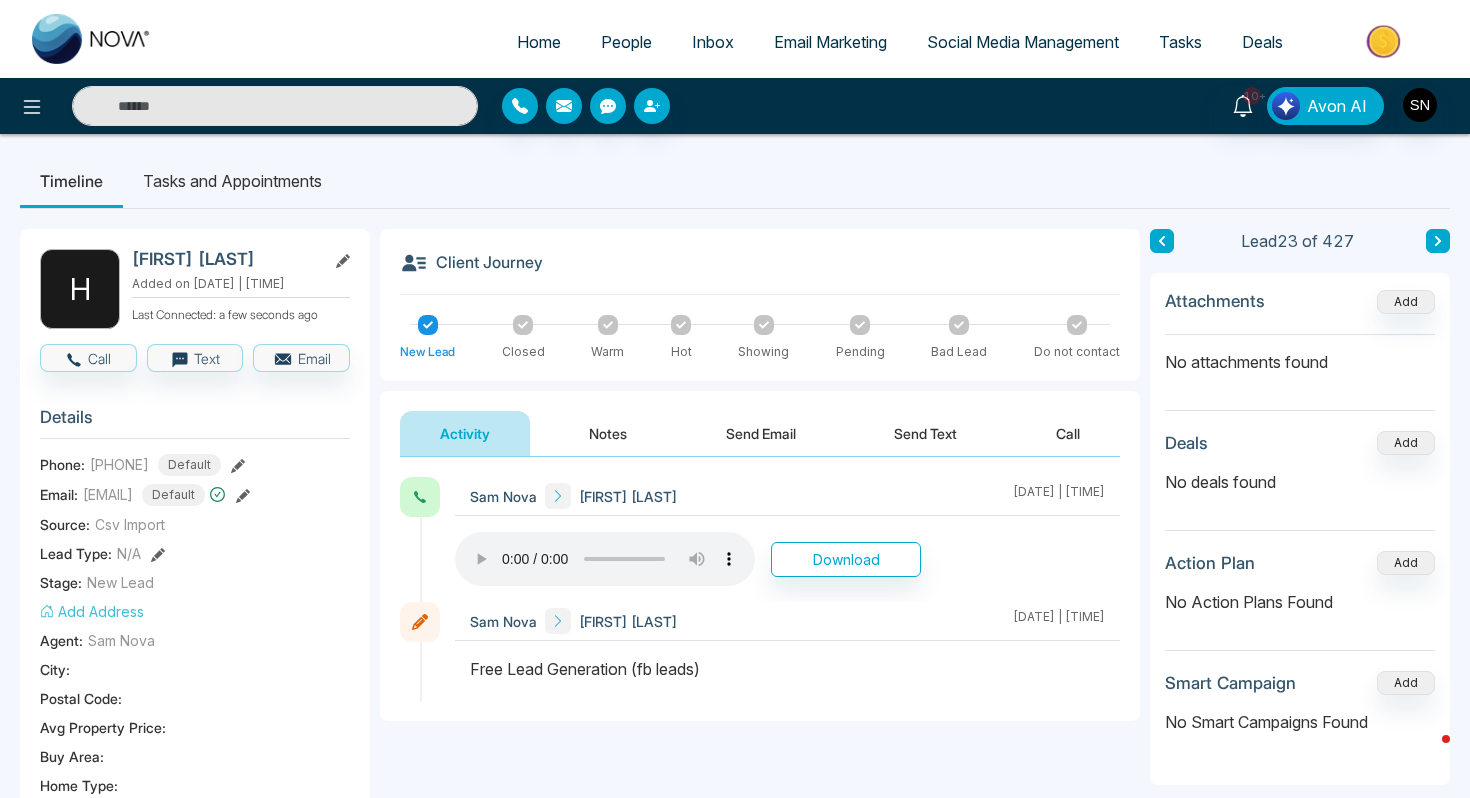 click 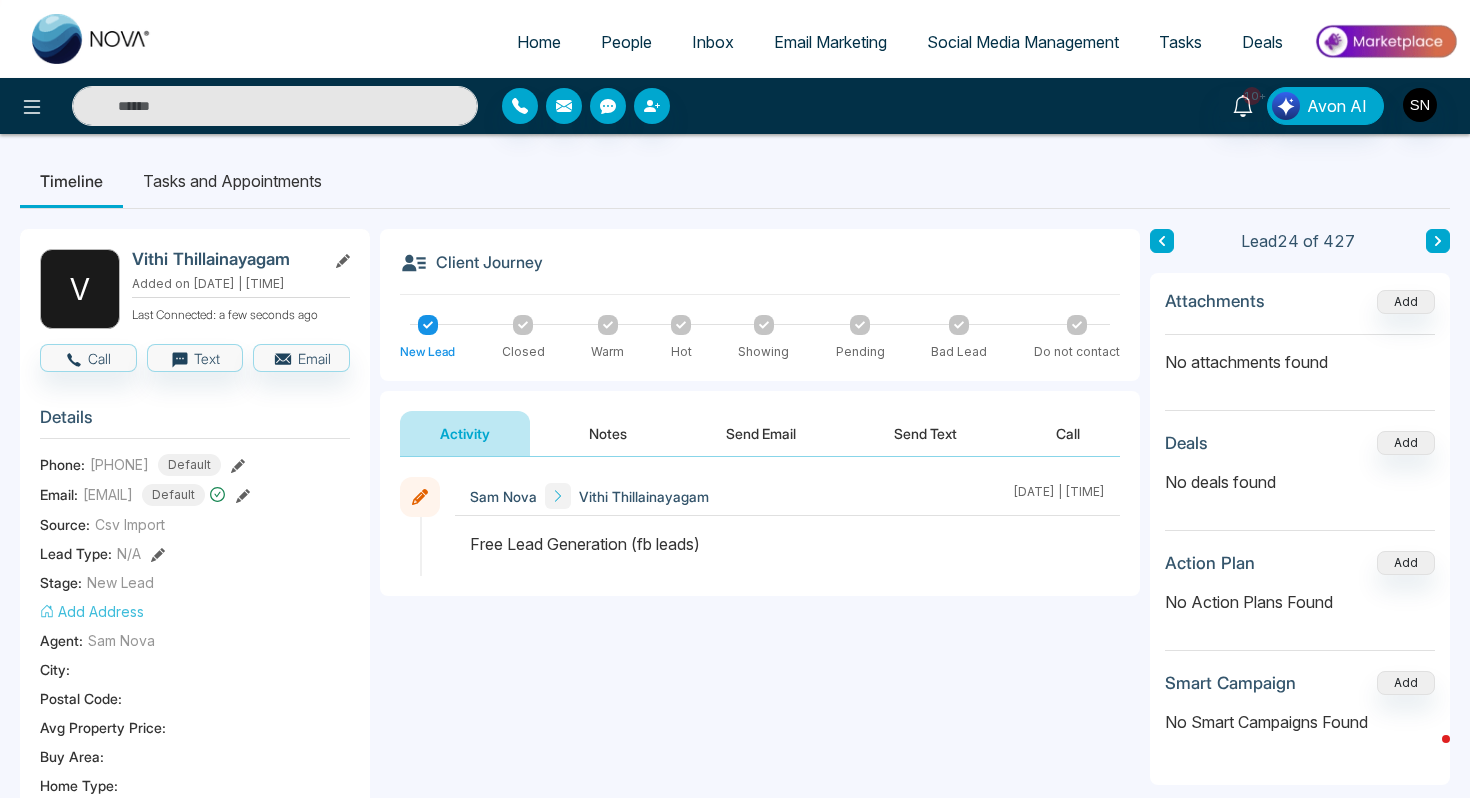 click at bounding box center [275, 106] 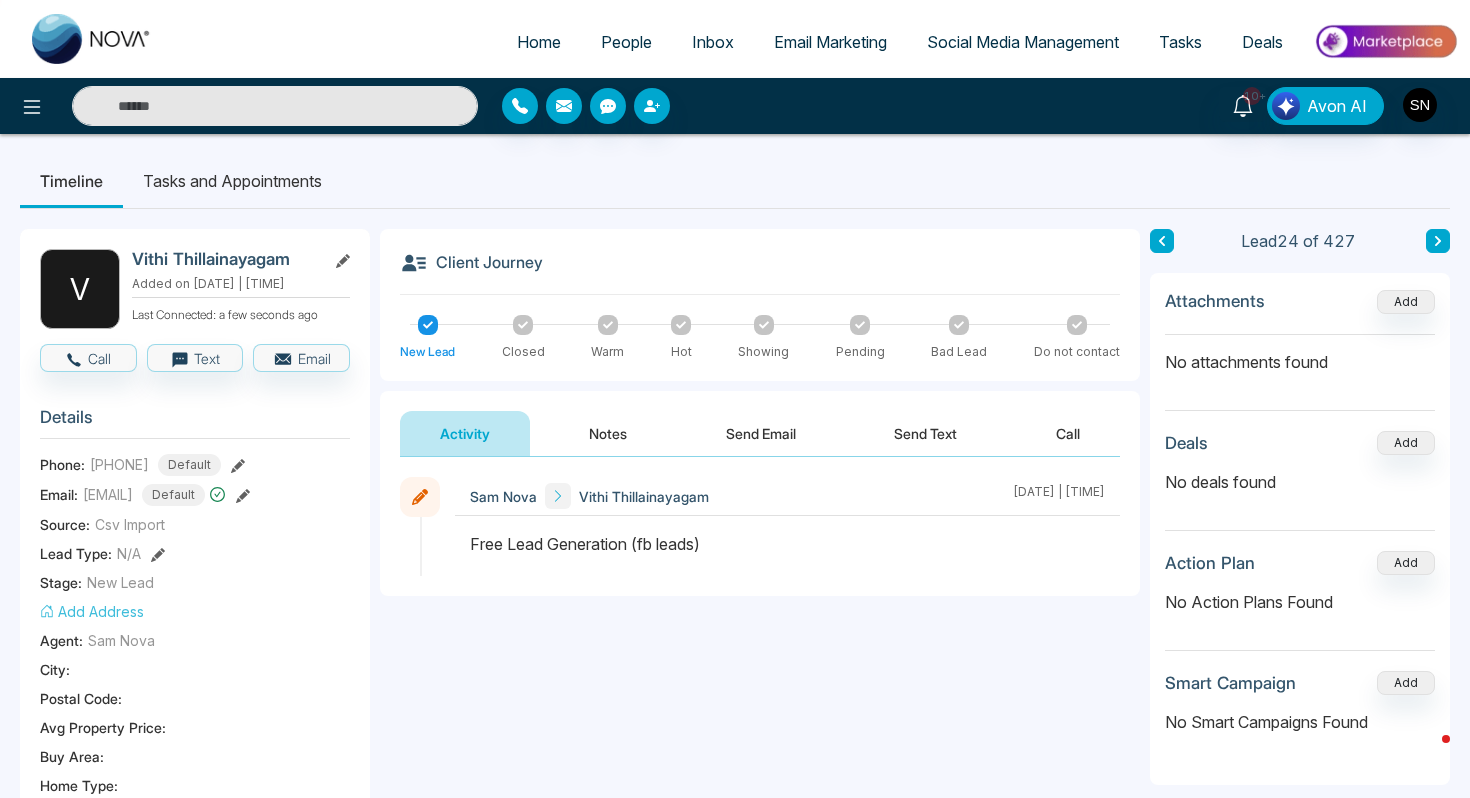 paste on "**********" 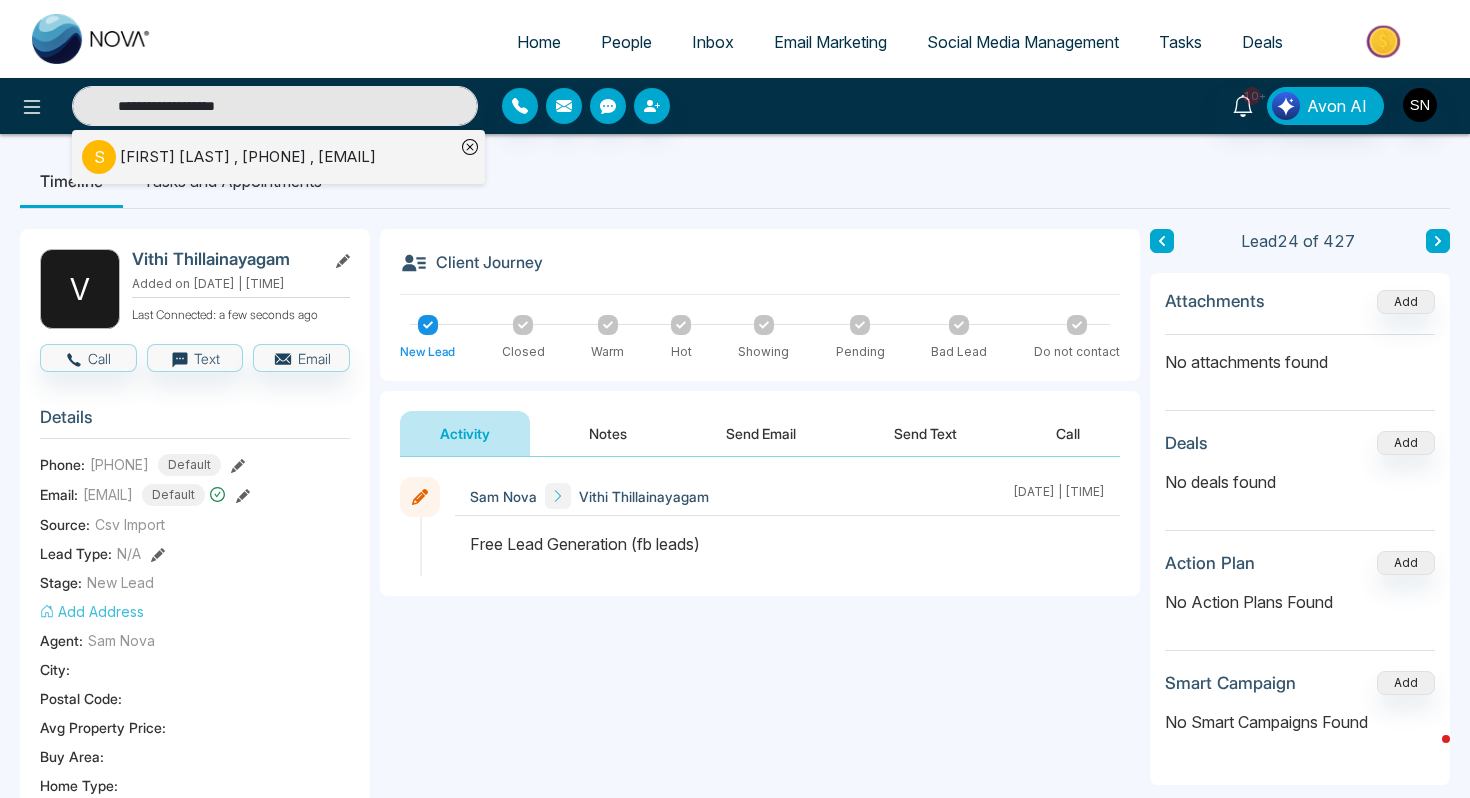 type on "**********" 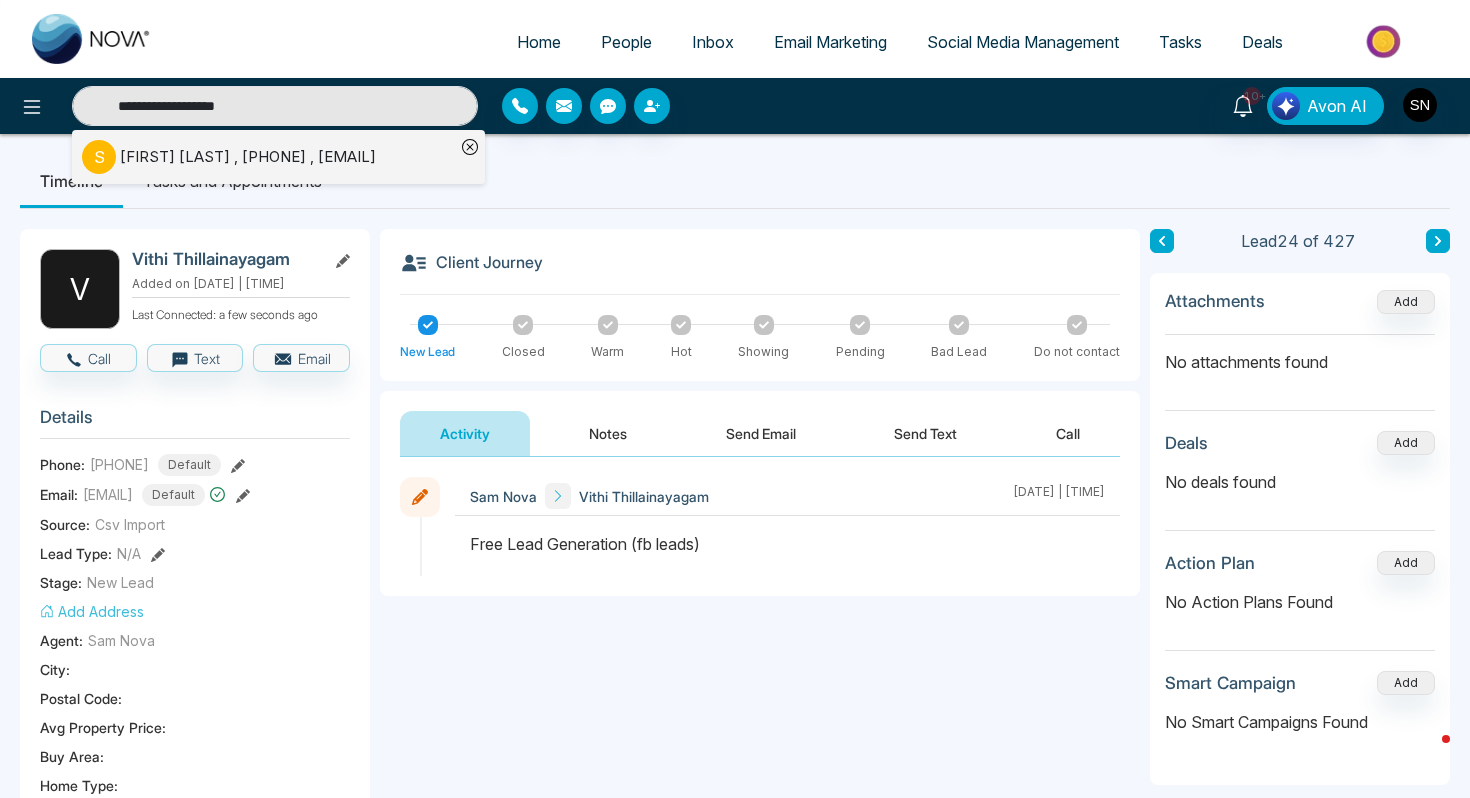 click on "Sarah McGinnis     , +19053566062   , smcginnis@gmail.com" at bounding box center (248, 157) 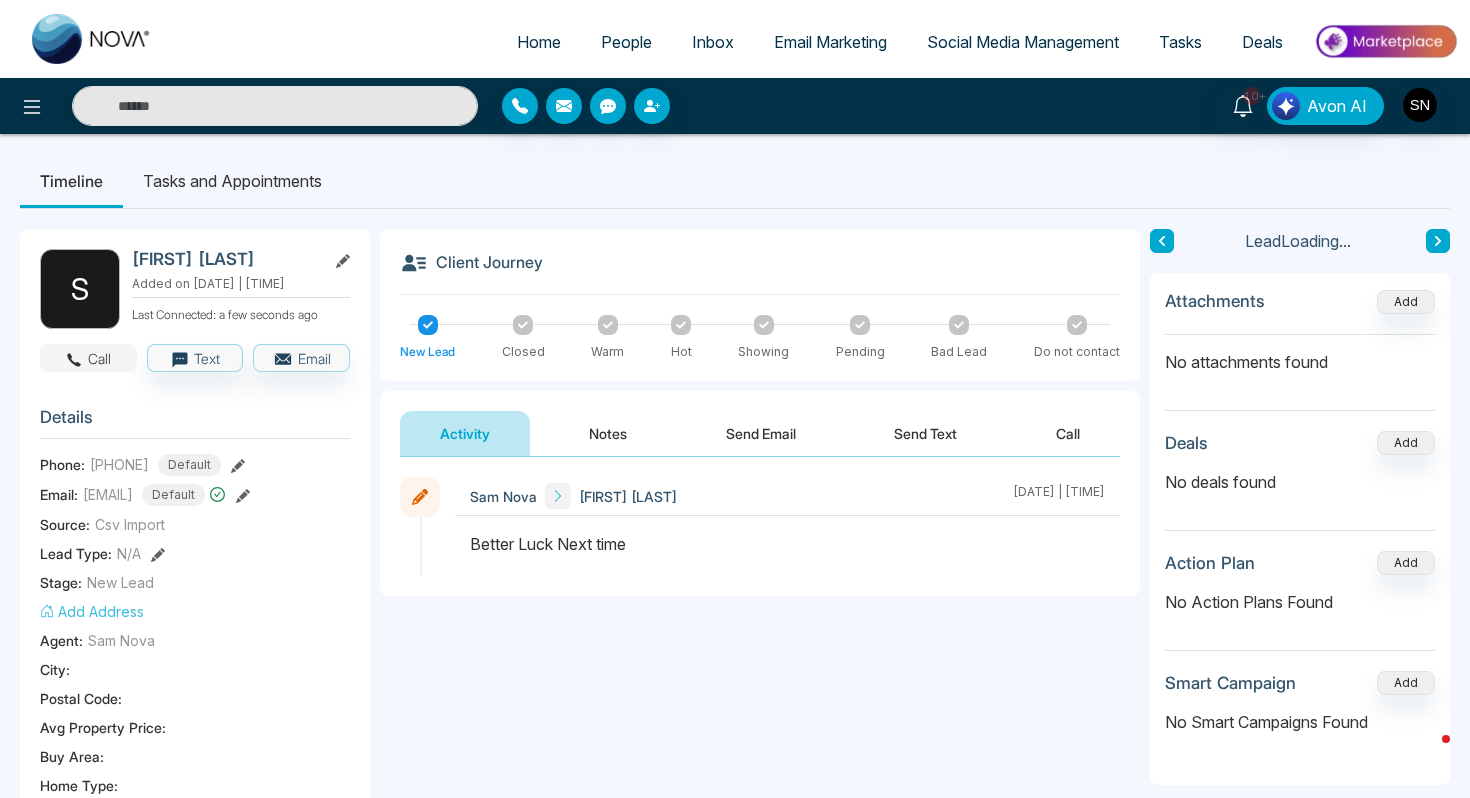click on "Call" at bounding box center [88, 358] 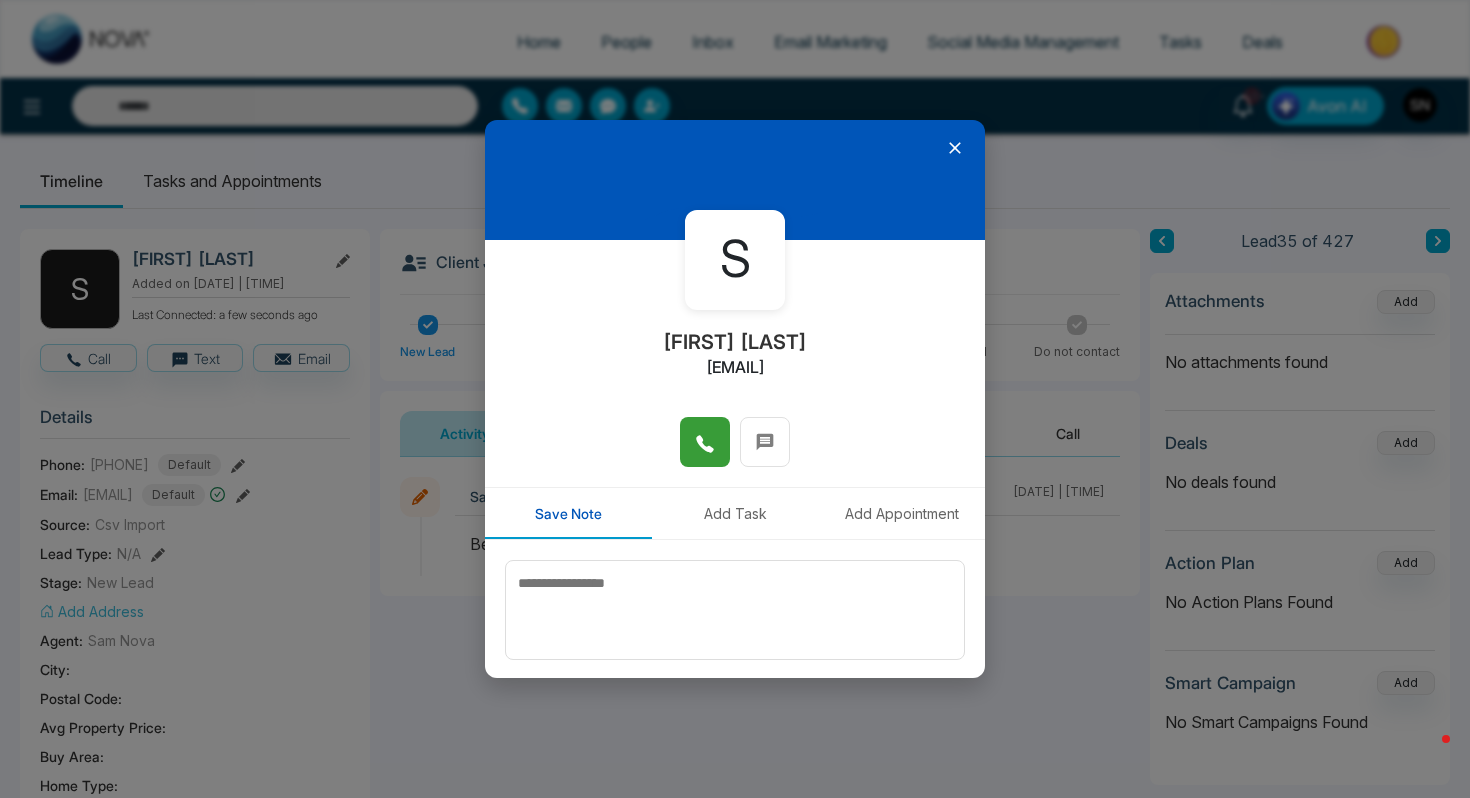 click 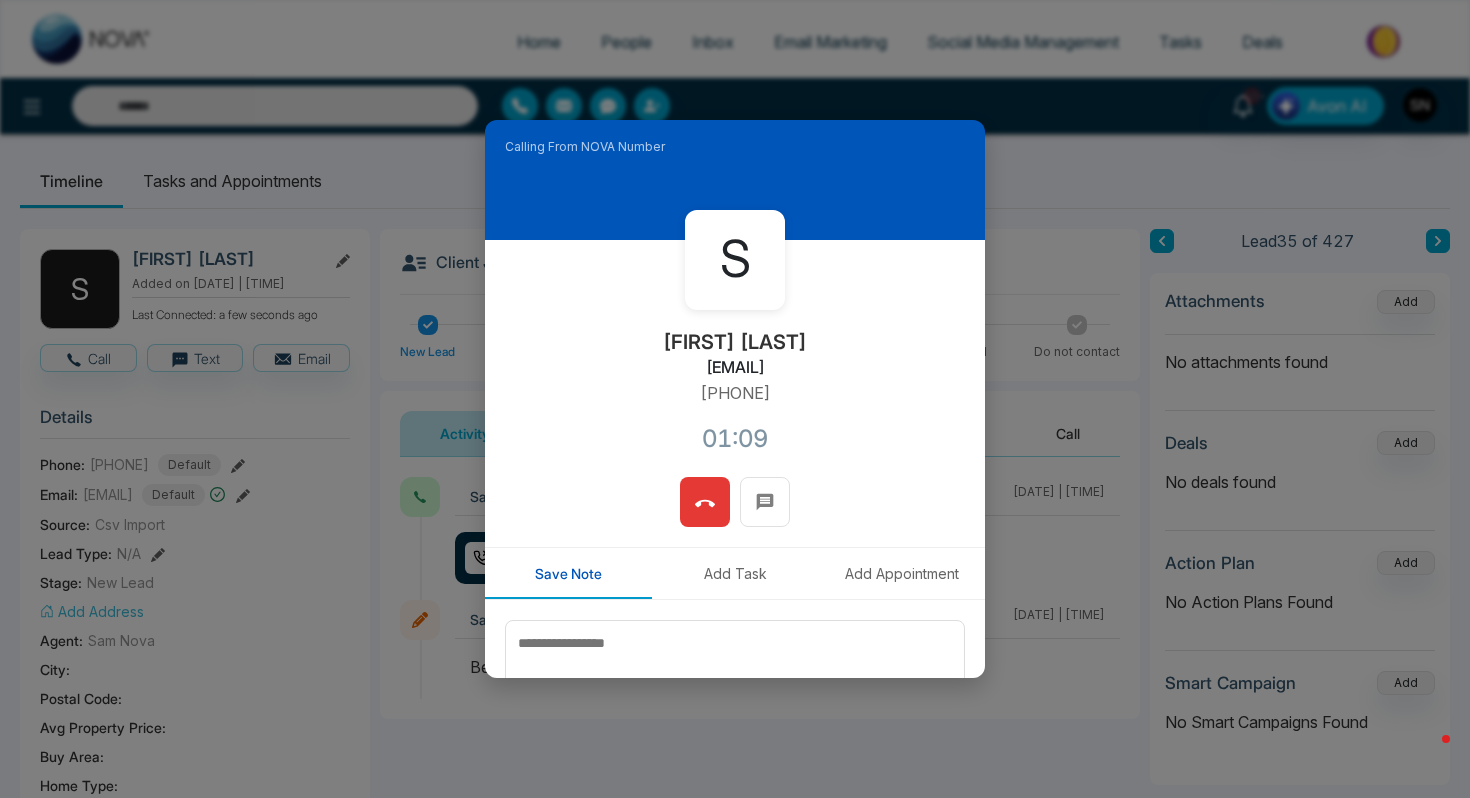 click at bounding box center (705, 502) 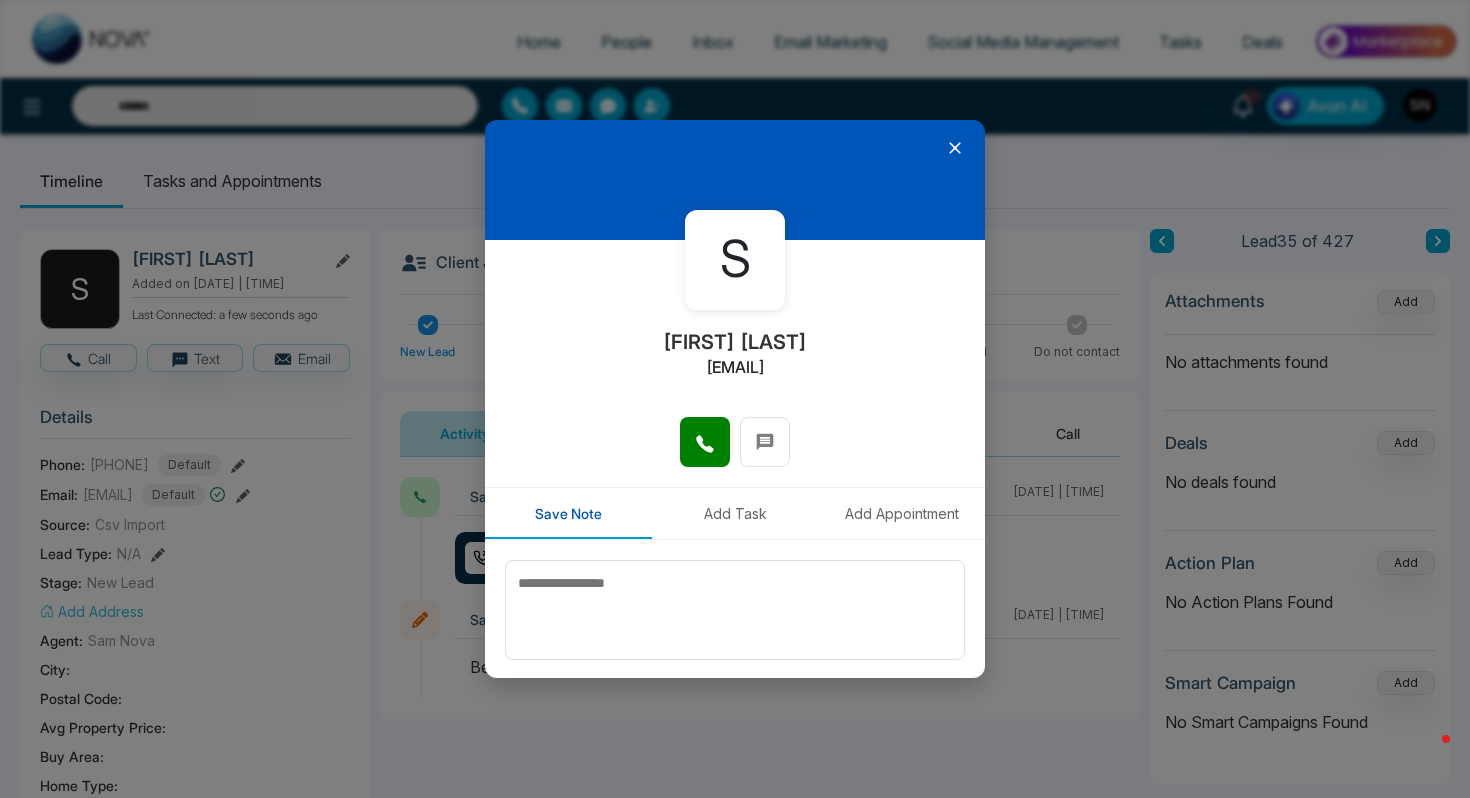 click 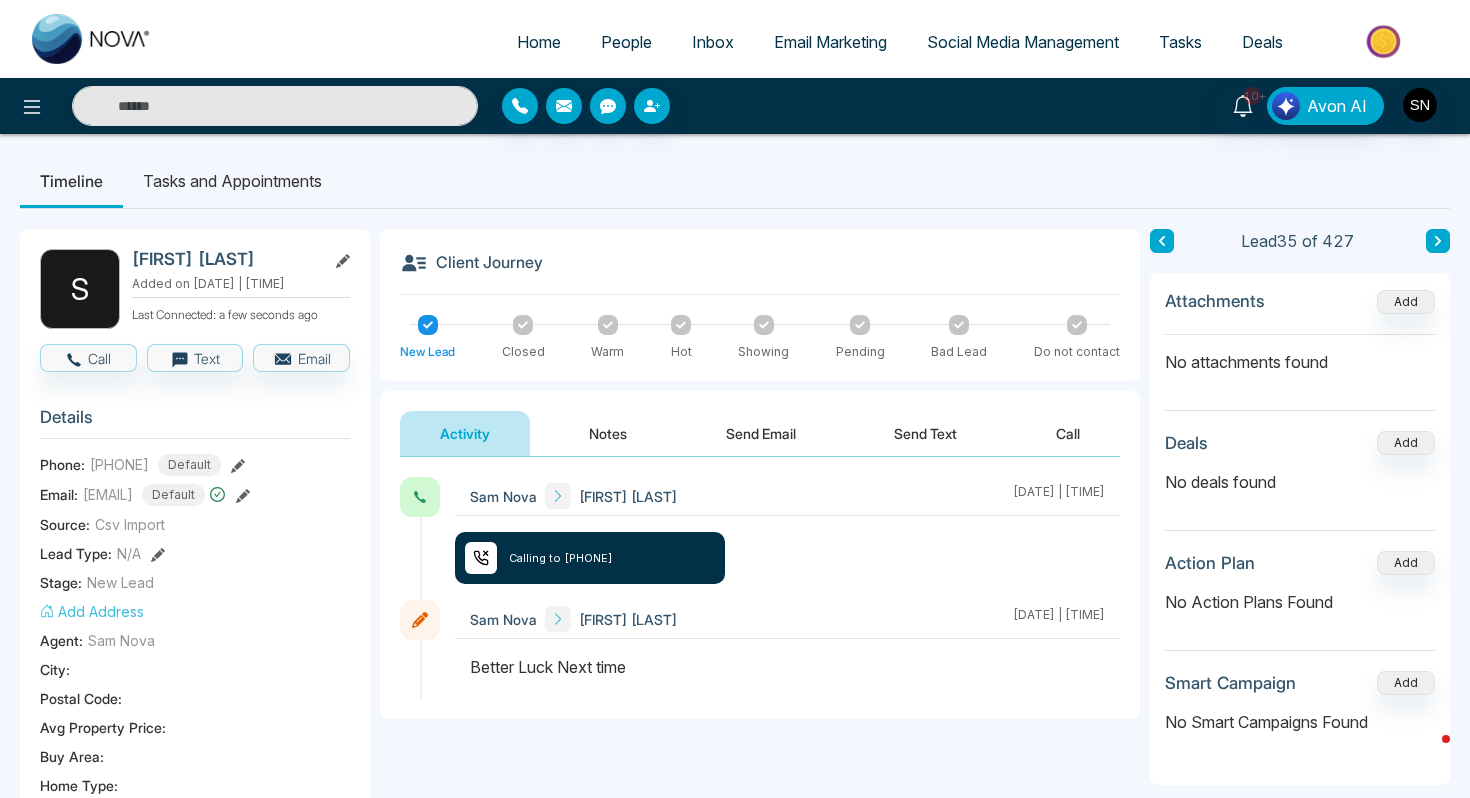 click at bounding box center [1438, 241] 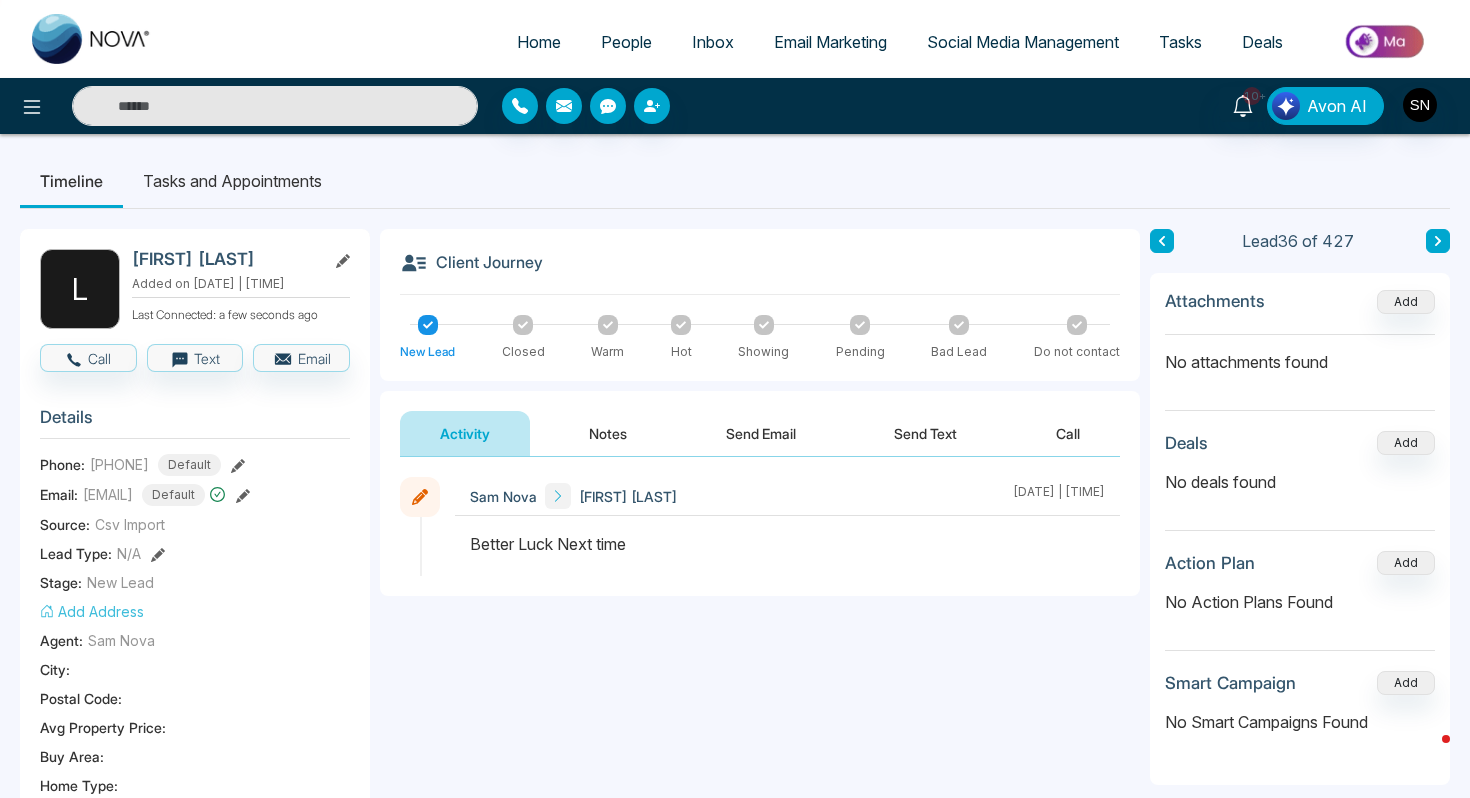 click at bounding box center [275, 106] 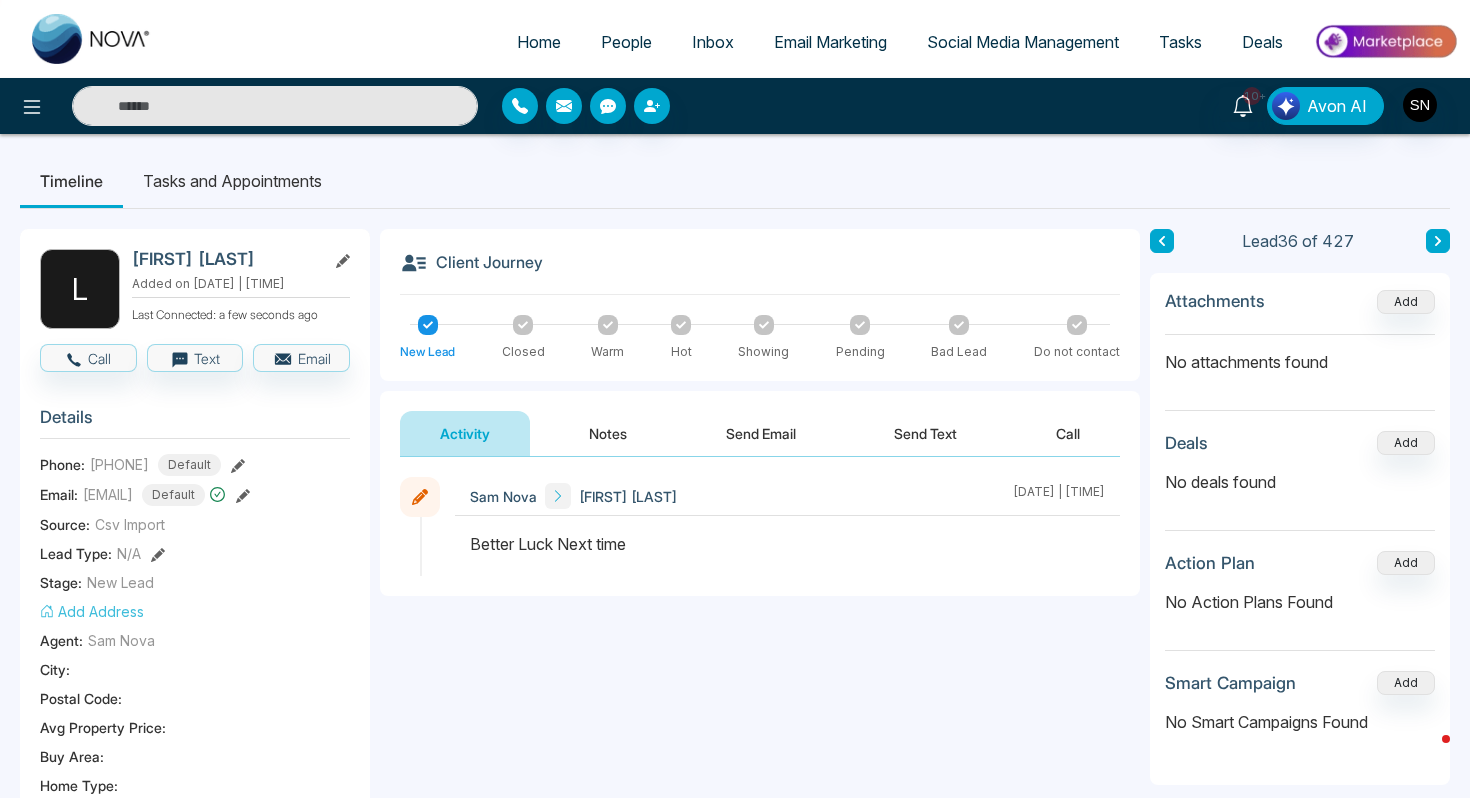 paste on "**********" 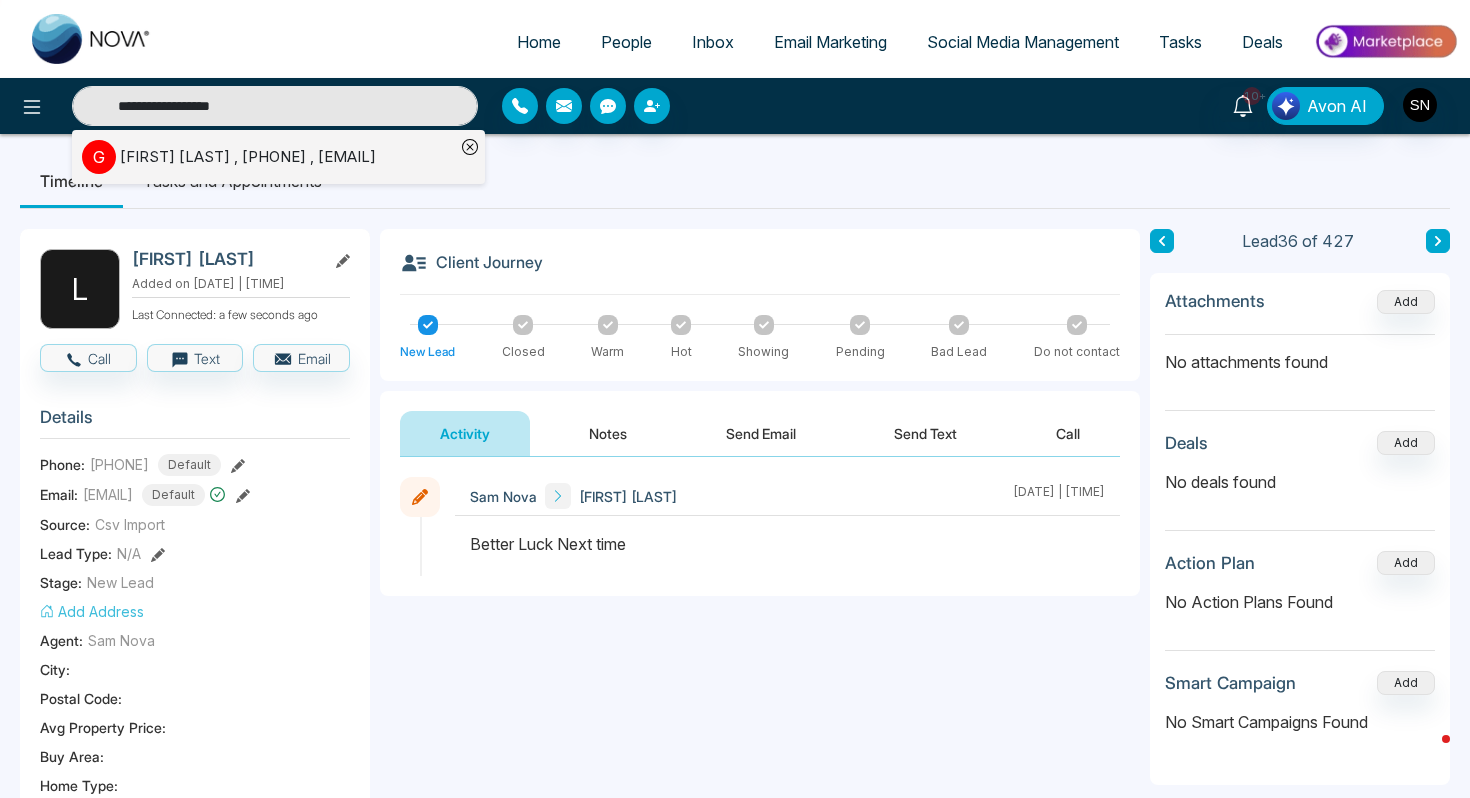 type on "**********" 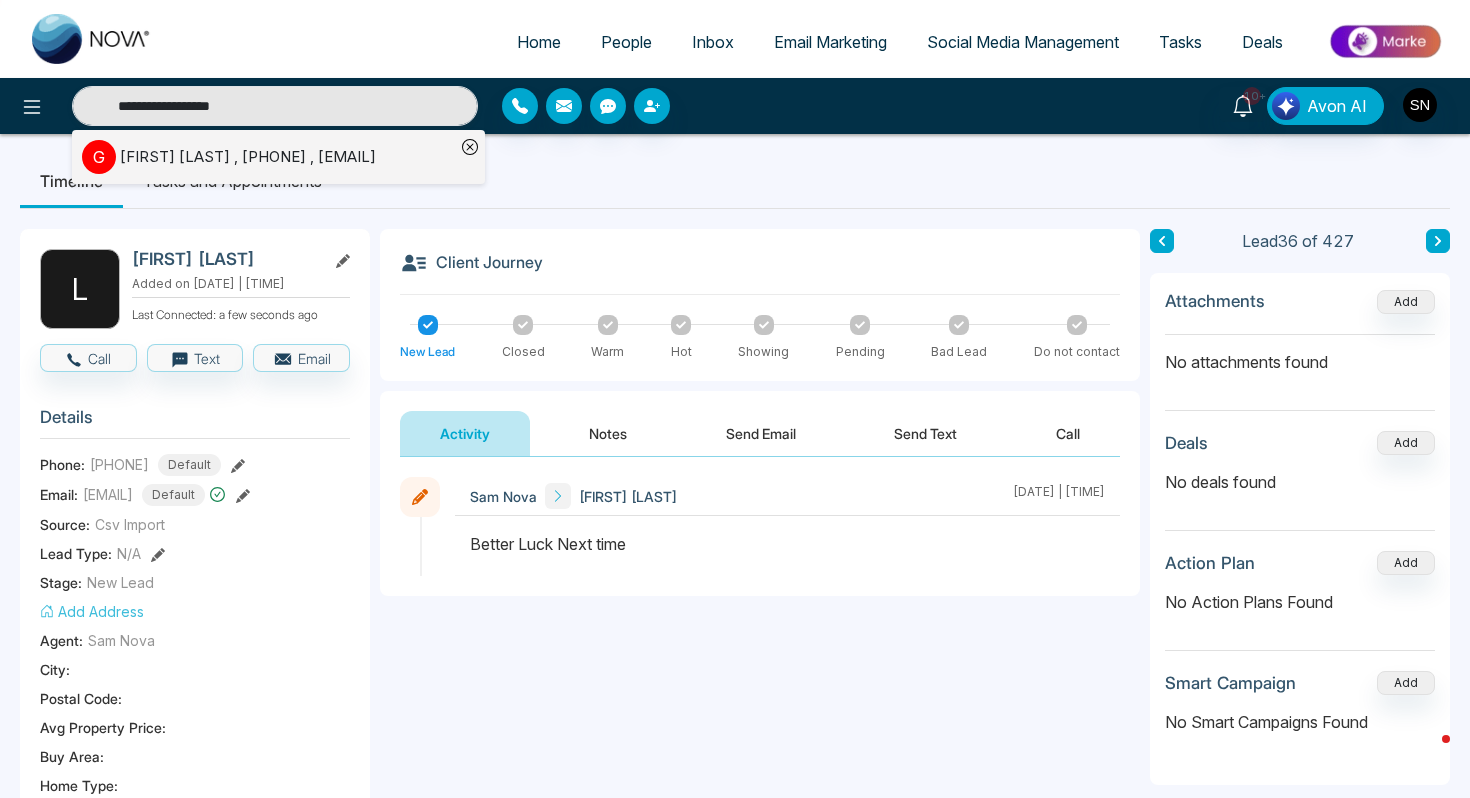 click on "Gnana Gunaratnam     , +16478572277   , gnanag69@gmail.com" at bounding box center (248, 157) 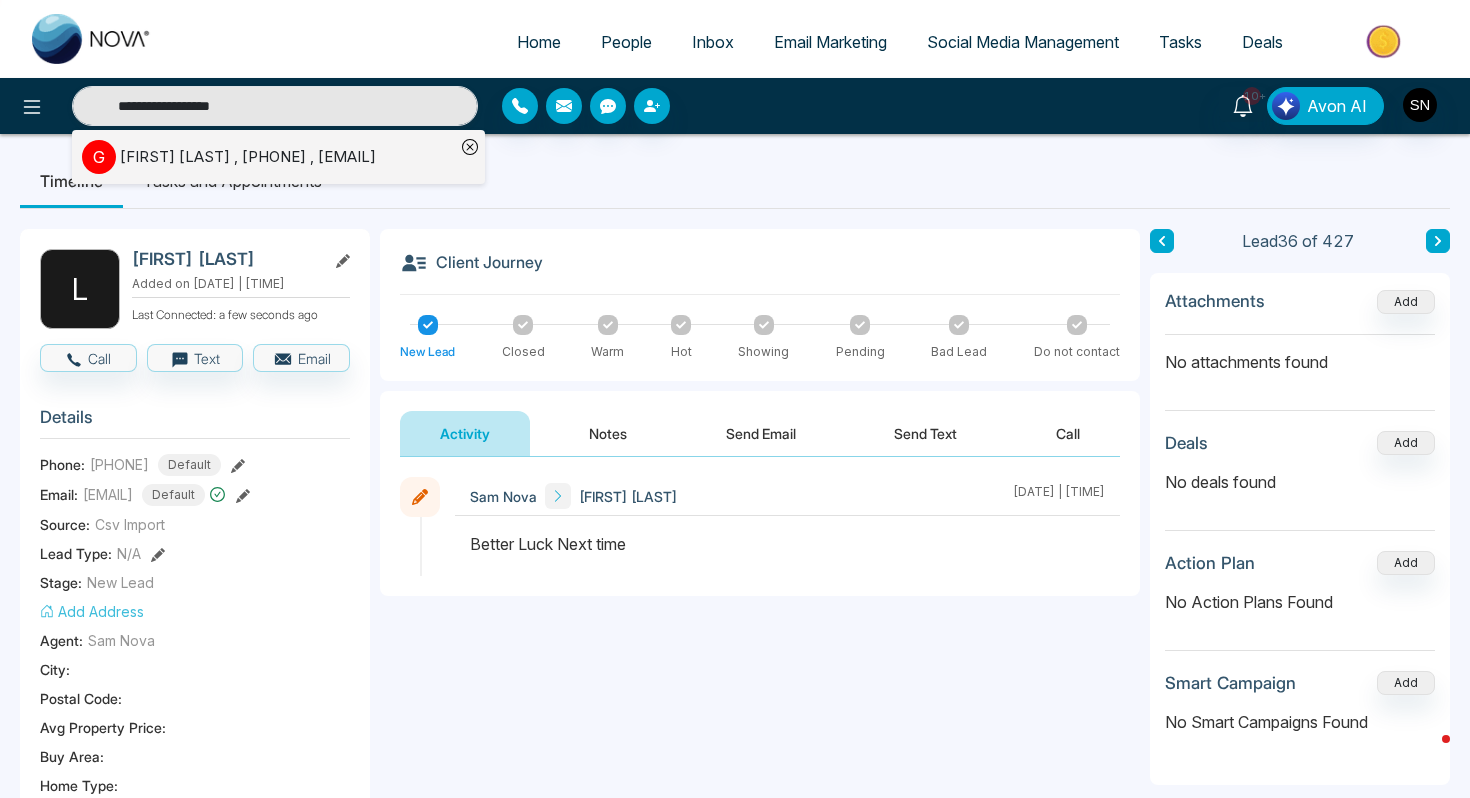 type 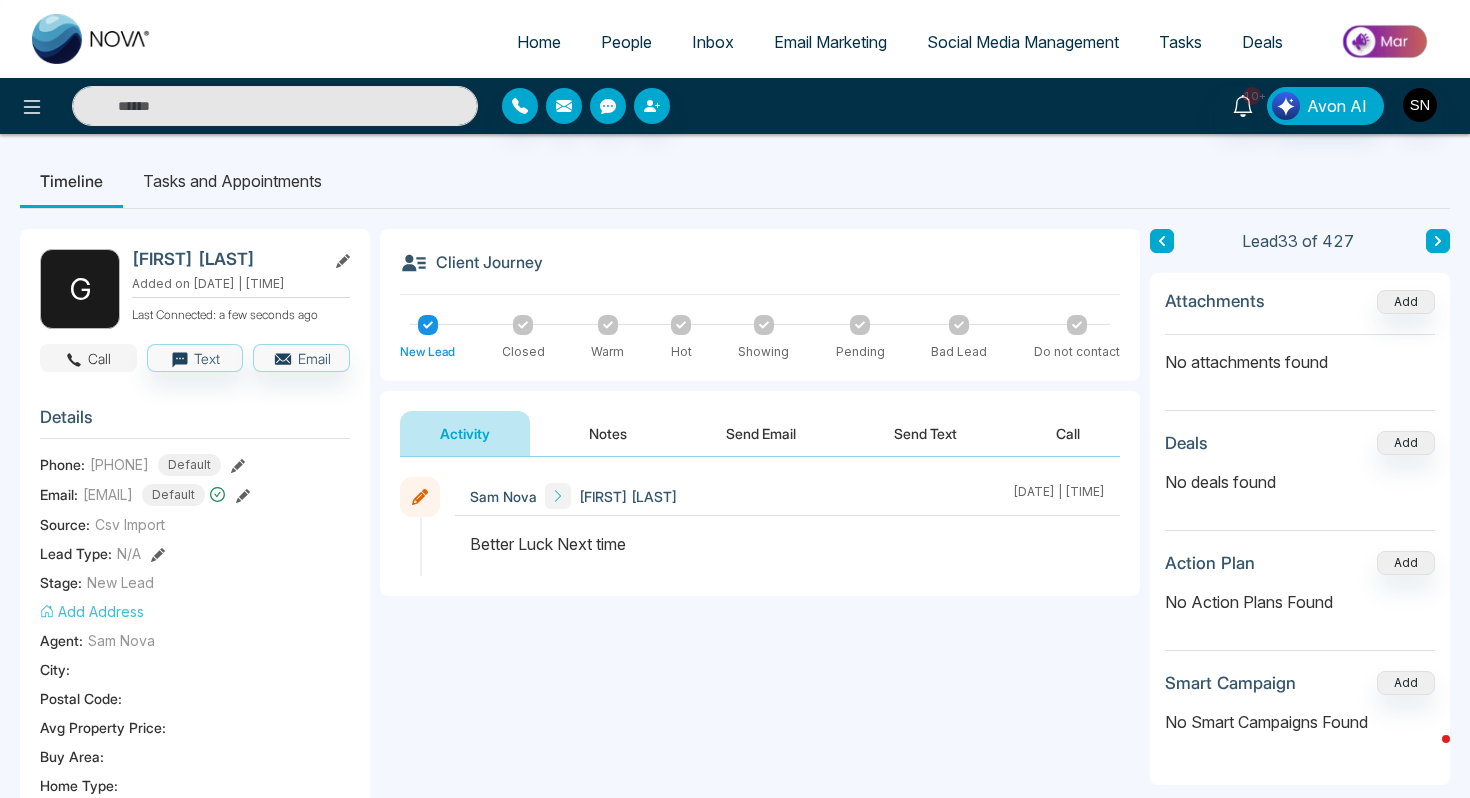 click on "Call" at bounding box center (88, 358) 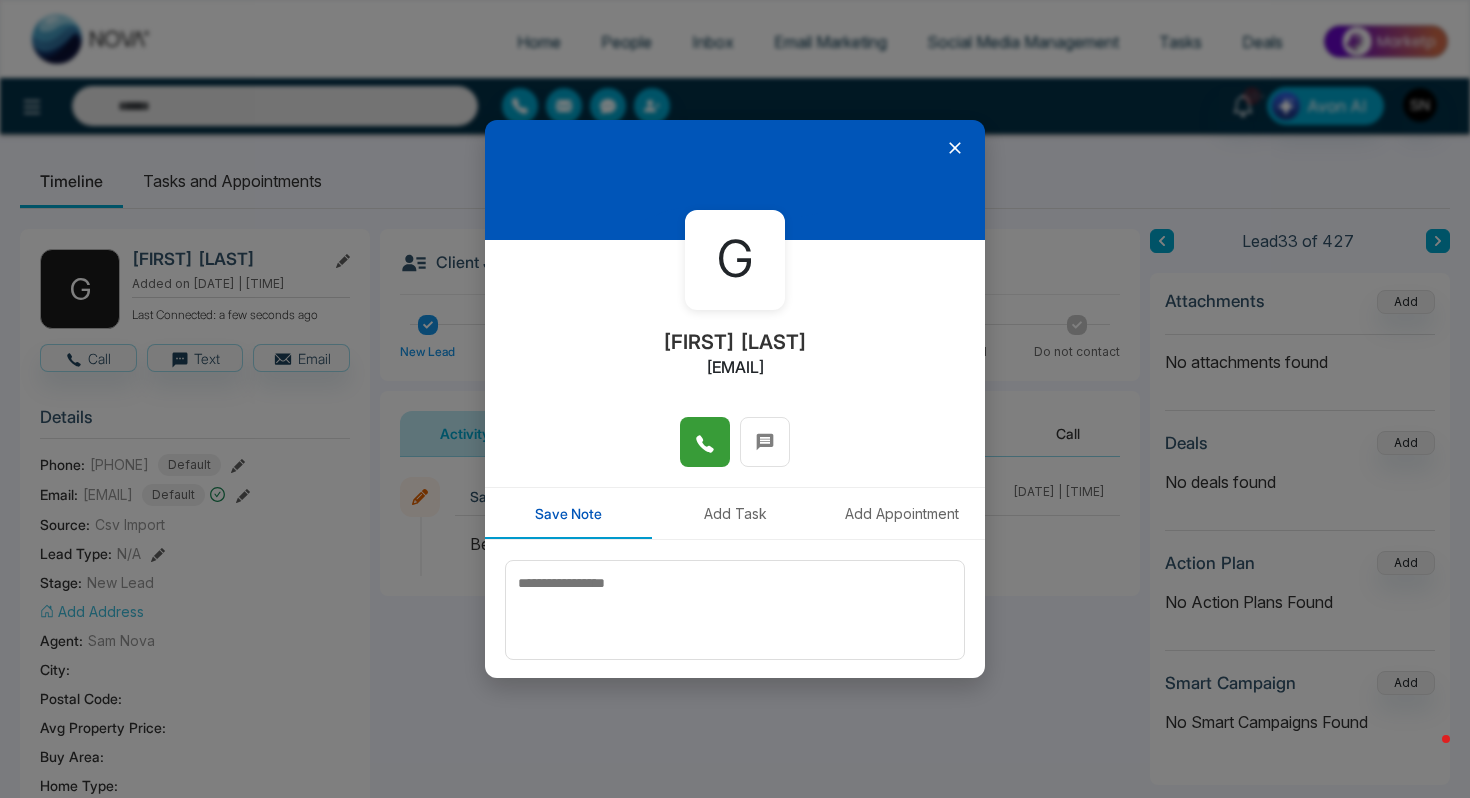 click 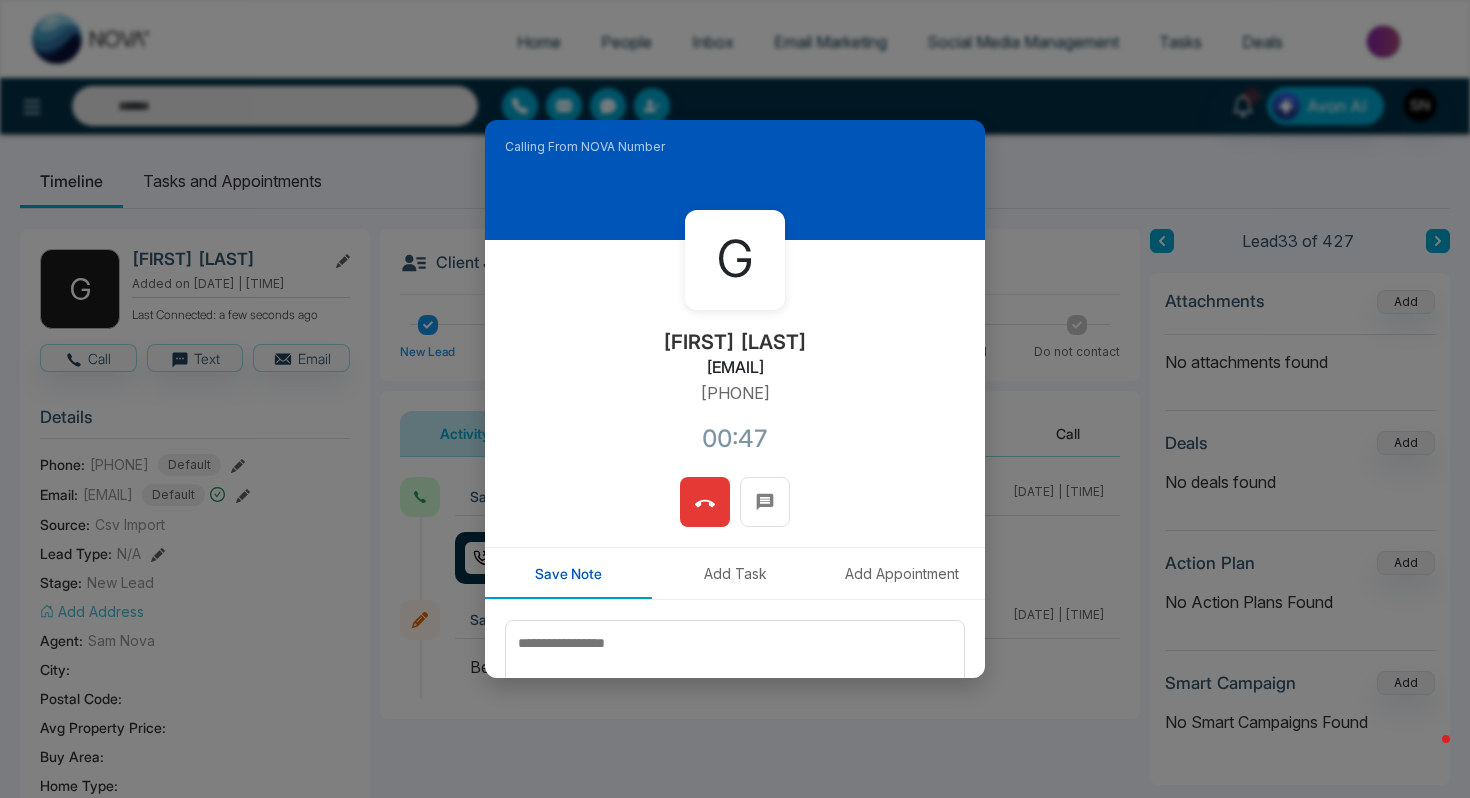 drag, startPoint x: 643, startPoint y: 335, endPoint x: 843, endPoint y: 348, distance: 200.42206 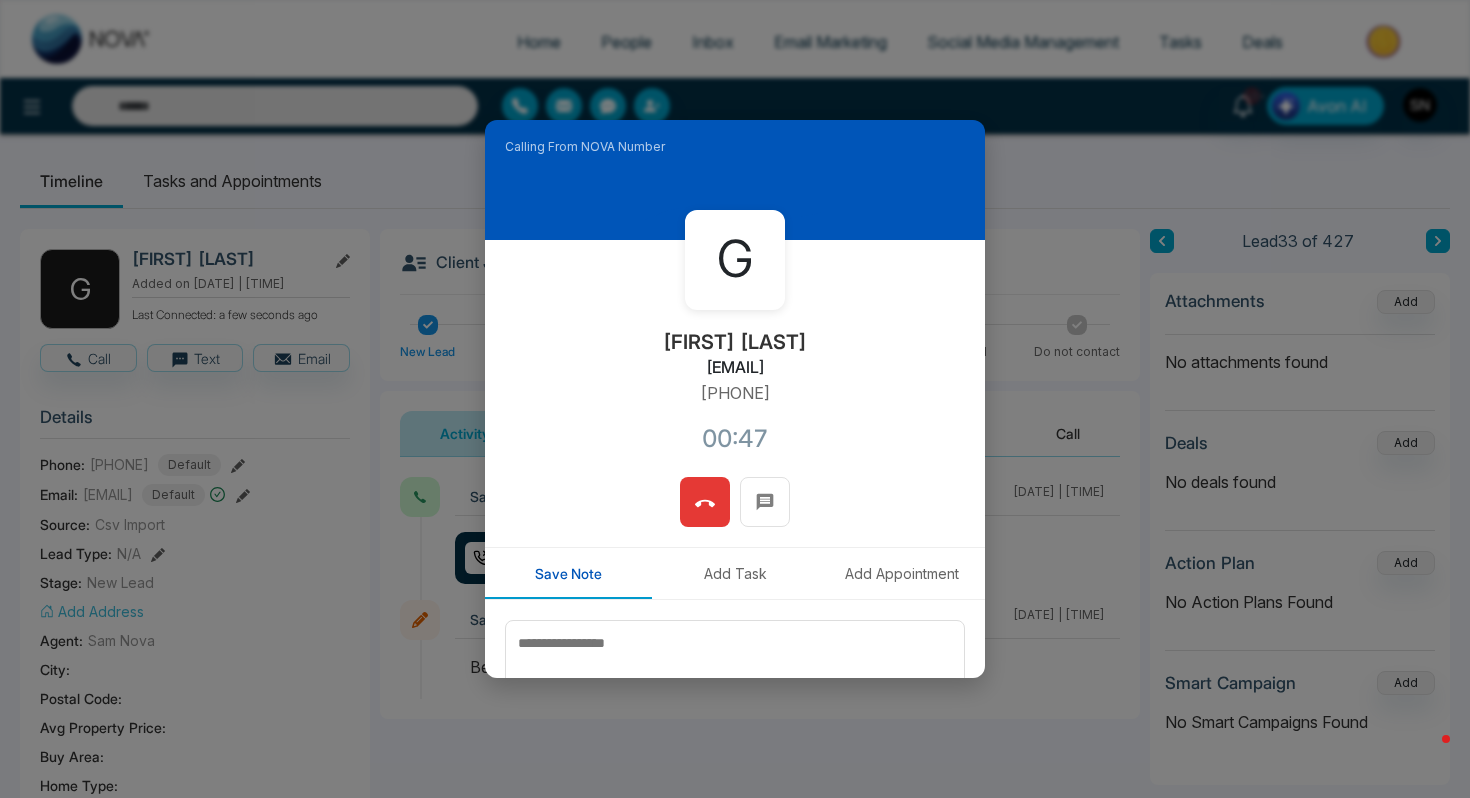 click on "G Gnana Gunaratnam gnanag69@gmail.com +16478572277 00:47" at bounding box center [735, 358] 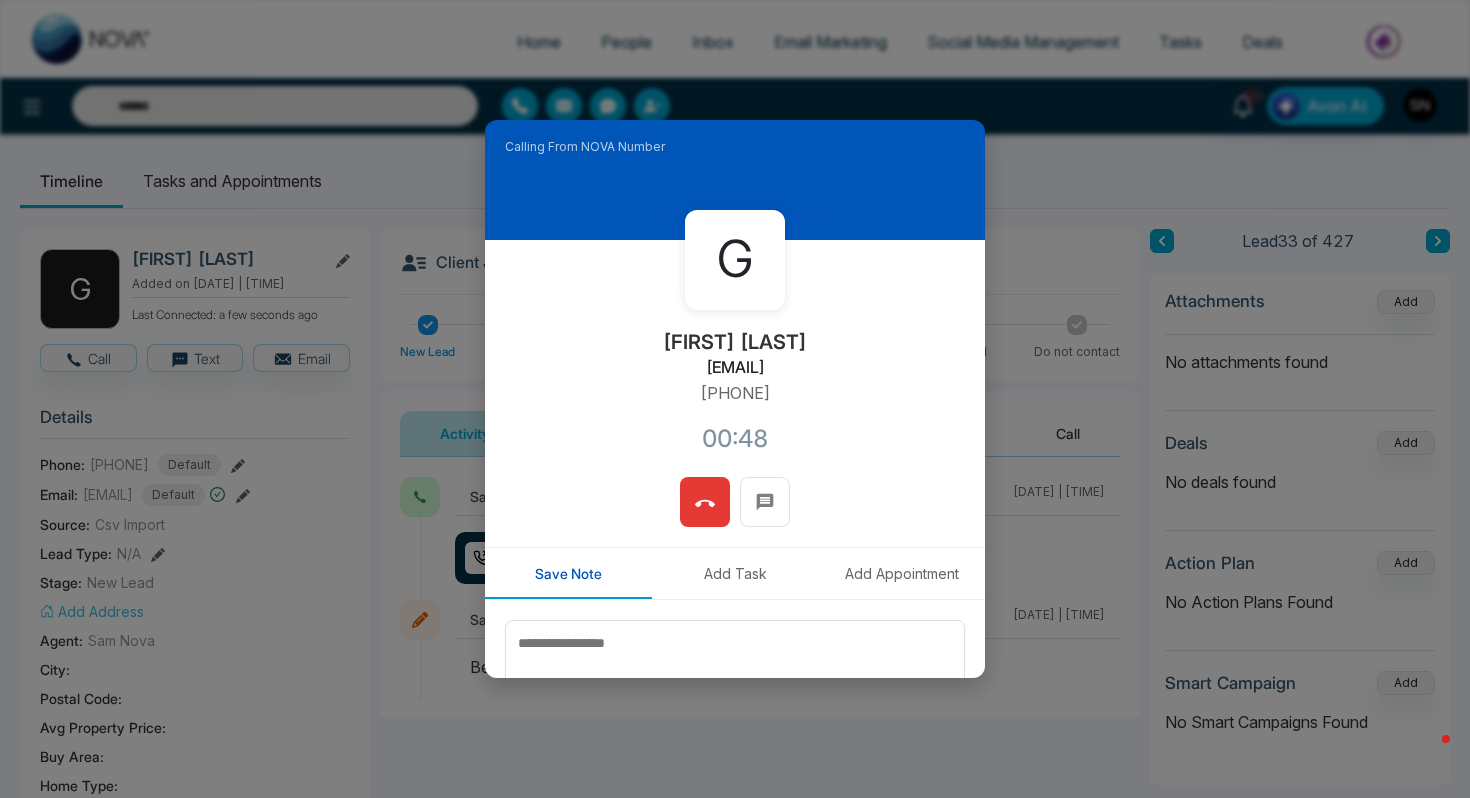 copy on "Gnana Gunaratnam" 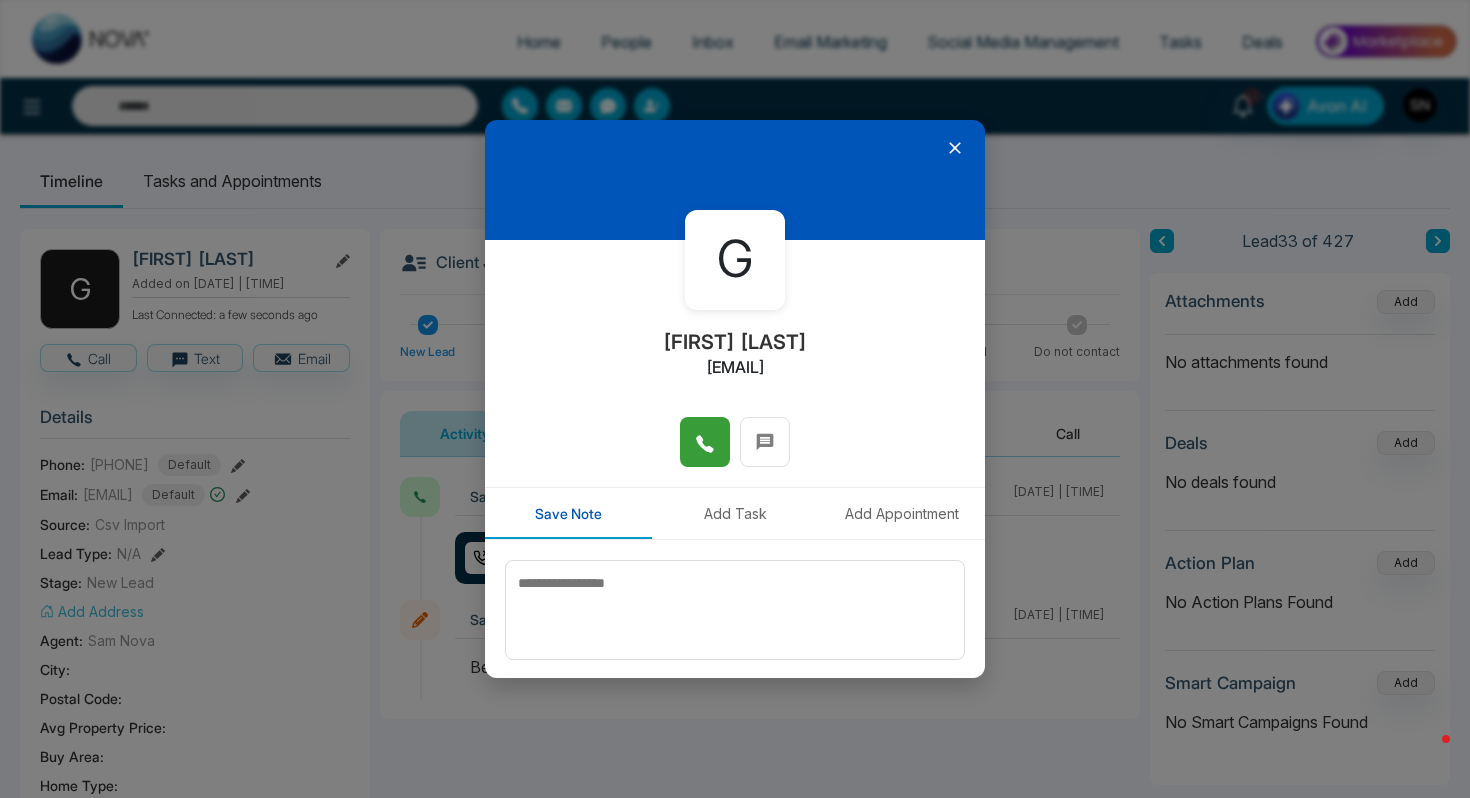 click 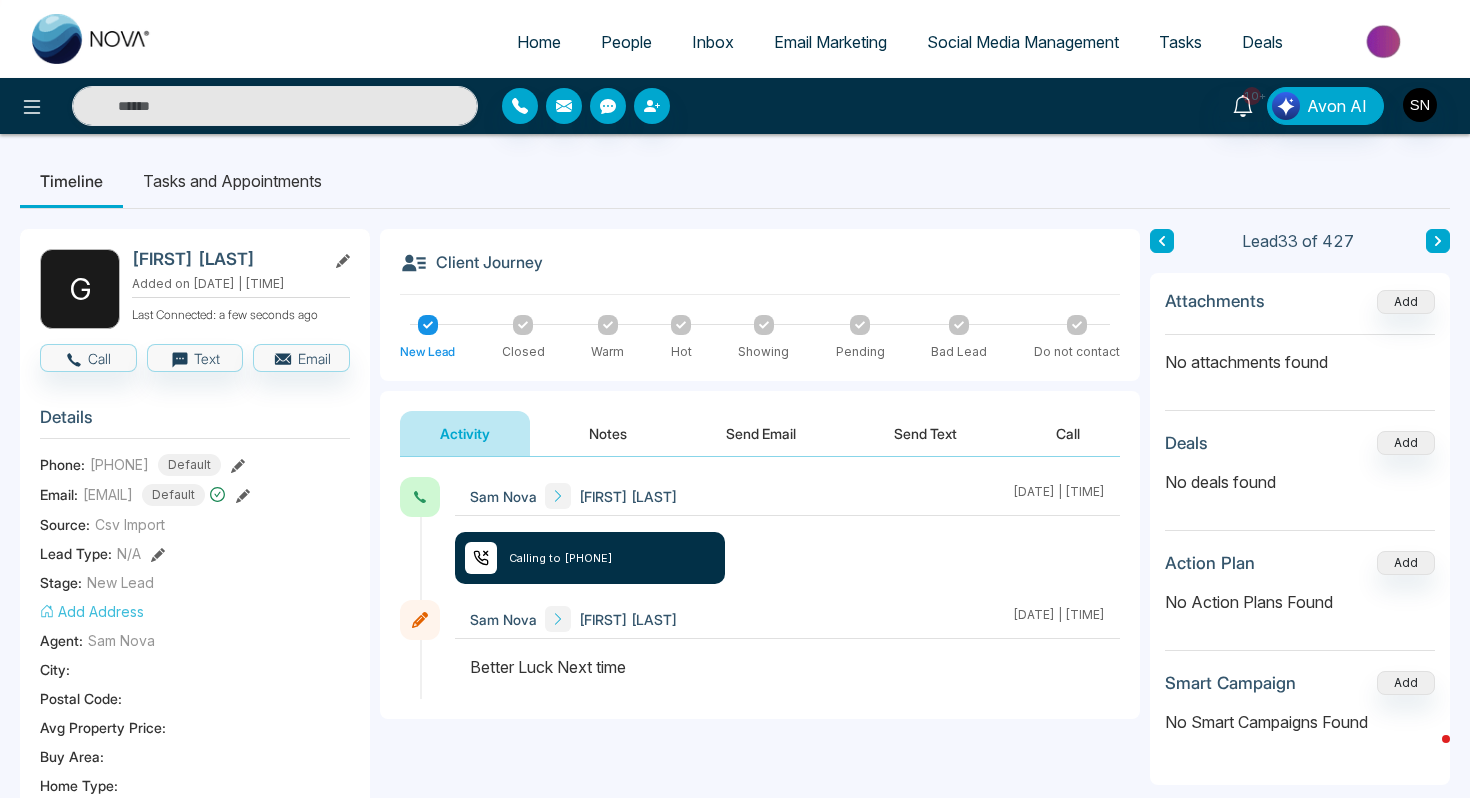 click on "Notes" at bounding box center [608, 433] 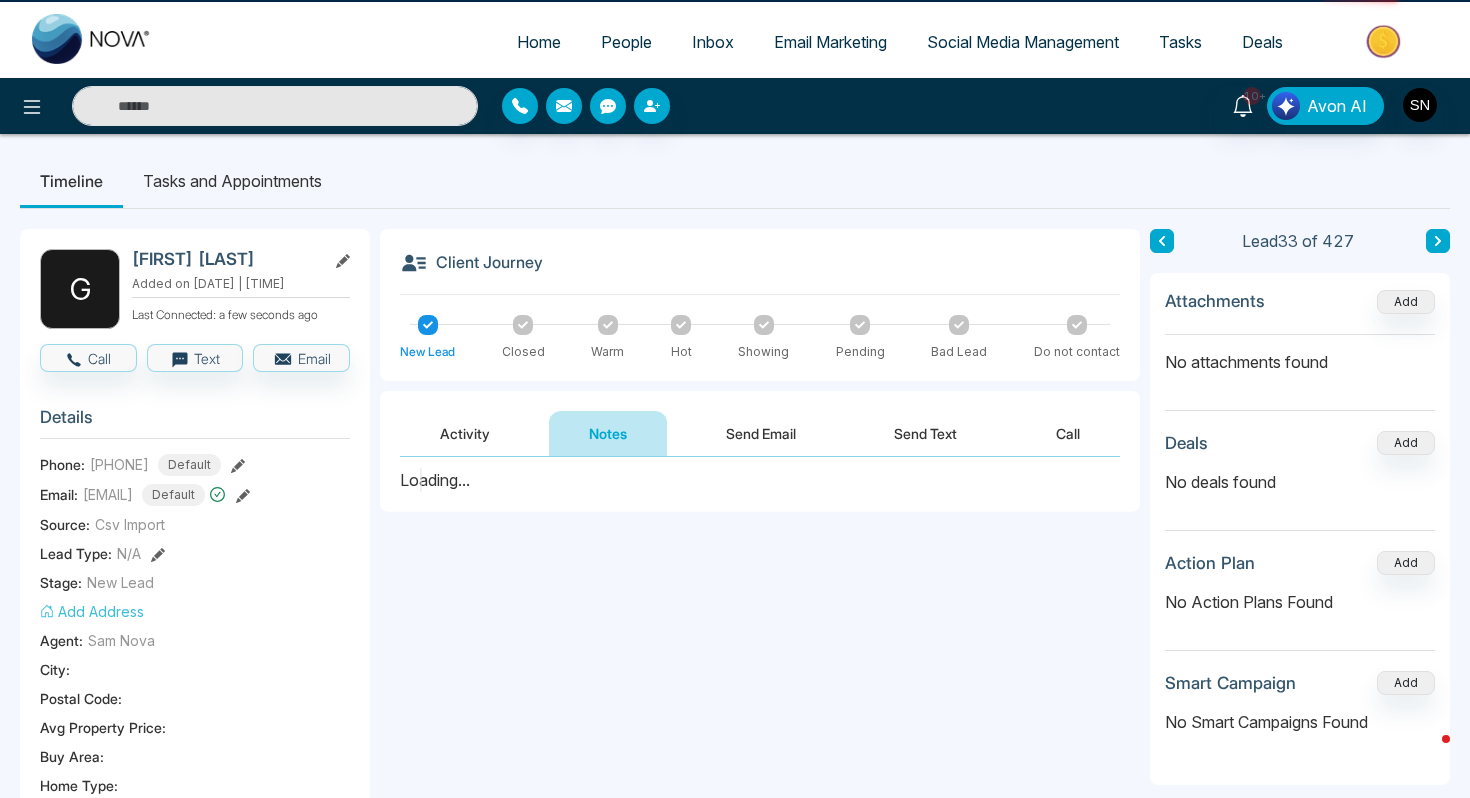 type 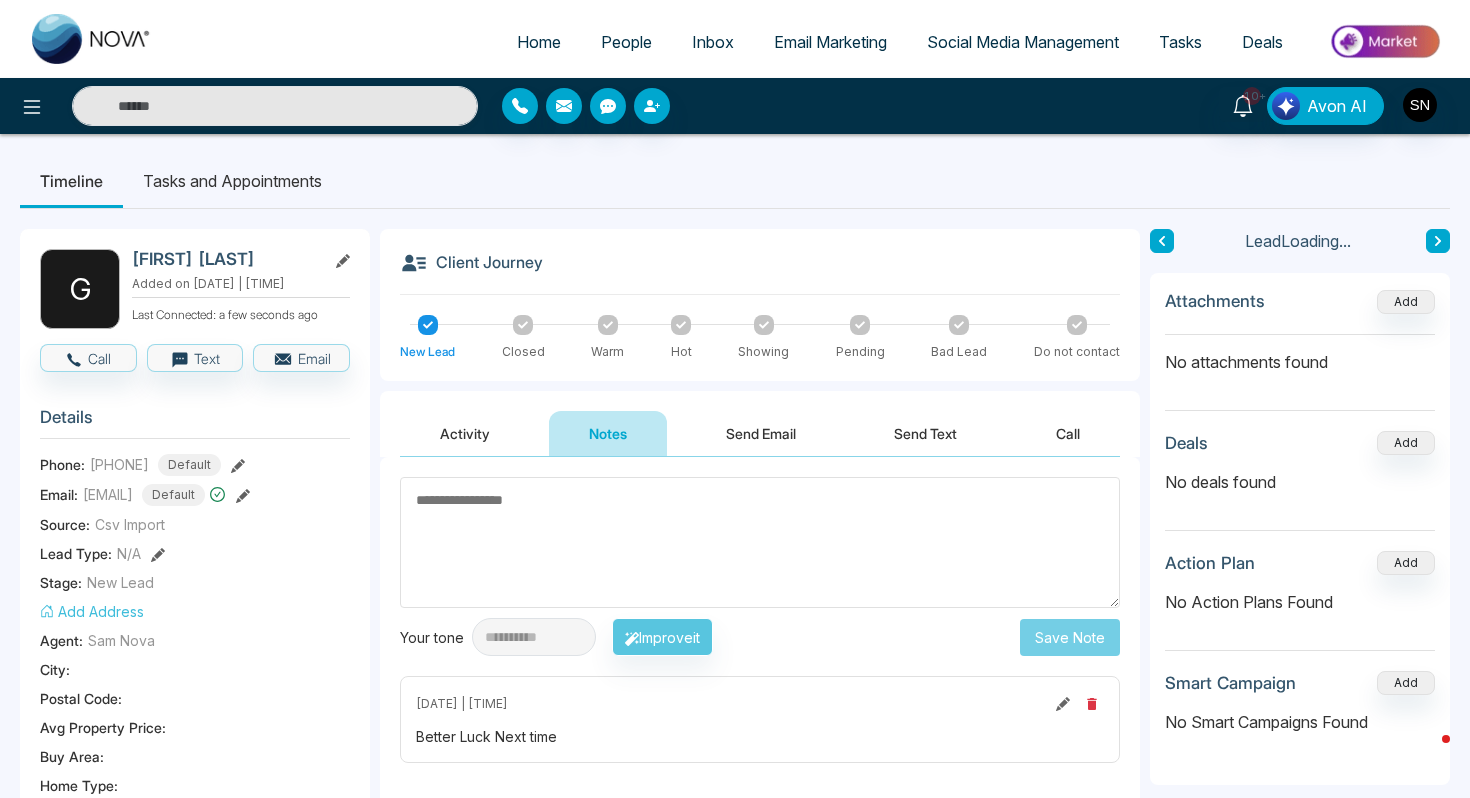 click at bounding box center [760, 542] 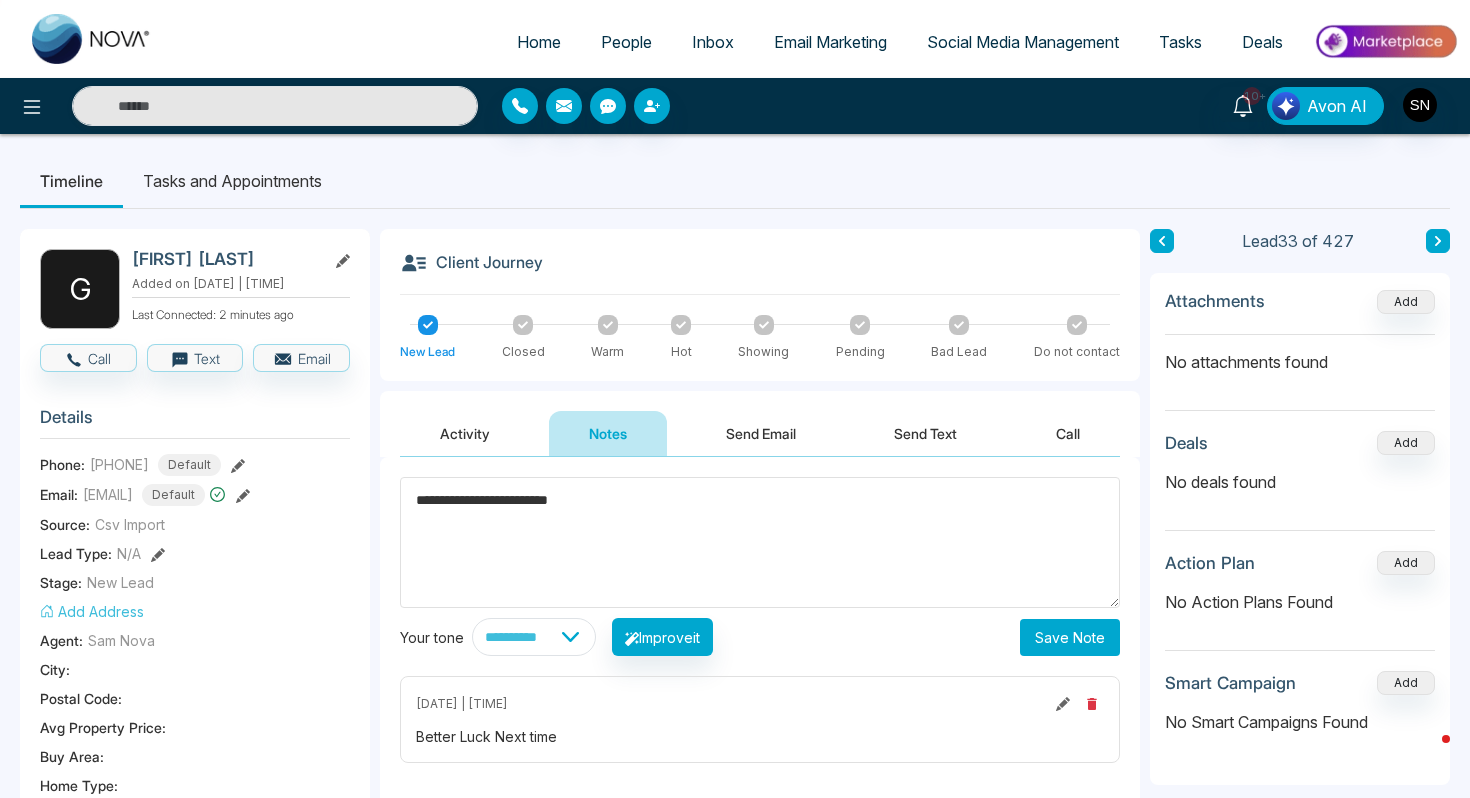 type on "**********" 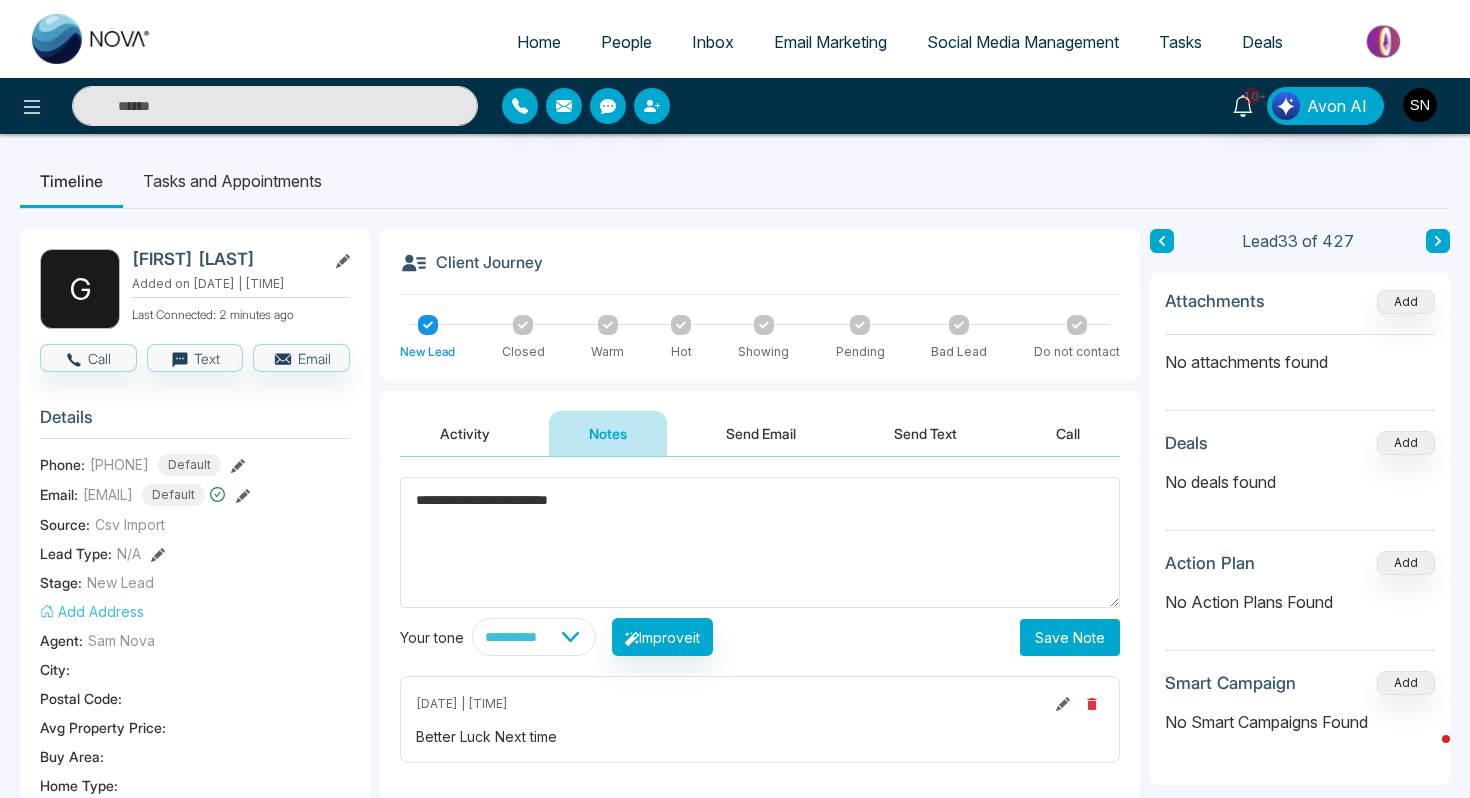 click on "Save Note" at bounding box center (1070, 637) 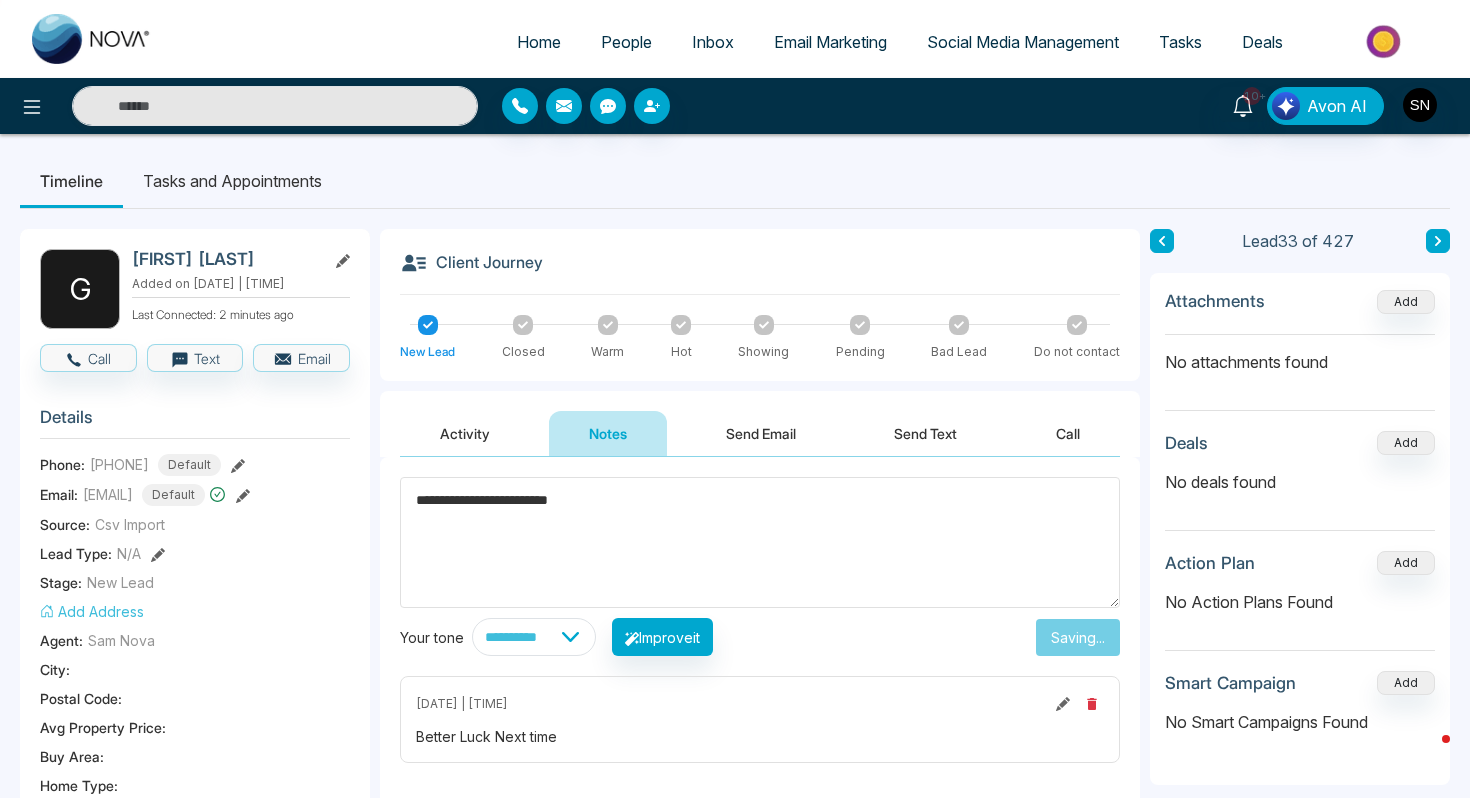 type 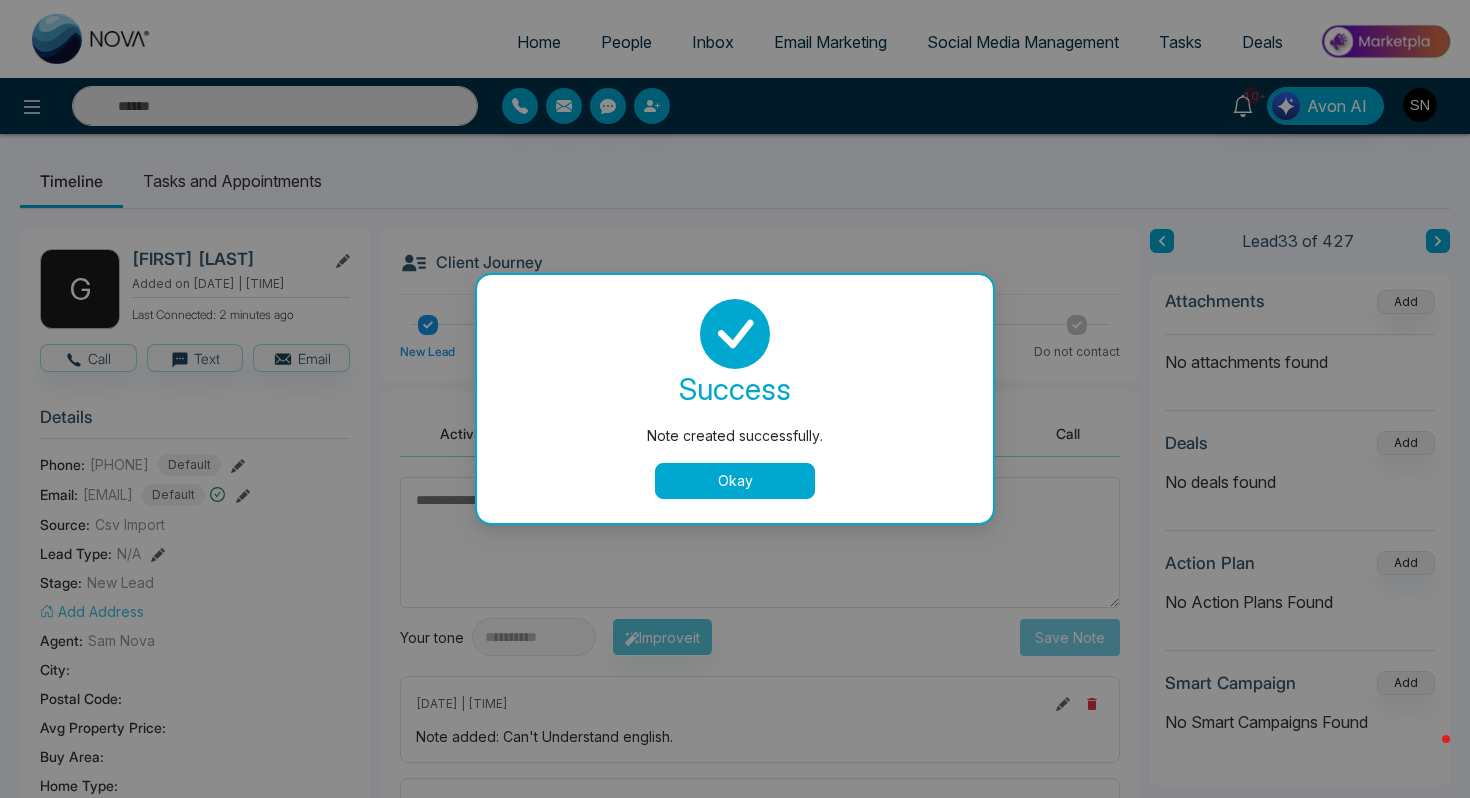 click on "Okay" at bounding box center [735, 481] 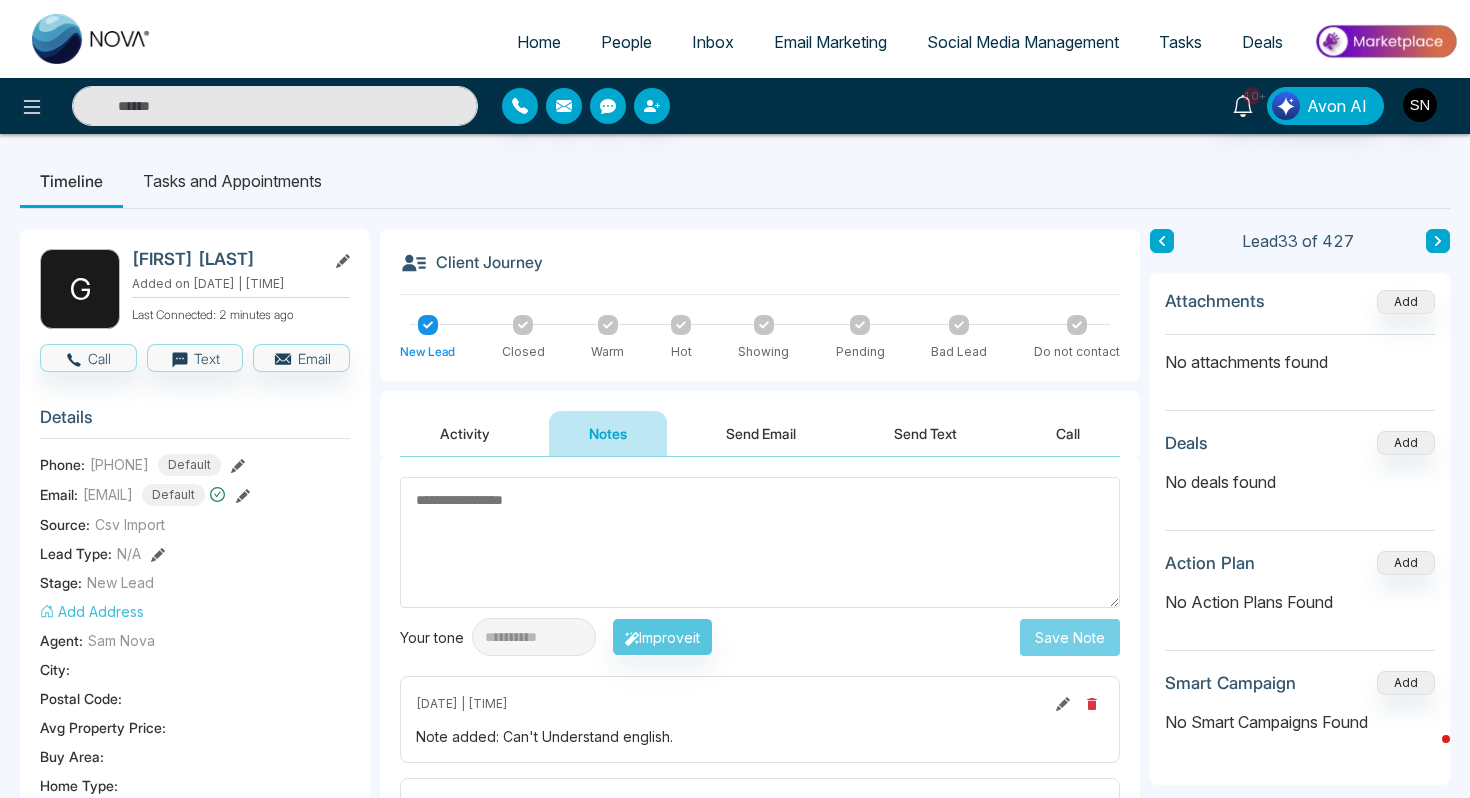 drag, startPoint x: 730, startPoint y: 477, endPoint x: 246, endPoint y: 603, distance: 500.132 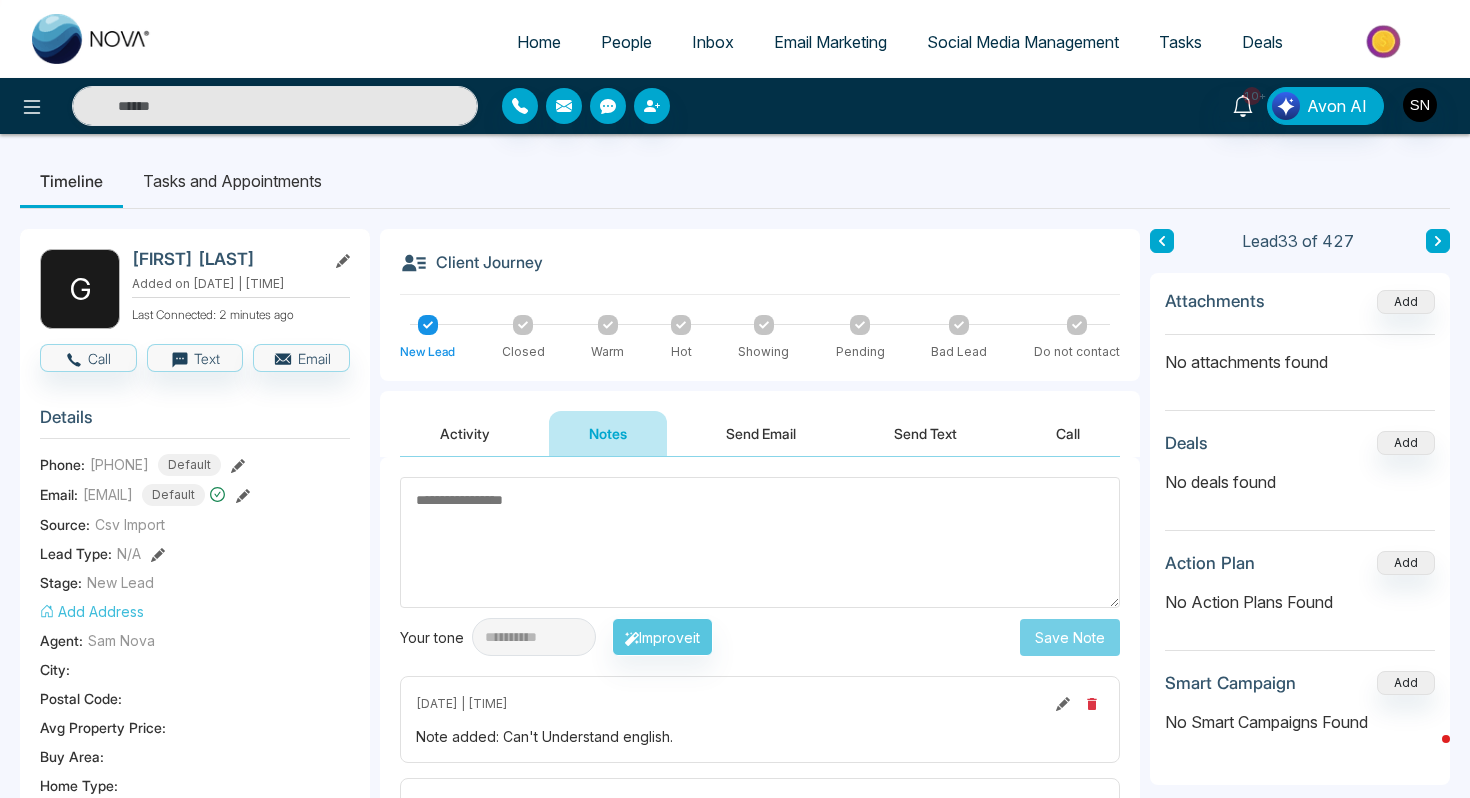 click on "**********" at bounding box center (735, 923) 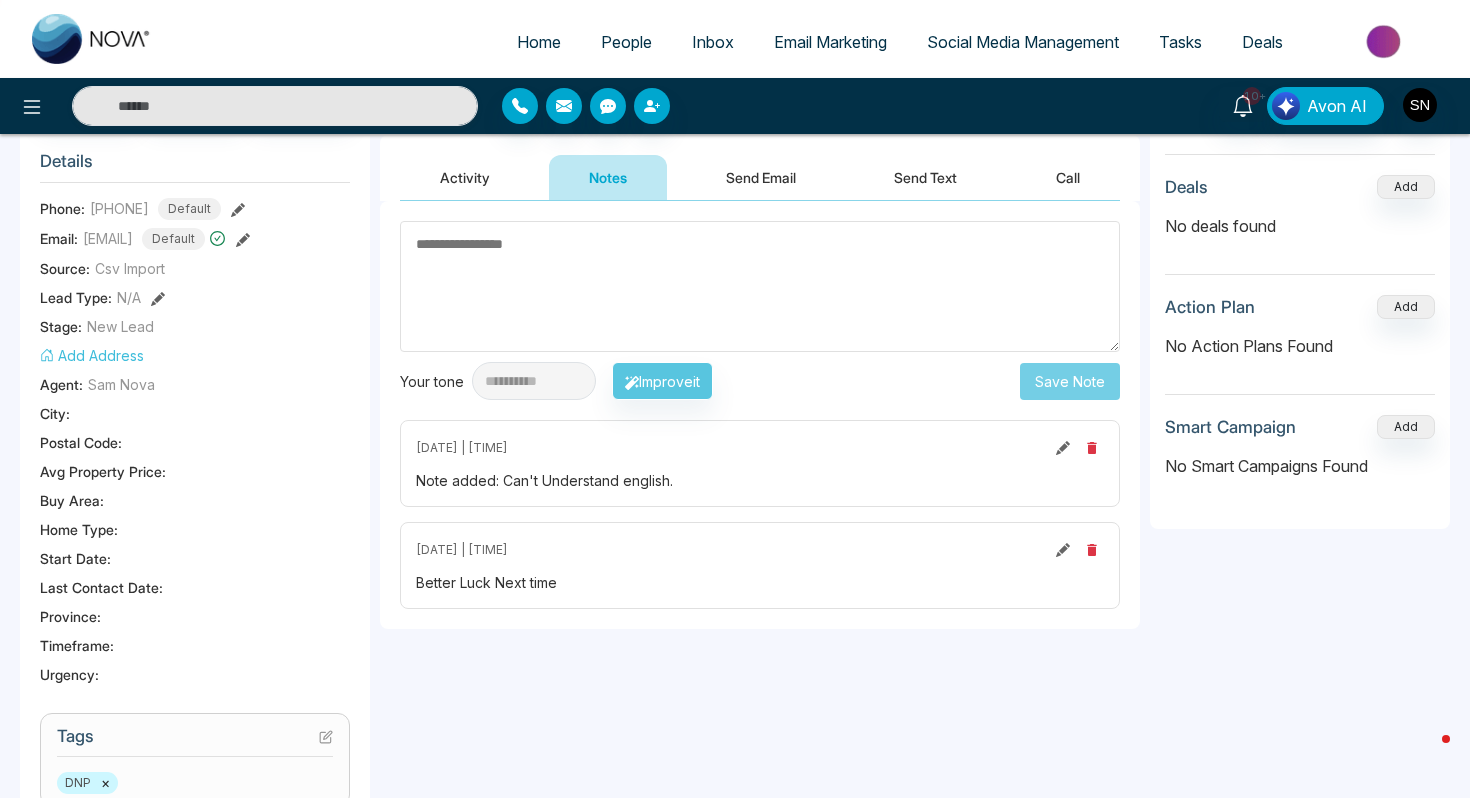 scroll, scrollTop: 693, scrollLeft: 0, axis: vertical 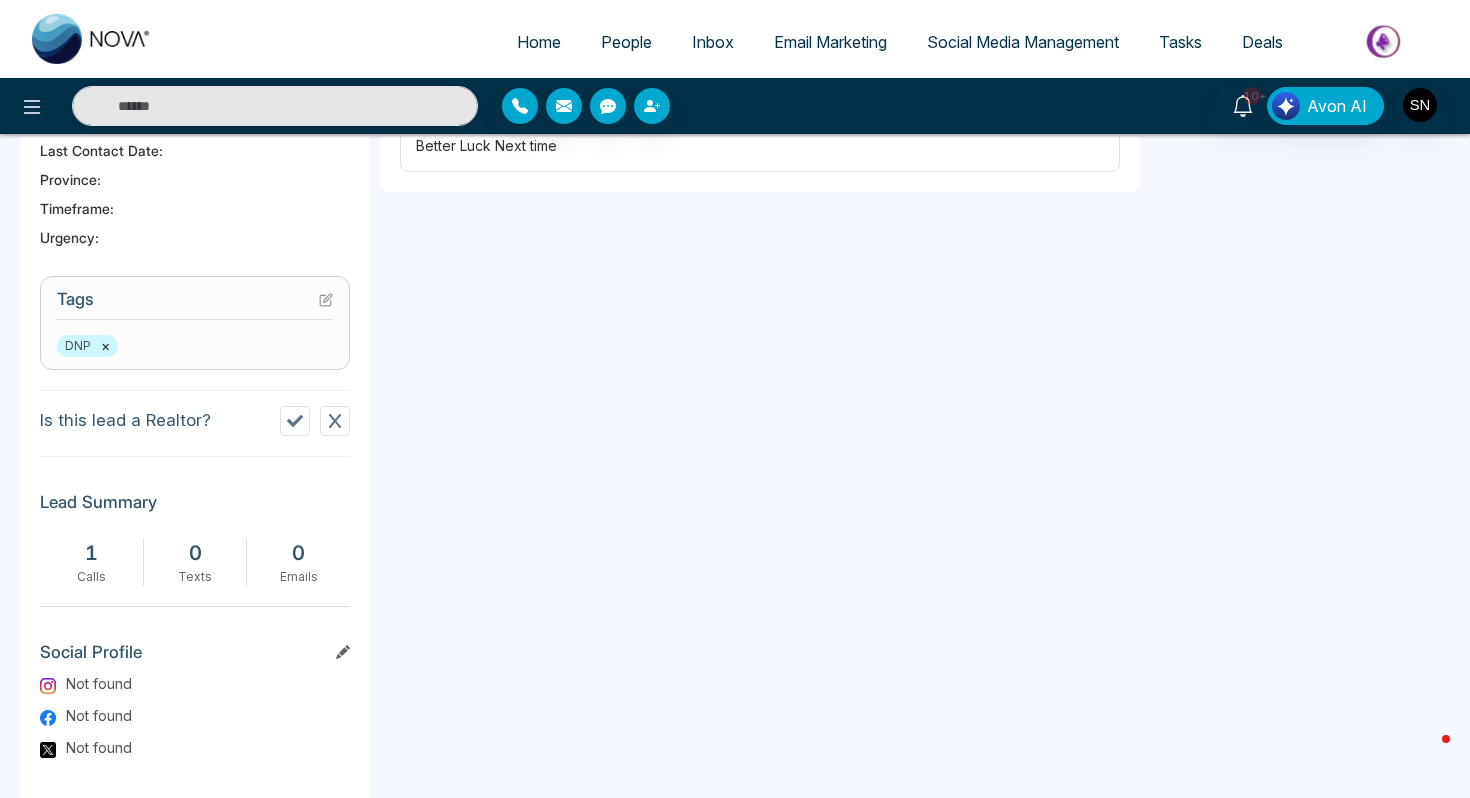 click on "Tags" at bounding box center [195, 304] 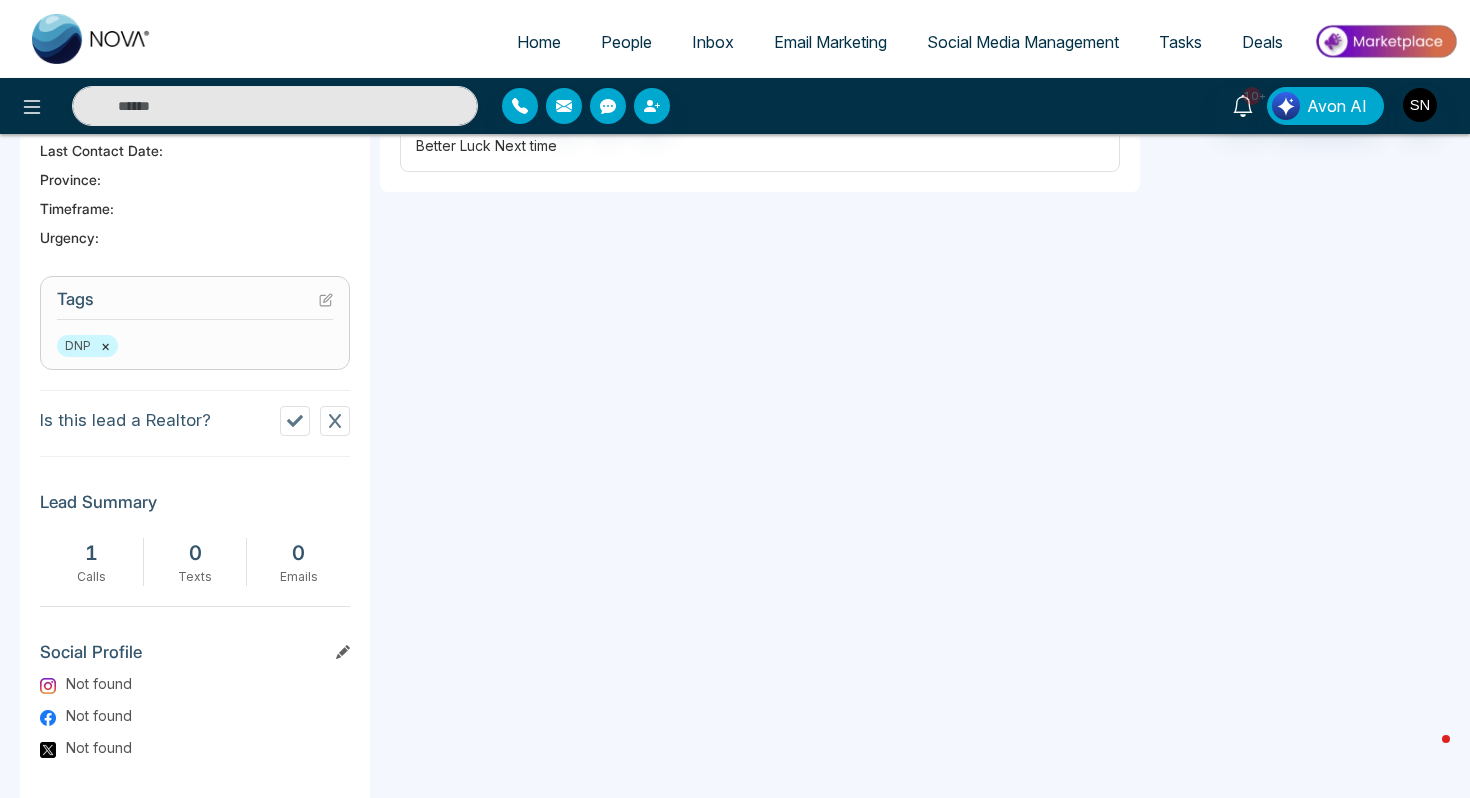 click 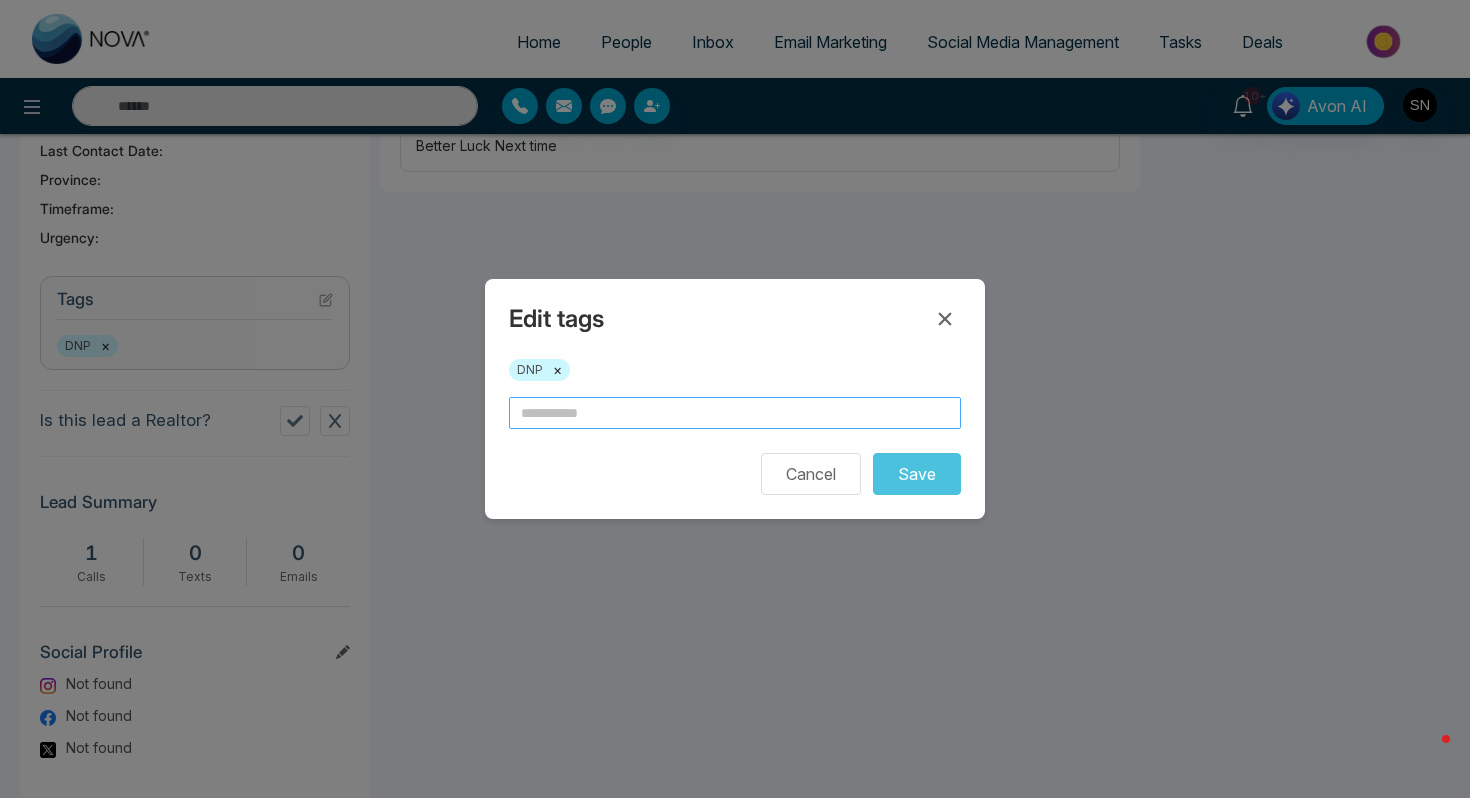 click at bounding box center (735, 413) 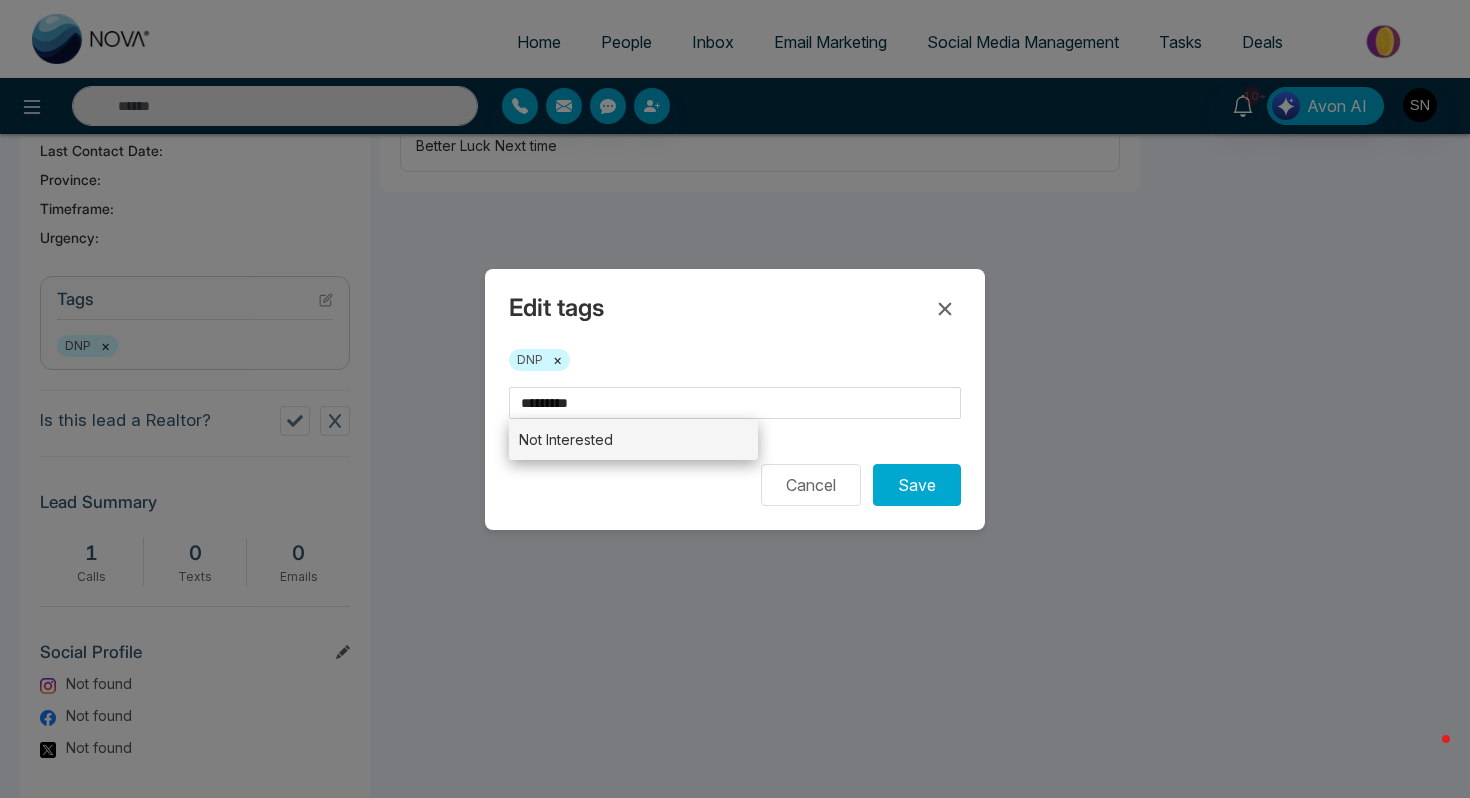 click on "Not Interested" at bounding box center (633, 439) 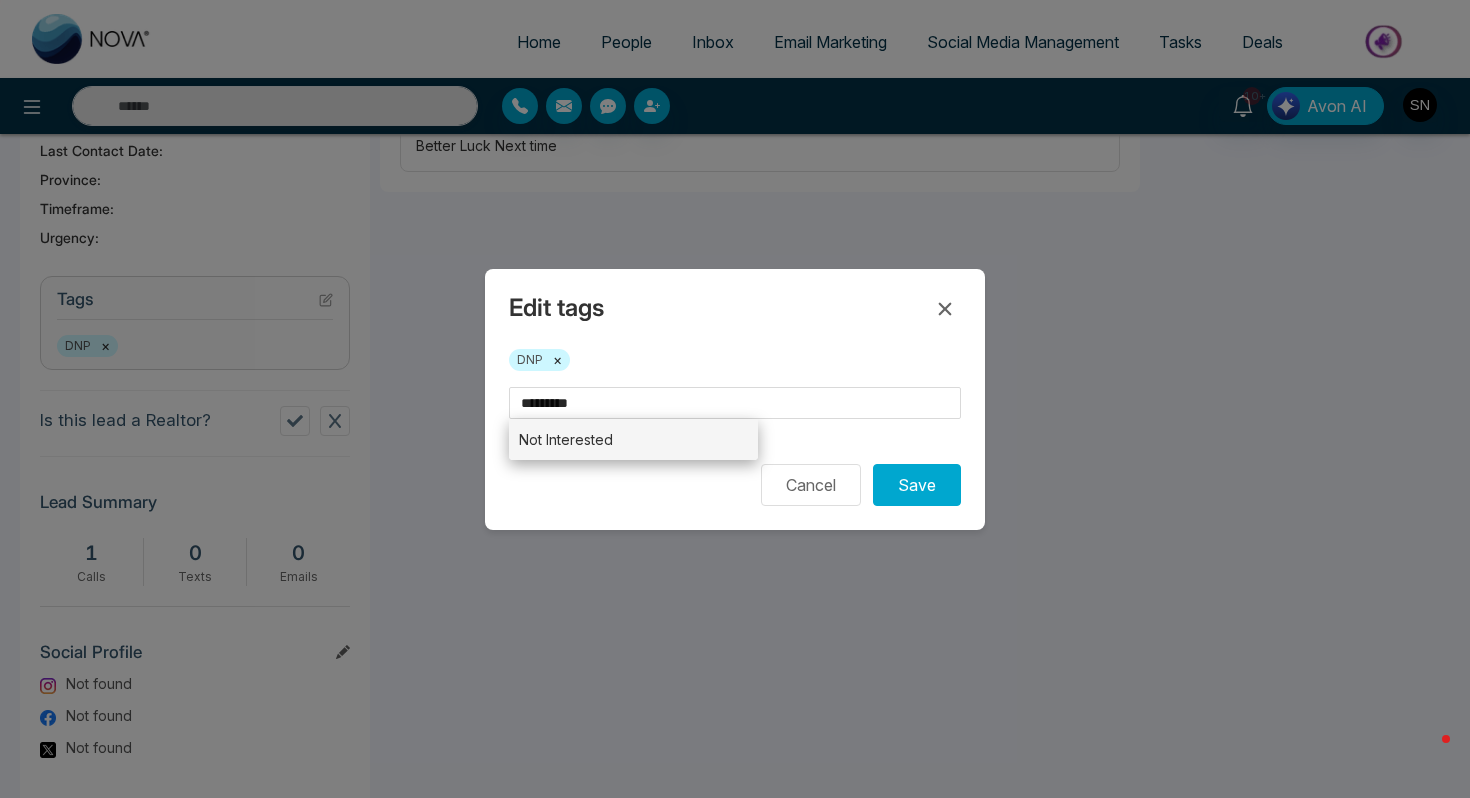 type on "**********" 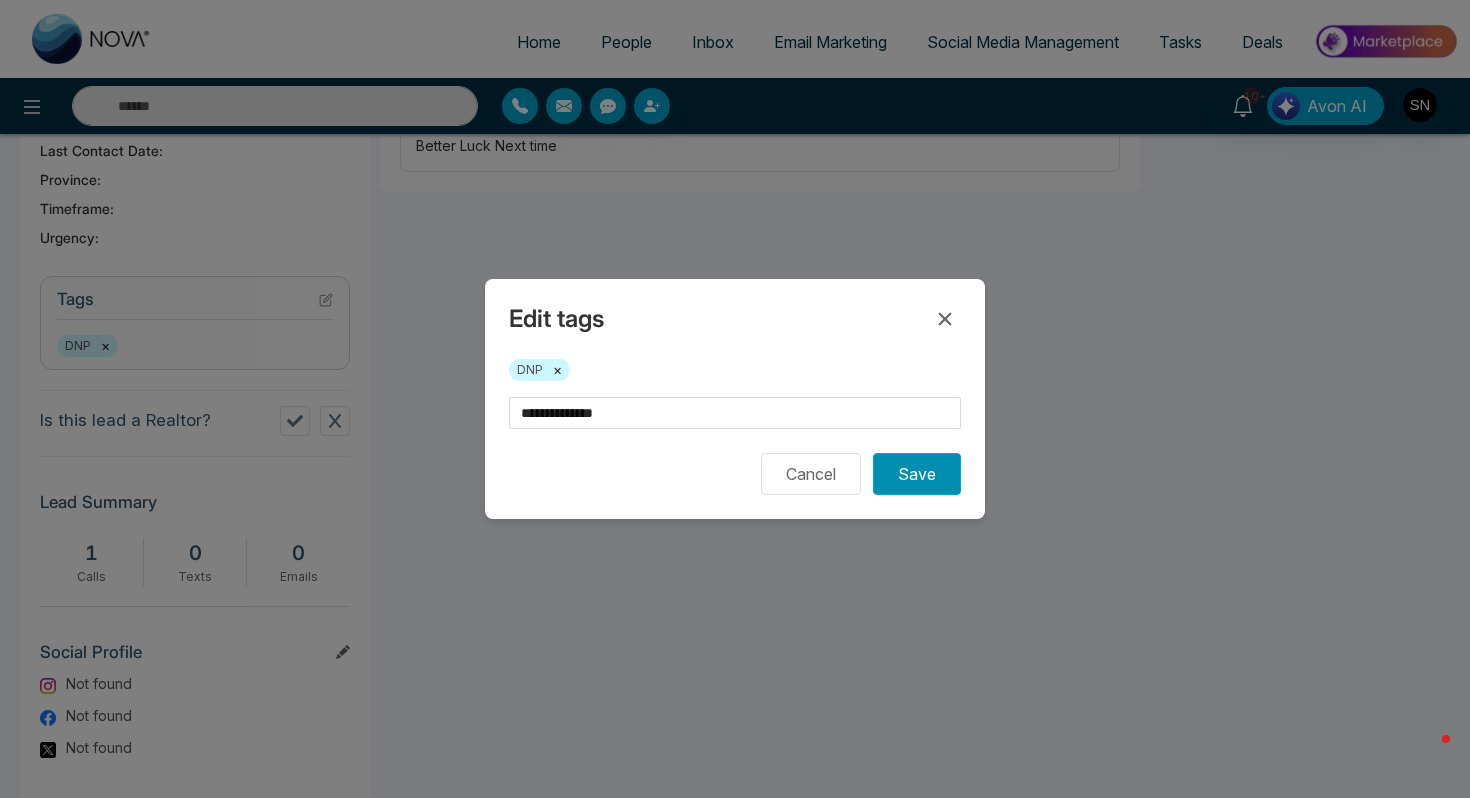 click on "Save" at bounding box center [917, 474] 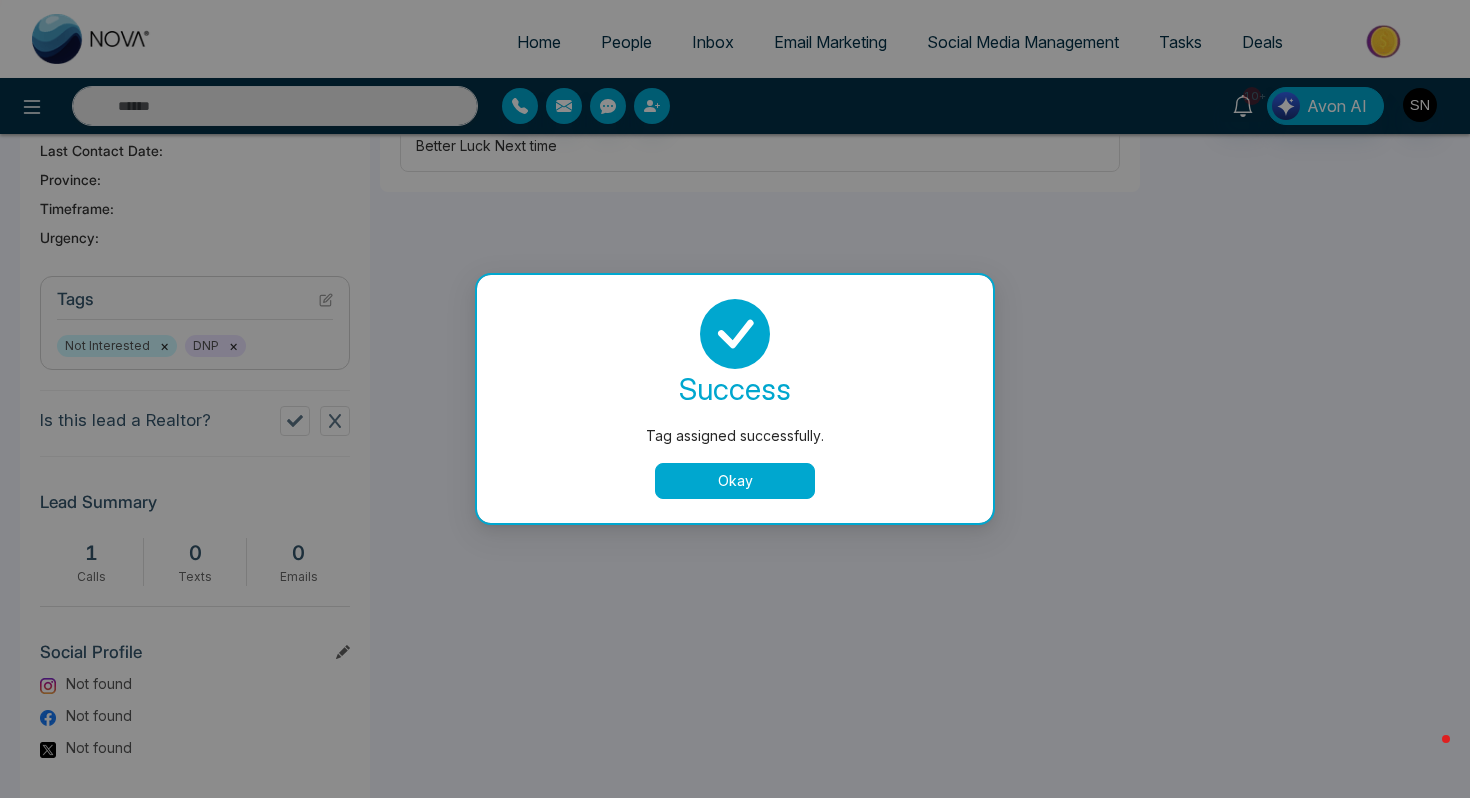 click at bounding box center (735, 334) 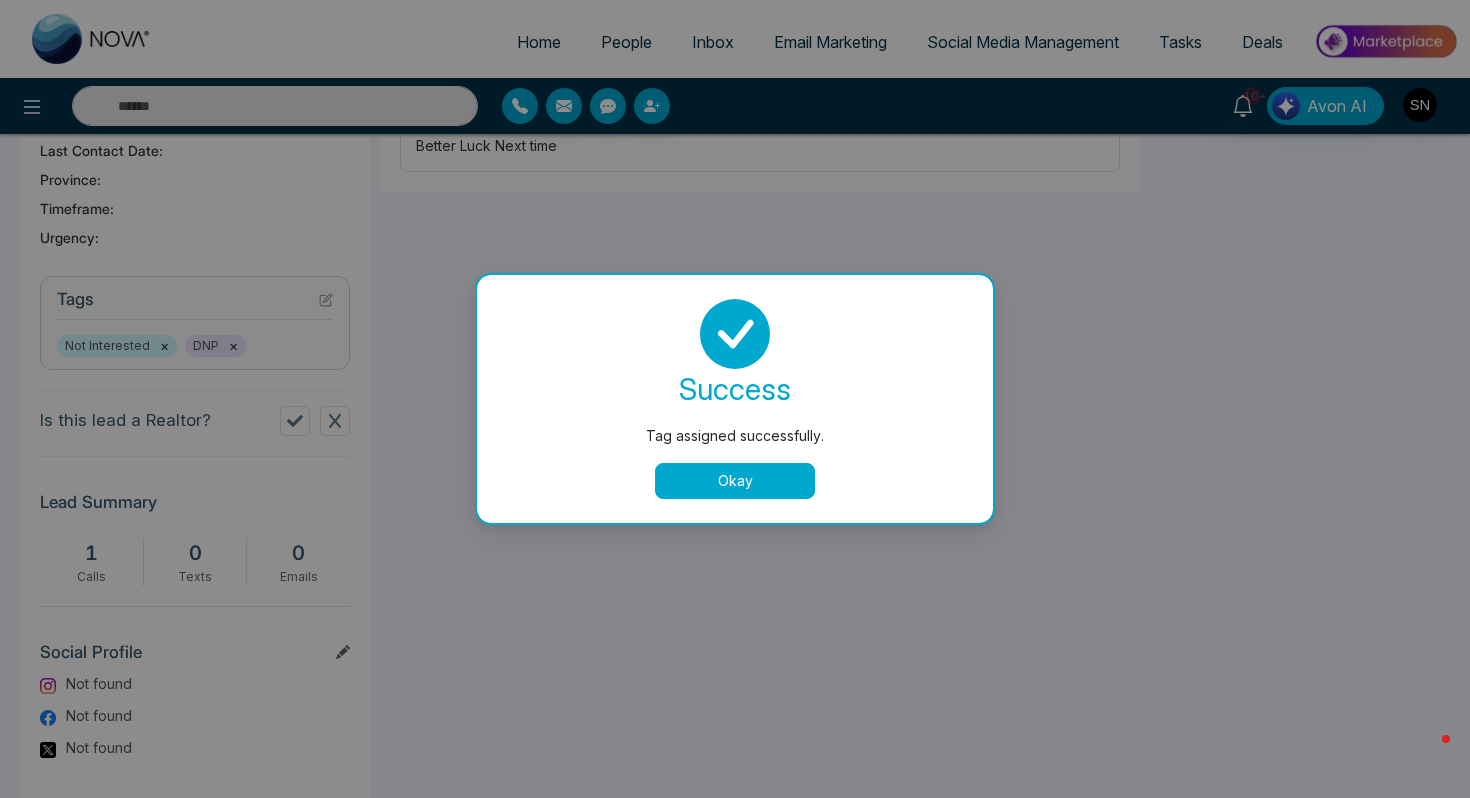 click on "Okay" at bounding box center [735, 481] 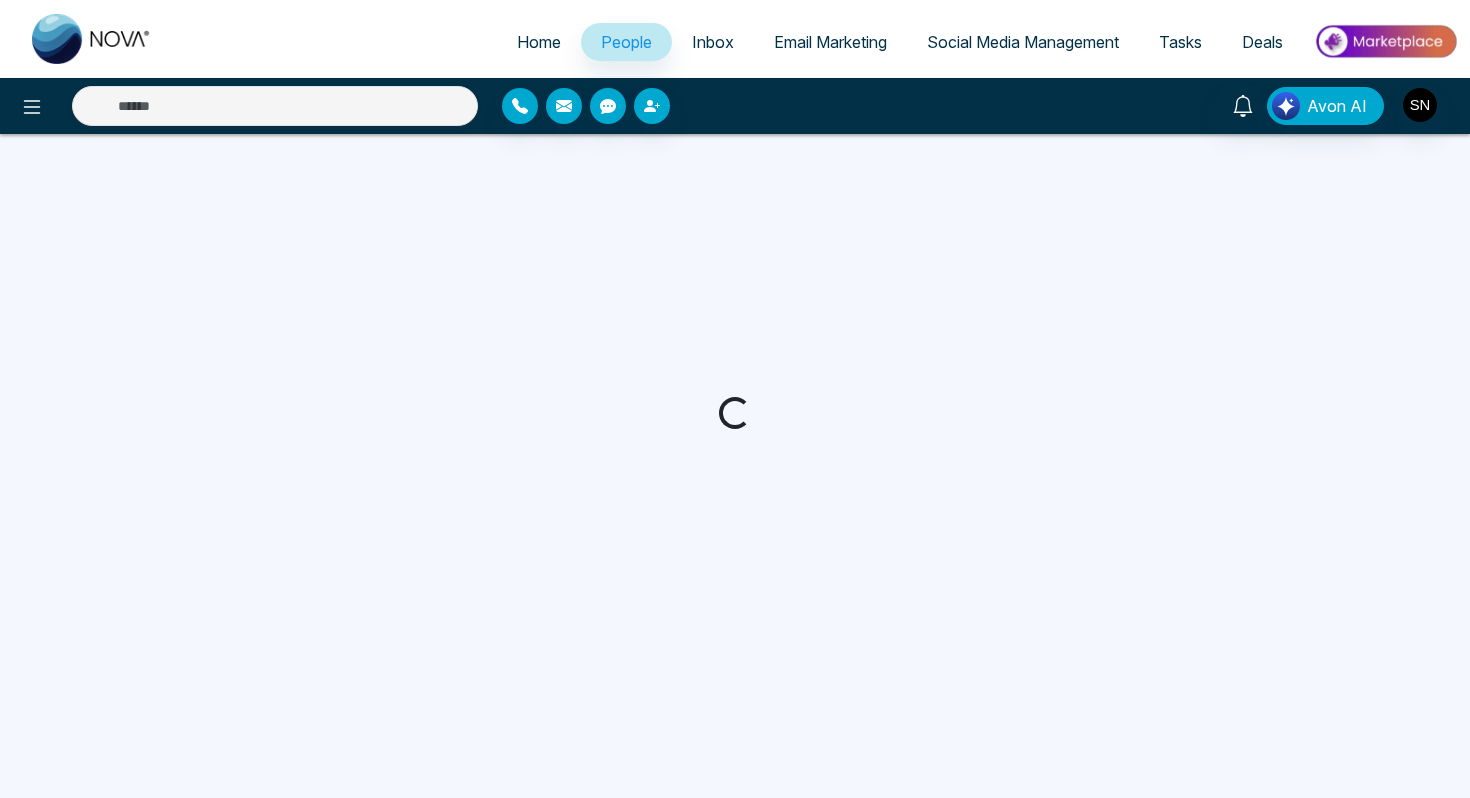 scroll, scrollTop: 0, scrollLeft: 0, axis: both 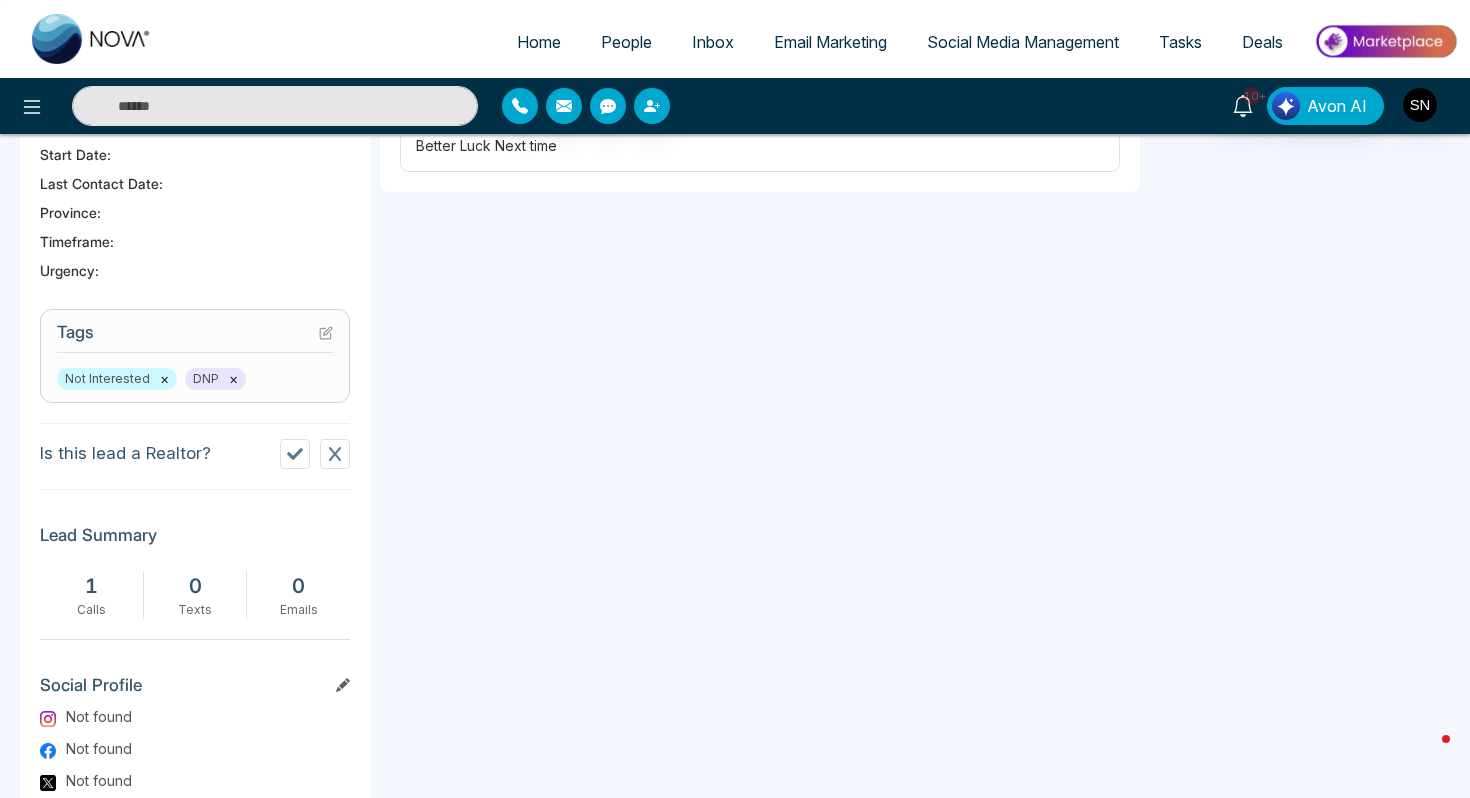 click at bounding box center [275, 106] 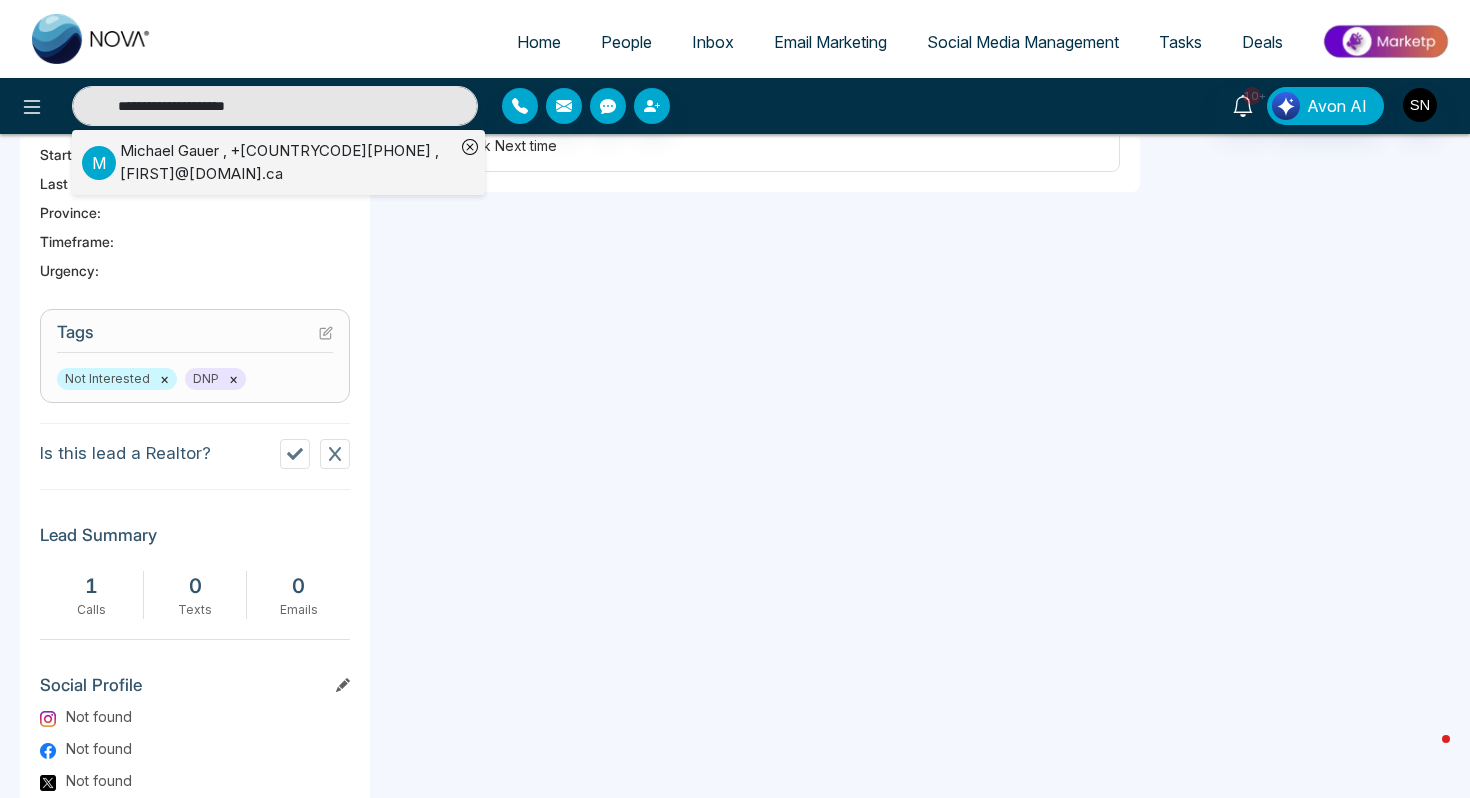 type on "**********" 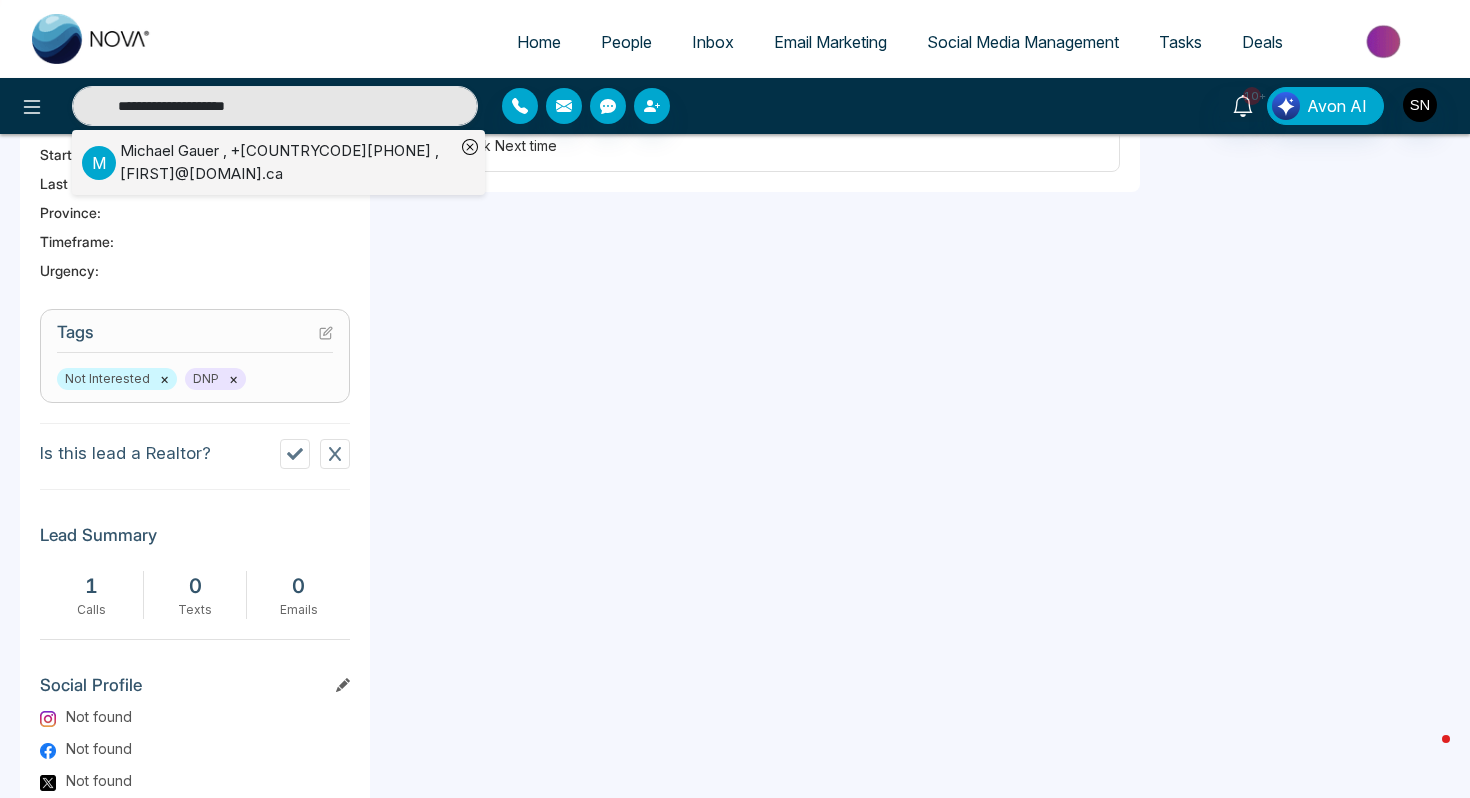 click on "[FIRST] [LAST] , +[COUNTRYCODE][PHONE] , [FIRST]@[DOMAIN].ca" at bounding box center [287, 162] 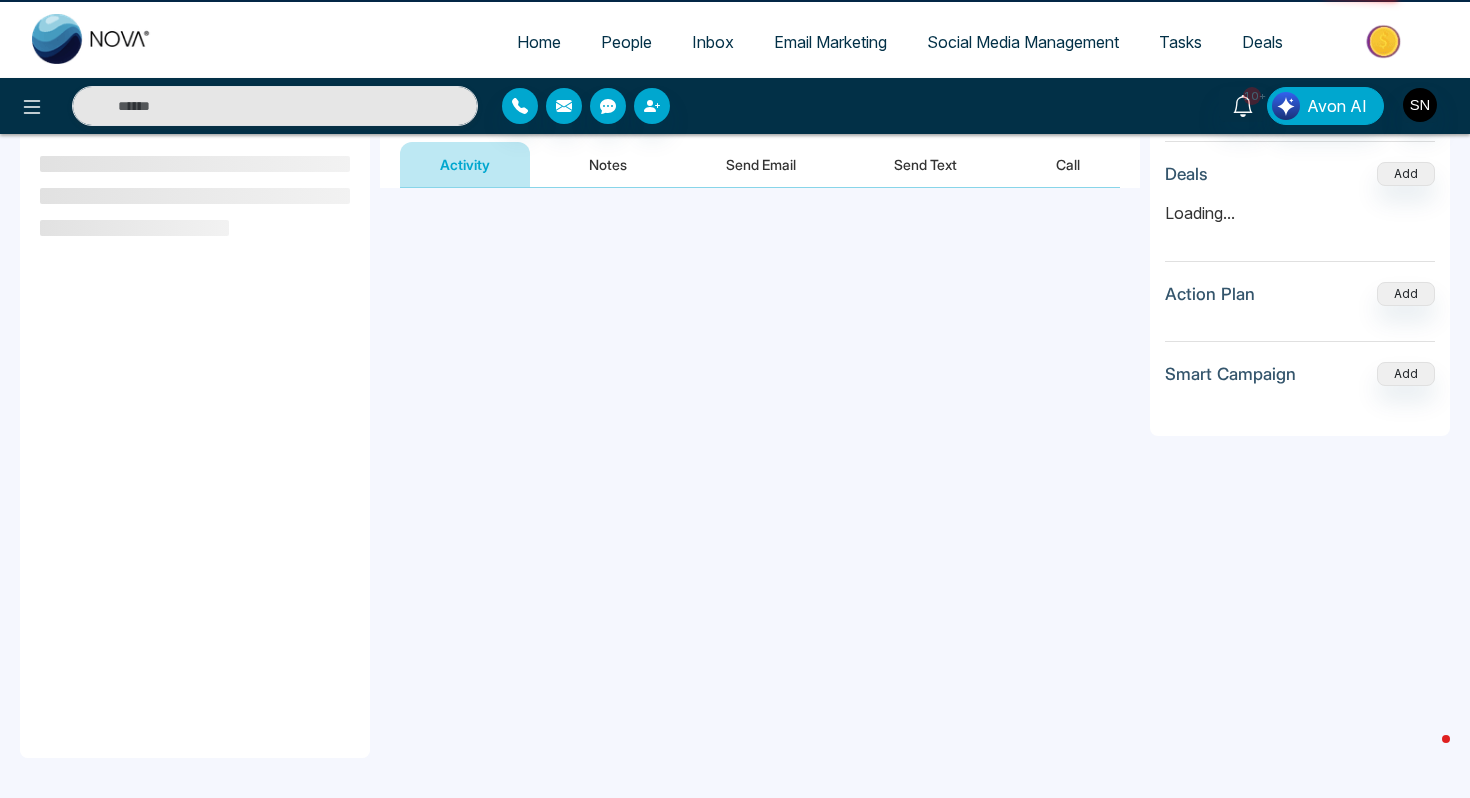 scroll, scrollTop: 0, scrollLeft: 0, axis: both 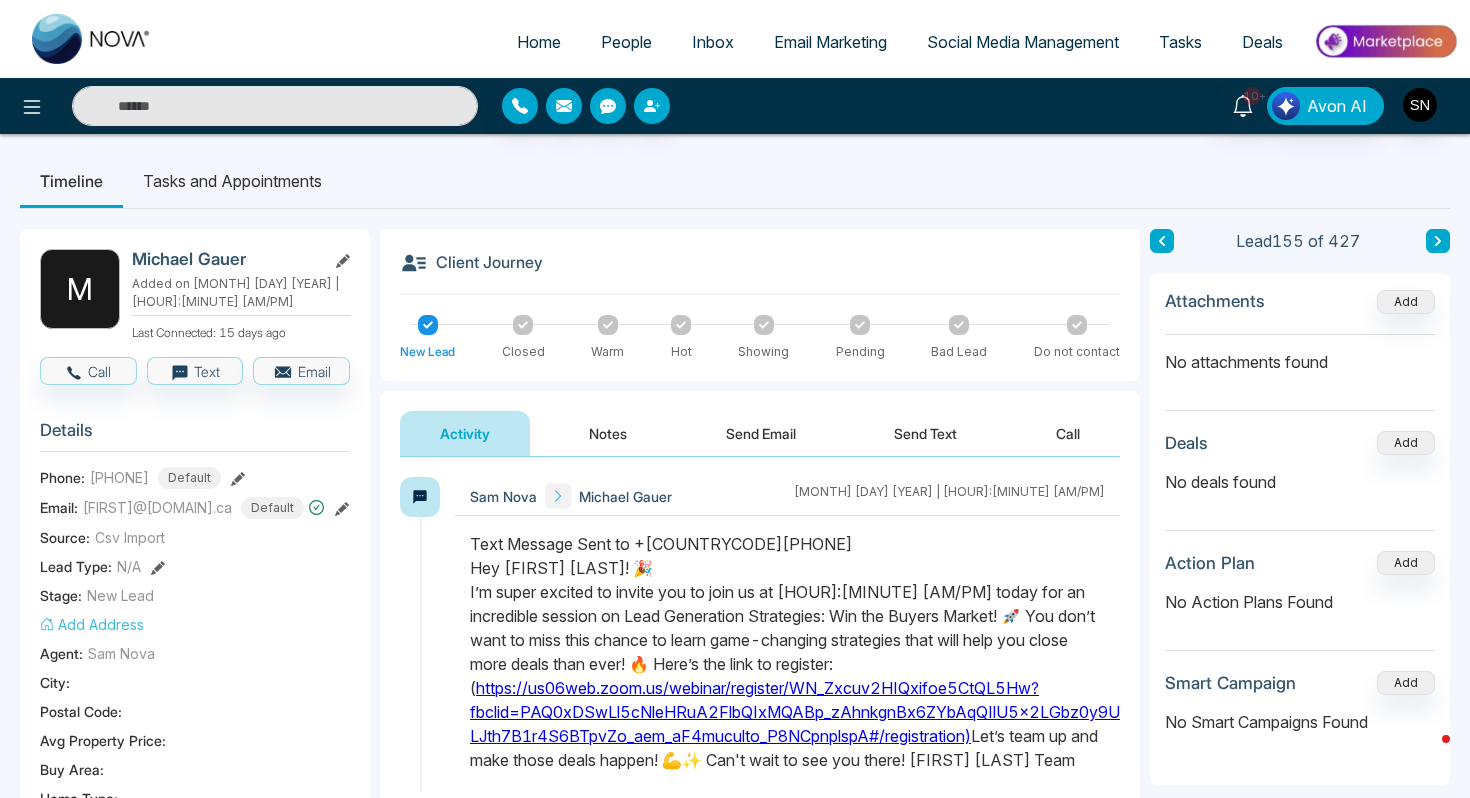 click on "M Michael Gauer  Added on   July 3 2025 | 5:39 PM Last Connected:   15 days ago   Call   Text   Email Details Phone: +16478960704 Default Email: michael@gauerhomes.ca Default Source: Csv Import Lead Type: N/A Stage: New Lead Add Address Agent: Sam Nova City : Postal Code : Avg Property Price : Buy Area : Home Type : Start Date : Last Contact Date : Province : Timeframe : Urgency : Tags No Tag Found Is this lead a Realtor? Lead Summary 0 Calls 1 Texts 0 Emails Social Profile   Not found Not found Not found Custom Lead Data Delete lead" at bounding box center [195, 931] 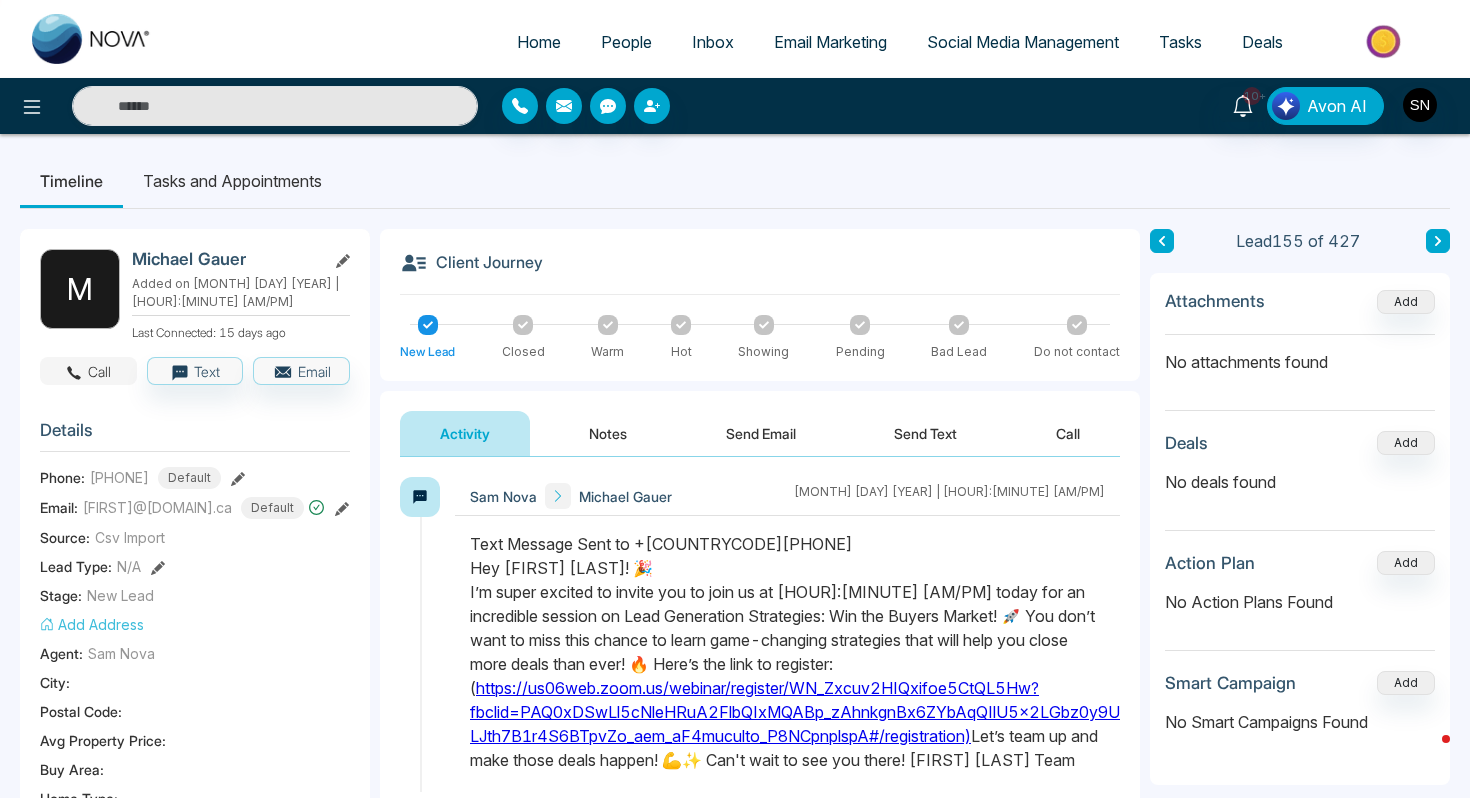 click on "Call" at bounding box center (88, 371) 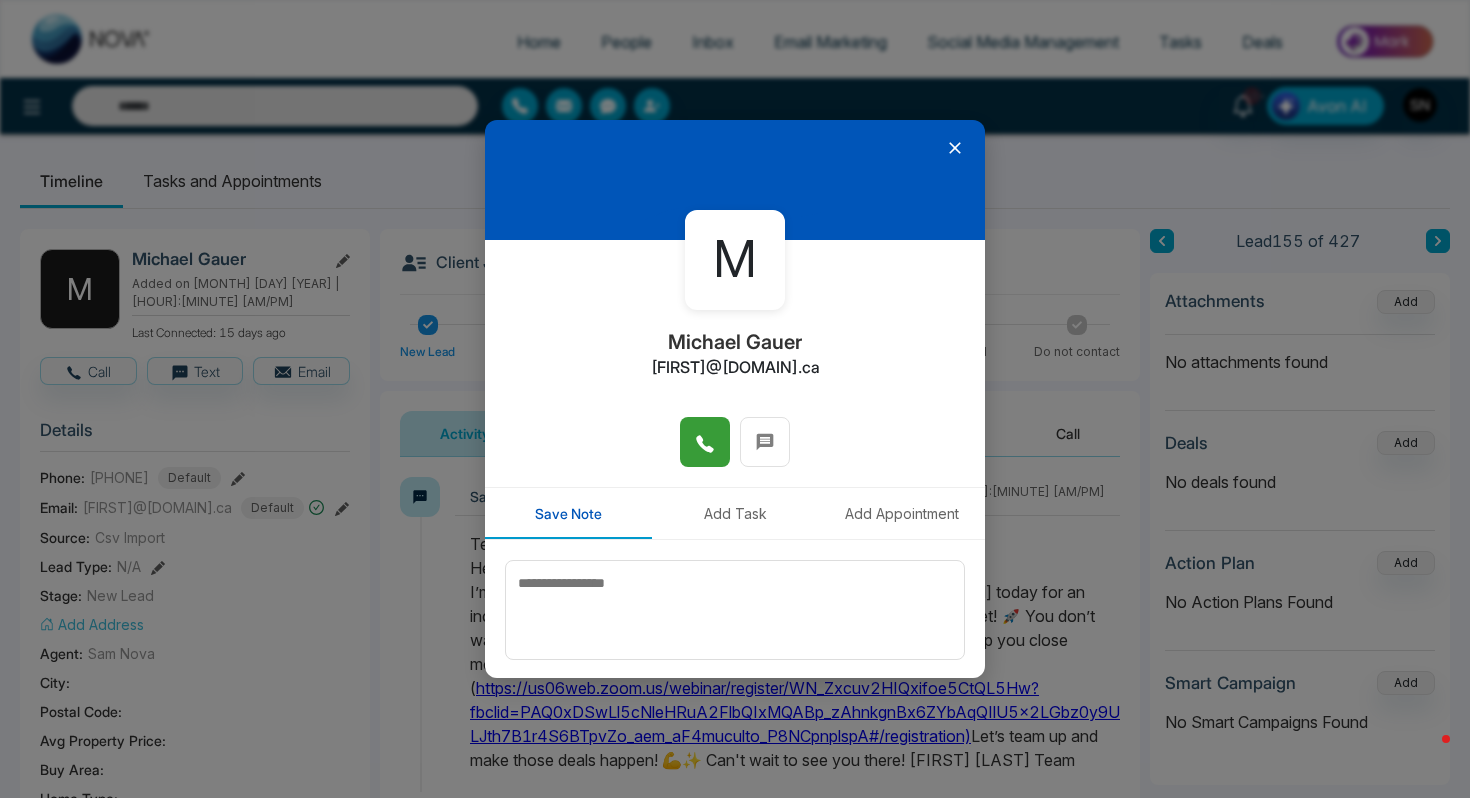click at bounding box center (705, 442) 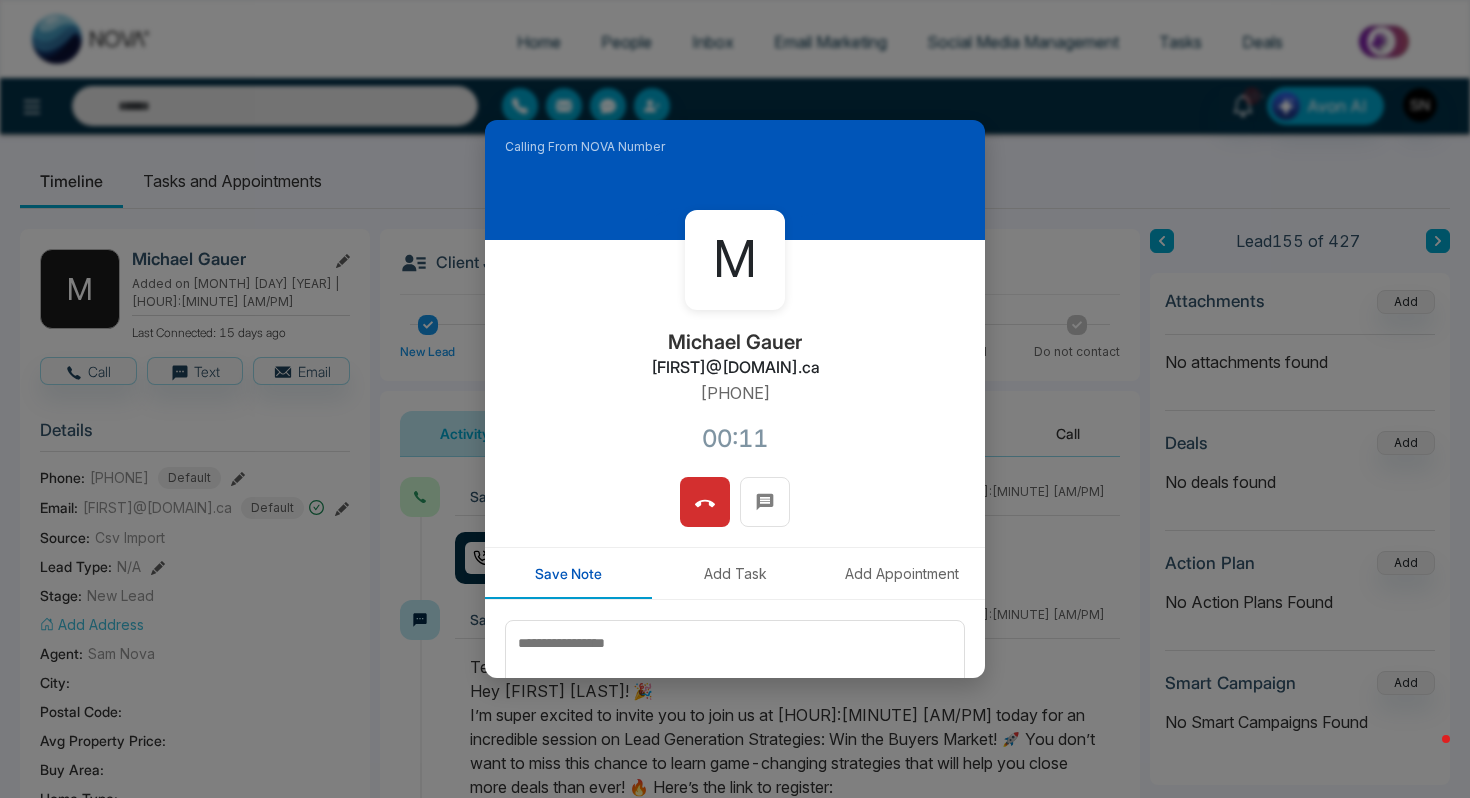 drag, startPoint x: 641, startPoint y: 365, endPoint x: 863, endPoint y: 360, distance: 222.0563 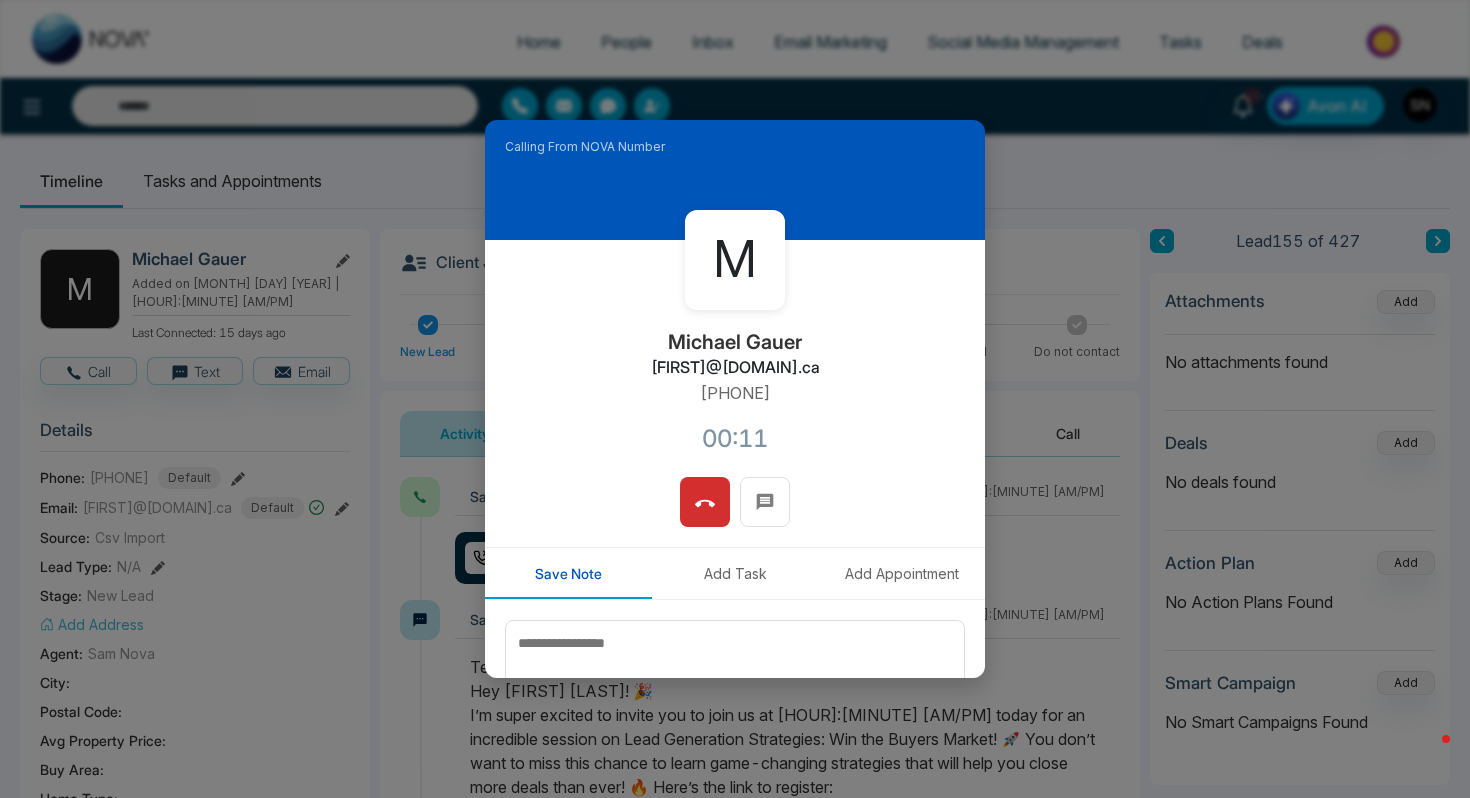 click on "M Michael Gauer michael@gauerhomes.ca +16478960704 00:11" at bounding box center (735, 358) 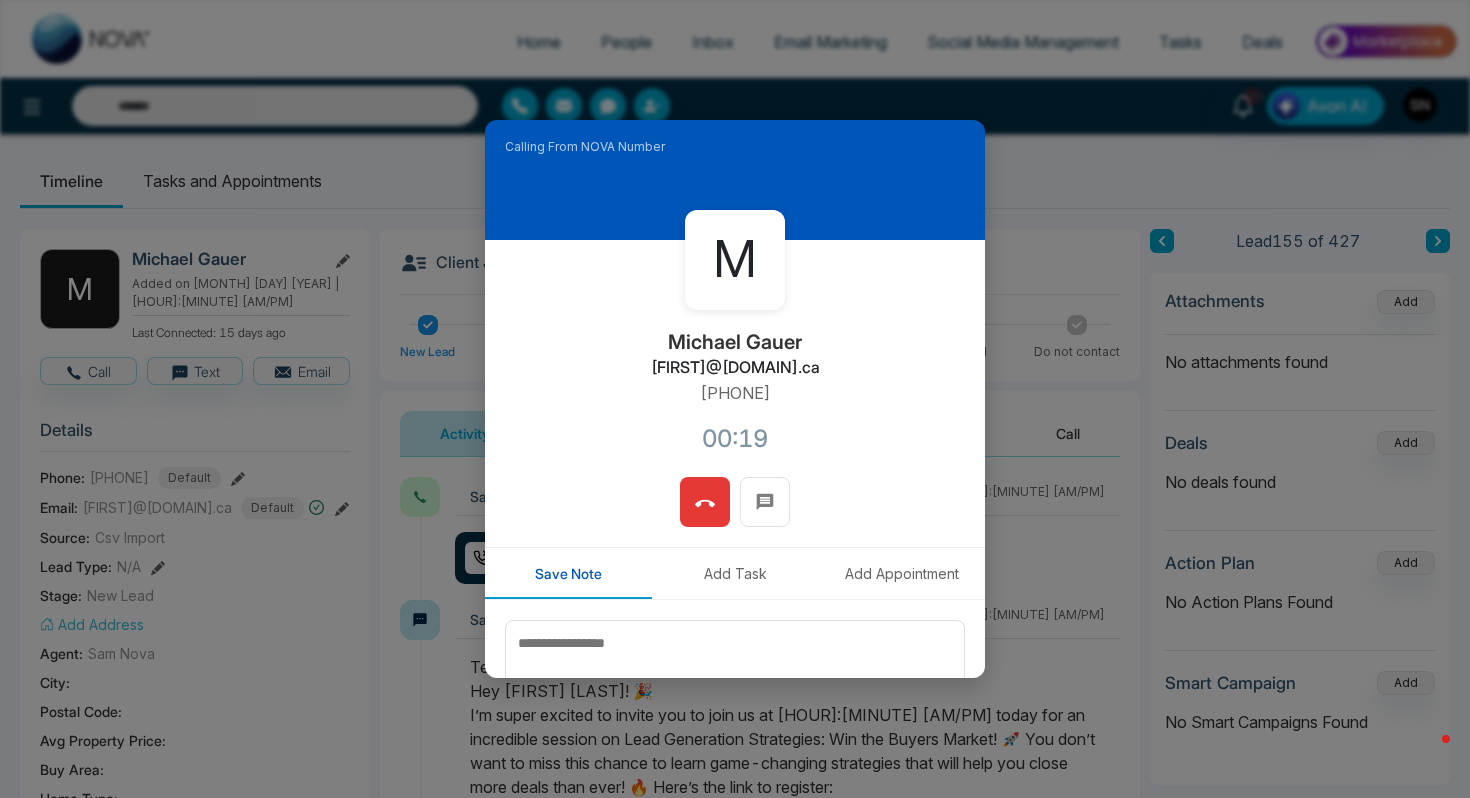 click 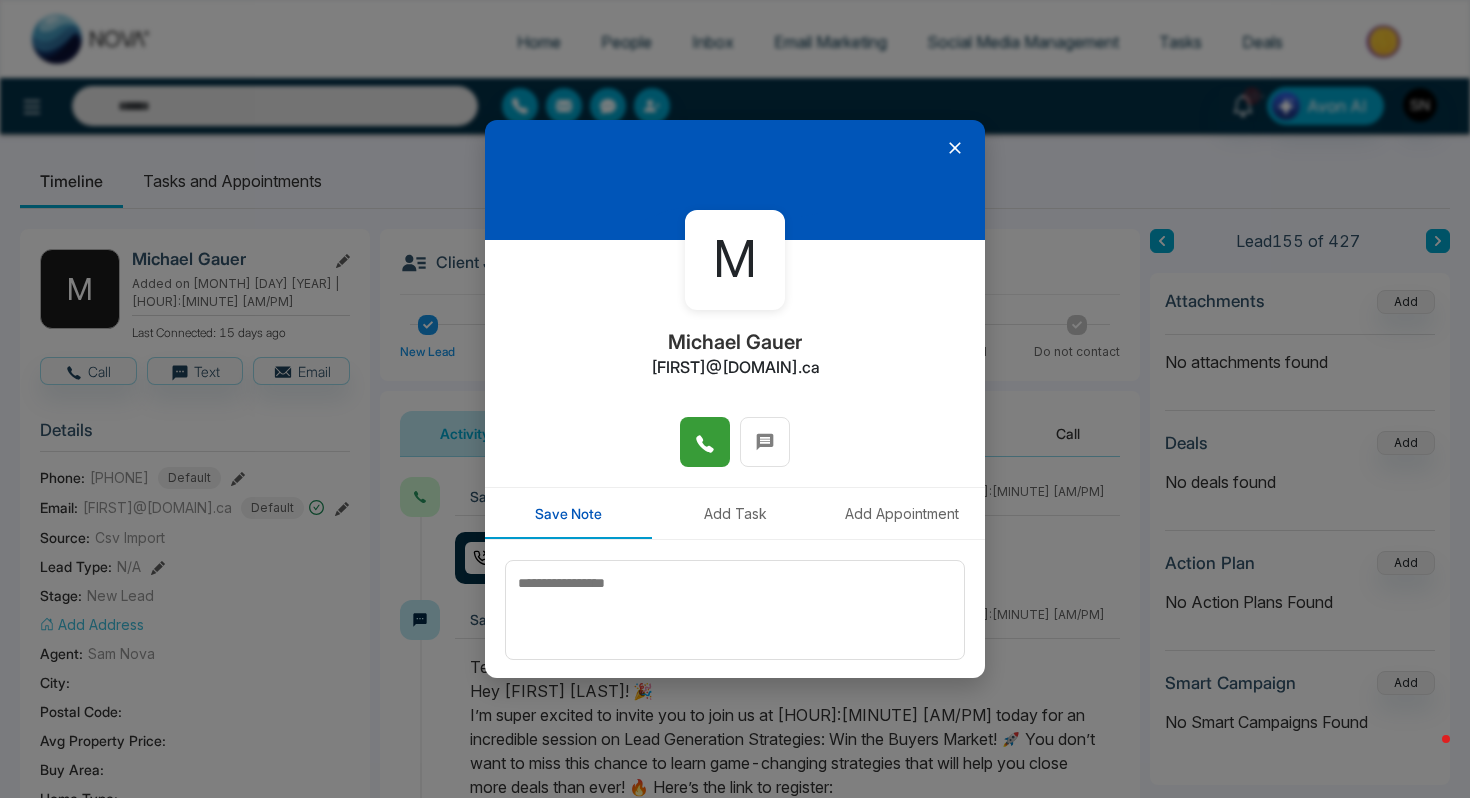 click 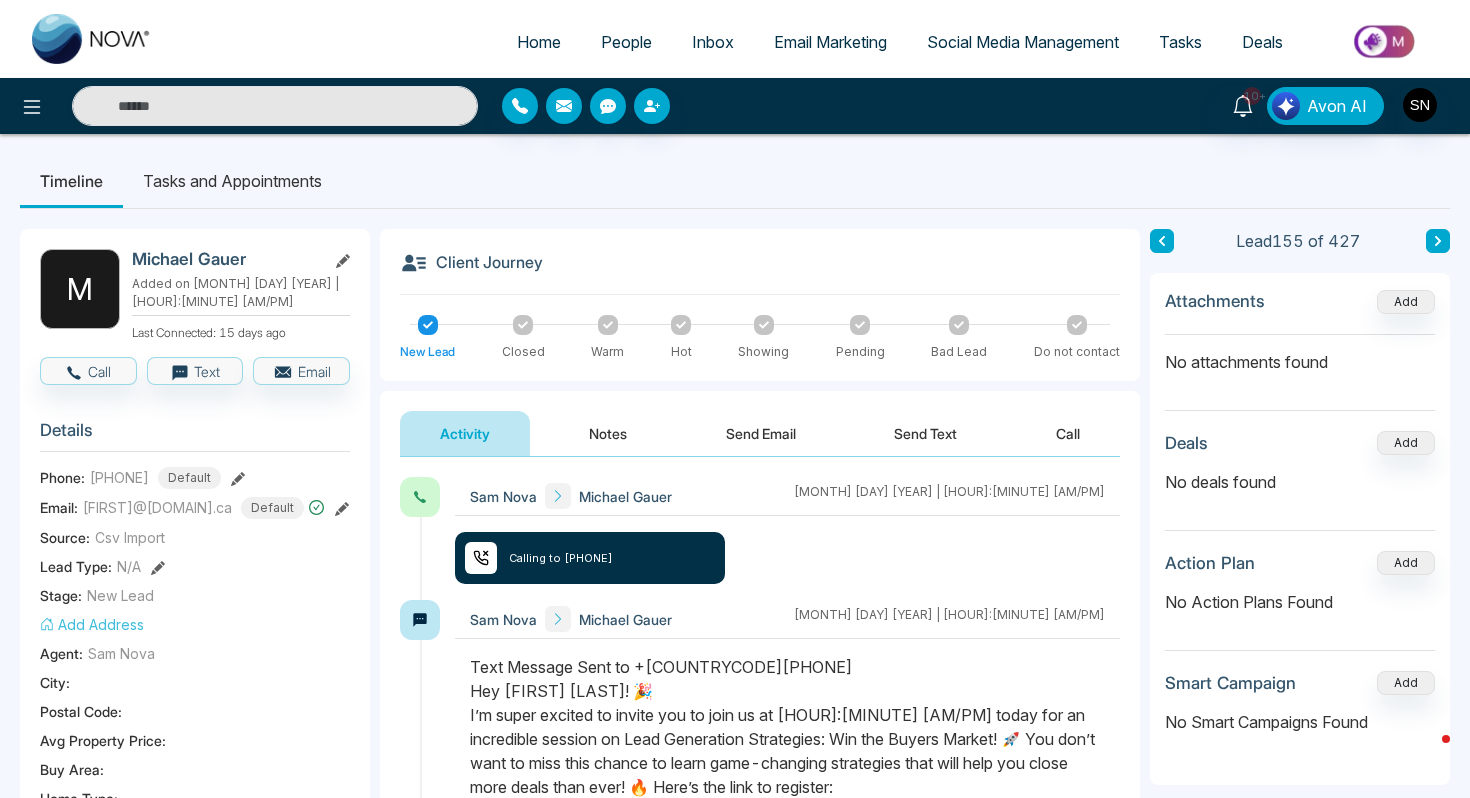 click on "Send Text" at bounding box center (925, 433) 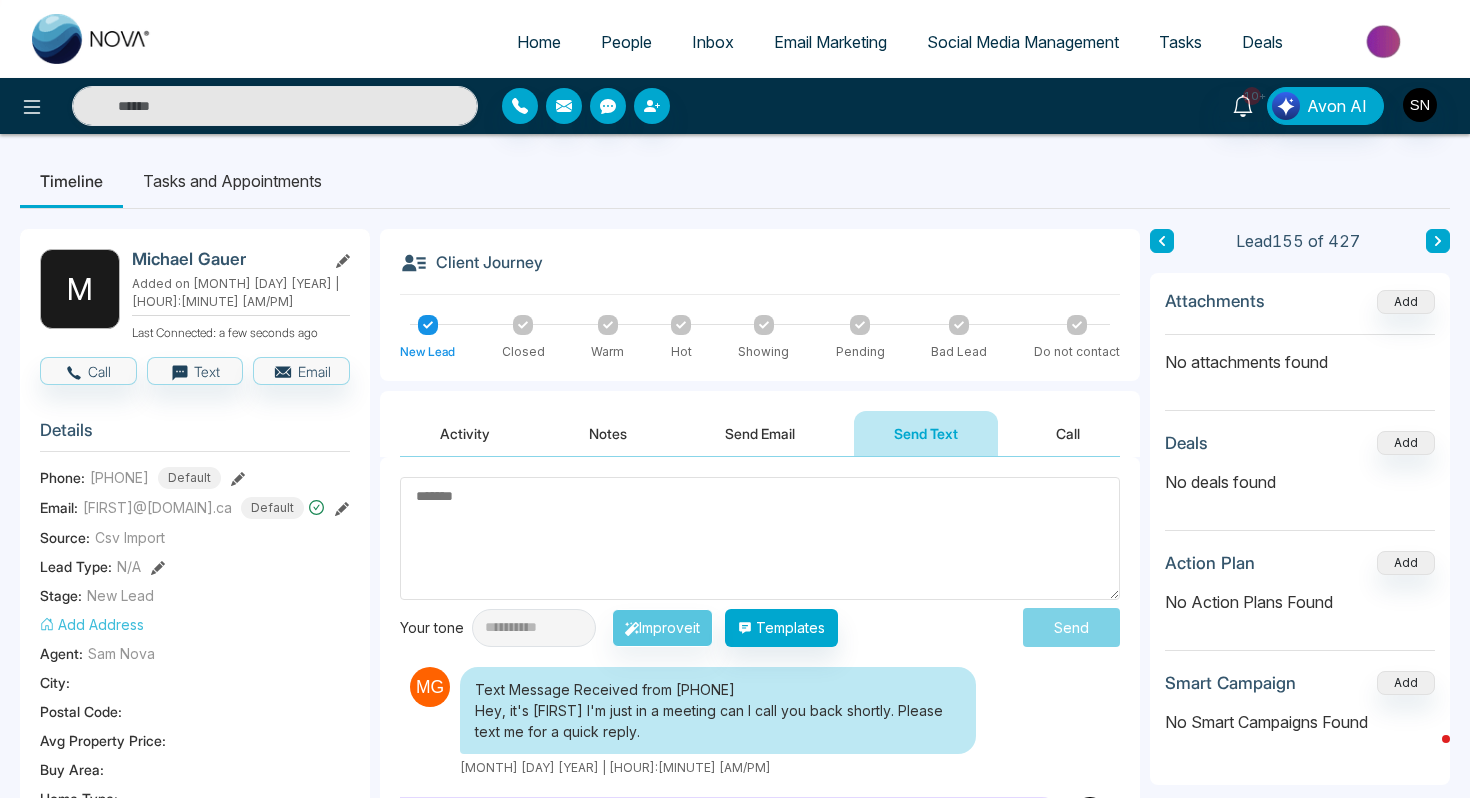 click on "Activity" at bounding box center (465, 433) 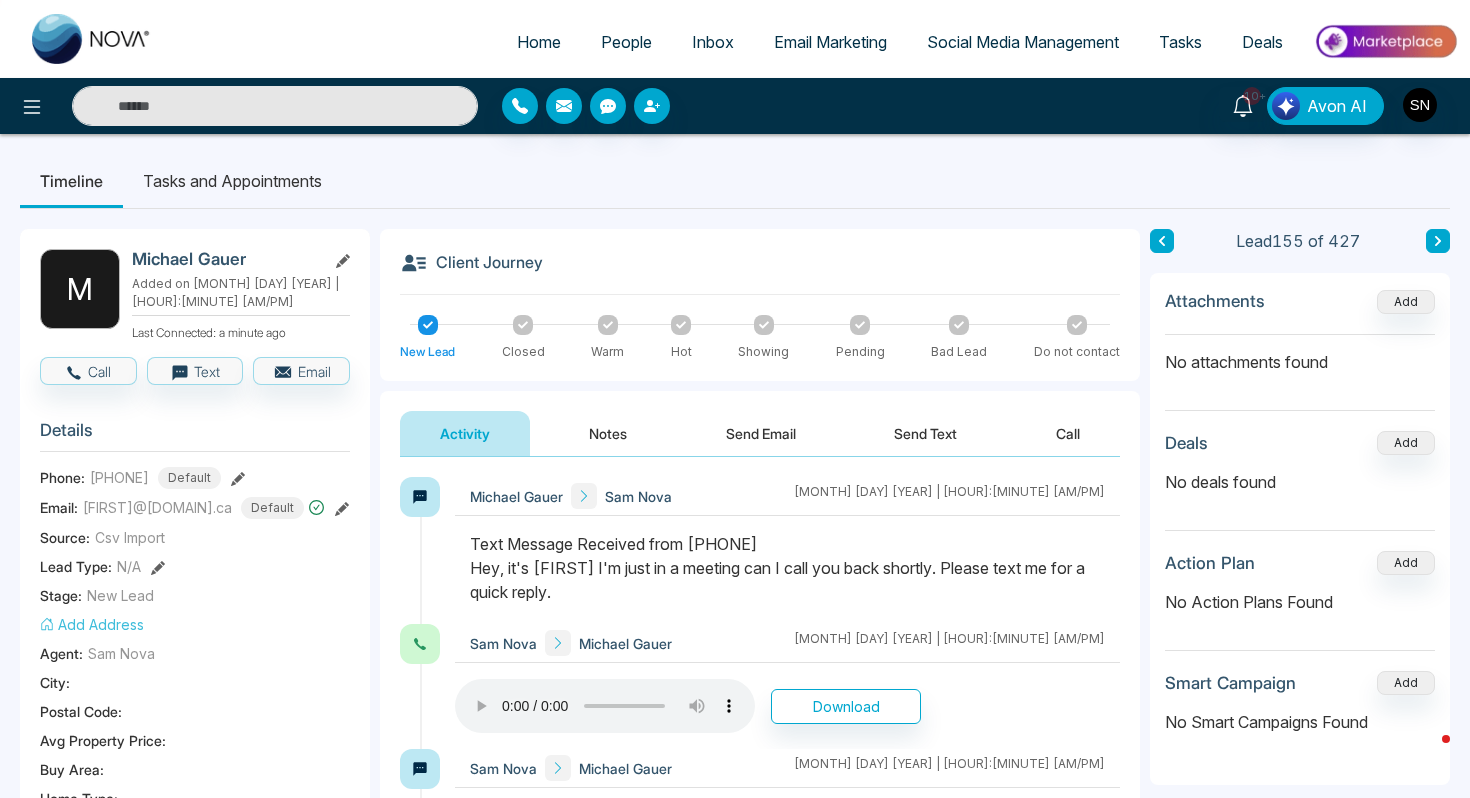 click at bounding box center [275, 106] 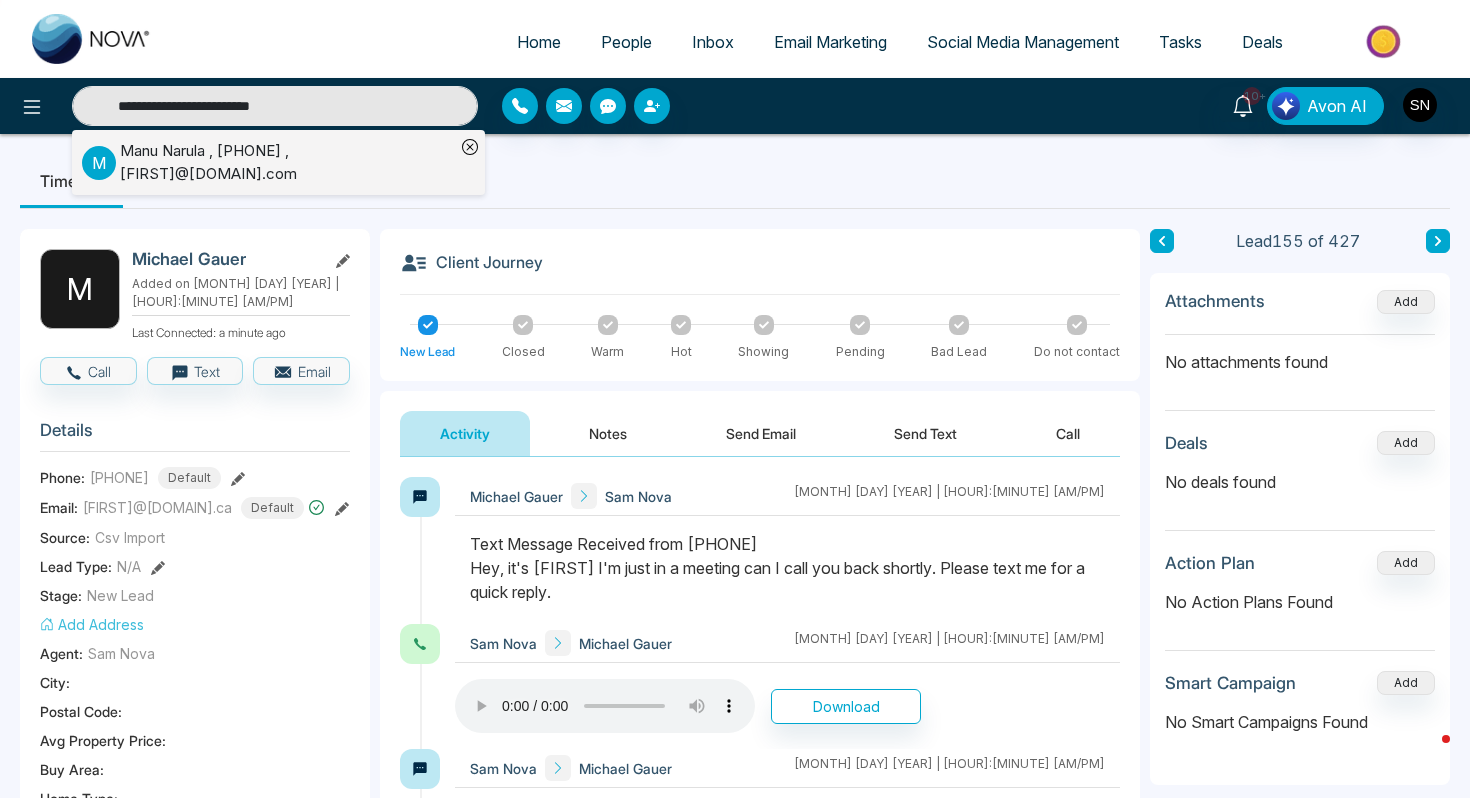 type on "**********" 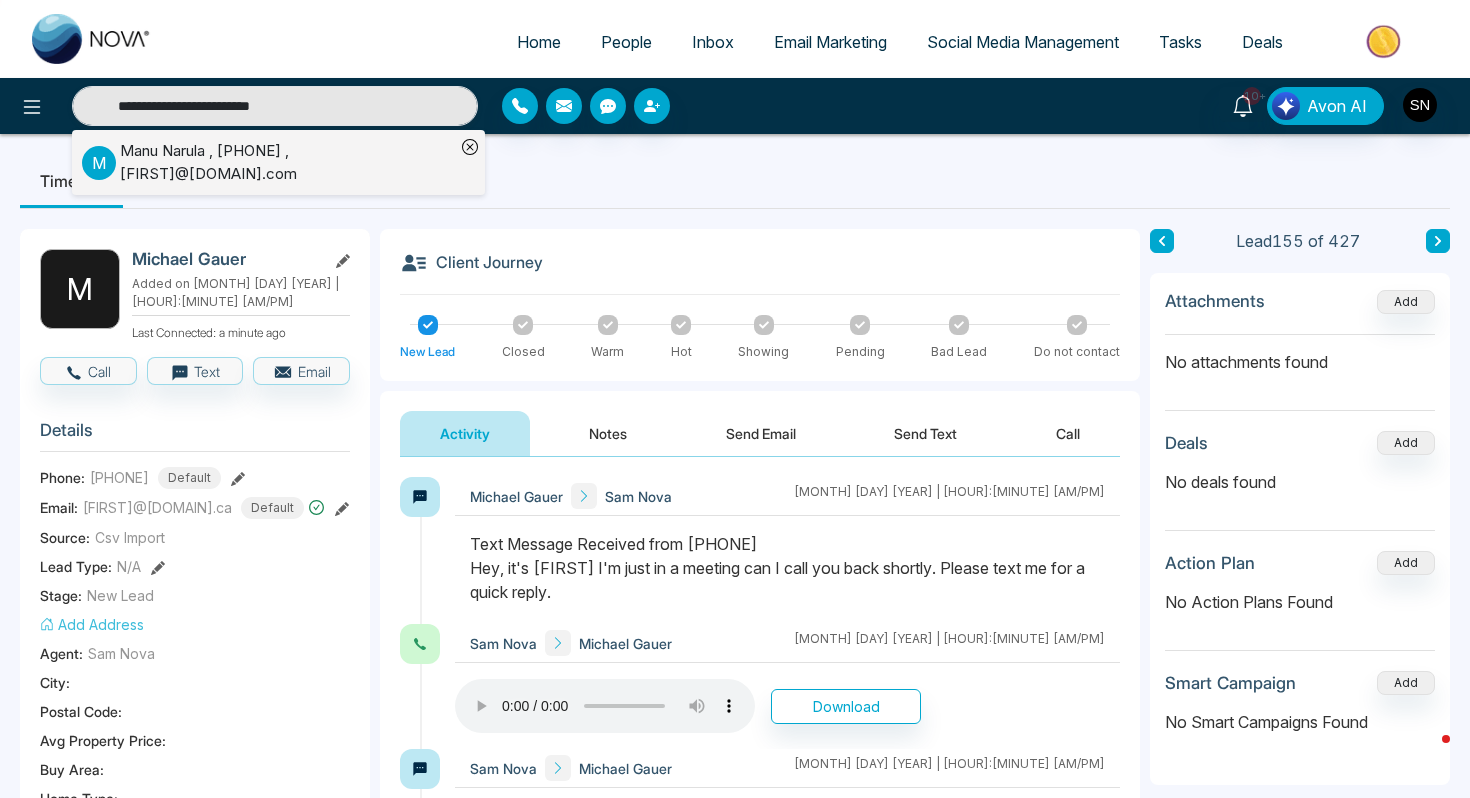 click on "Manu Narula     , +16476486202   , manunarularealty@gmail.com" at bounding box center (287, 162) 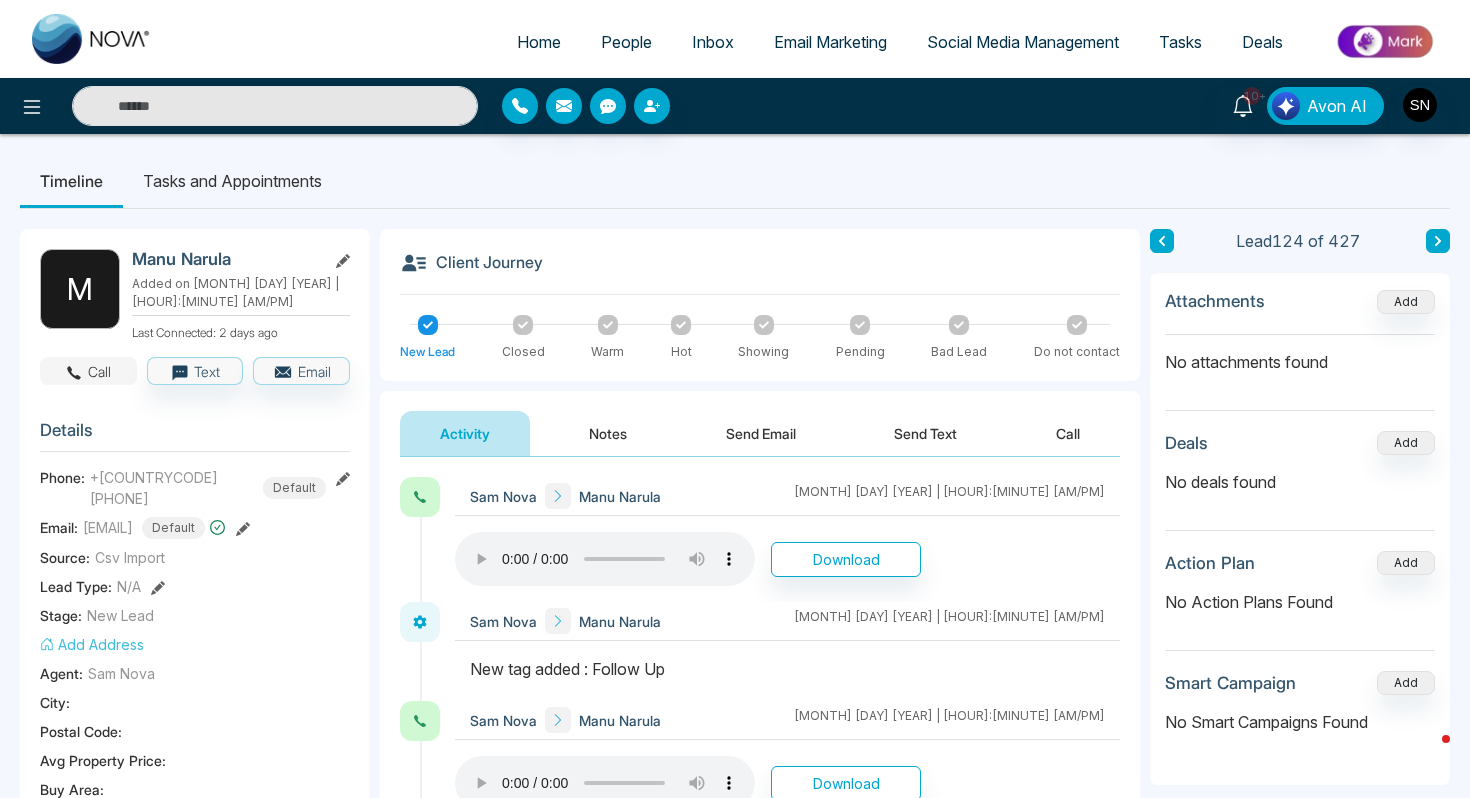 click on "Call" at bounding box center (88, 371) 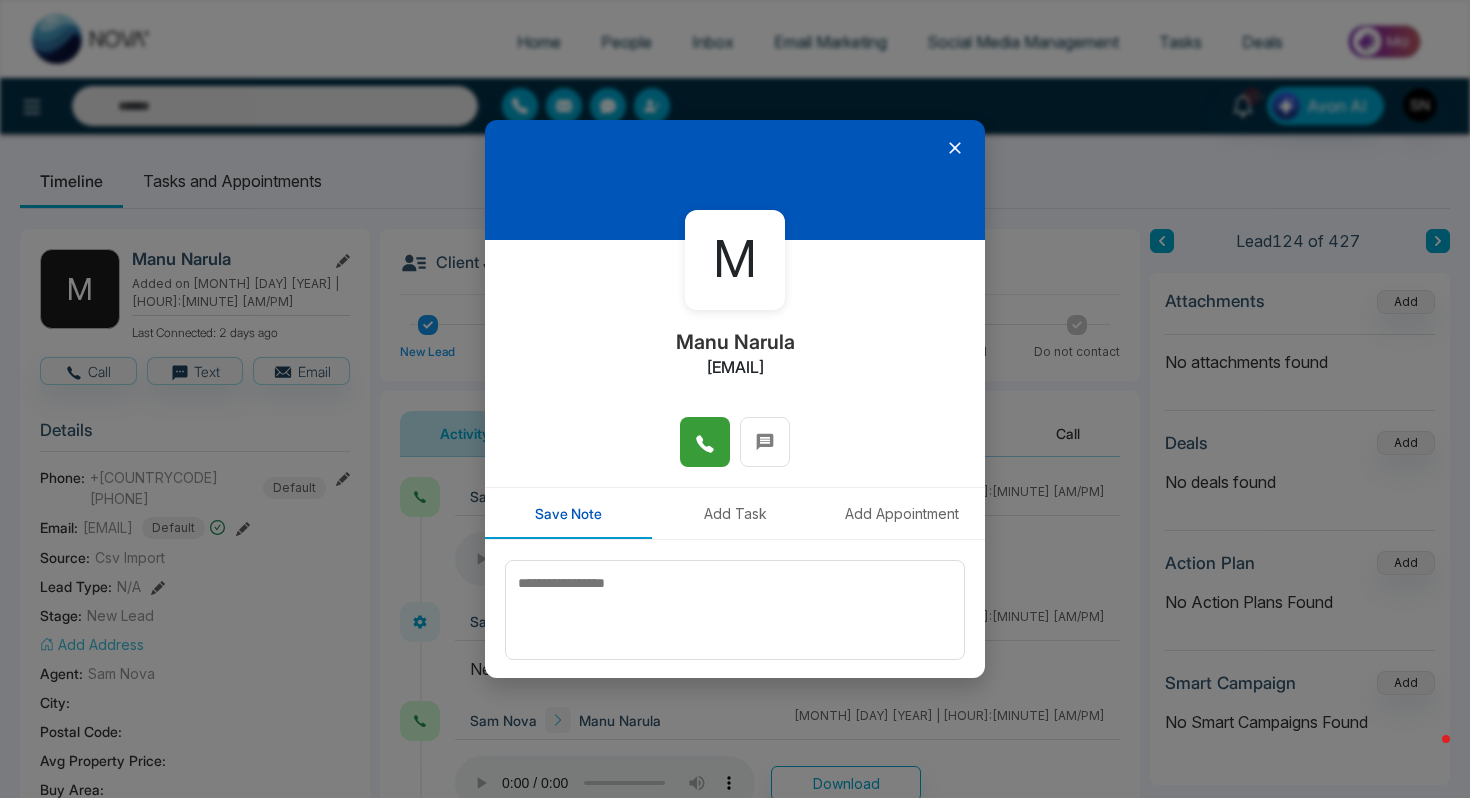 click at bounding box center (705, 442) 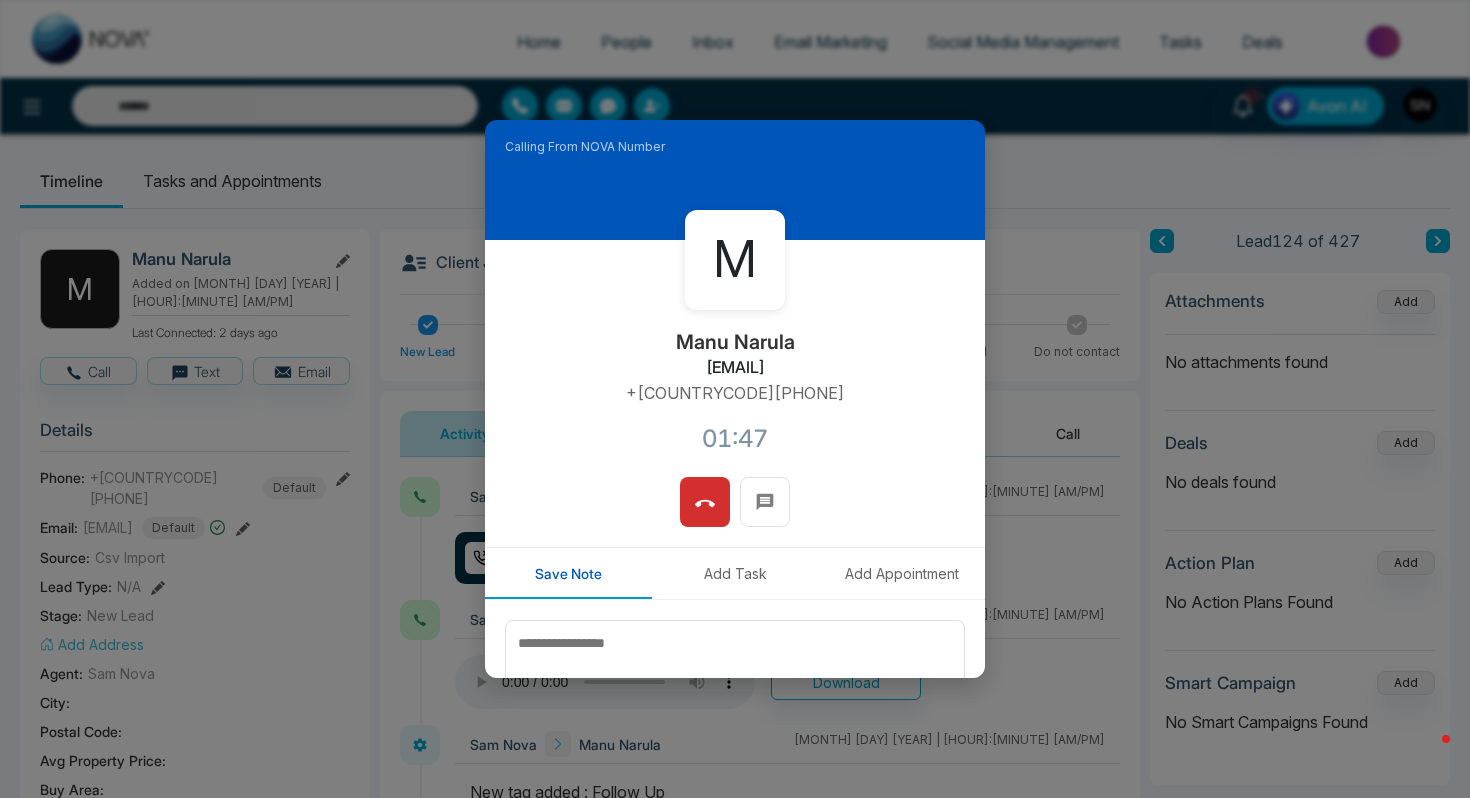 click on "Calling From NOVA Number M Manu Narula manunarularealty@gmail.com +16476486202 01:47 Save Note Add Task Add Appointment Save Note" at bounding box center [735, 399] 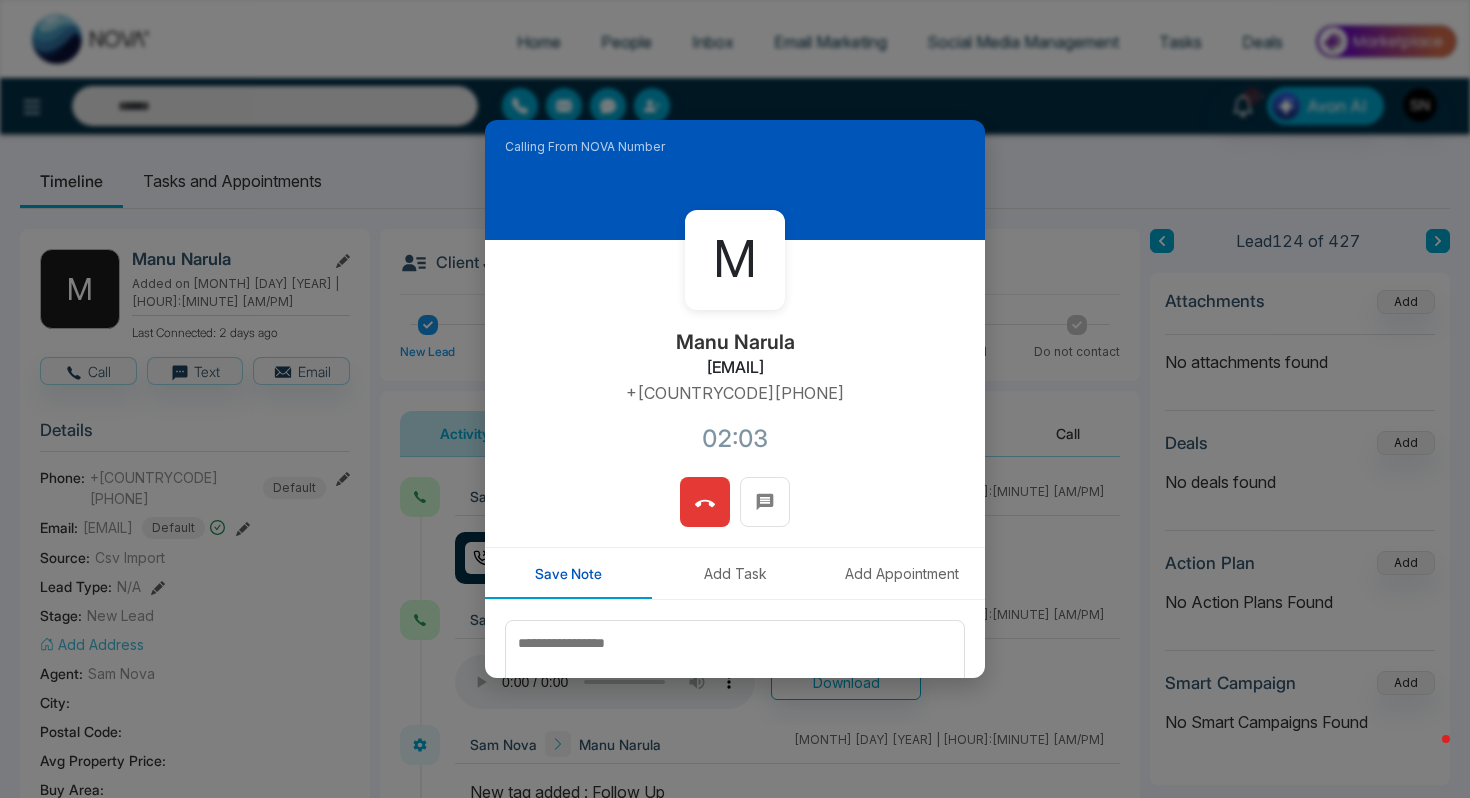click at bounding box center (705, 502) 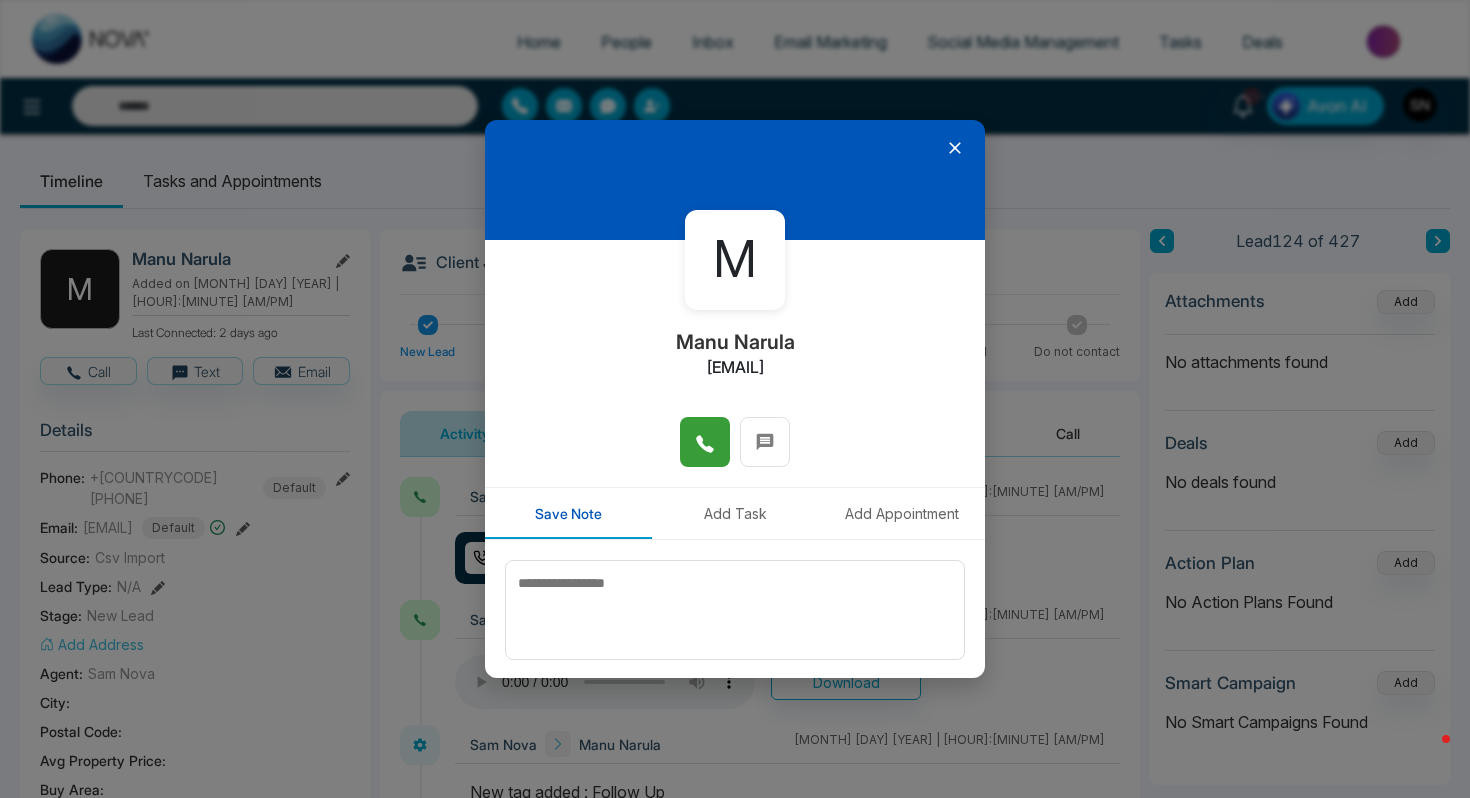 click 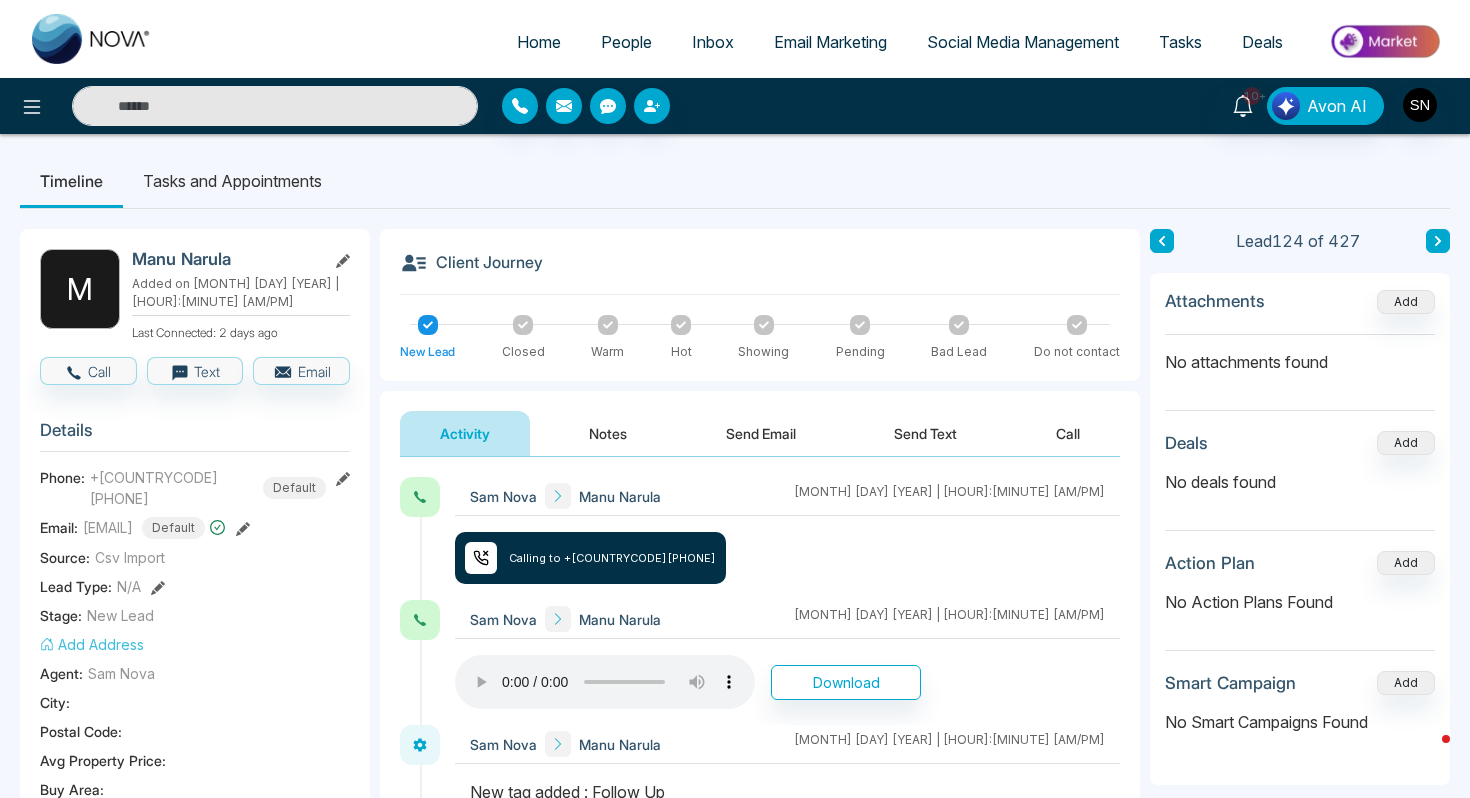 click at bounding box center (275, 106) 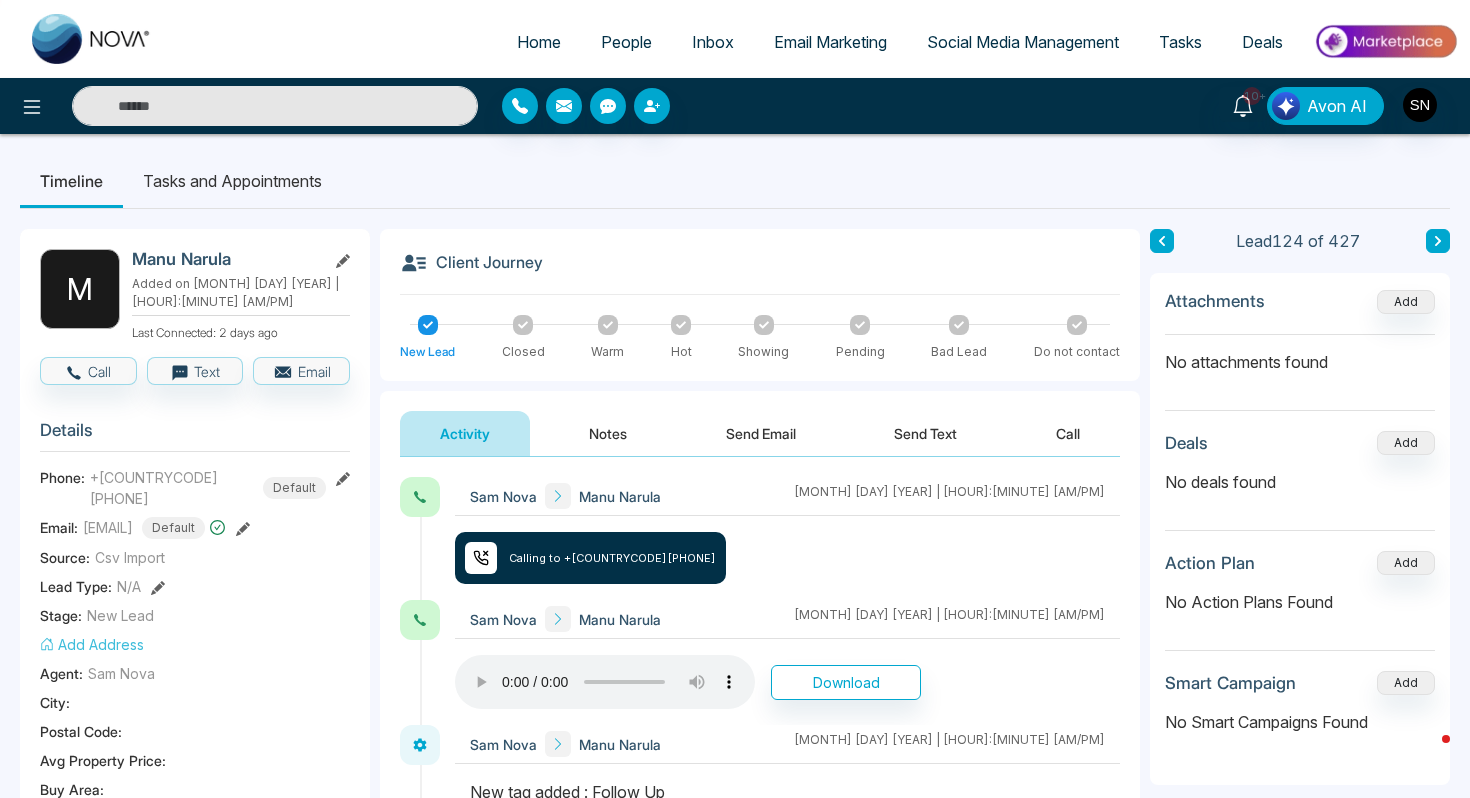 paste on "**********" 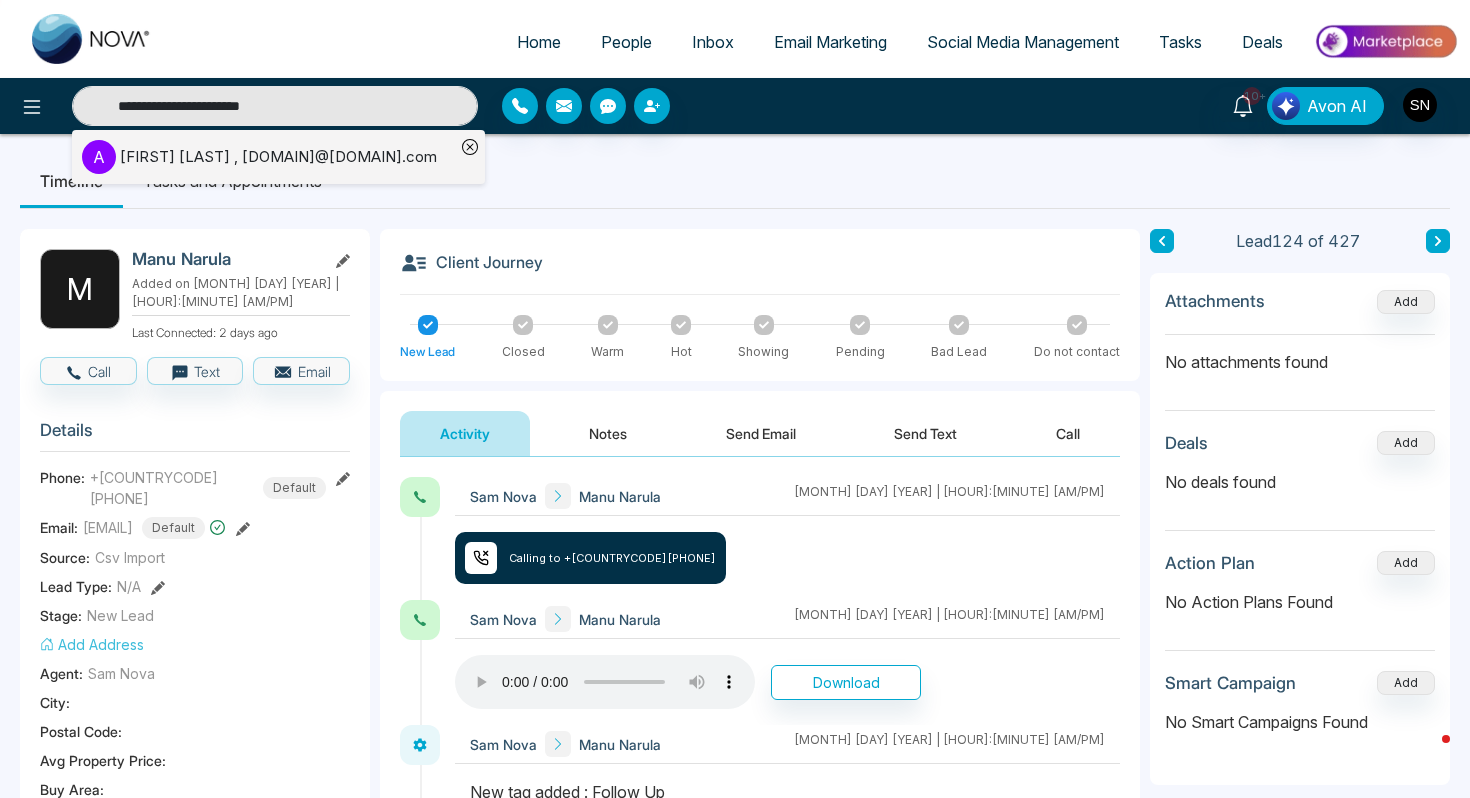 type on "**********" 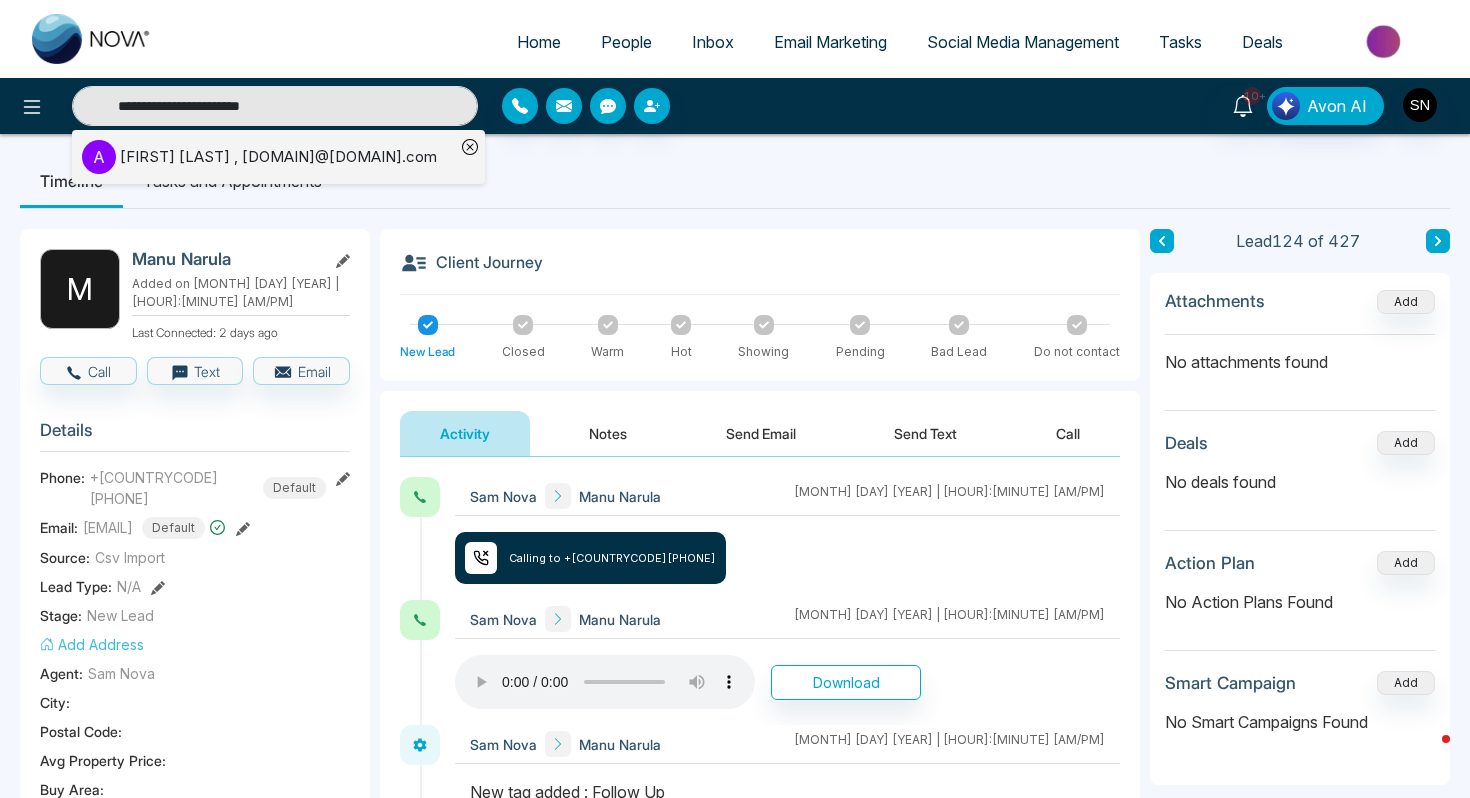click on "A   AJ Boparai       , realestate@ajboparai.com" at bounding box center (268, 157) 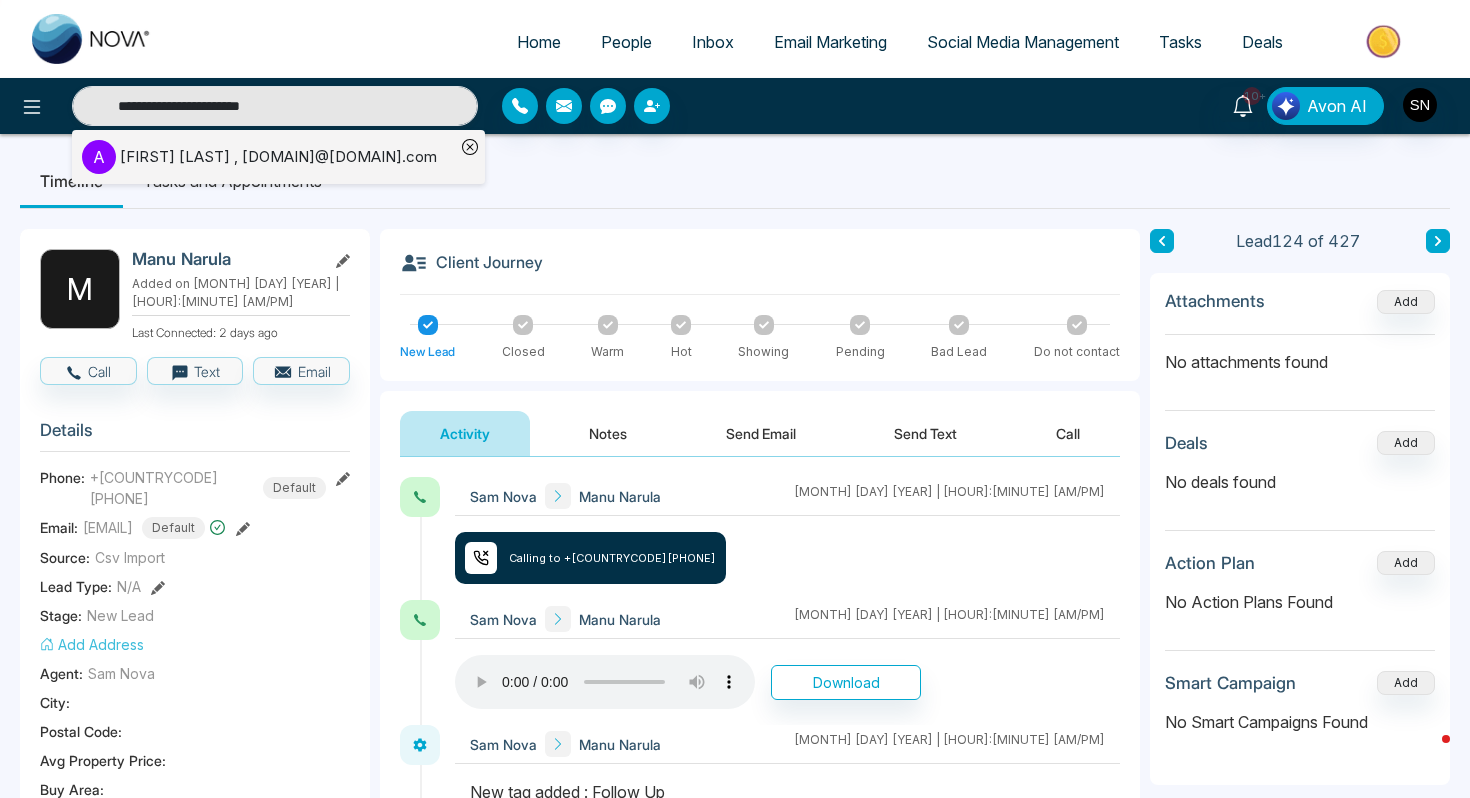 type 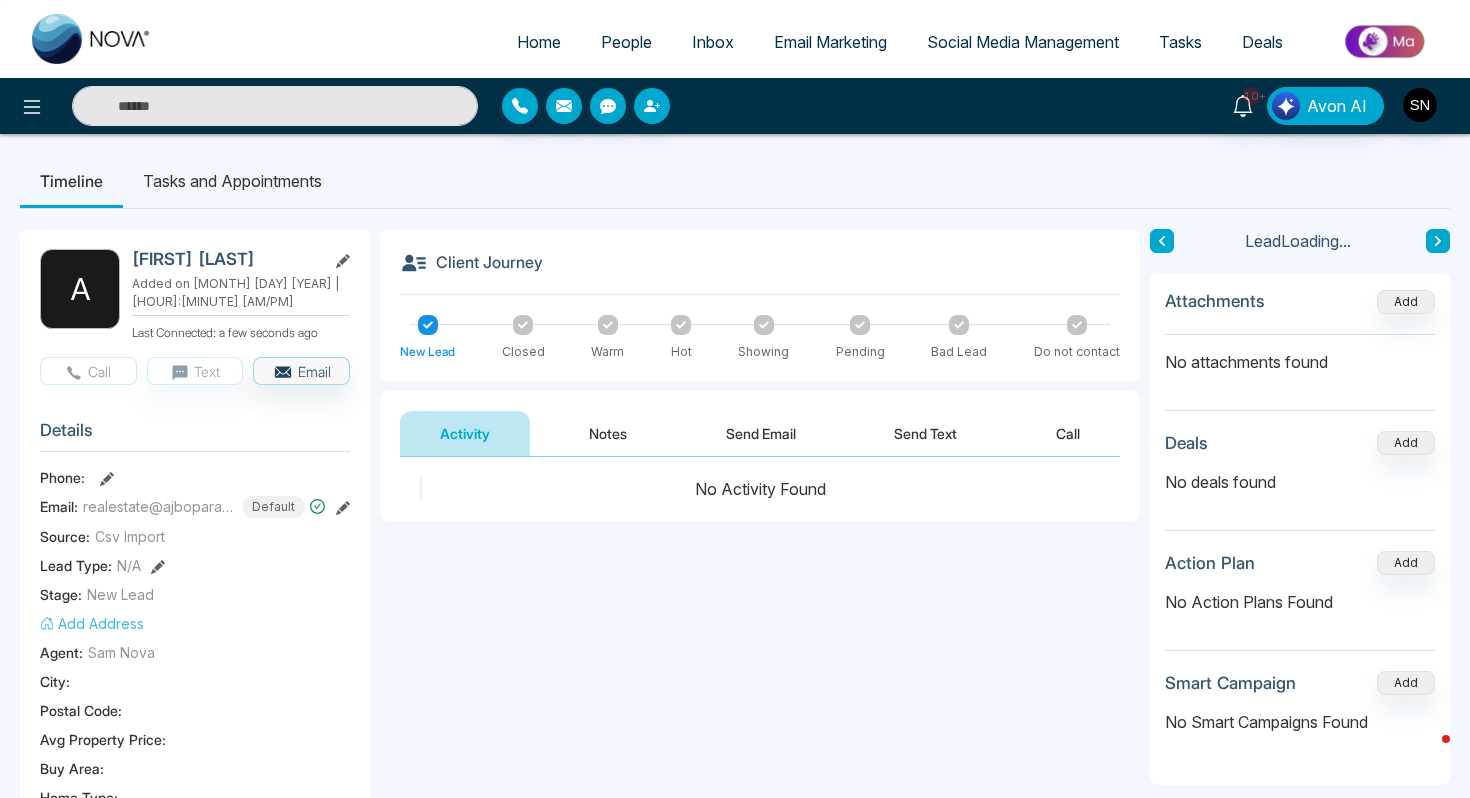 click on "Call" at bounding box center [88, 371] 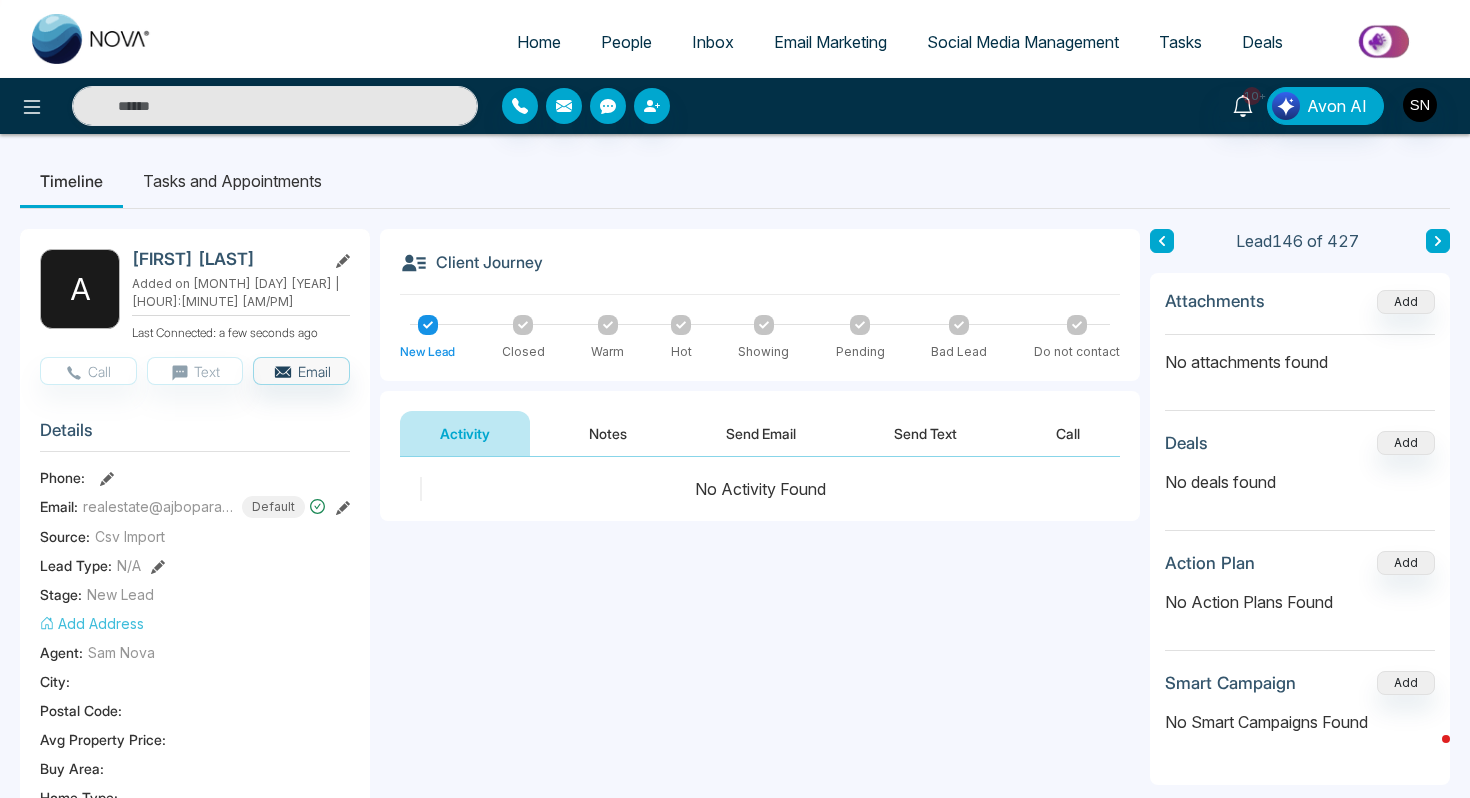 click 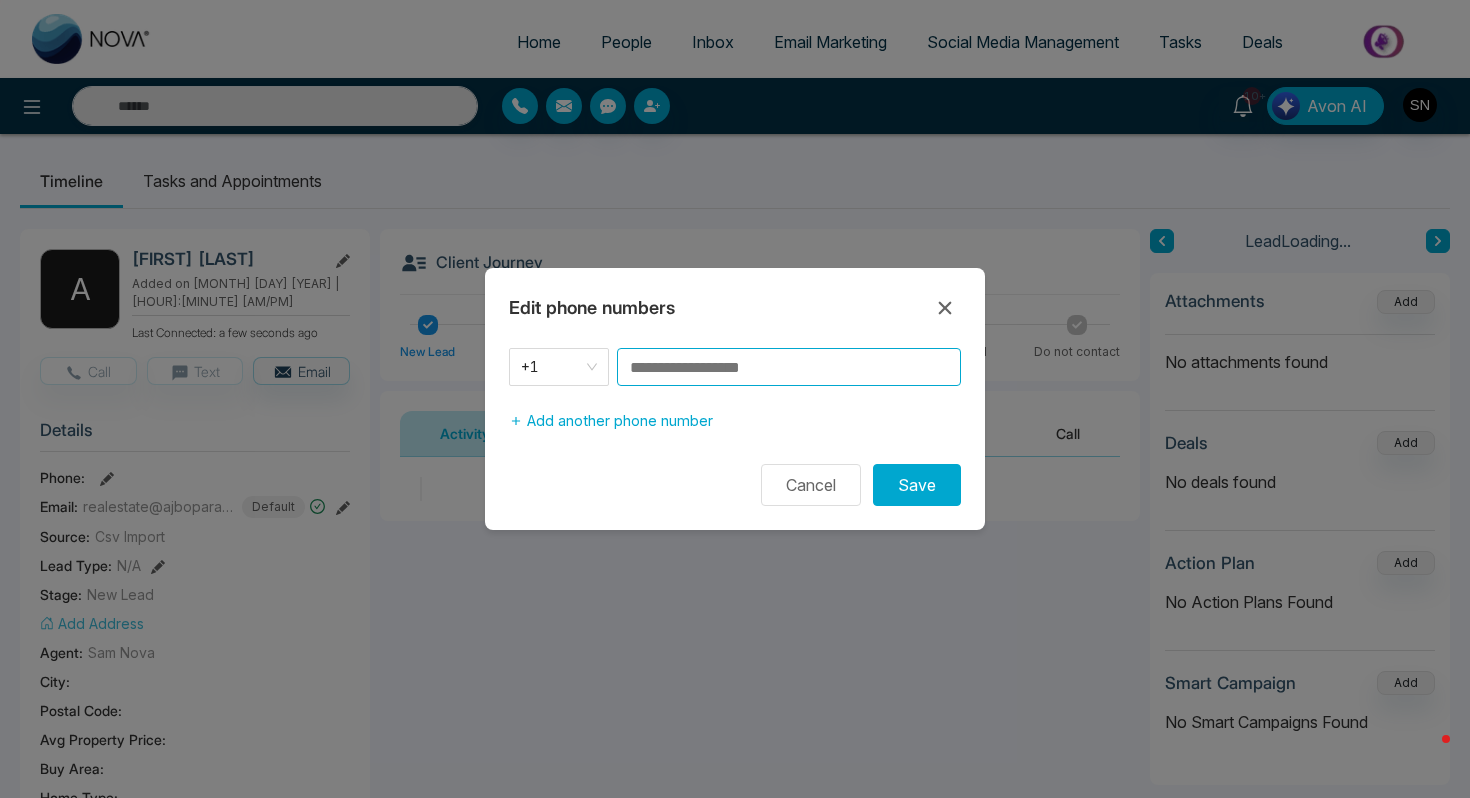 click at bounding box center [789, 367] 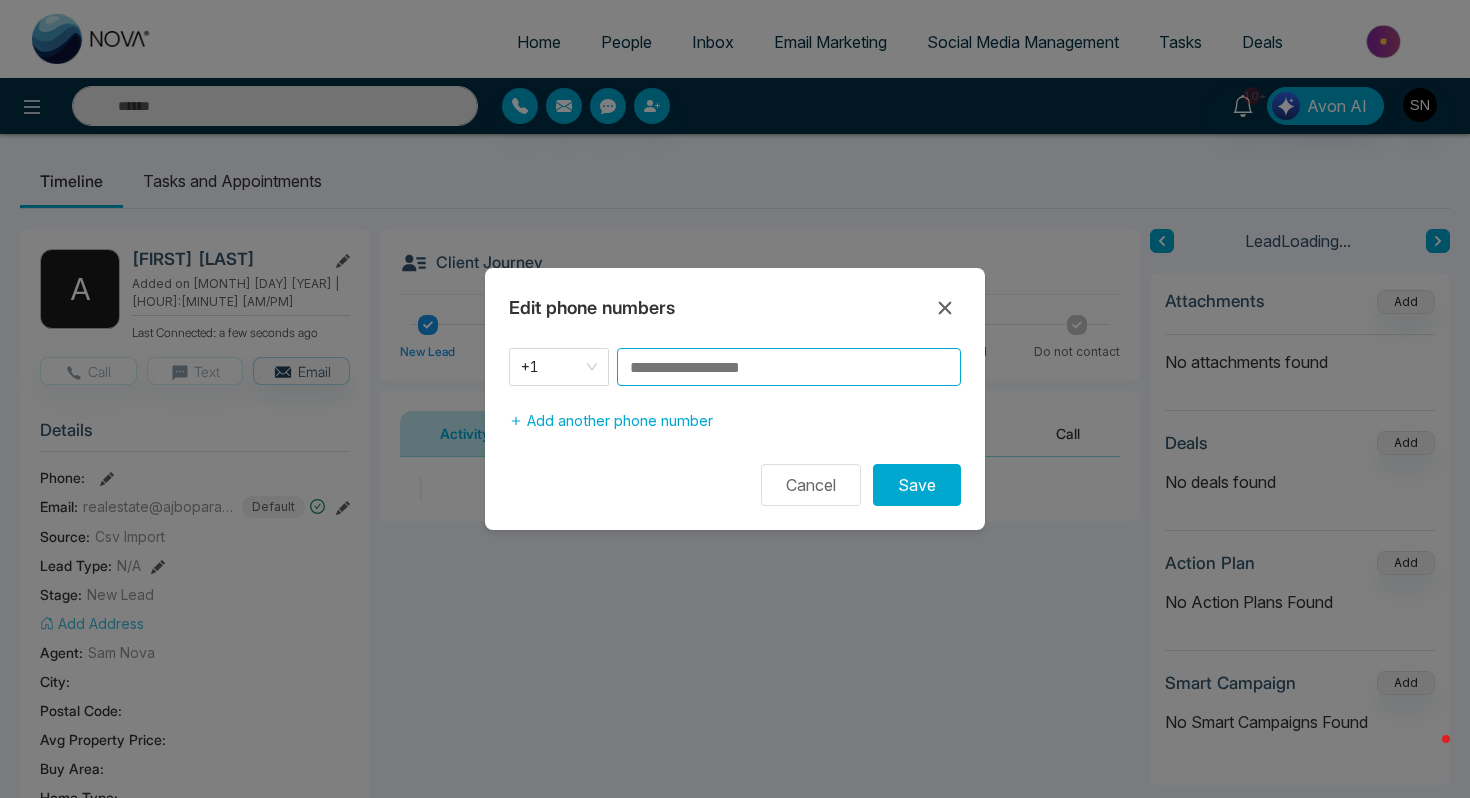 paste 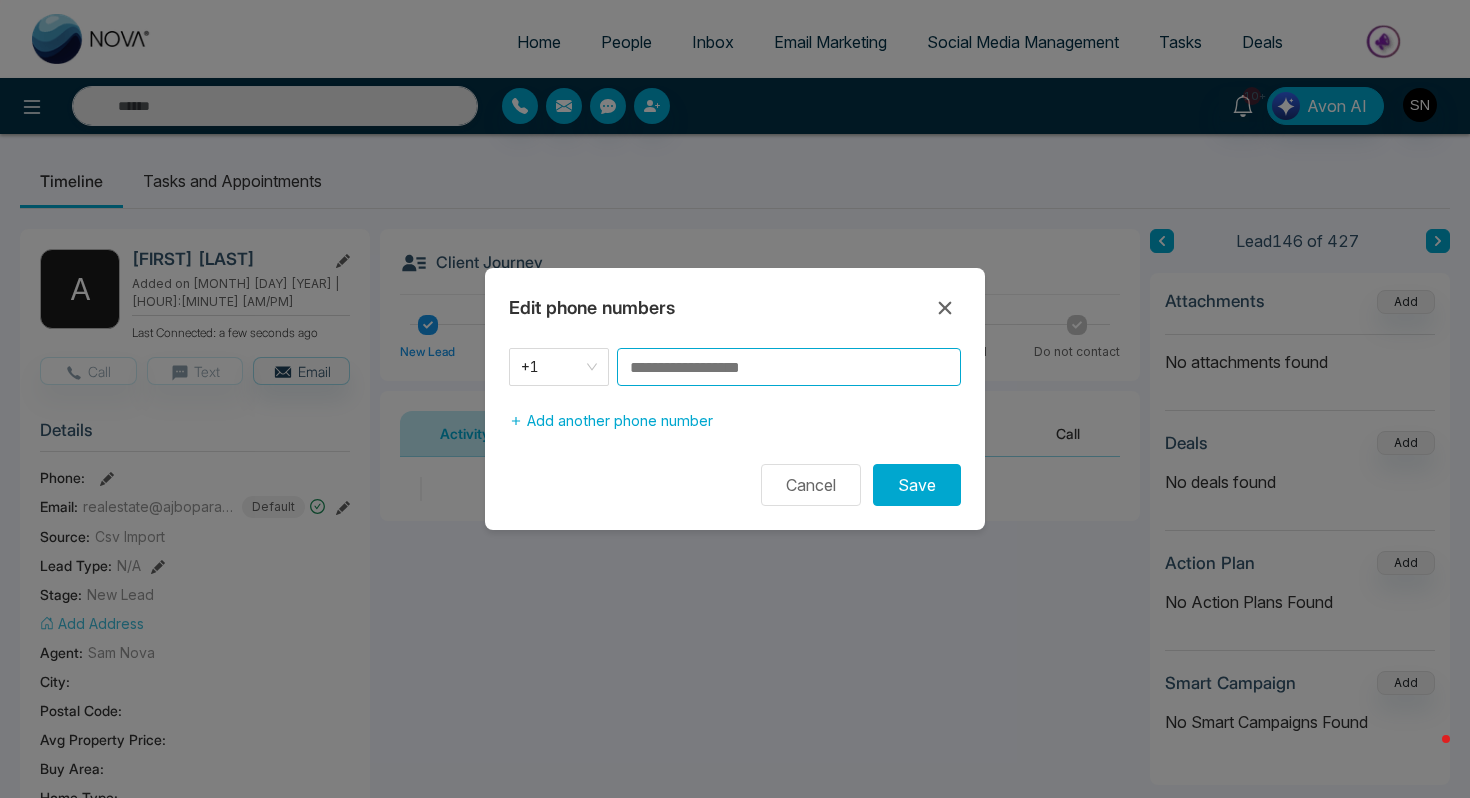 click at bounding box center [789, 367] 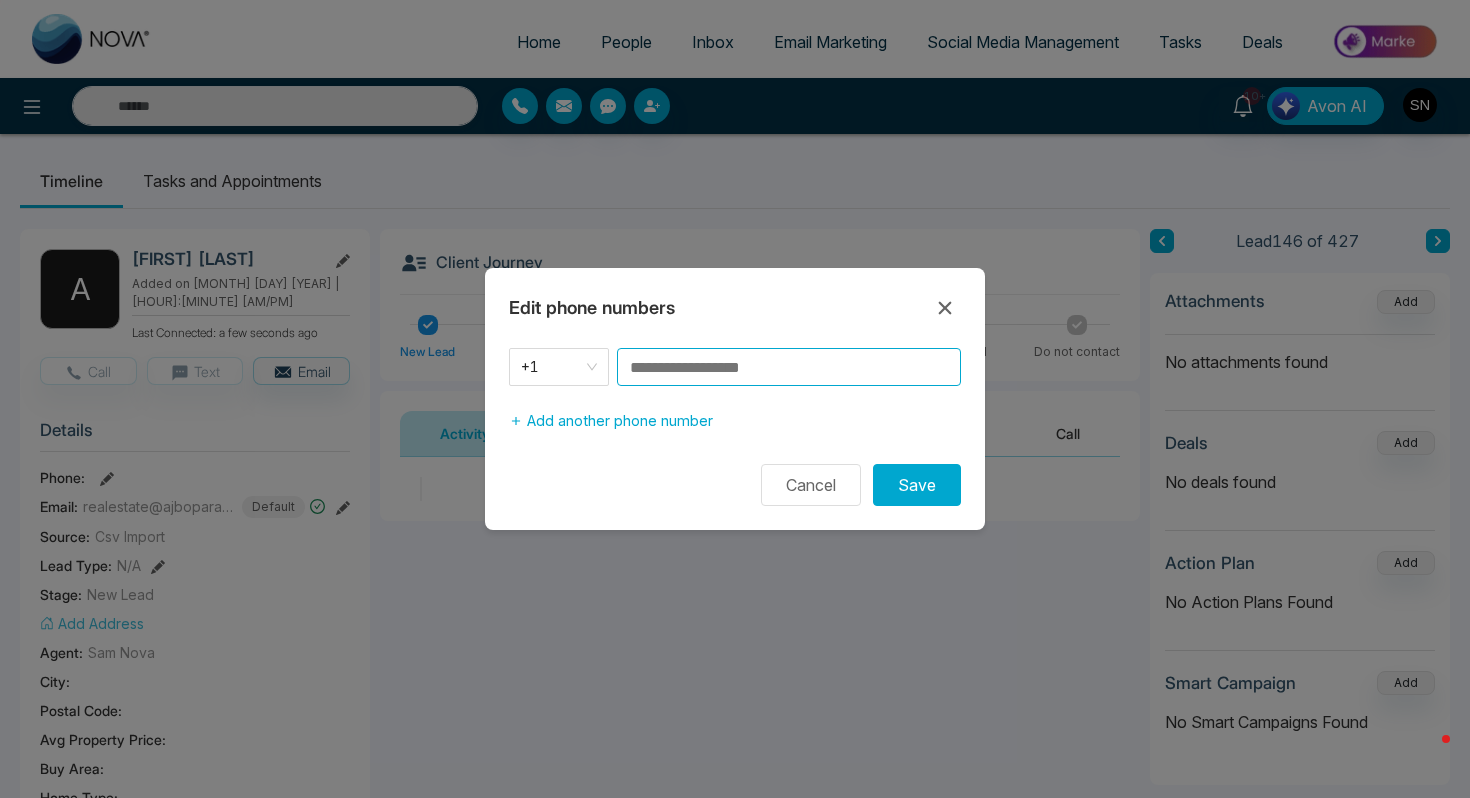 paste 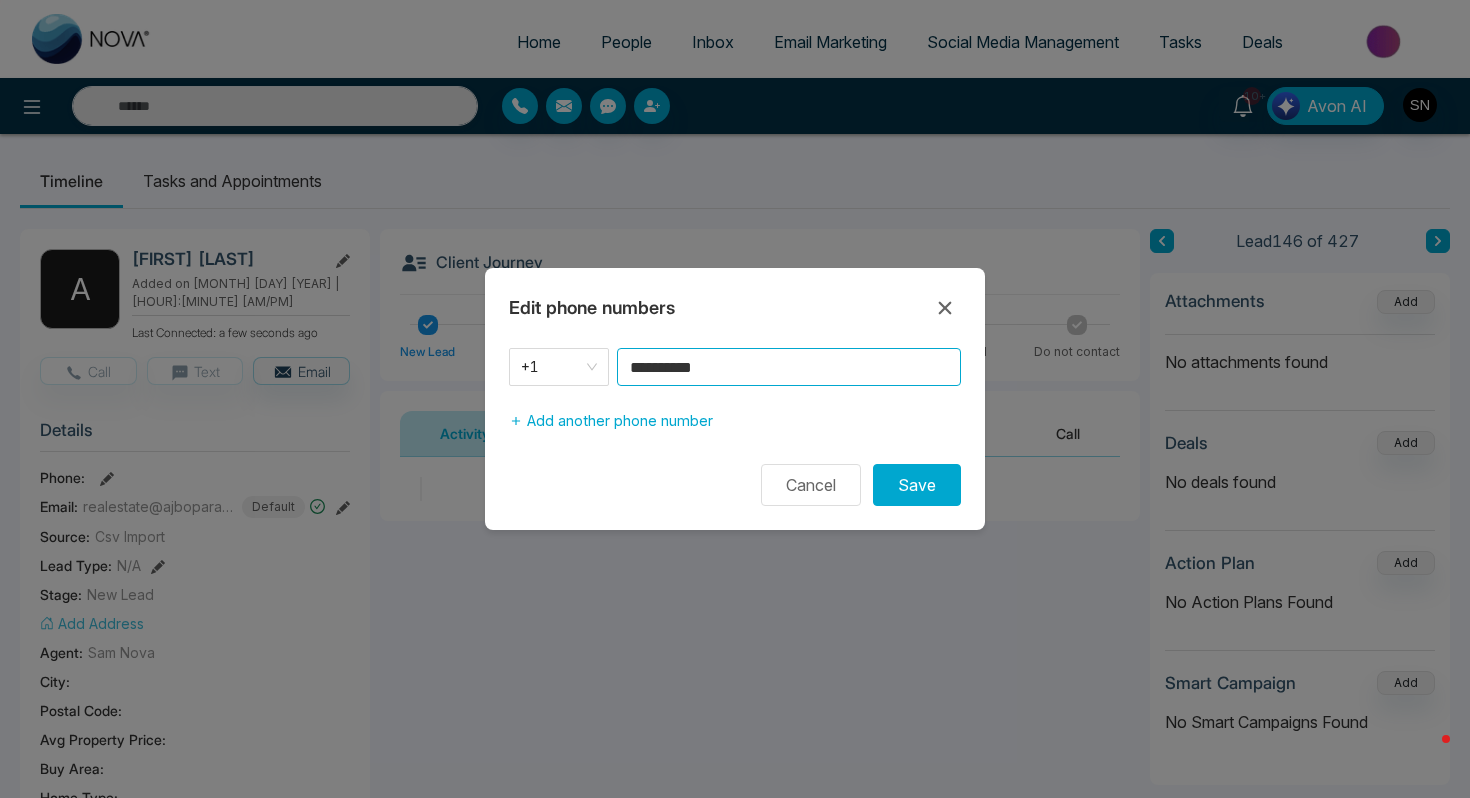 type on "**********" 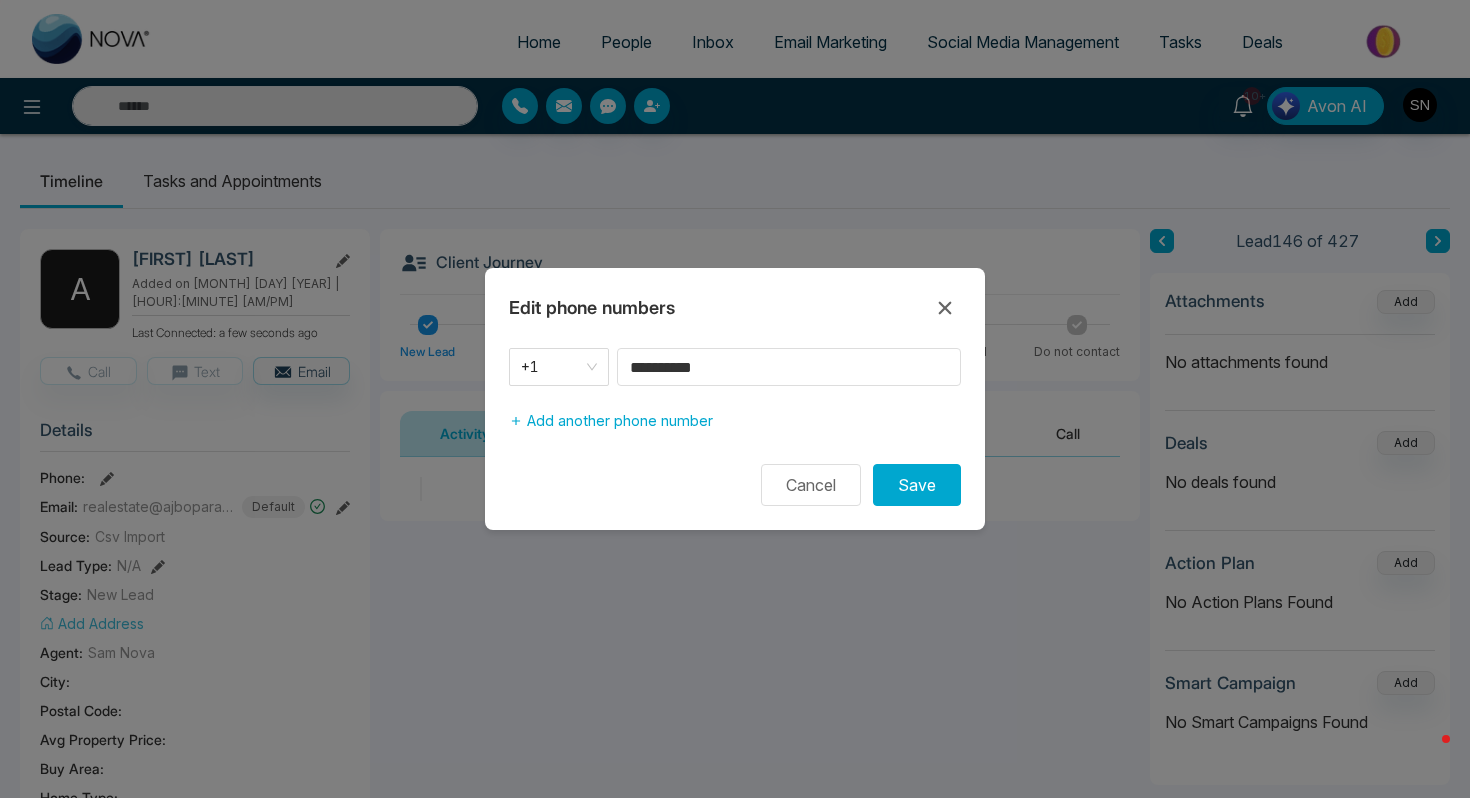 click on "**********" at bounding box center [735, 399] 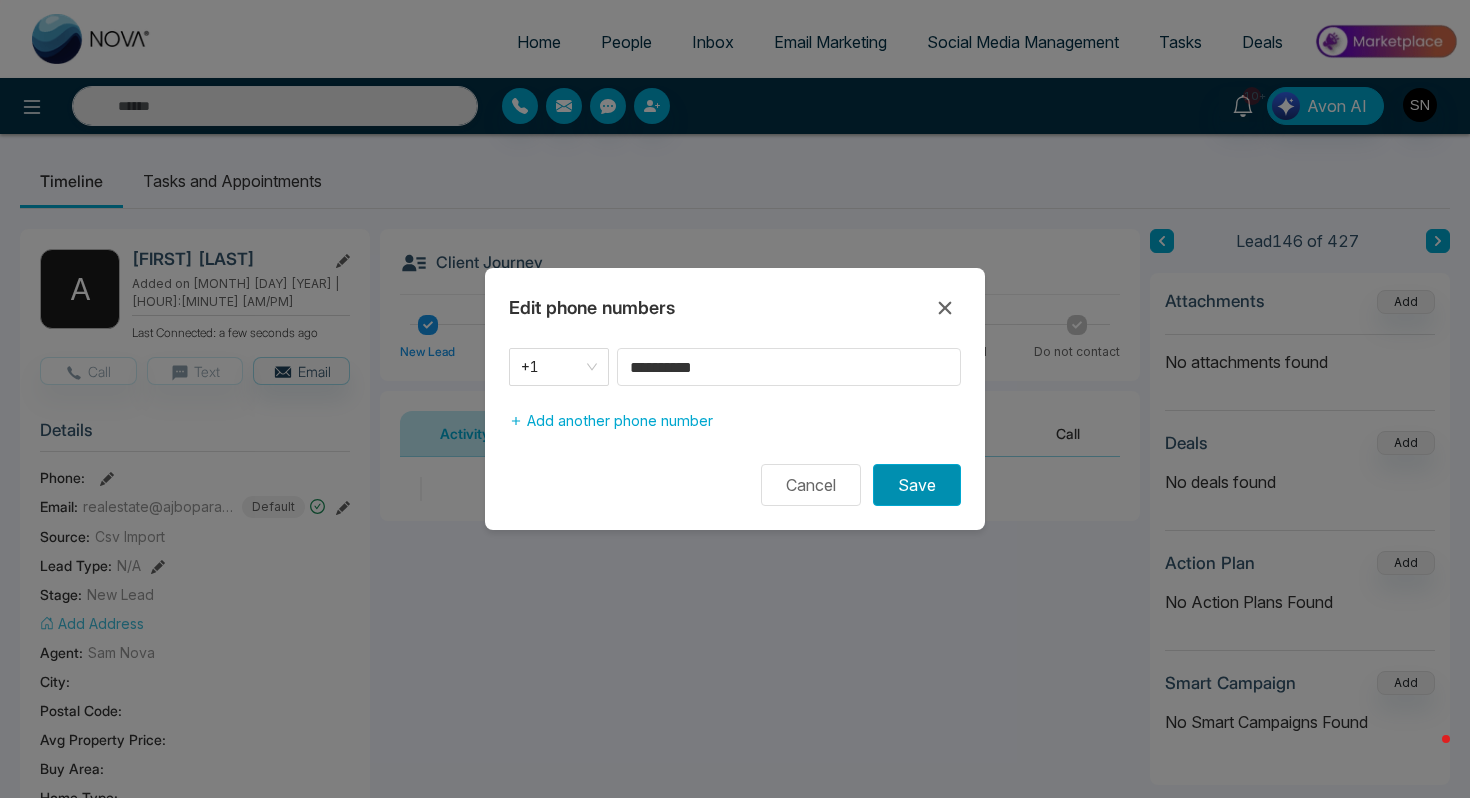 click on "Save" at bounding box center [917, 485] 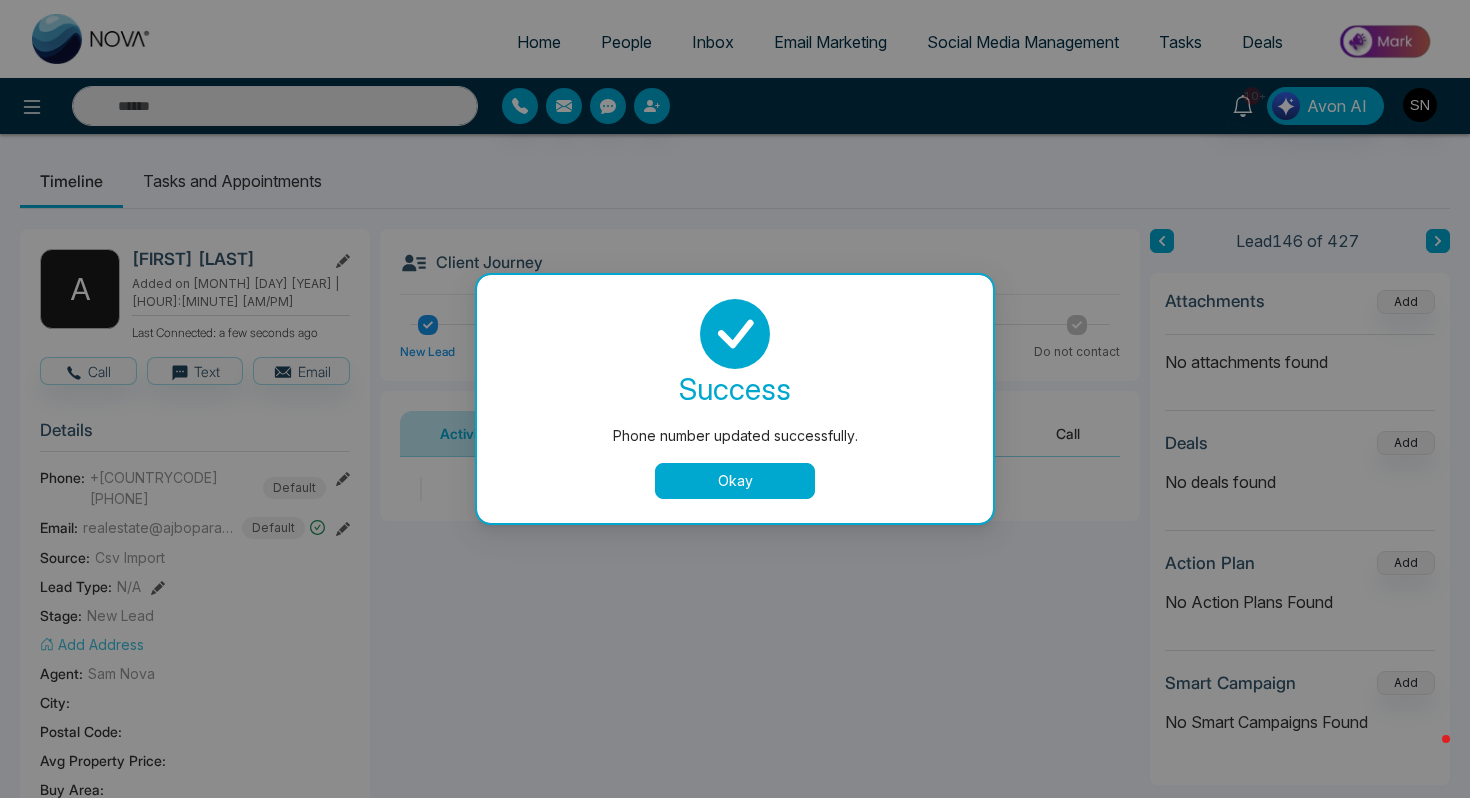click on "Okay" at bounding box center (735, 481) 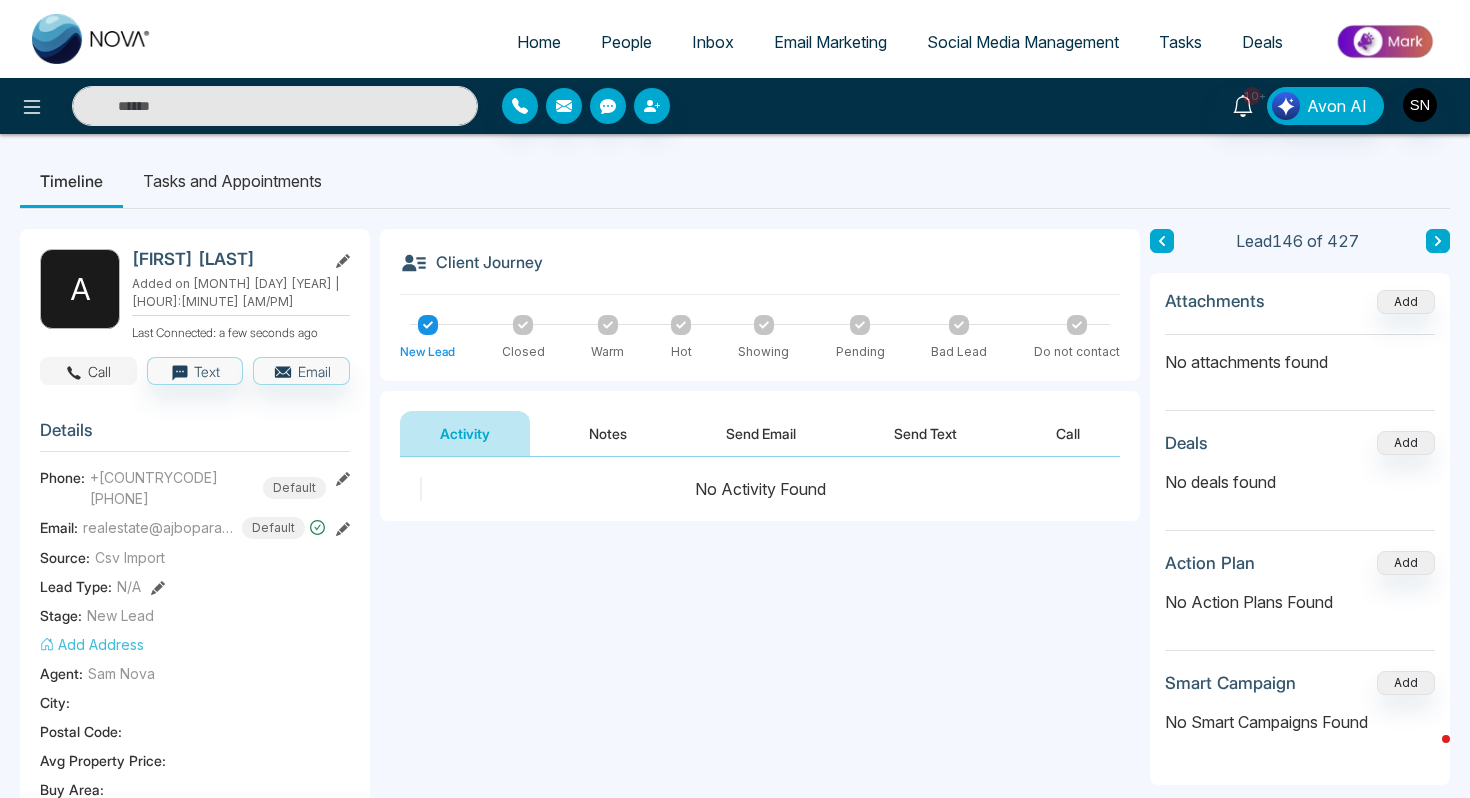click on "Call" at bounding box center [88, 371] 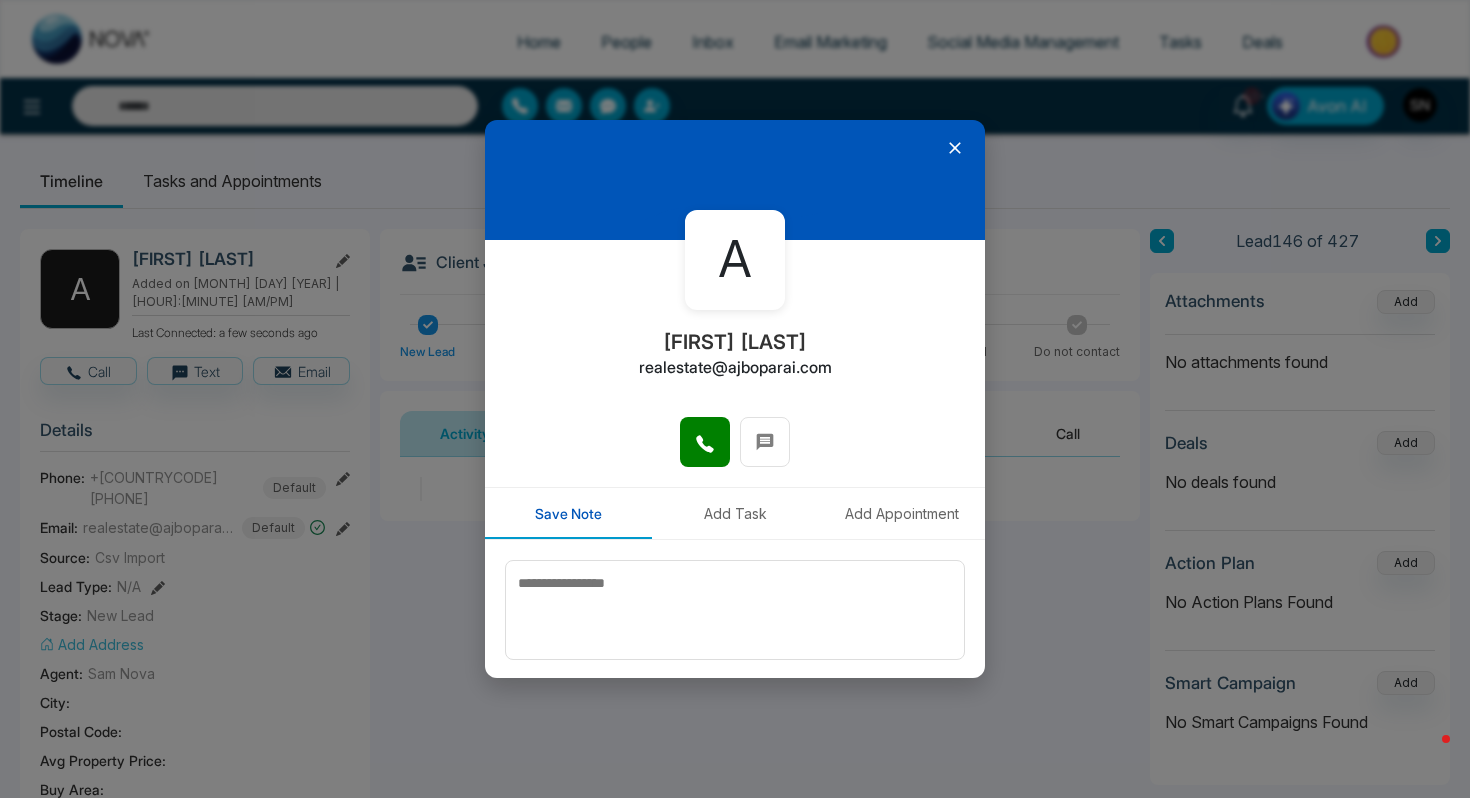 click at bounding box center (735, 452) 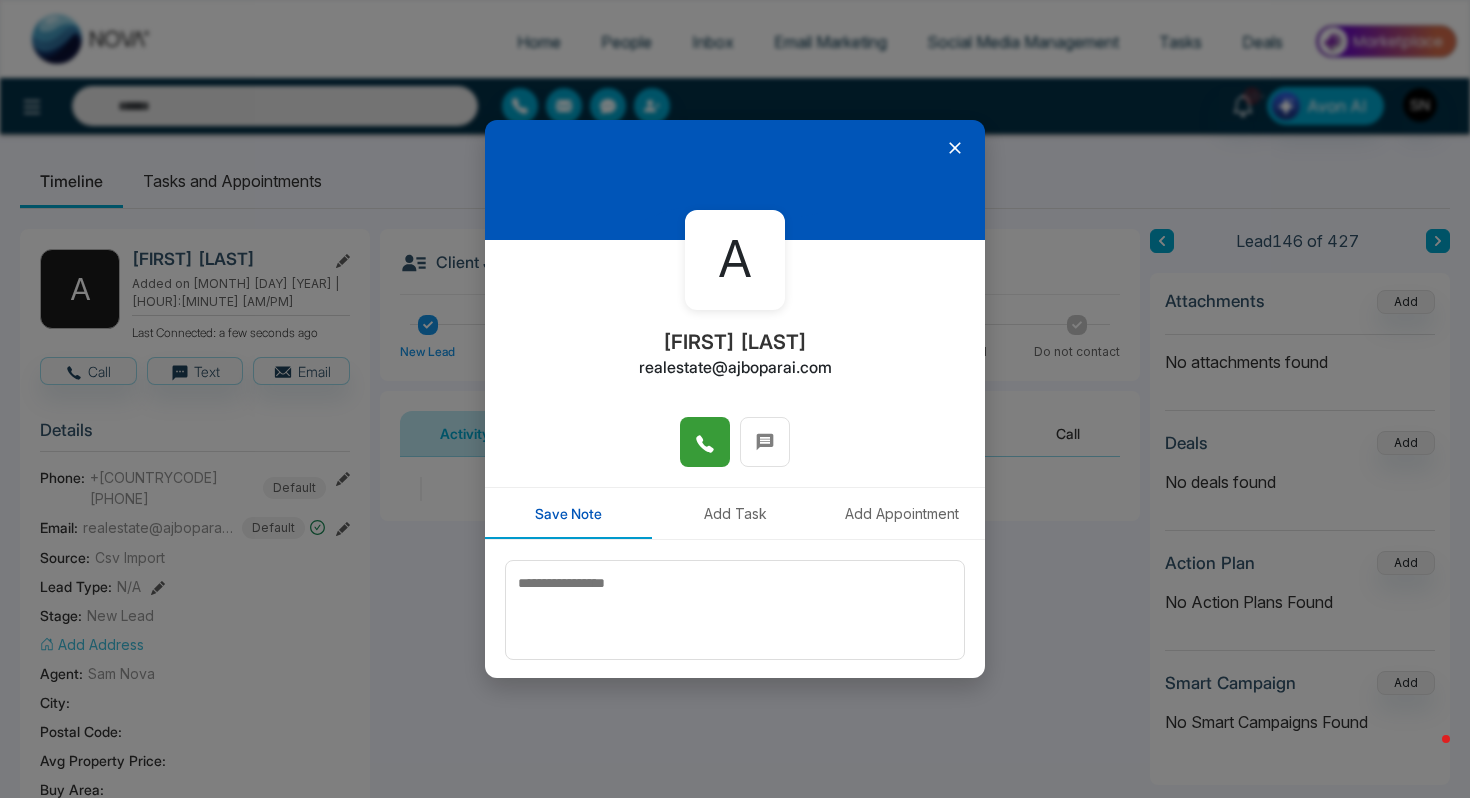 click 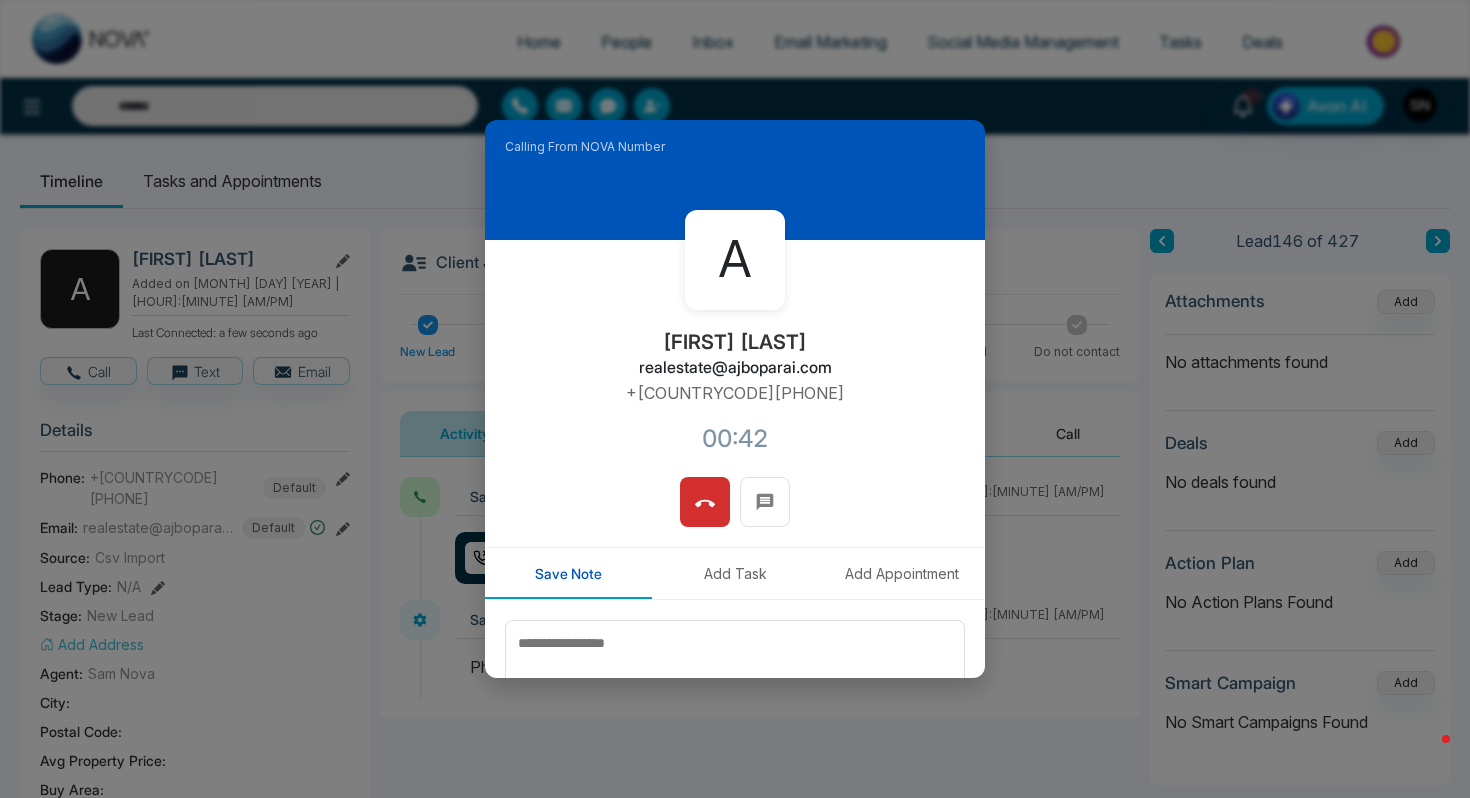 drag, startPoint x: 719, startPoint y: 481, endPoint x: 729, endPoint y: 480, distance: 10.049875 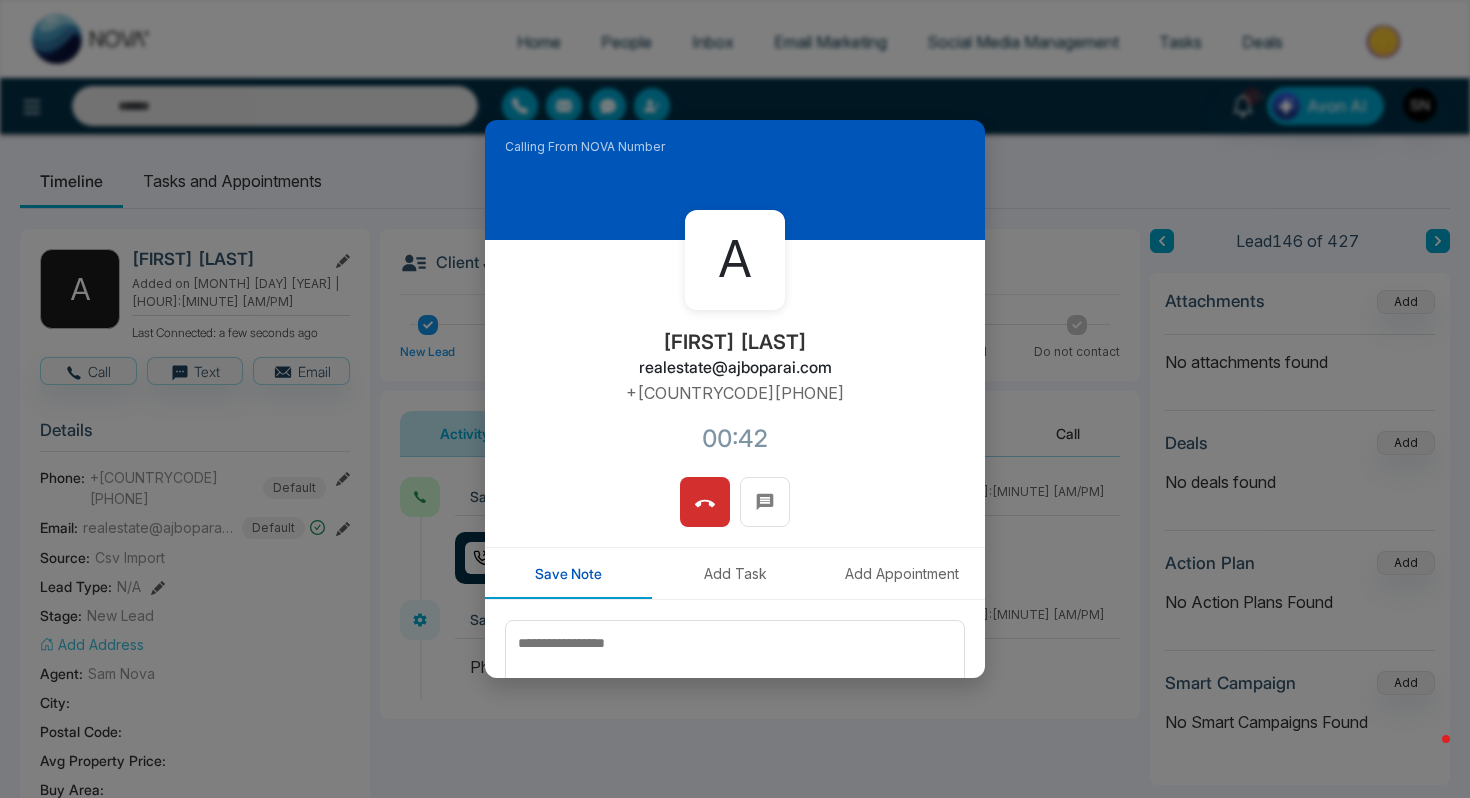 click at bounding box center (705, 502) 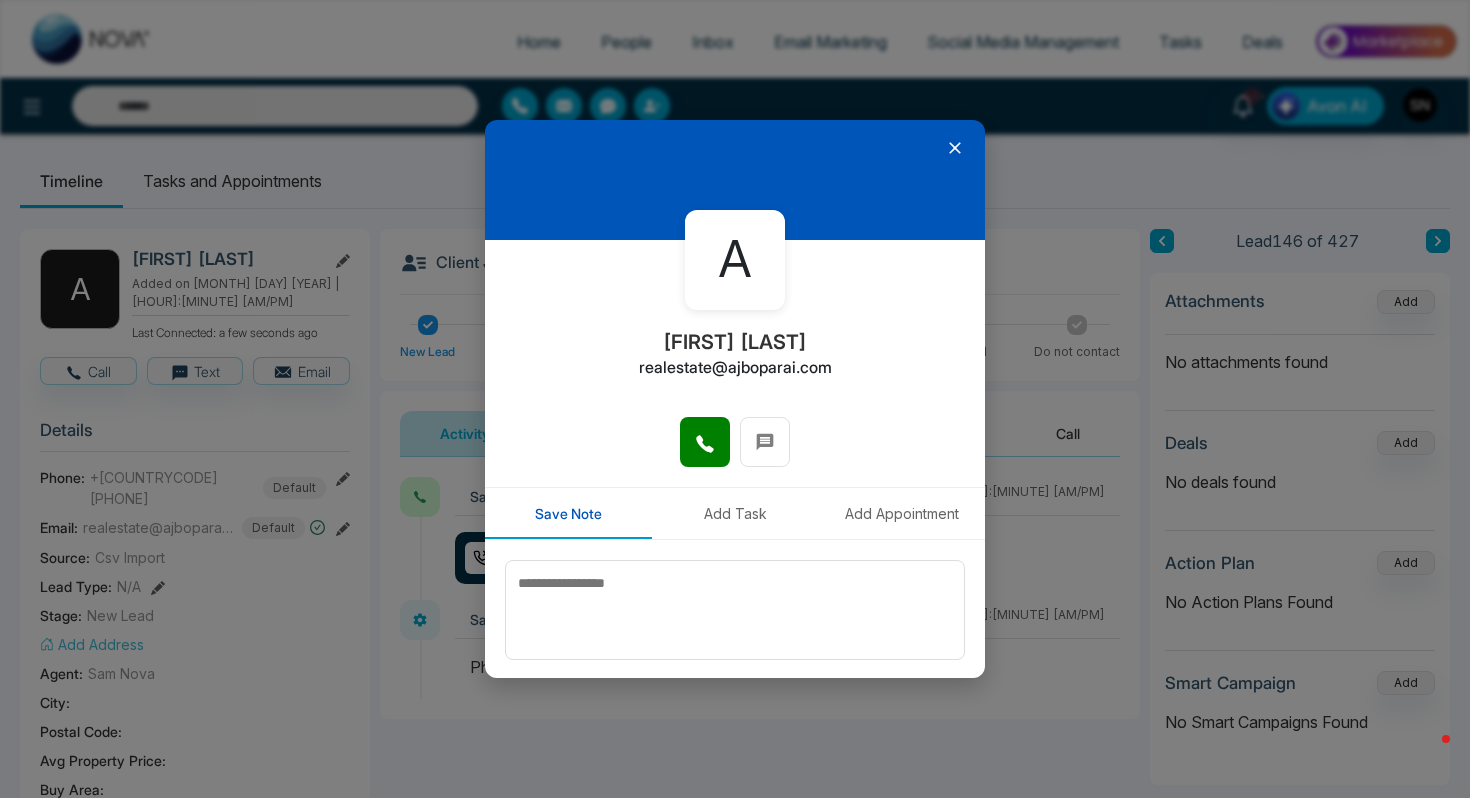 click 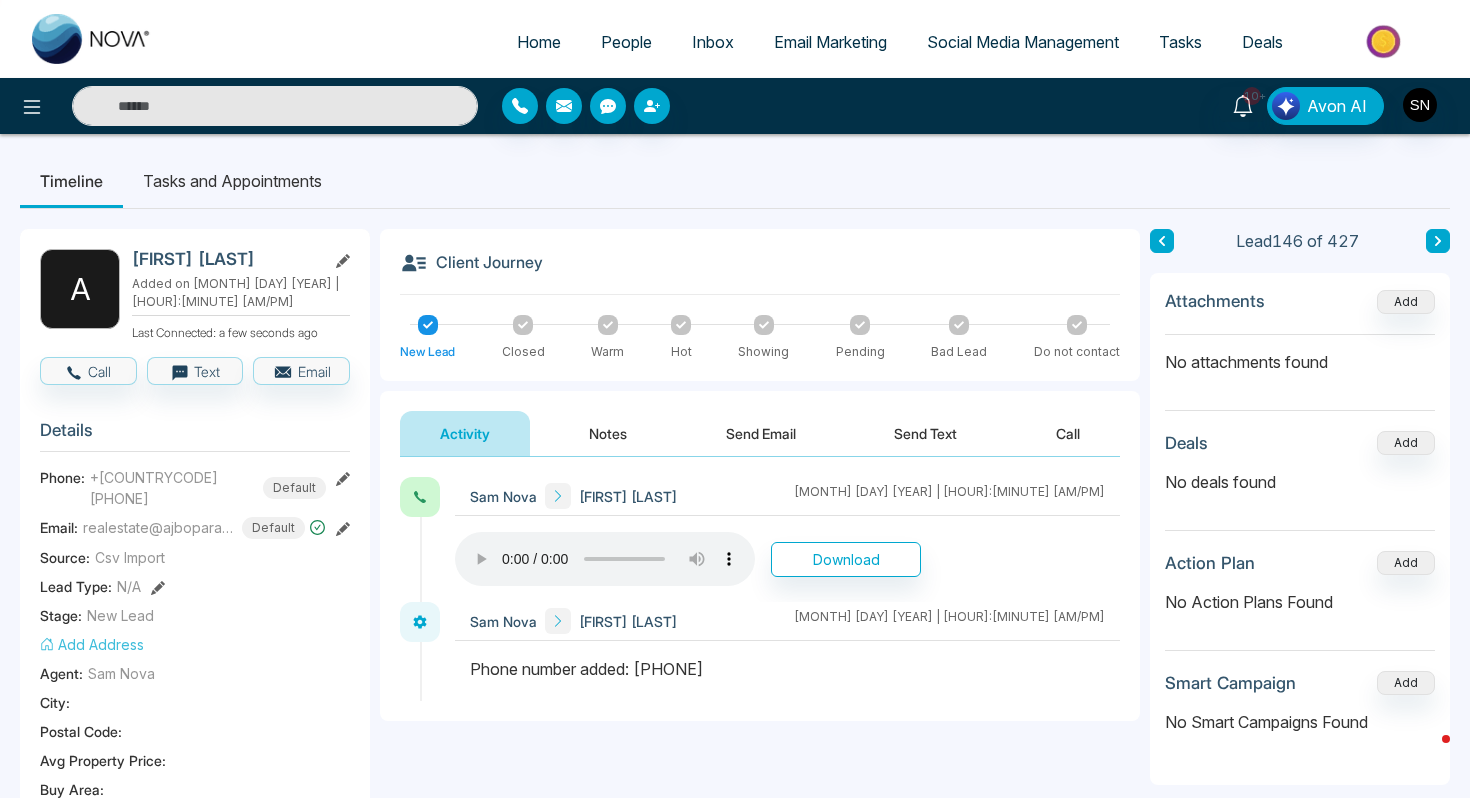 click at bounding box center [275, 106] 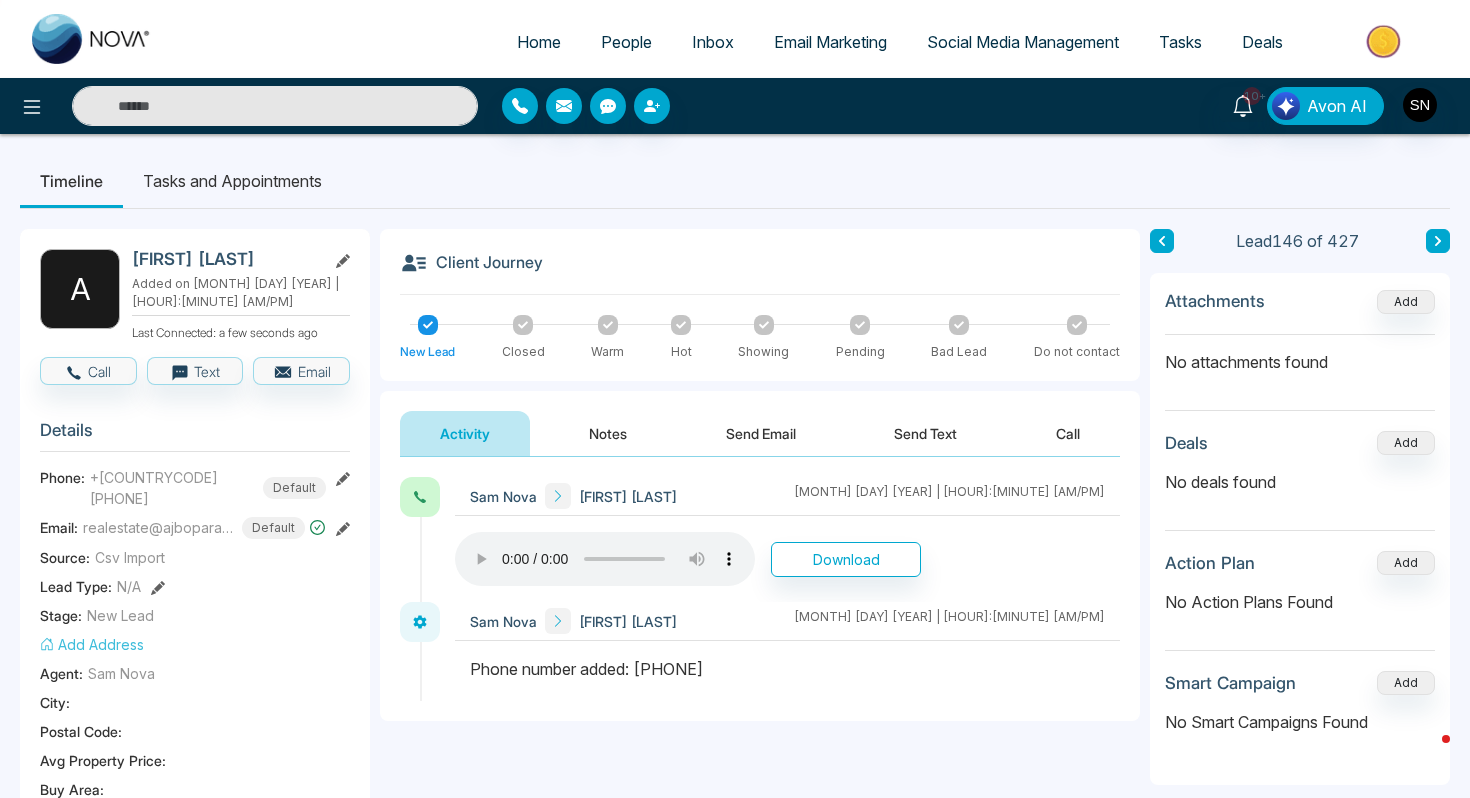 paste on "**********" 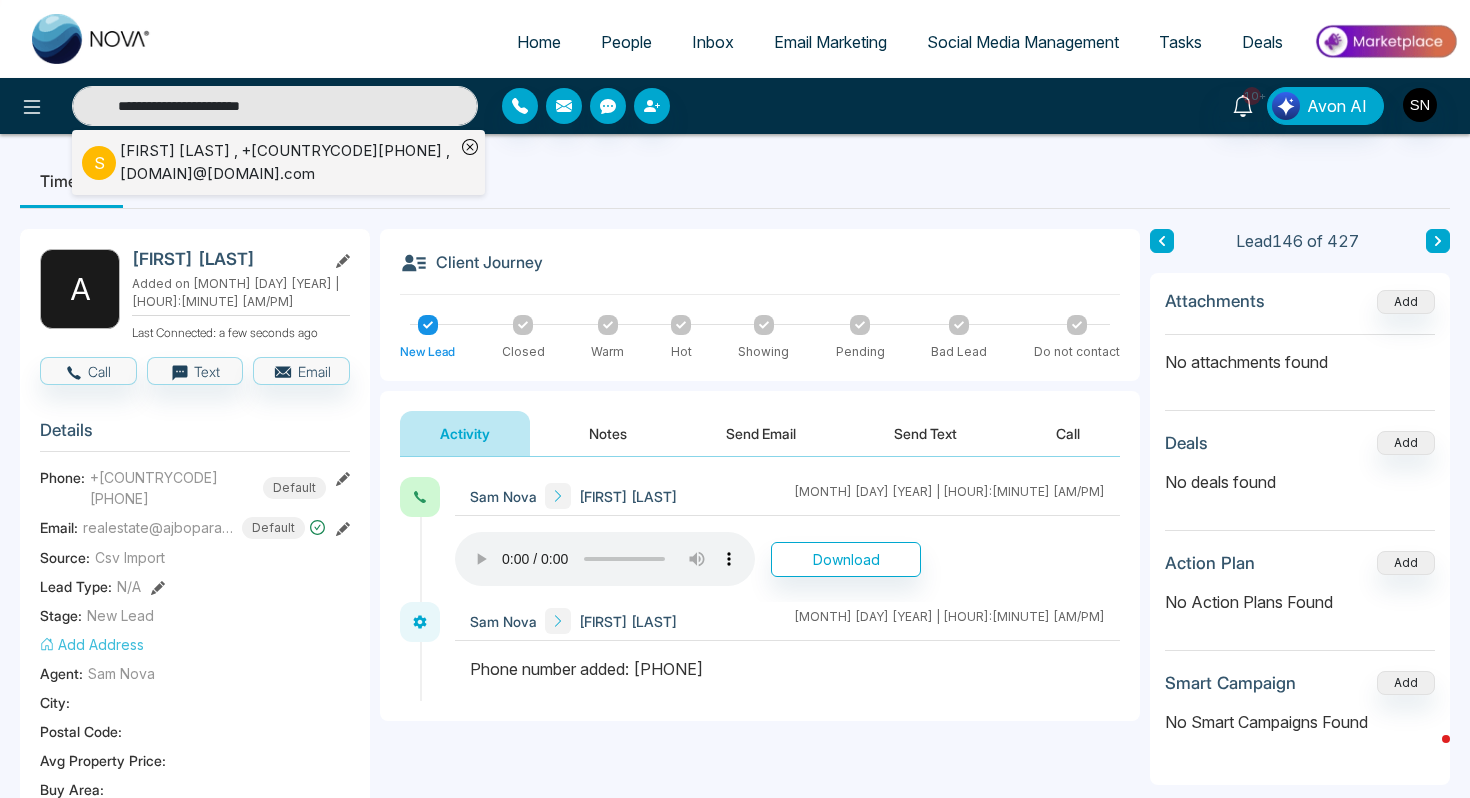 type on "**********" 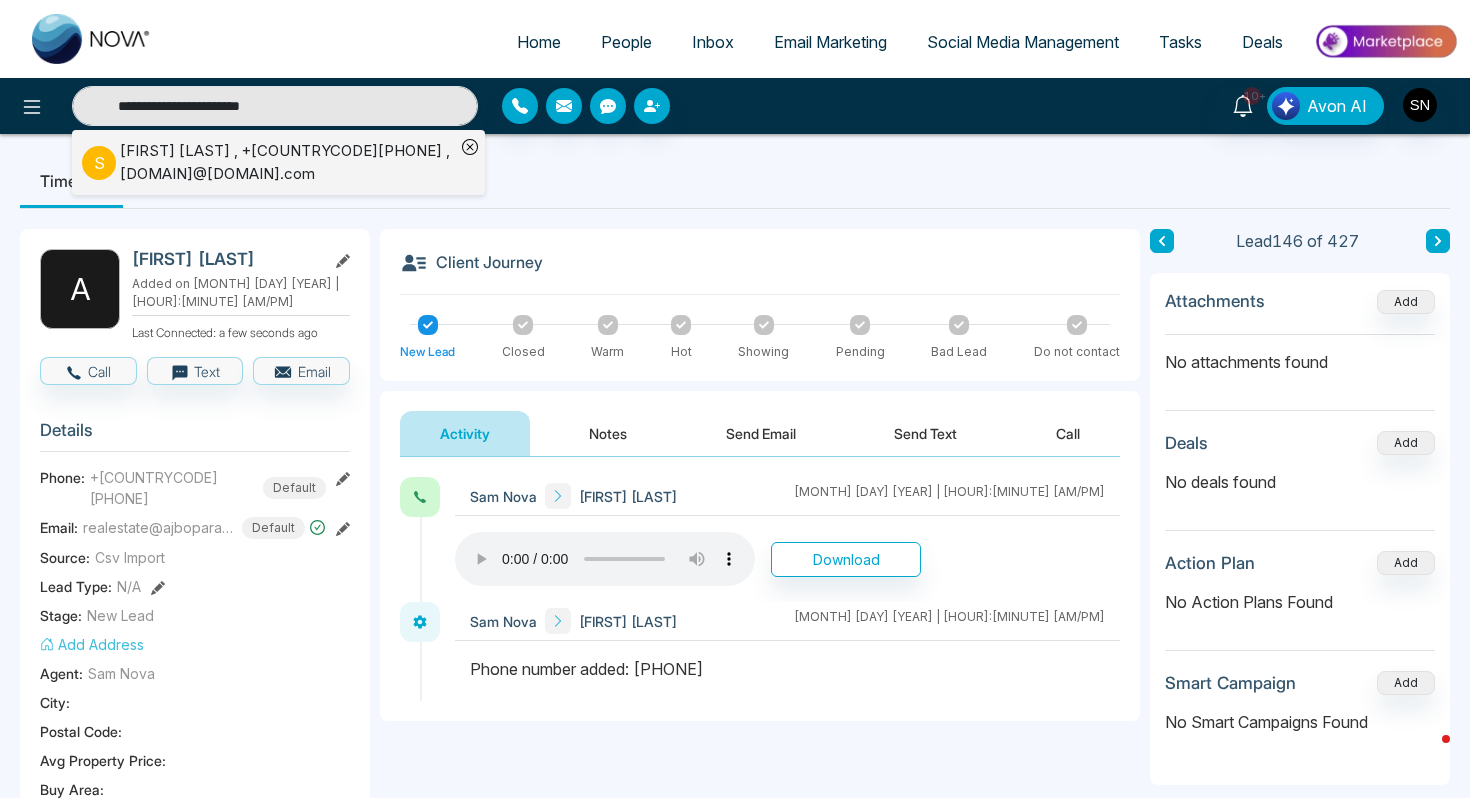 click on "ShiljaDadar     , +14169021296   , bluejaysrealty@gmail.com" at bounding box center (287, 162) 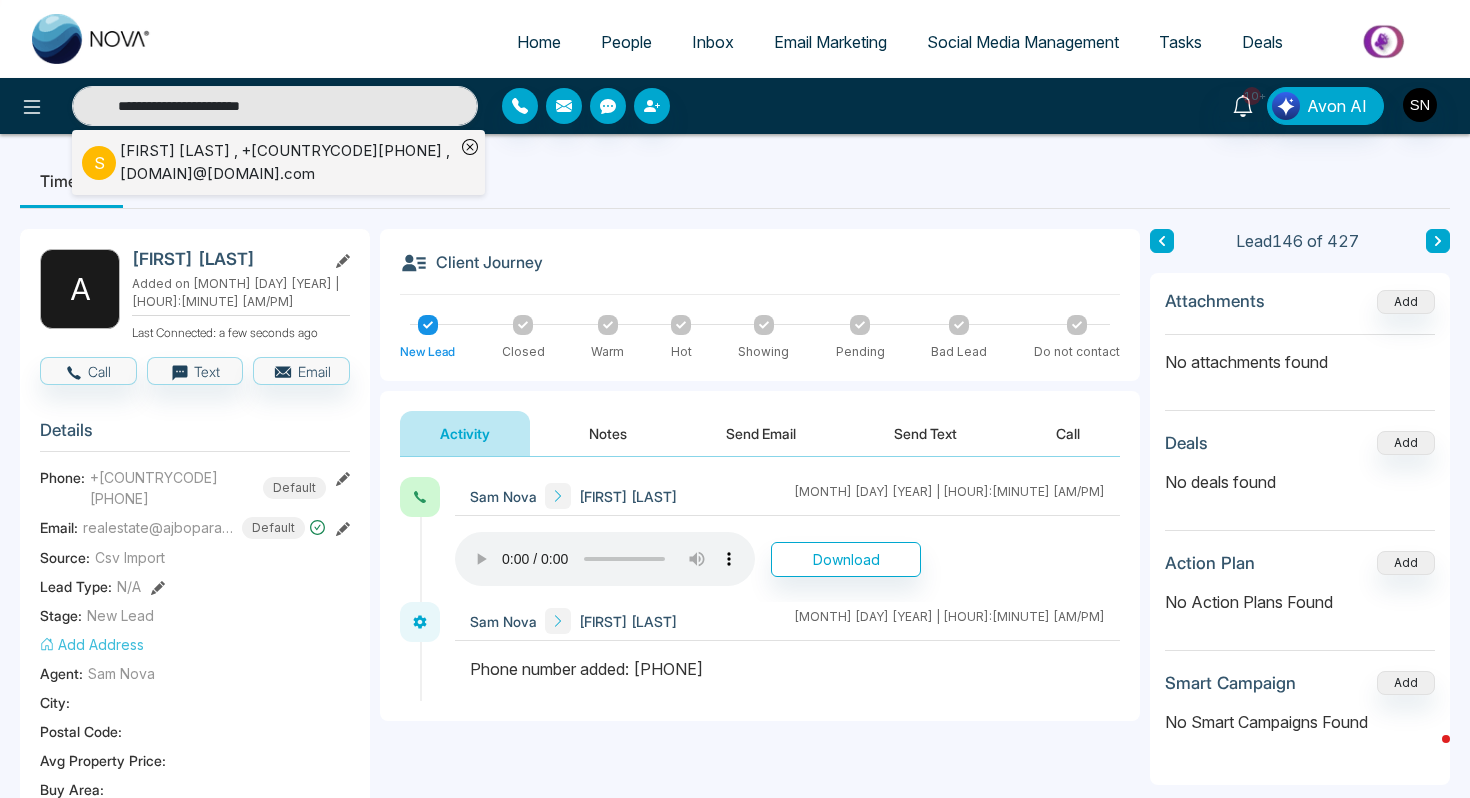 type 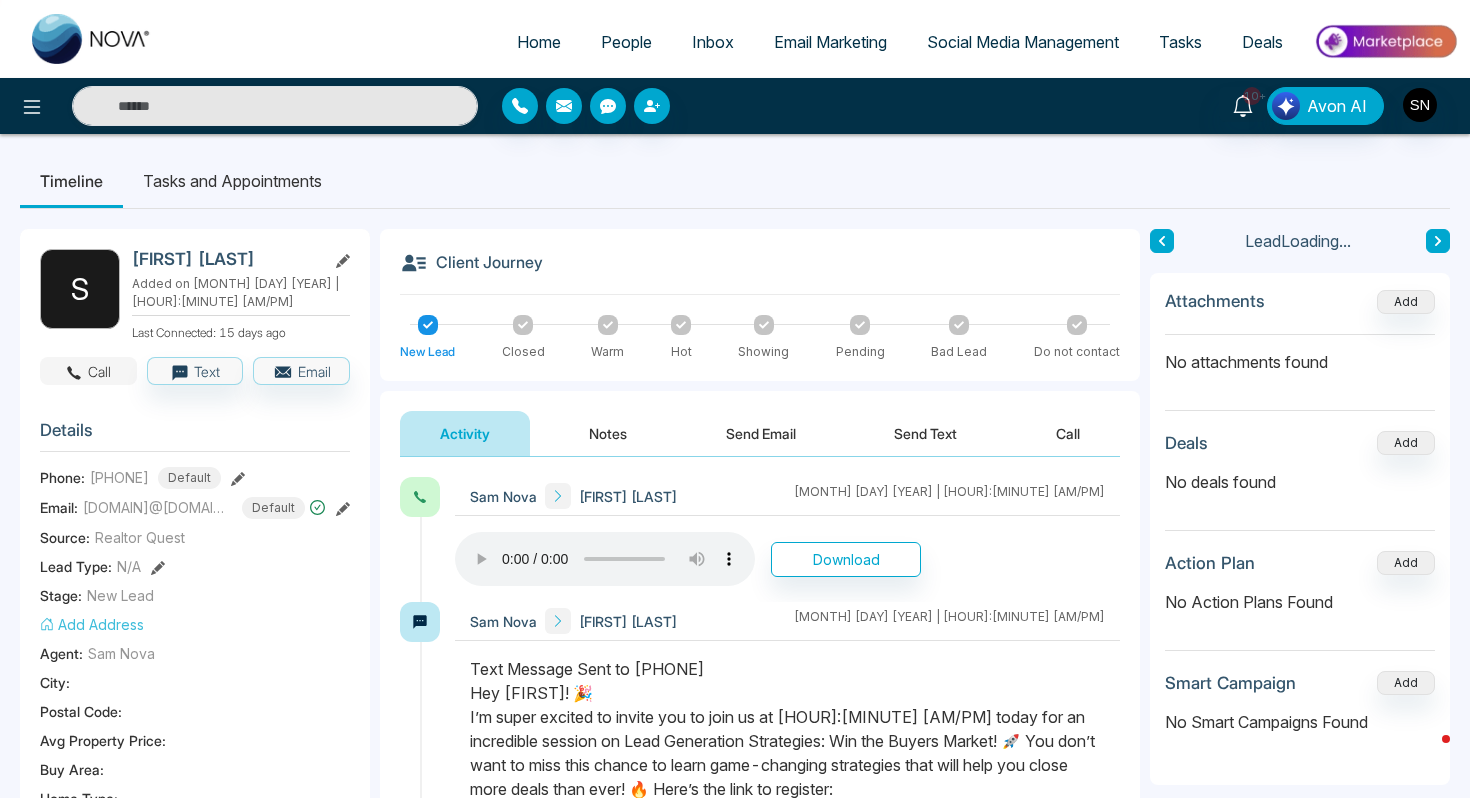 click 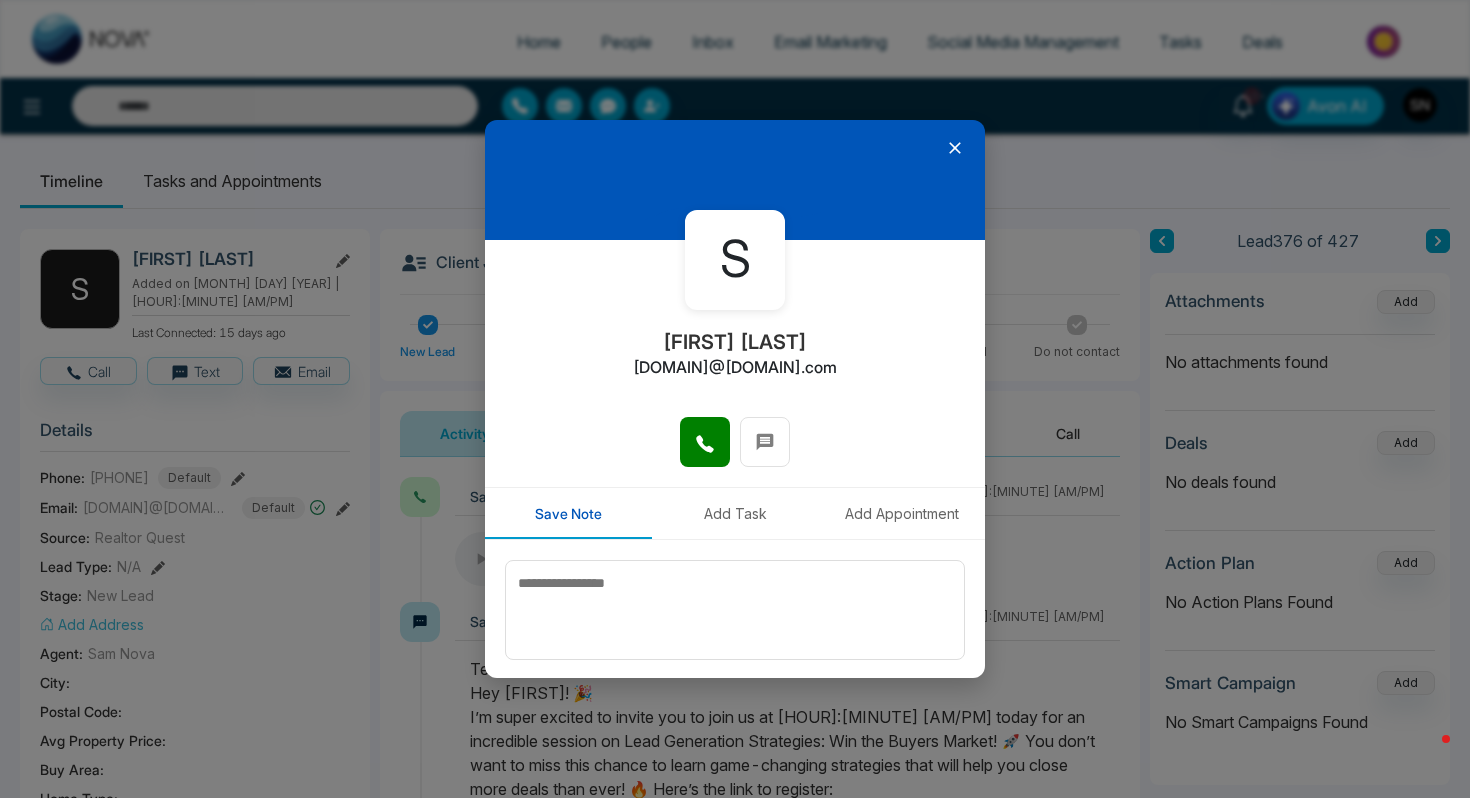 click at bounding box center [735, 452] 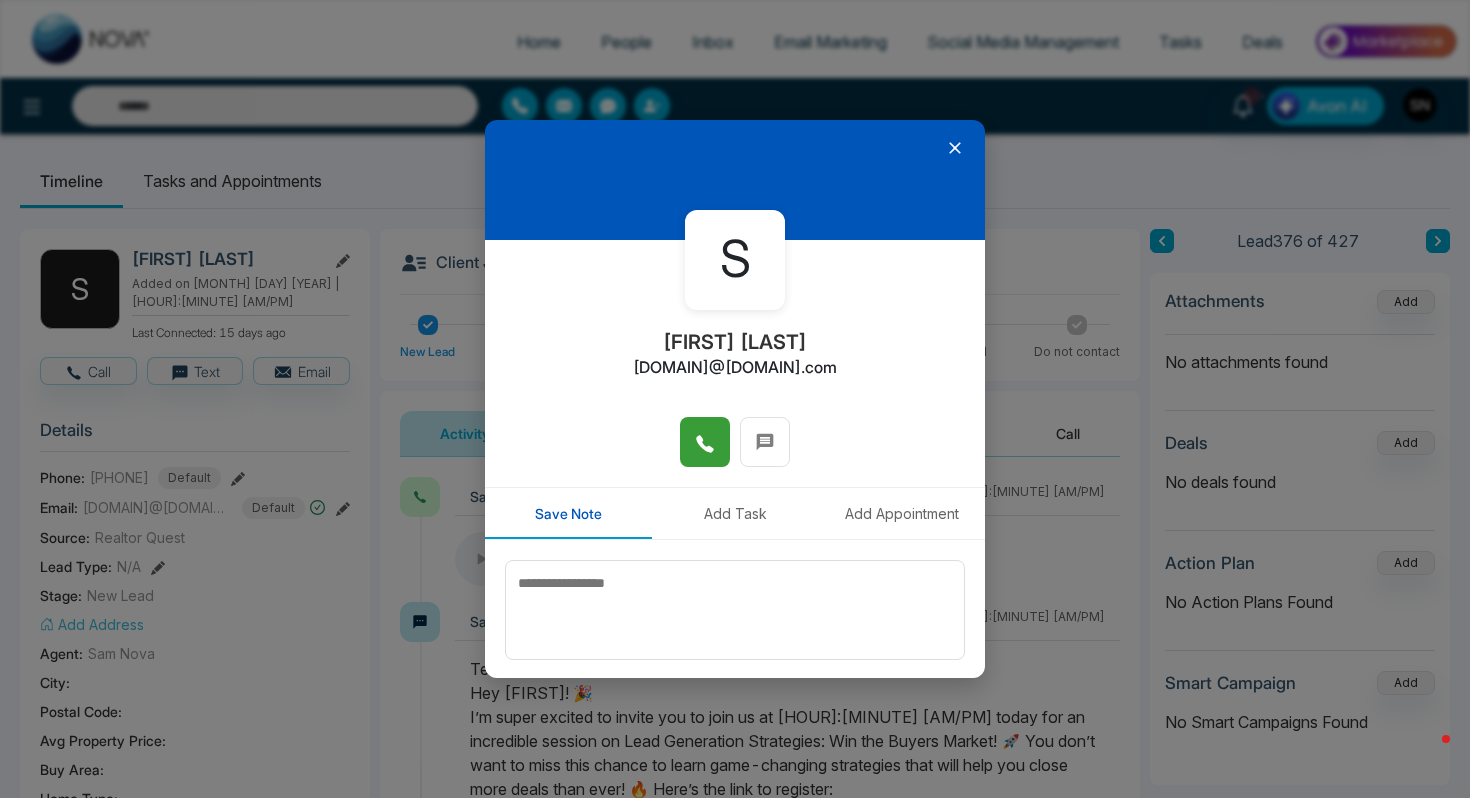 click 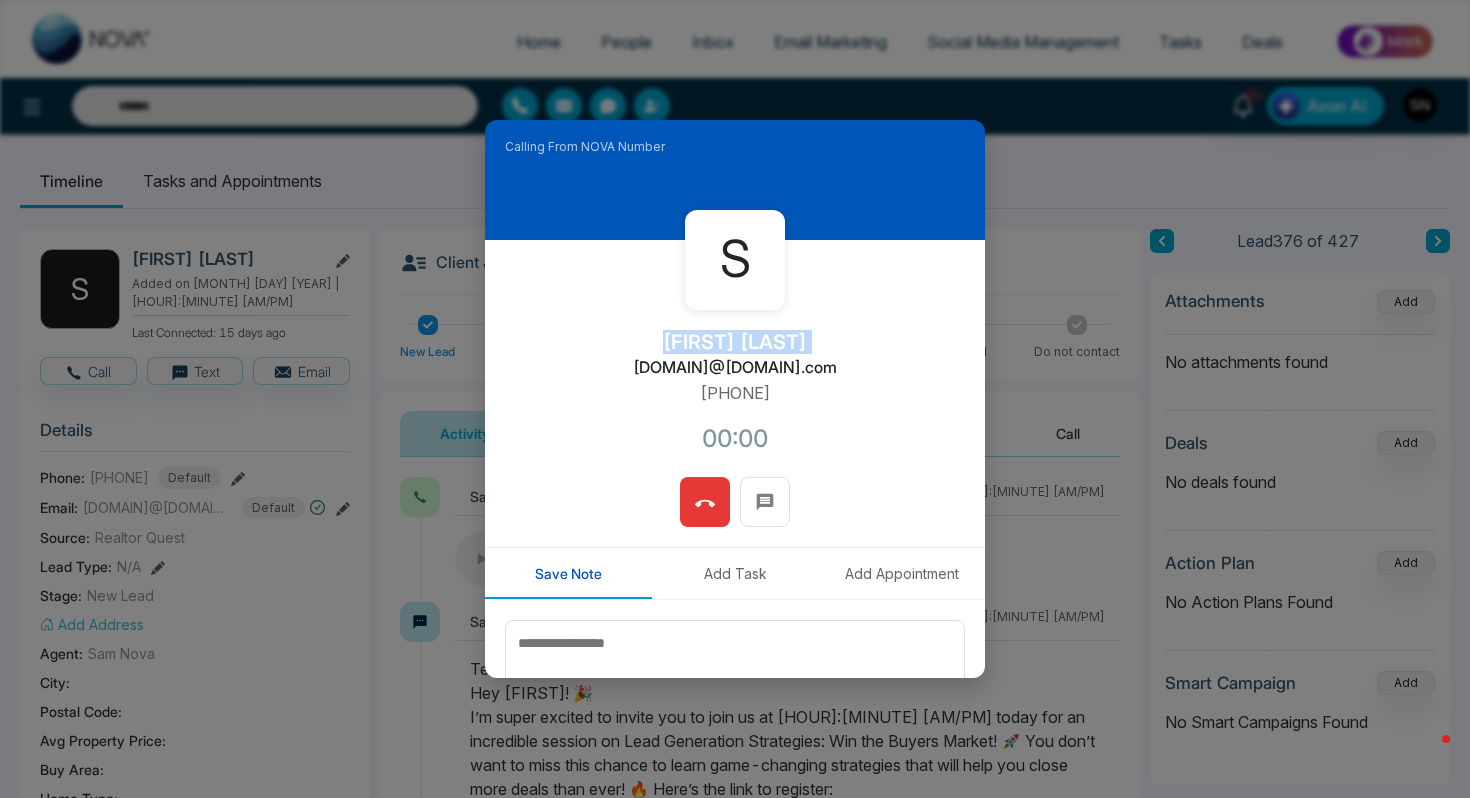 drag, startPoint x: 675, startPoint y: 330, endPoint x: 805, endPoint y: 339, distance: 130.31117 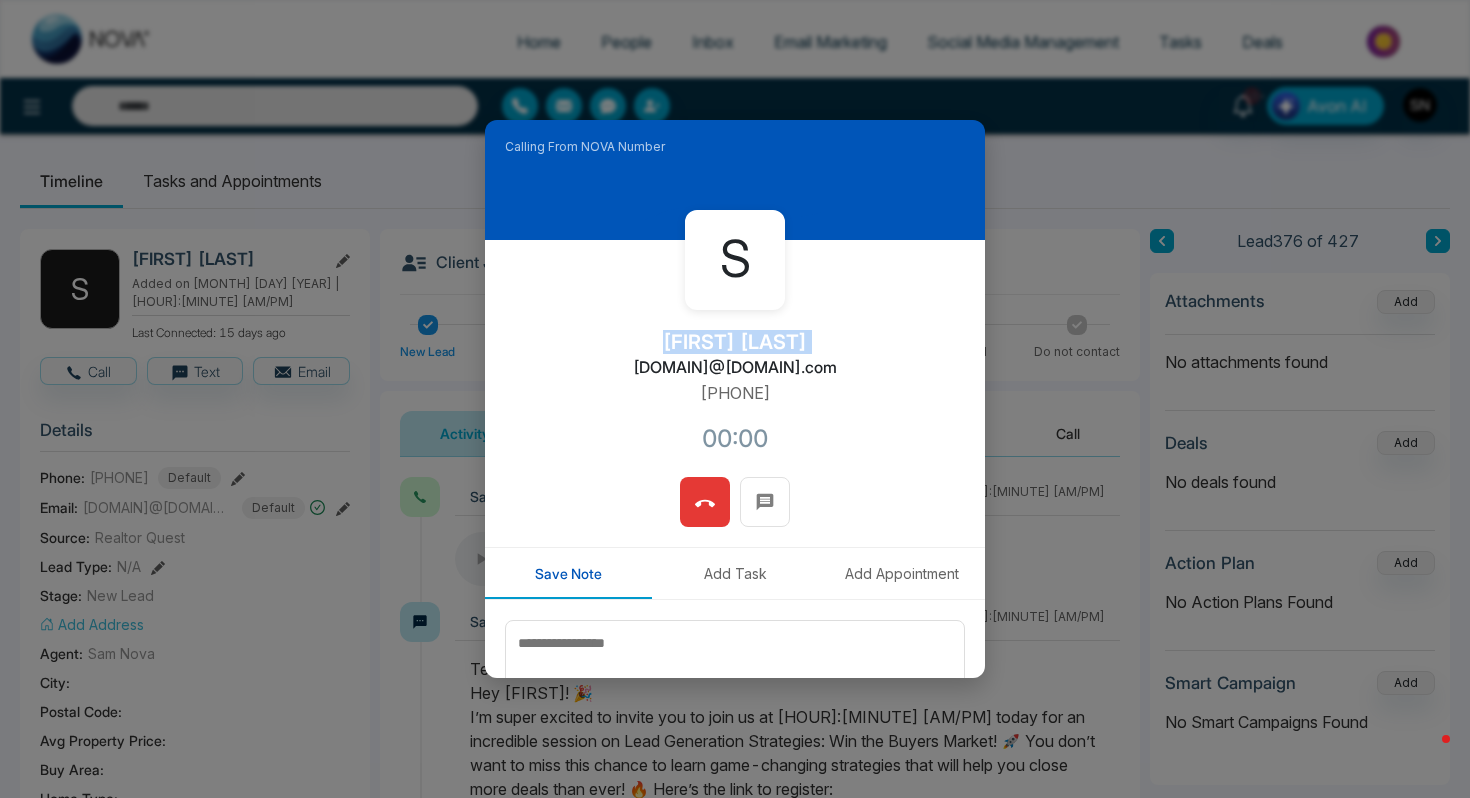 click on "S ShiljaDadar bluejaysrealty@gmail.com +14169021296 00:00" at bounding box center (735, 358) 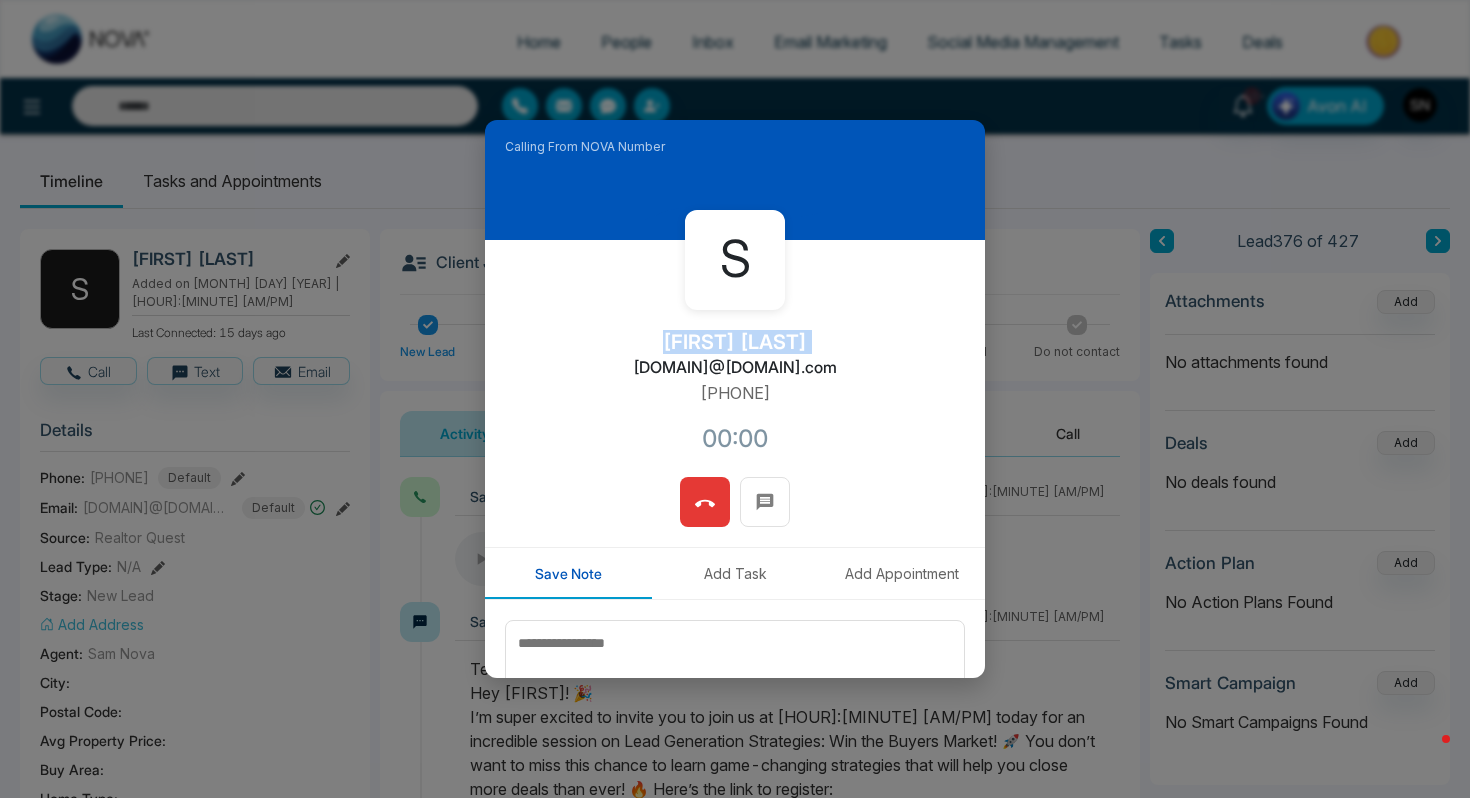 copy on "ShiljaDadar" 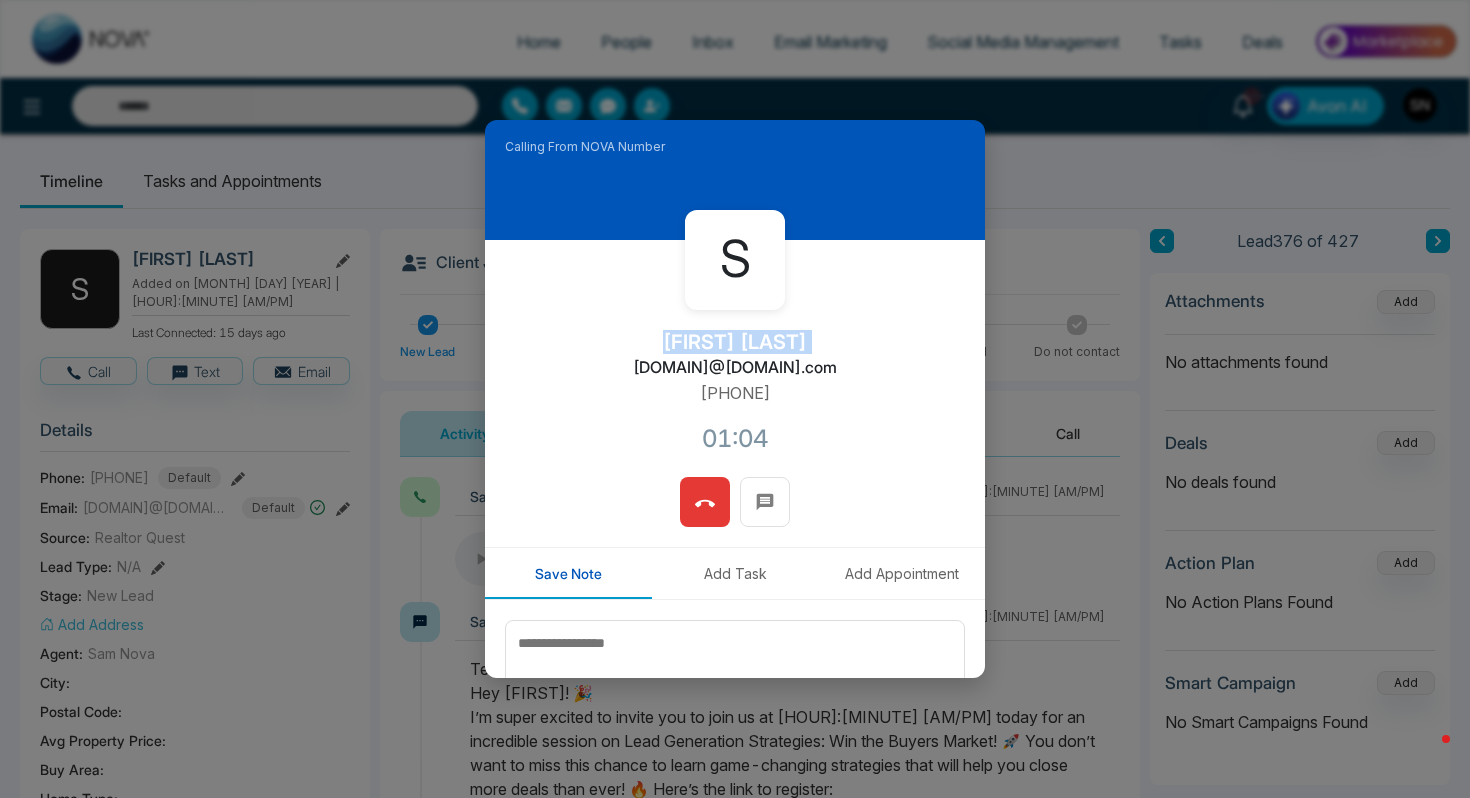 drag, startPoint x: 837, startPoint y: 363, endPoint x: 776, endPoint y: 364, distance: 61.008198 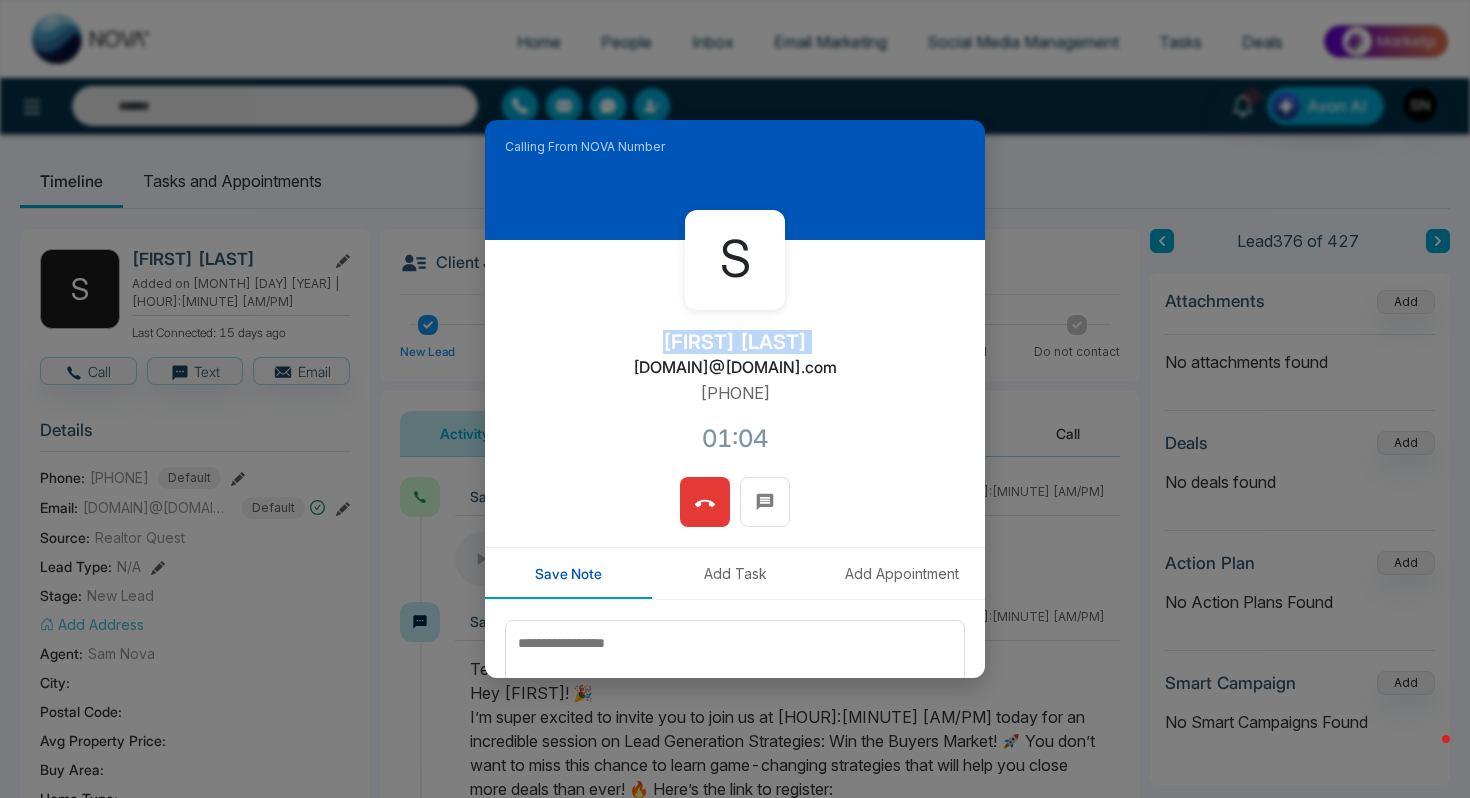 click on "S ShiljaDadar bluejaysrealty@gmail.com +14169021296 01:04" at bounding box center (735, 358) 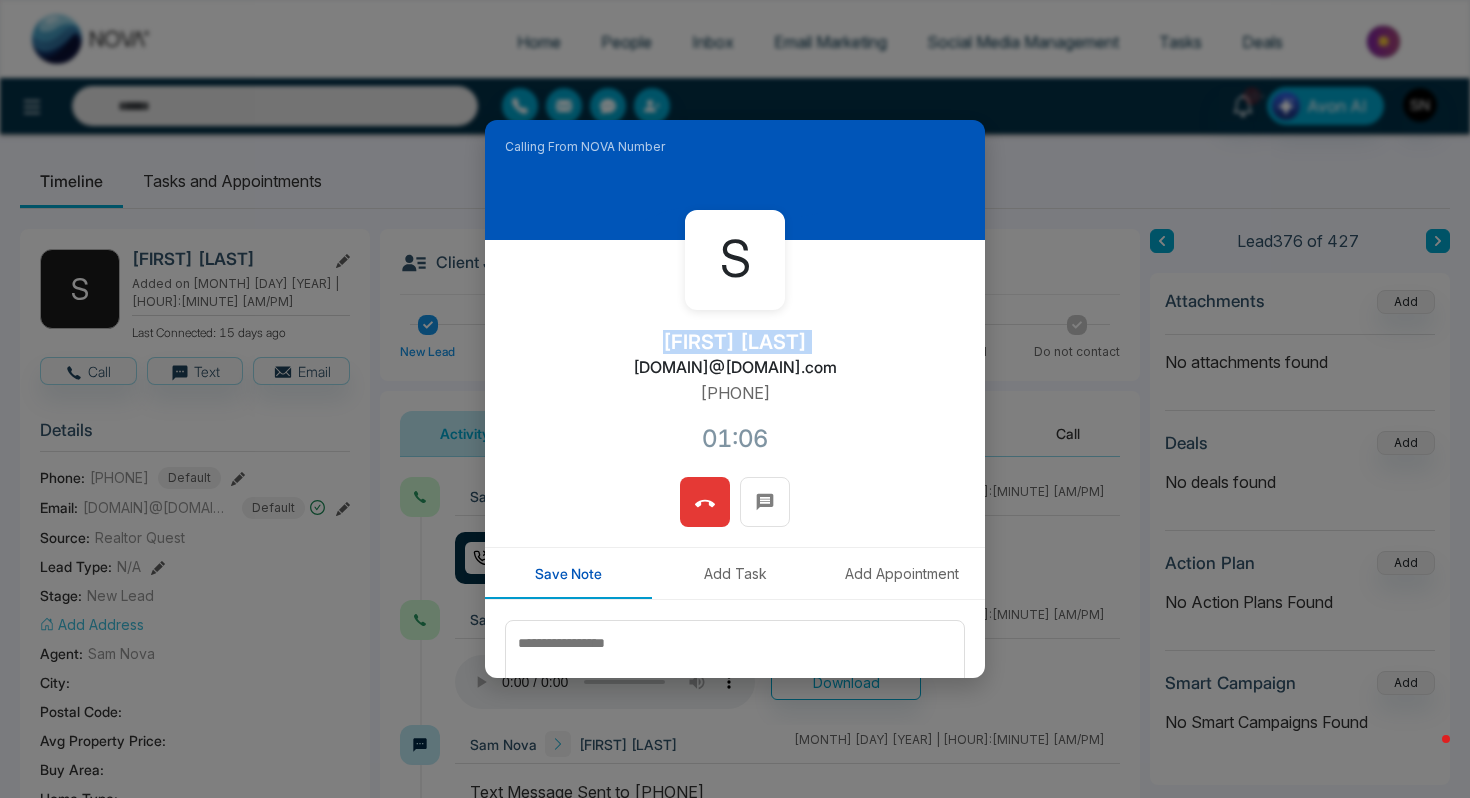 drag, startPoint x: 641, startPoint y: 360, endPoint x: 835, endPoint y: 362, distance: 194.01031 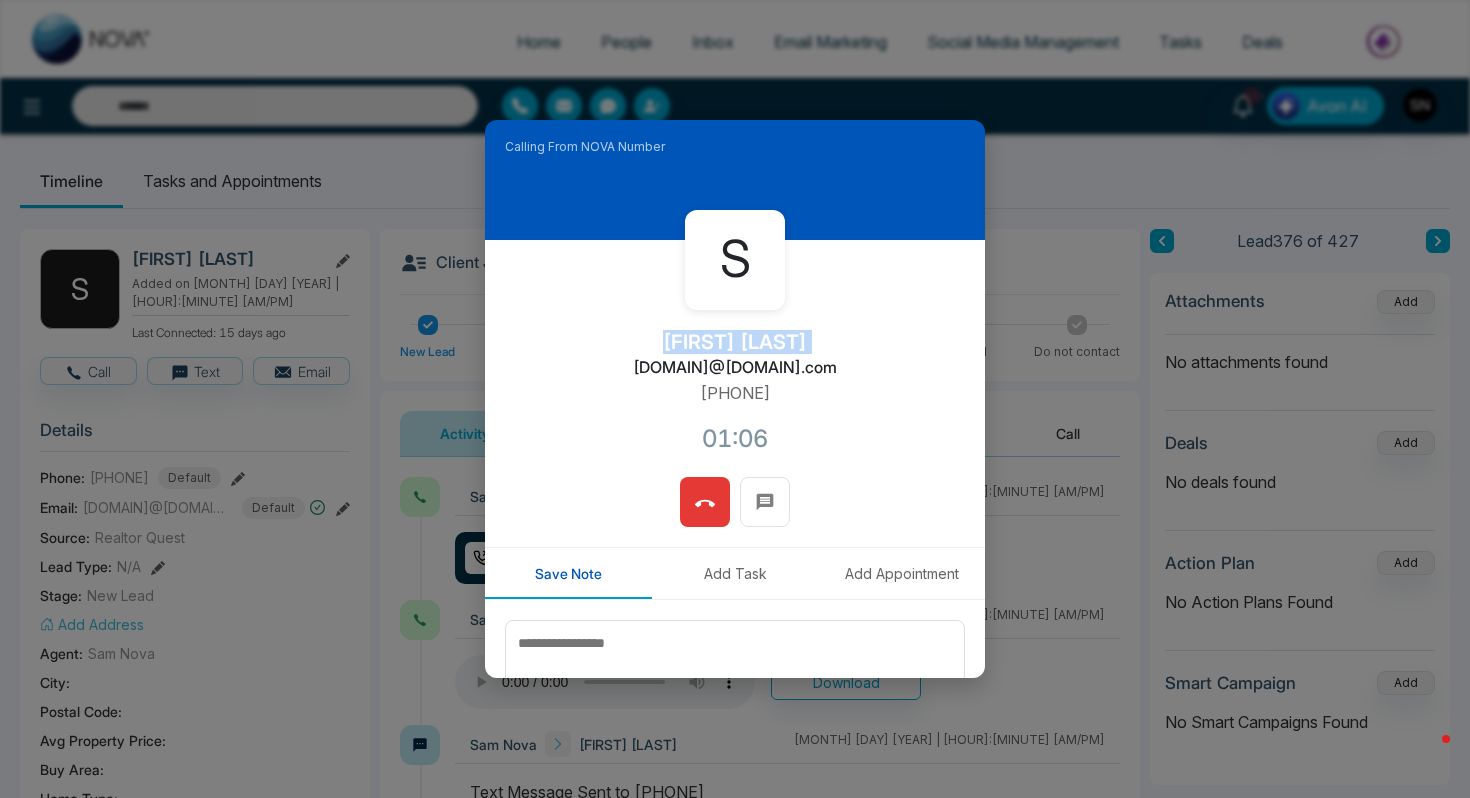 click on "S ShiljaDadar bluejaysrealty@gmail.com +14169021296 01:06" at bounding box center (735, 358) 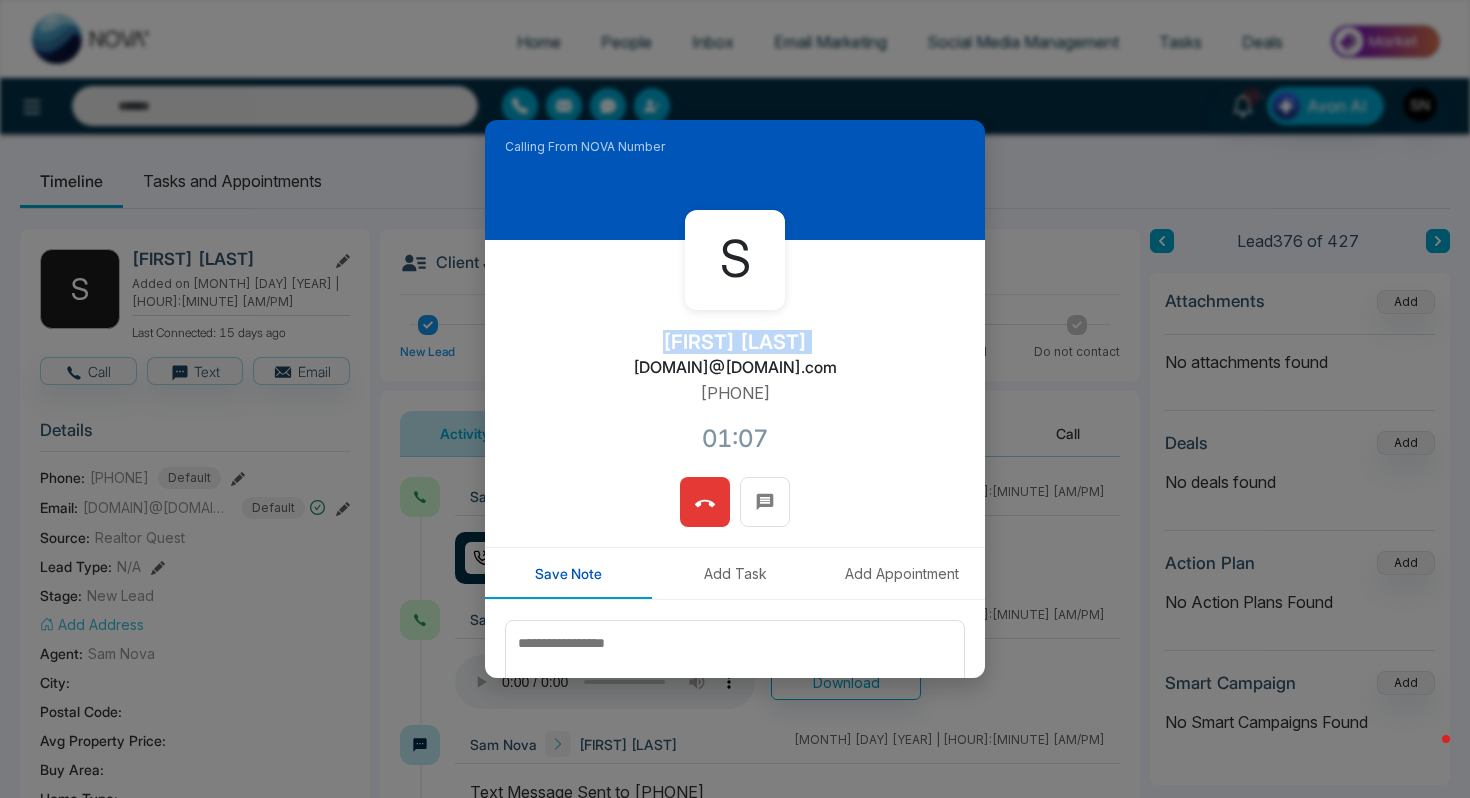copy on "bluejaysrealty@gmail.com" 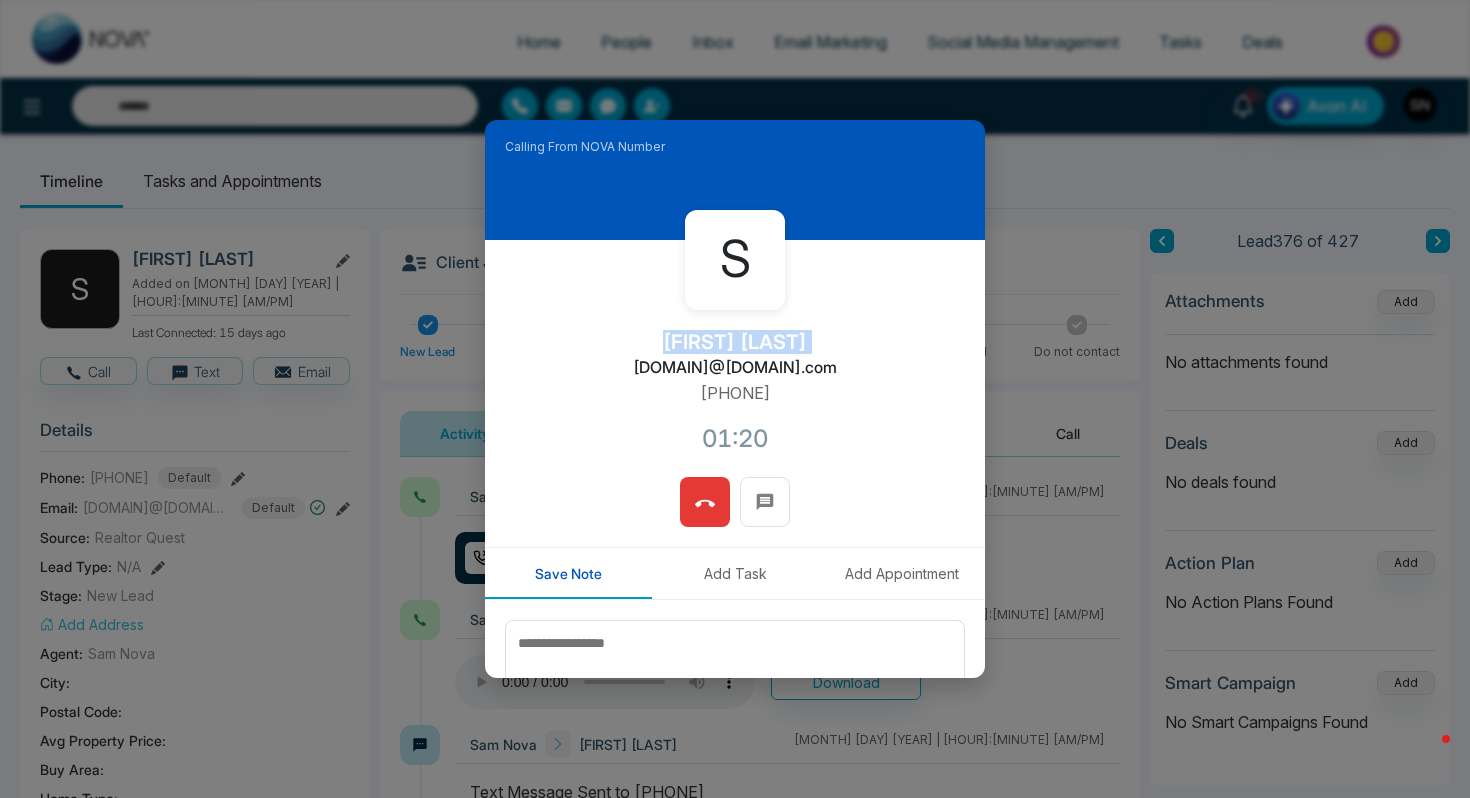 click at bounding box center (705, 502) 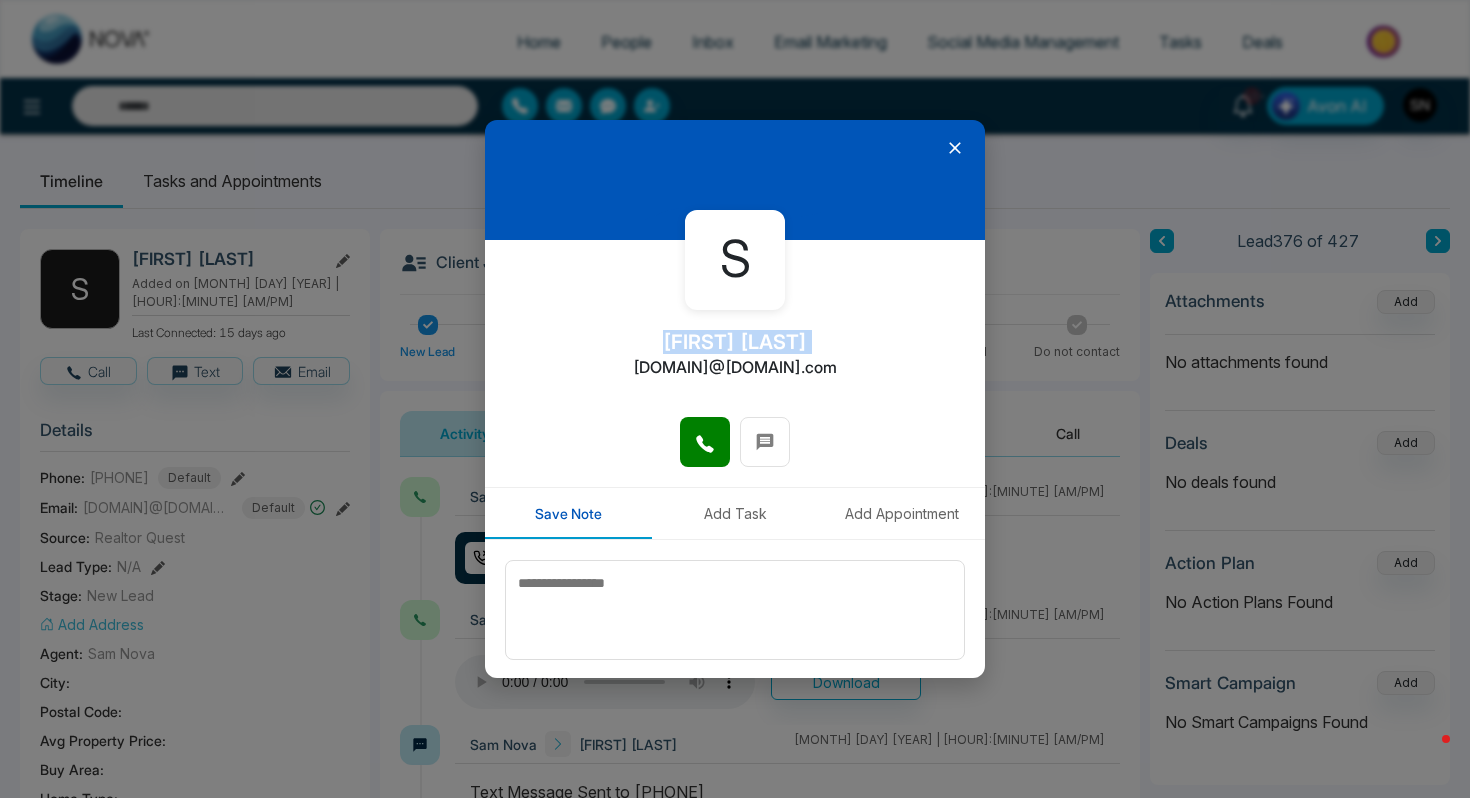 type 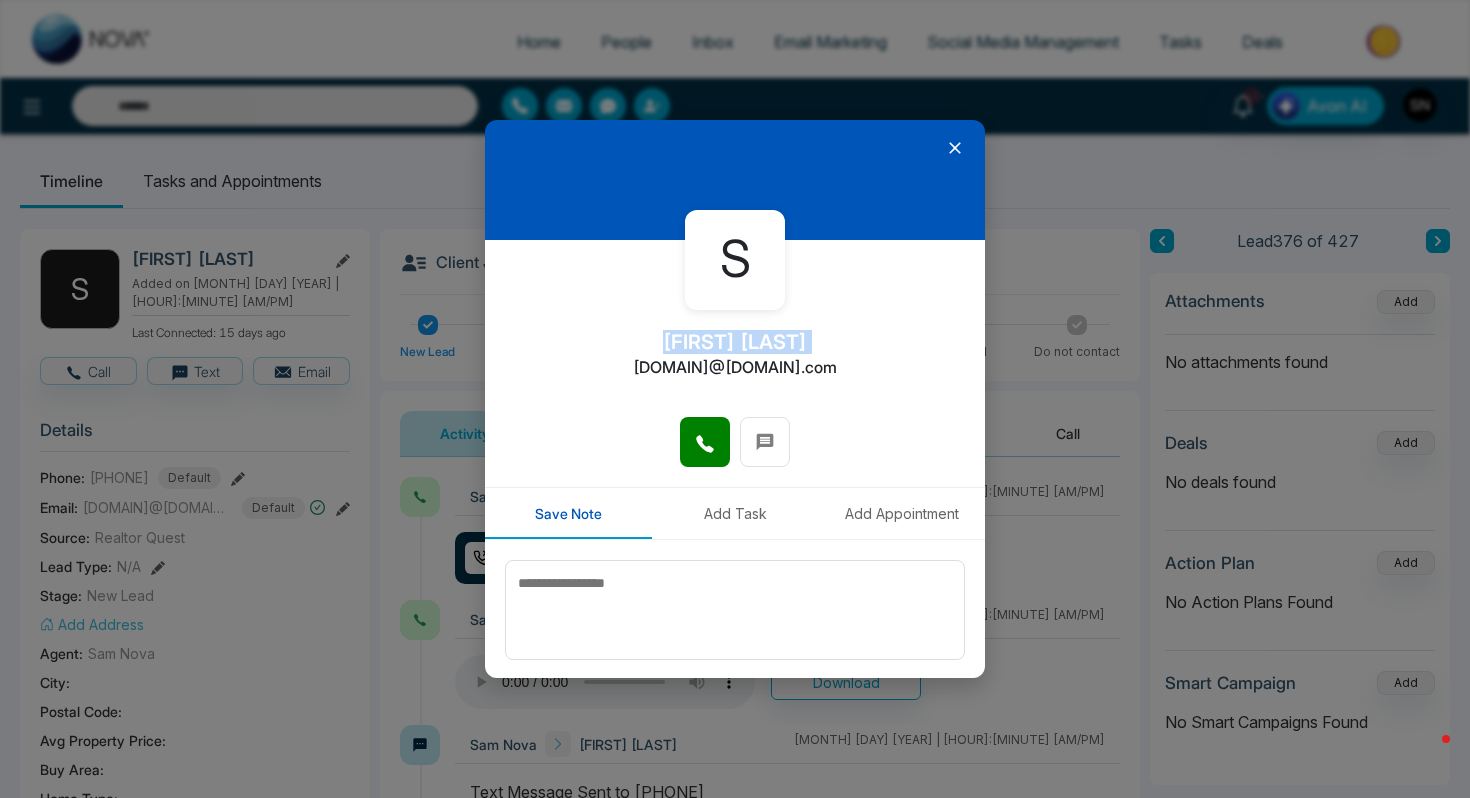 copy on "bluejaysrealty@gmail.com" 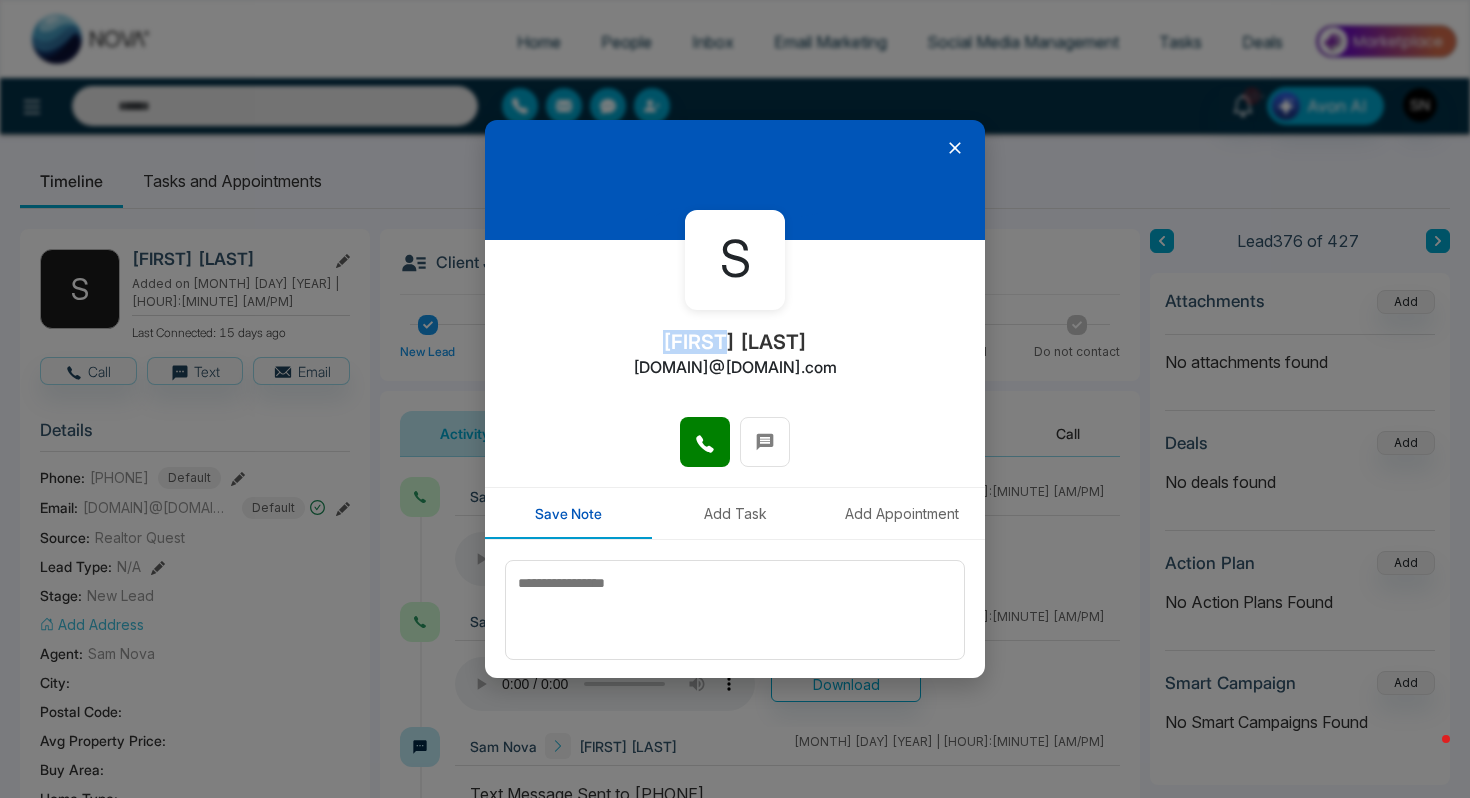 drag, startPoint x: 675, startPoint y: 345, endPoint x: 732, endPoint y: 347, distance: 57.035076 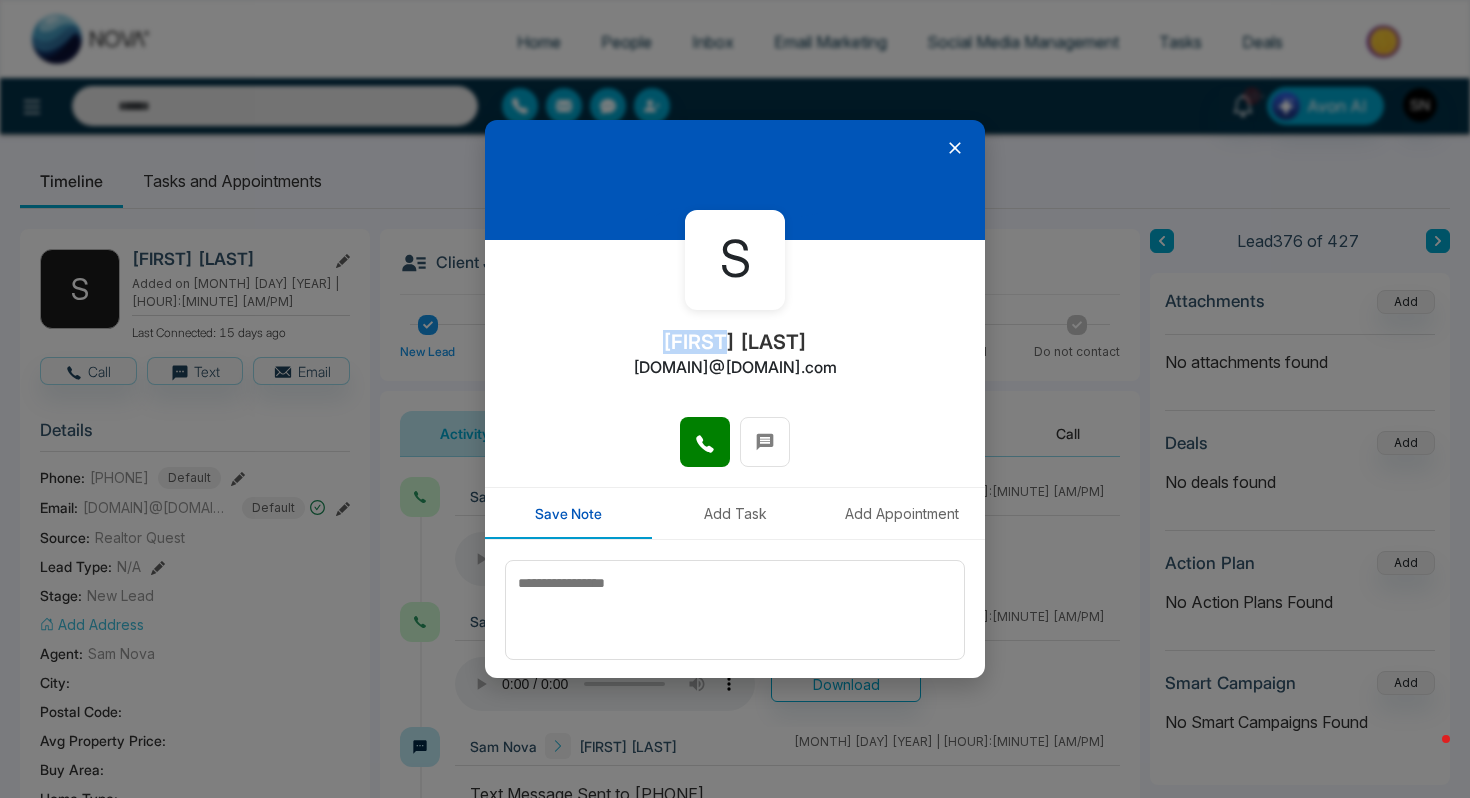 click on "S ShiljaDadar bluejaysrealty@gmail.com" at bounding box center (735, 328) 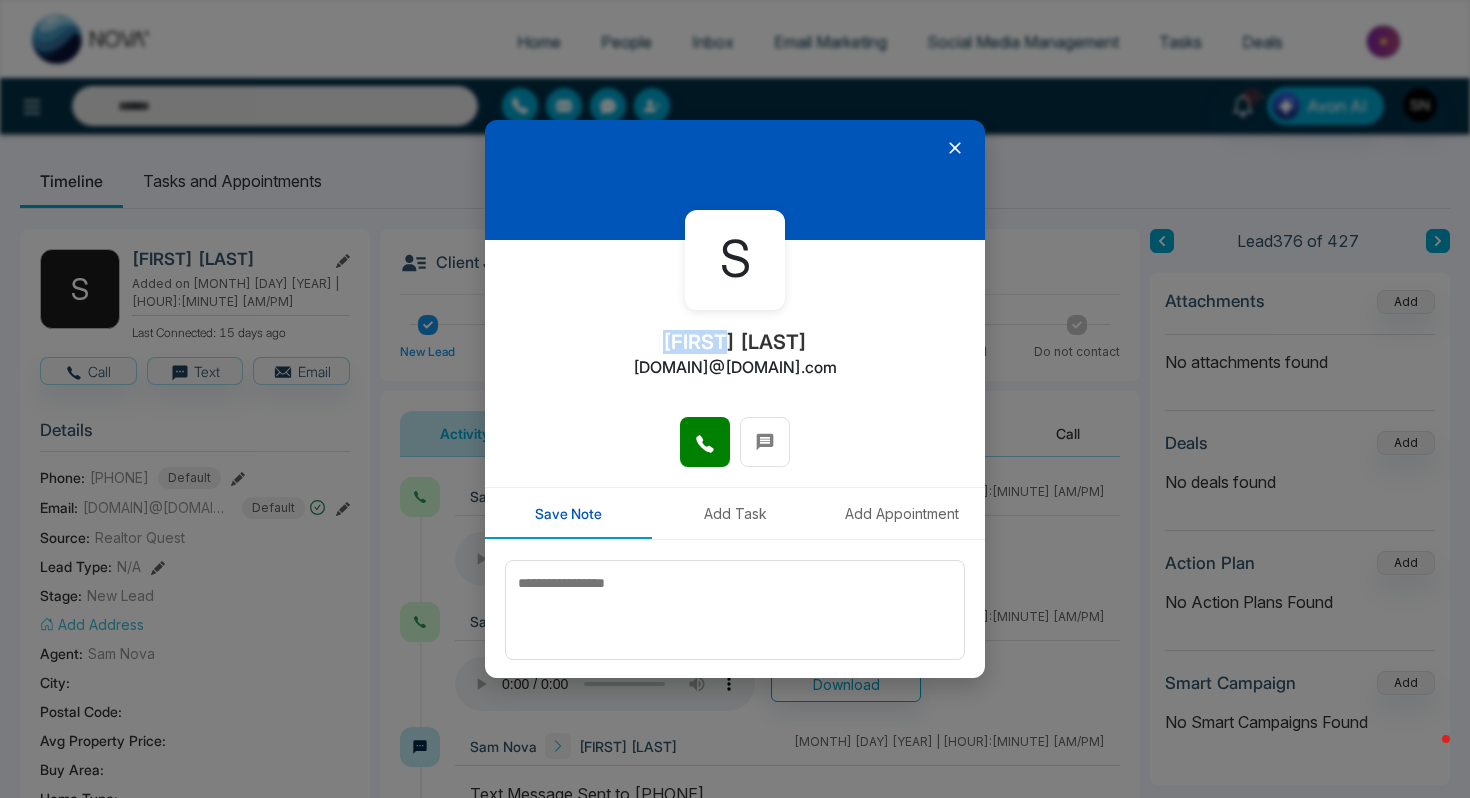 copy on "Shilja" 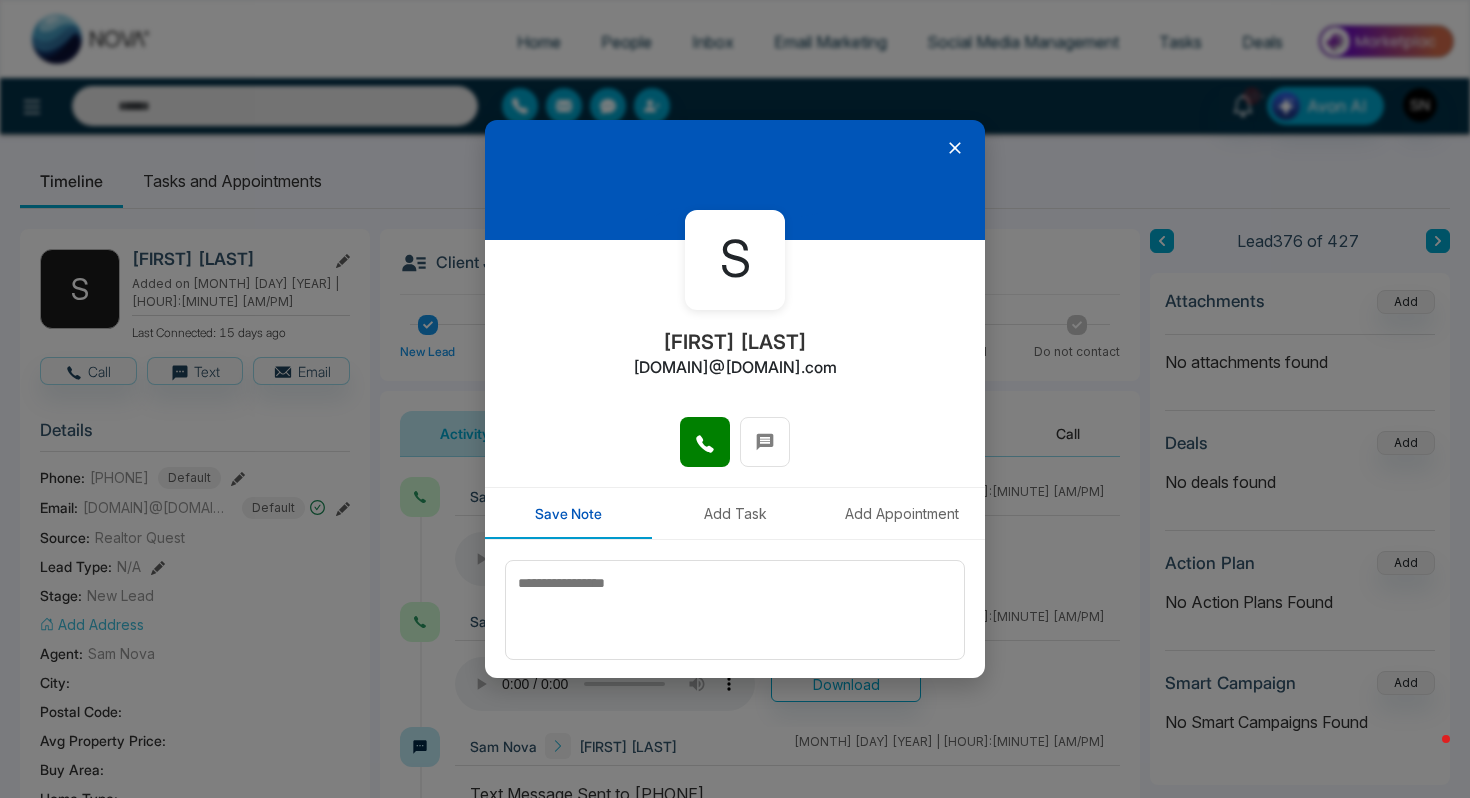 click 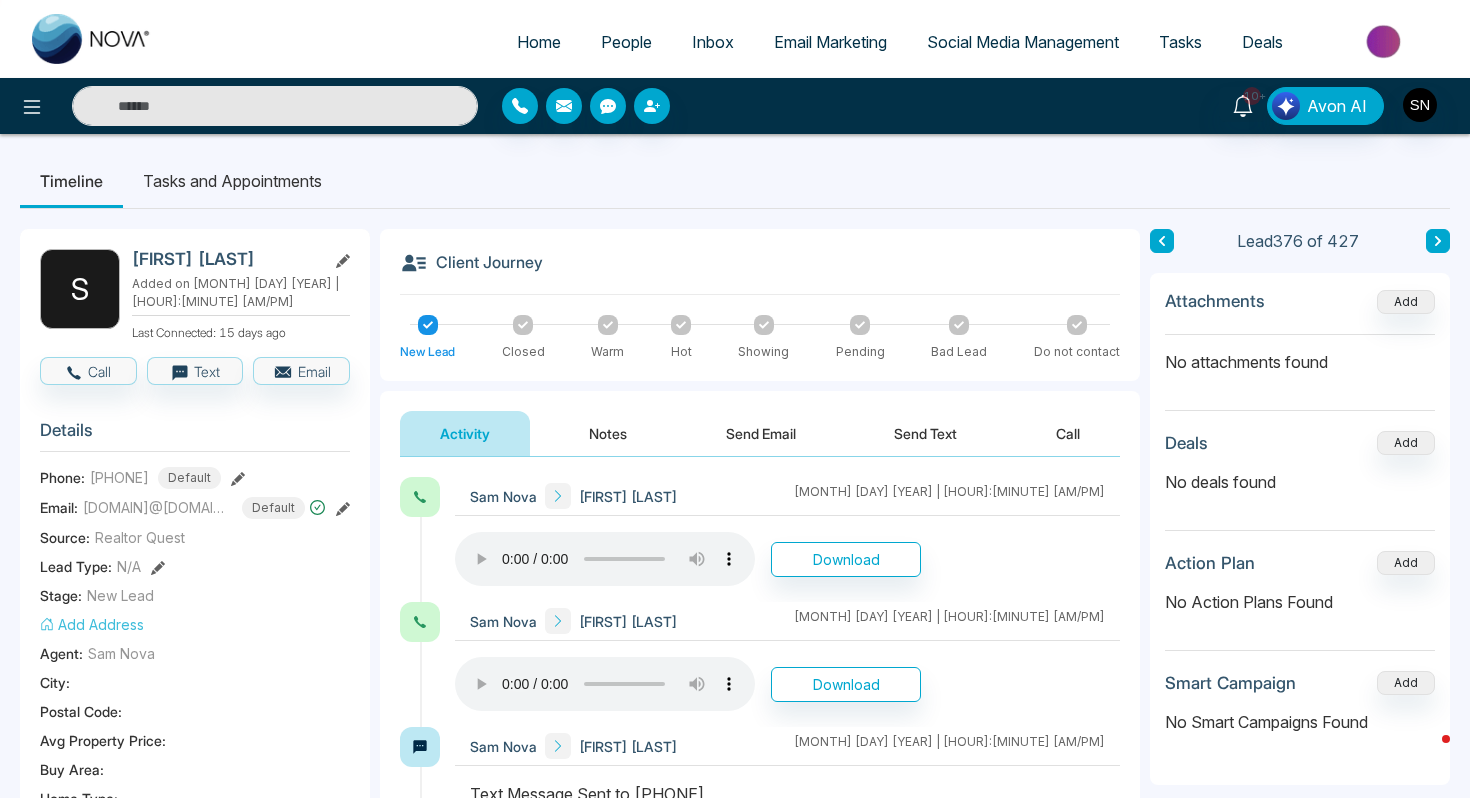 click at bounding box center (275, 106) 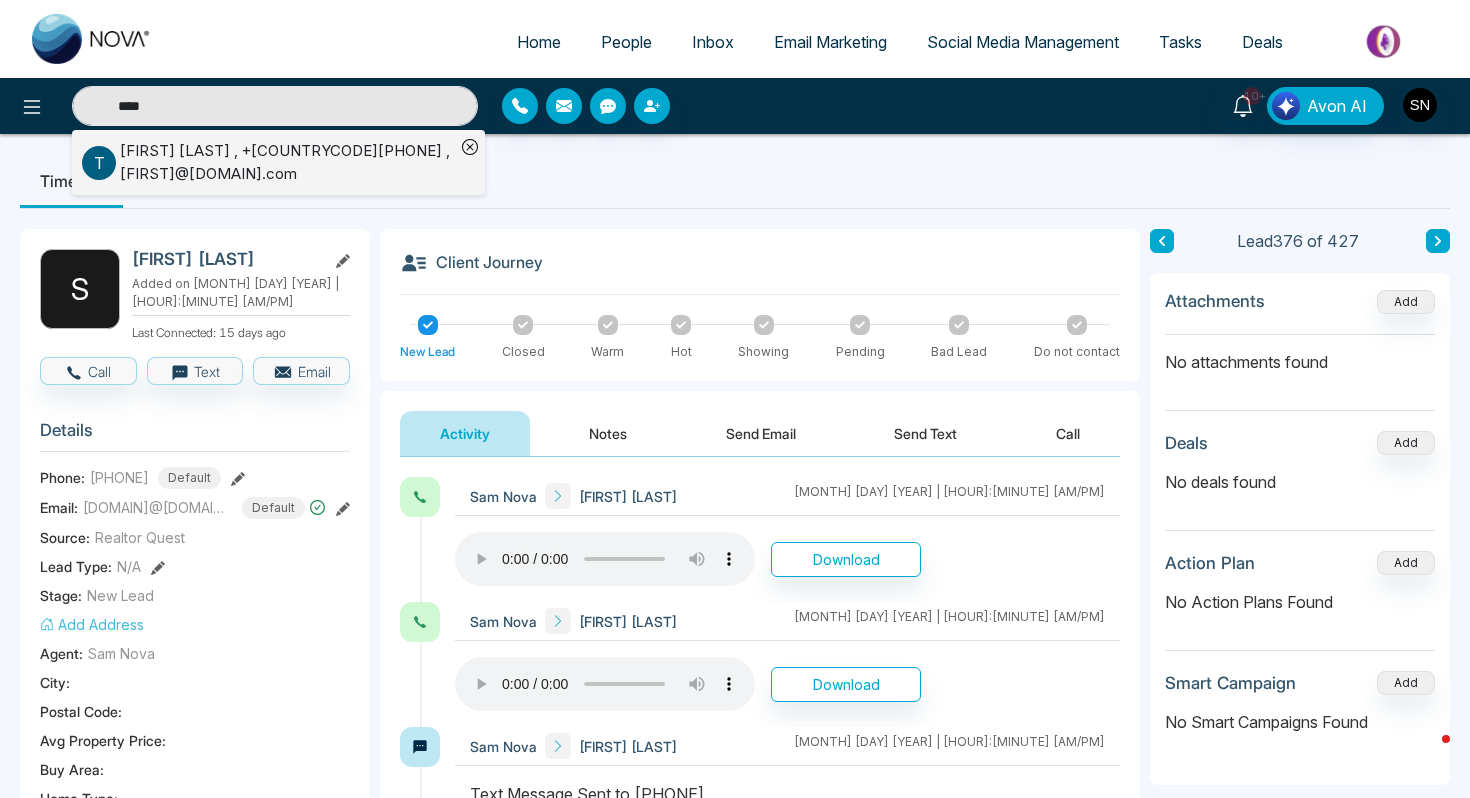 type on "****" 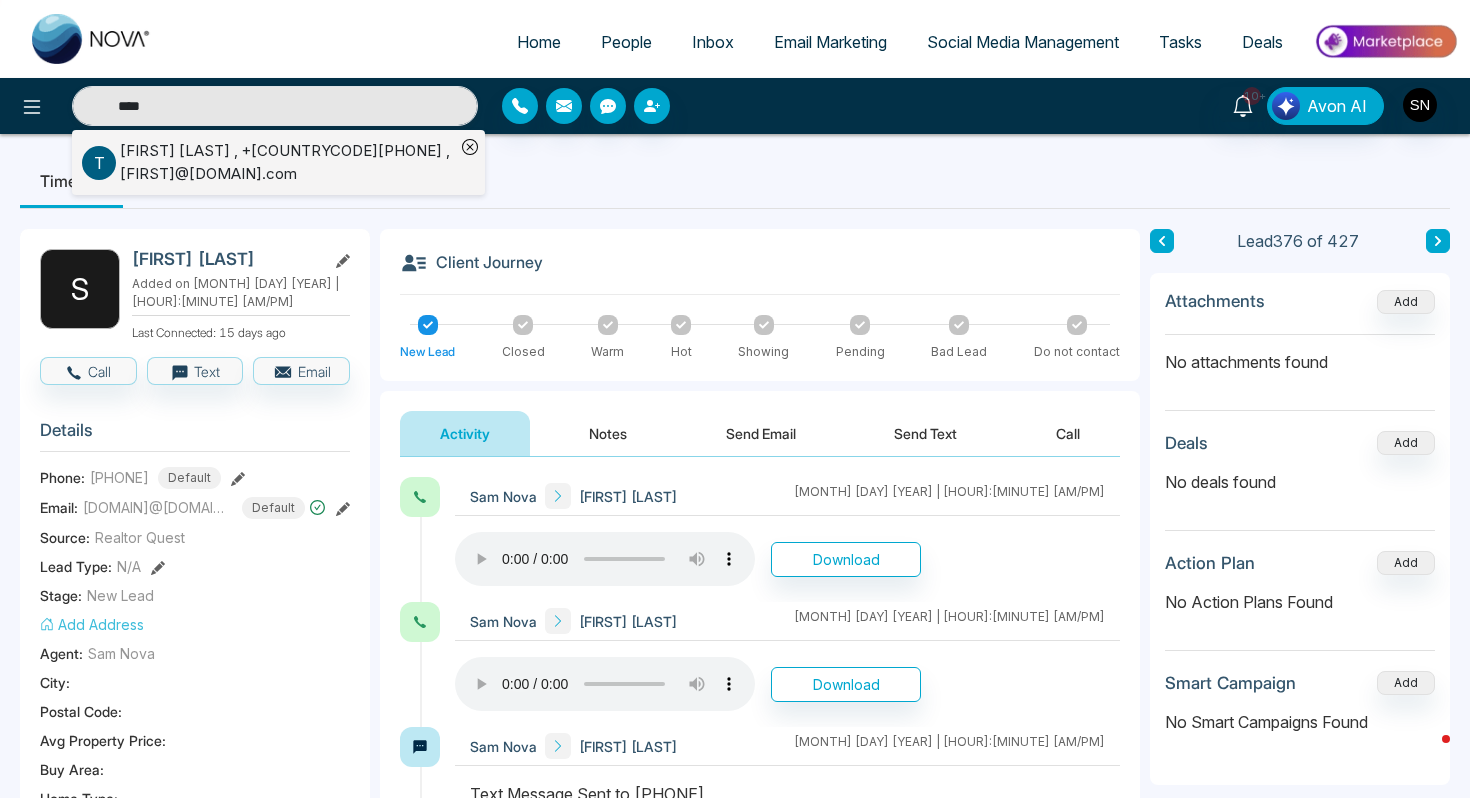 click on "Tushar Rawal     , +19058583434   , trawal9@gmail.com" at bounding box center [287, 162] 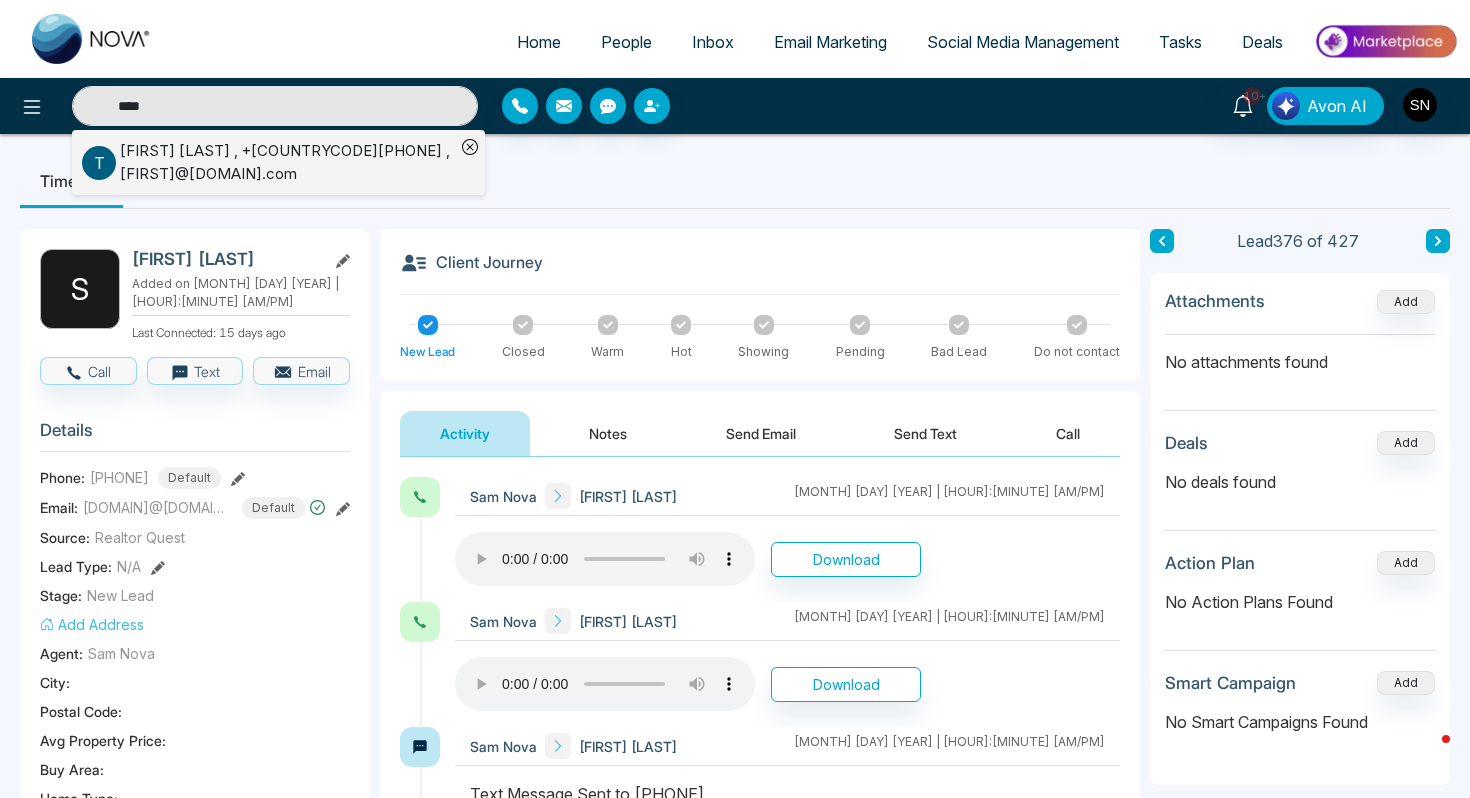 type 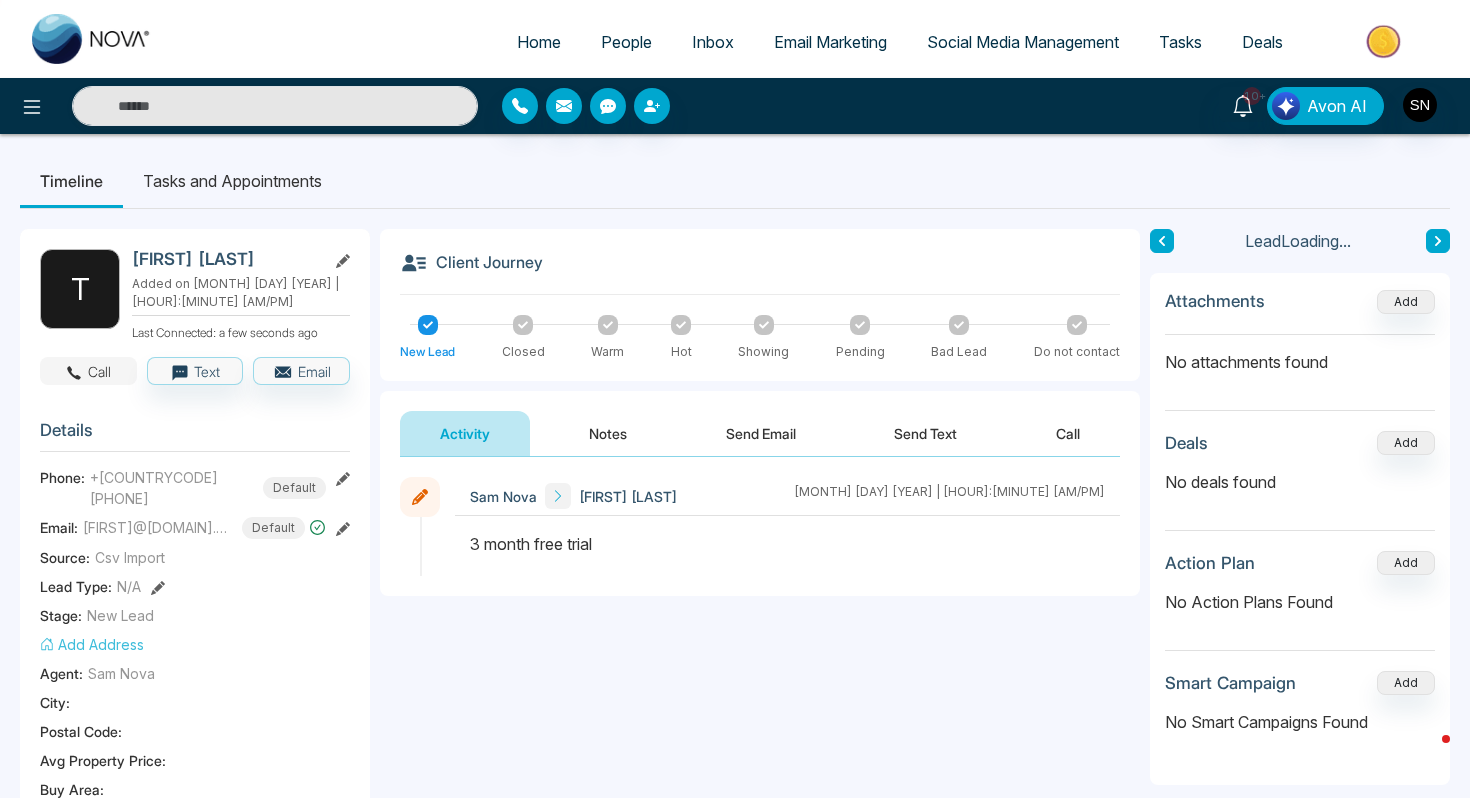 click on "Call" at bounding box center (88, 371) 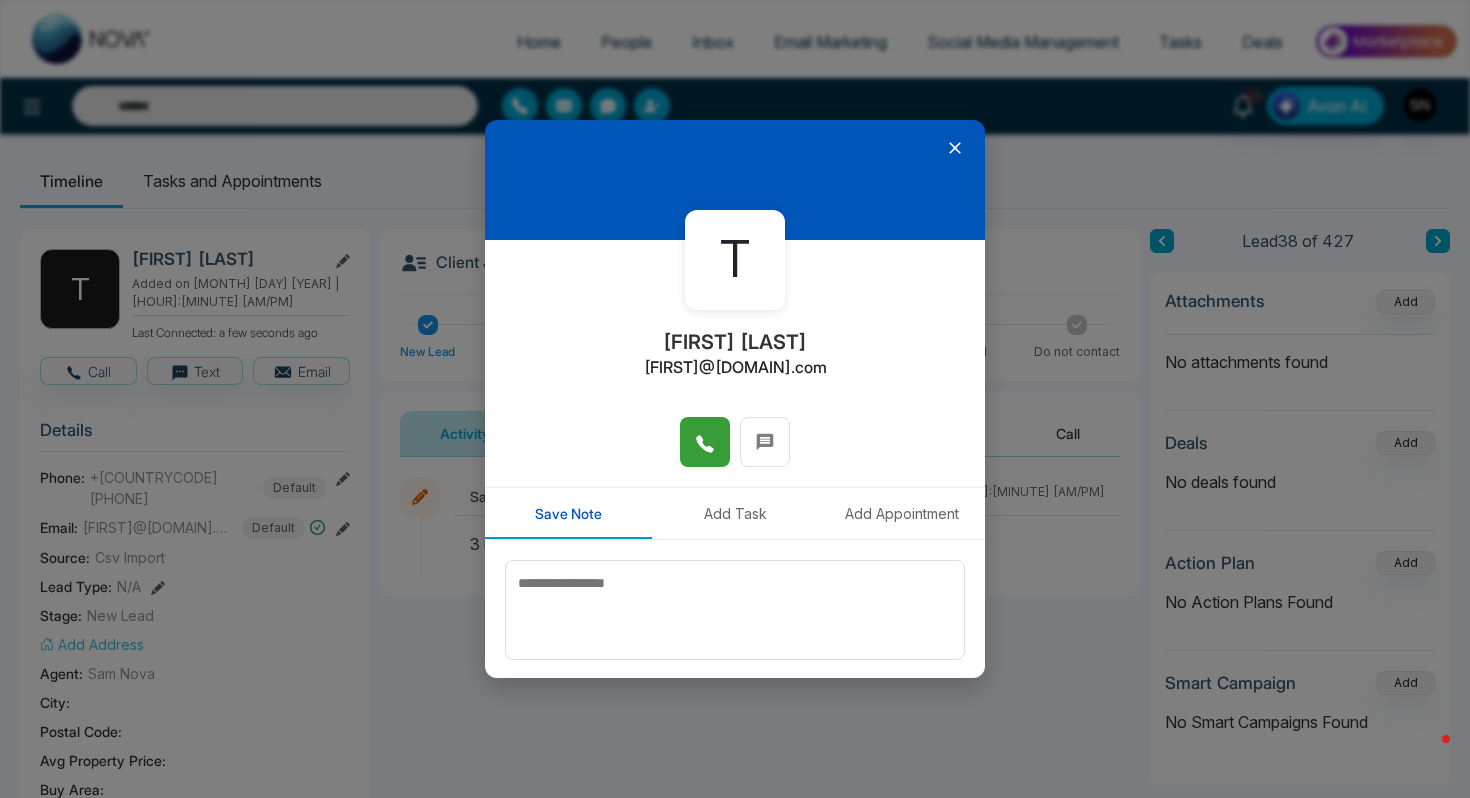 click 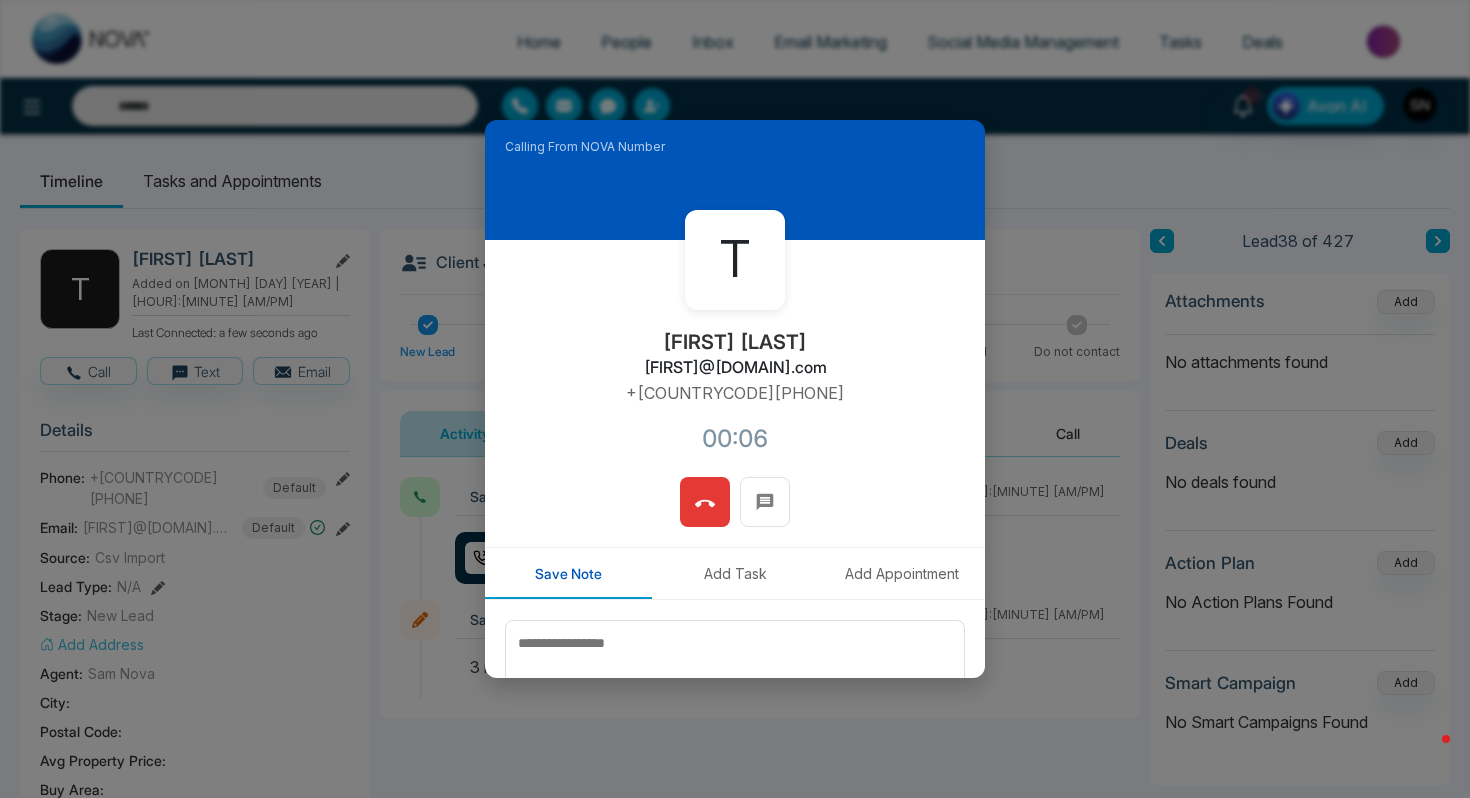 click on "T Tushar Rawal trawal9@gmail.com +19058583434 00:06" at bounding box center [735, 358] 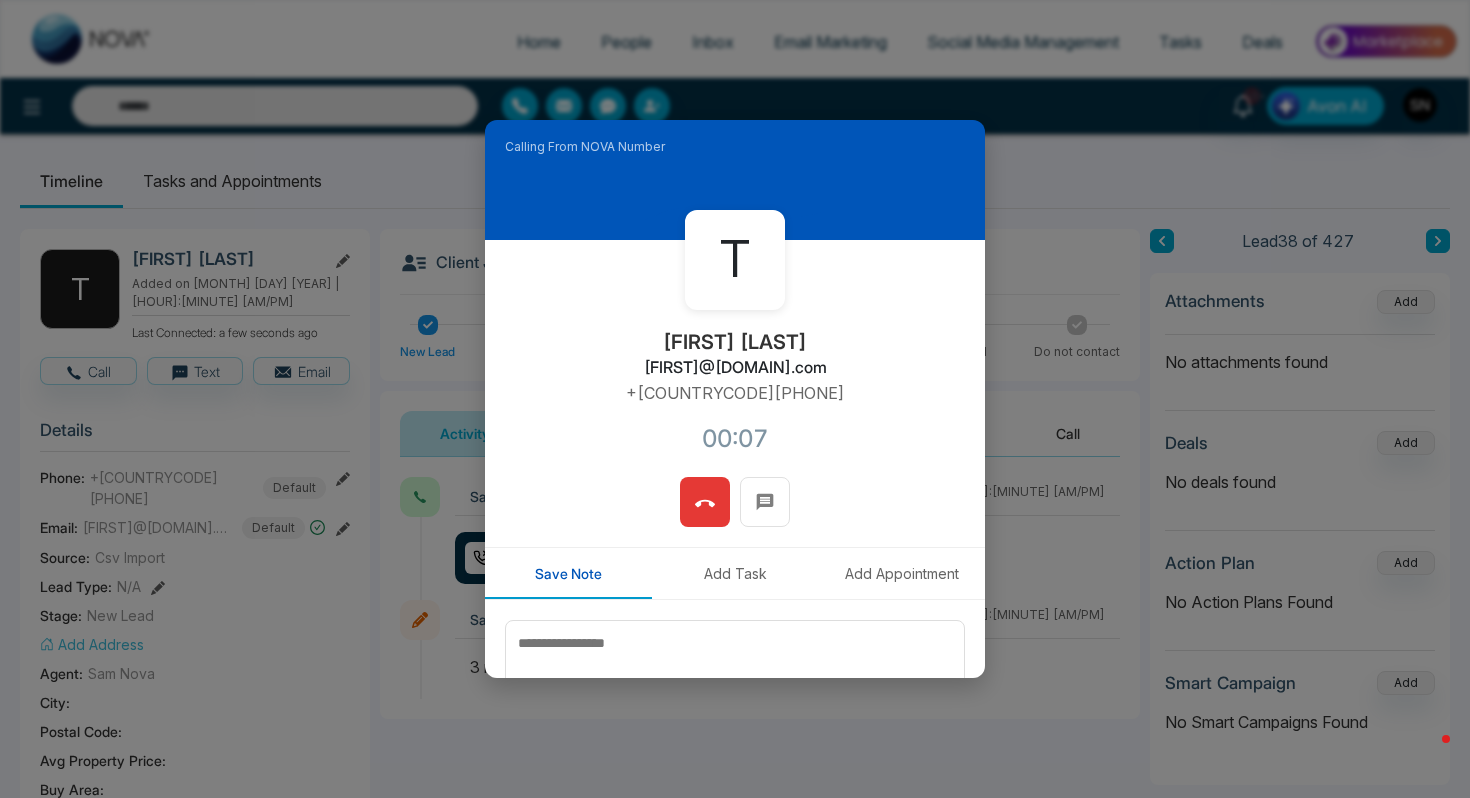 click 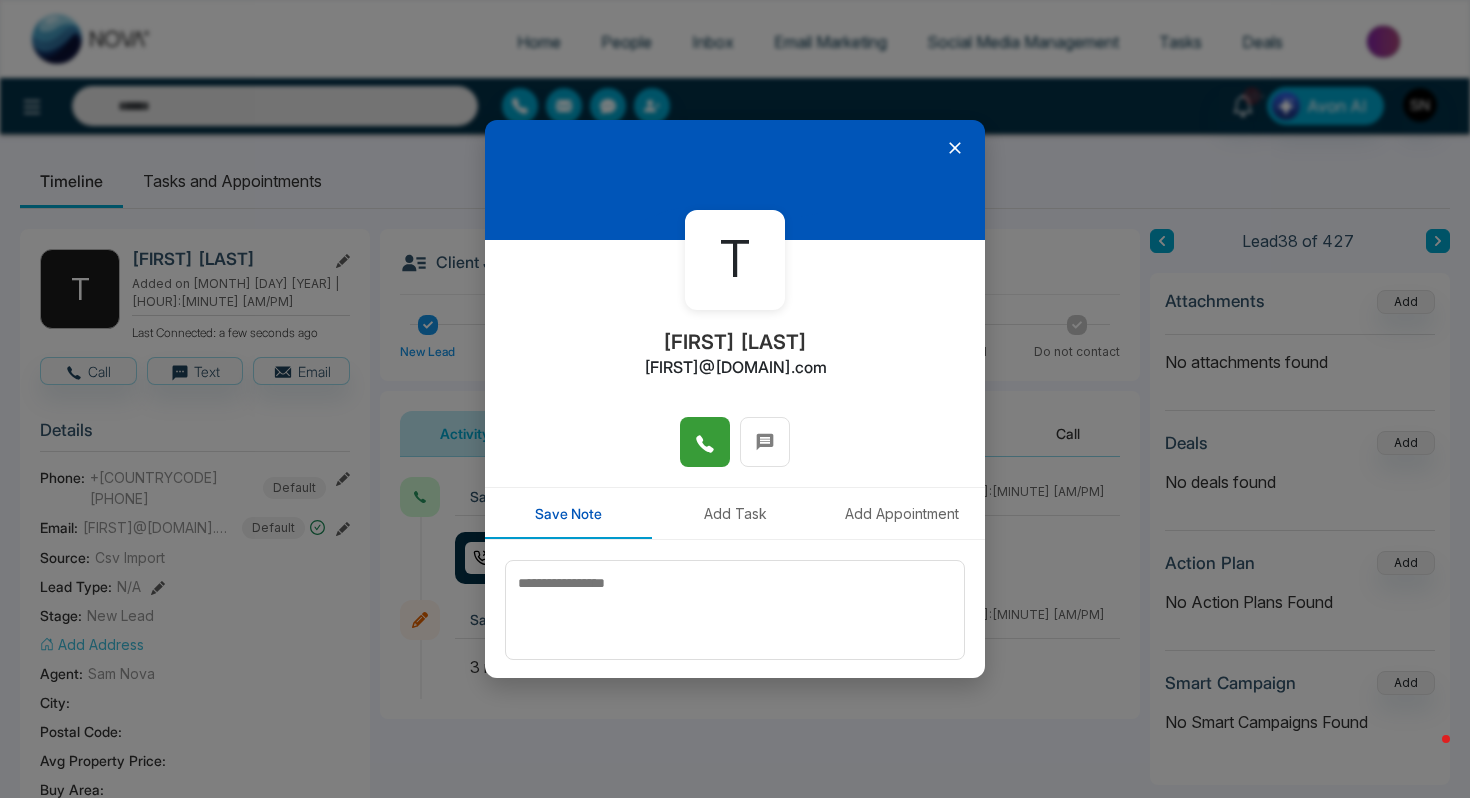 click 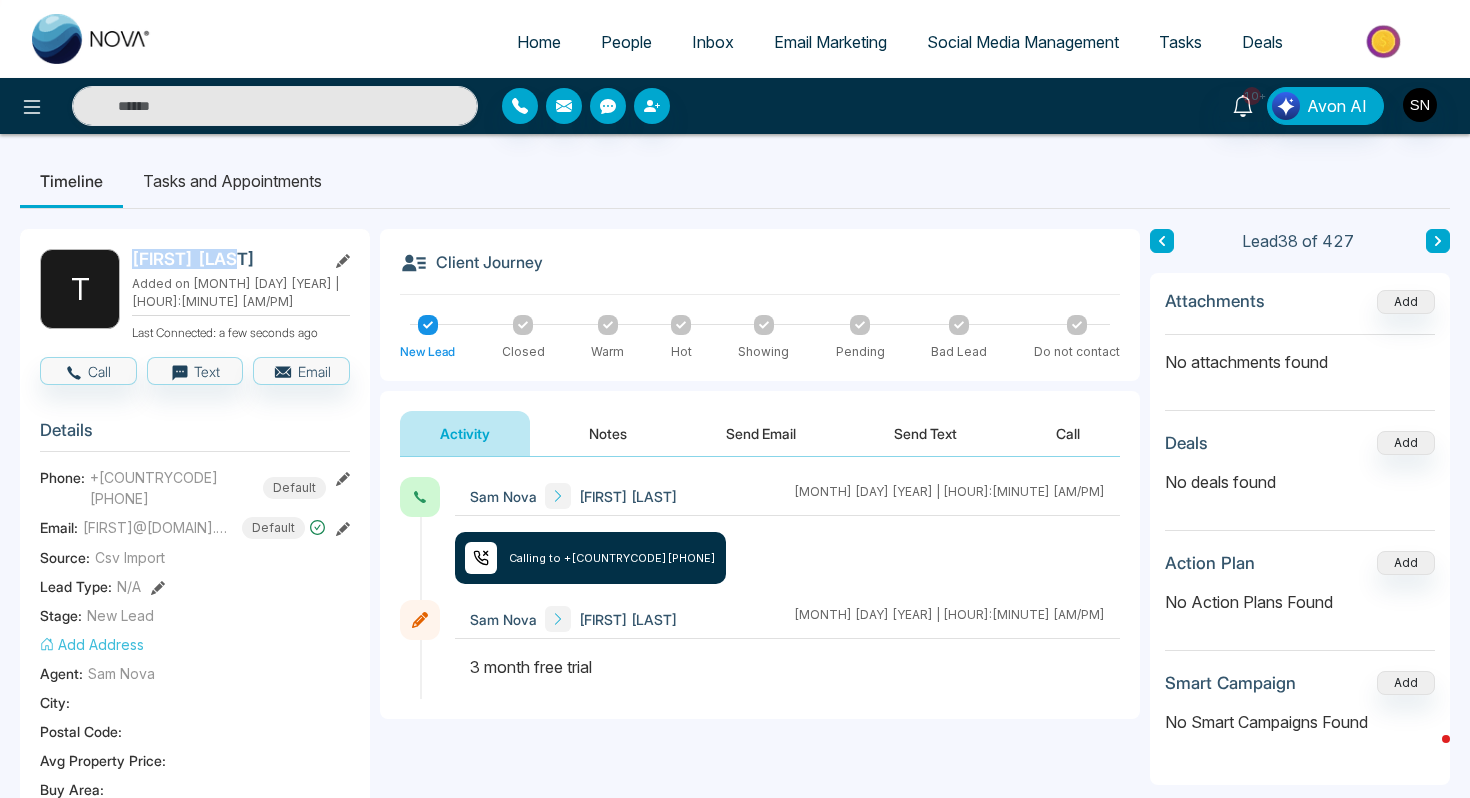 drag, startPoint x: 132, startPoint y: 266, endPoint x: 240, endPoint y: 264, distance: 108.01852 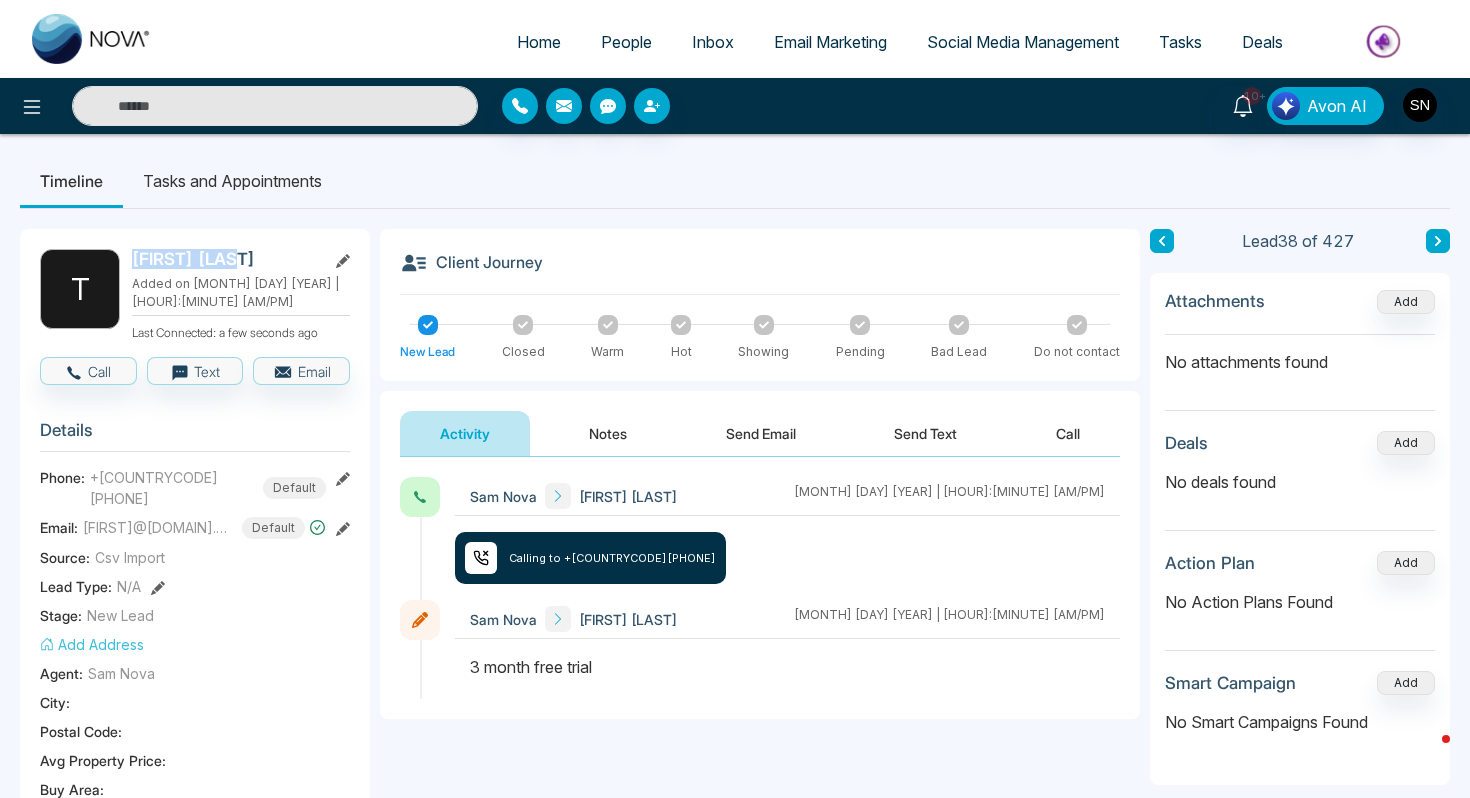 click on "Tushar Rawal" at bounding box center (225, 259) 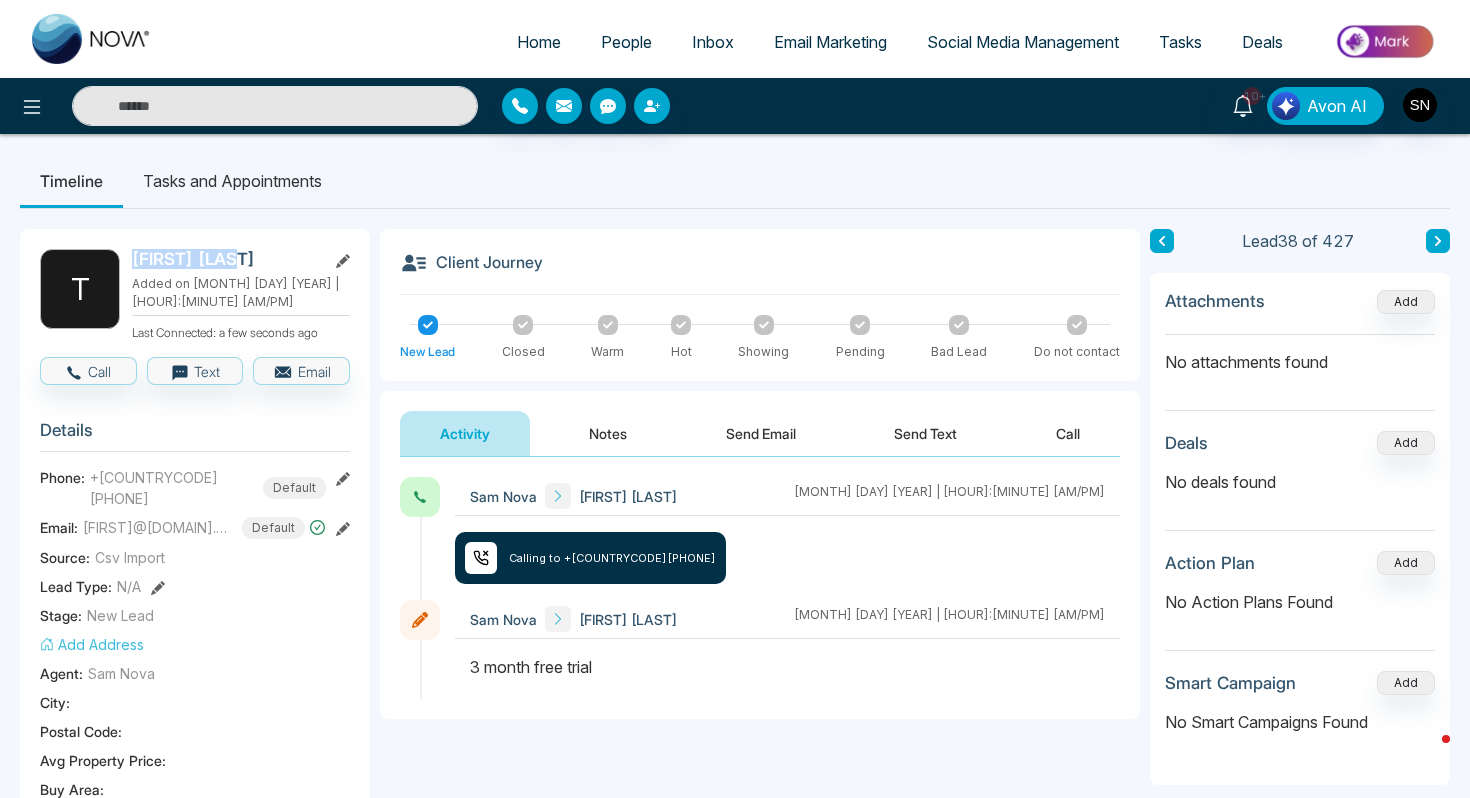 copy on "Tushar Rawal" 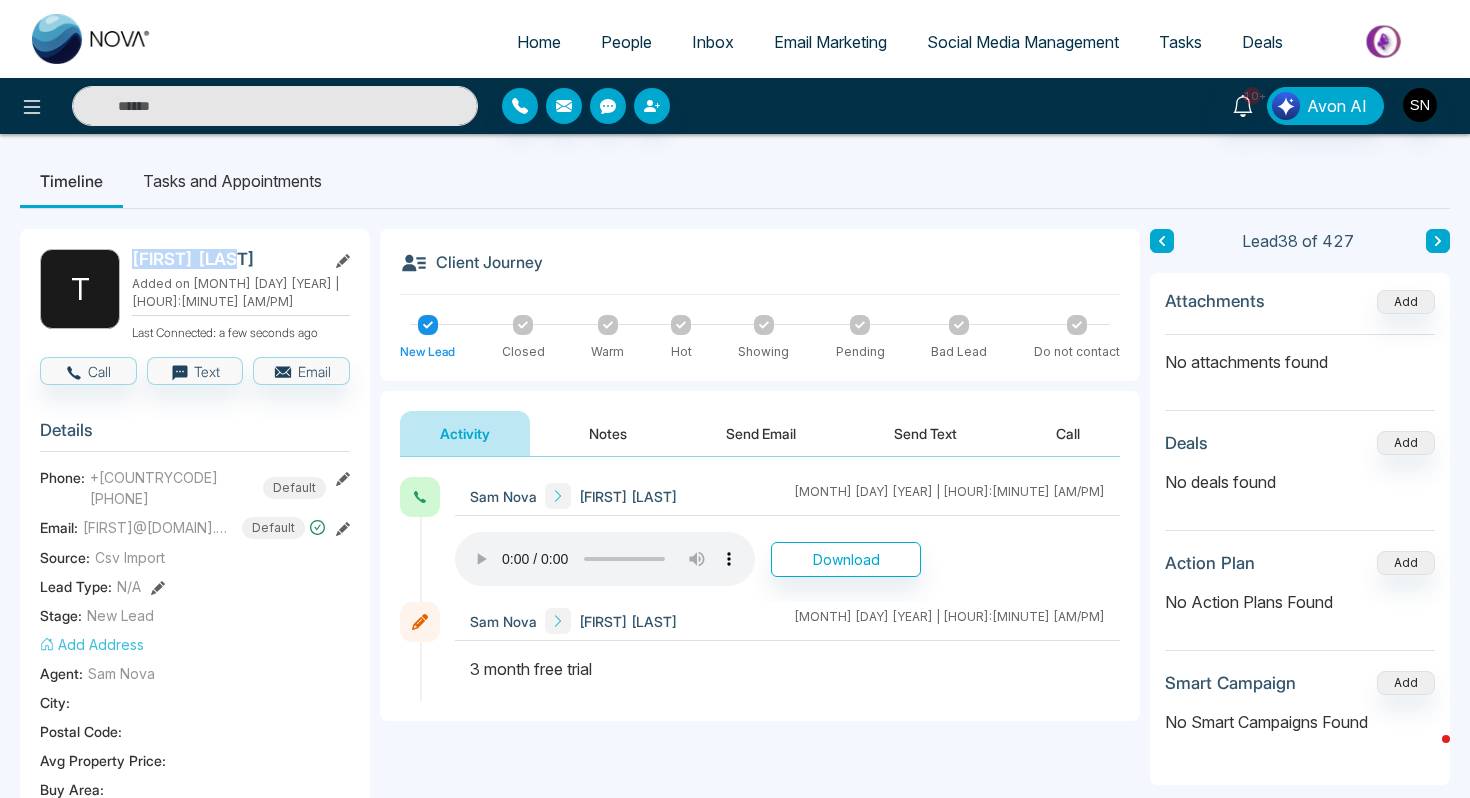 click 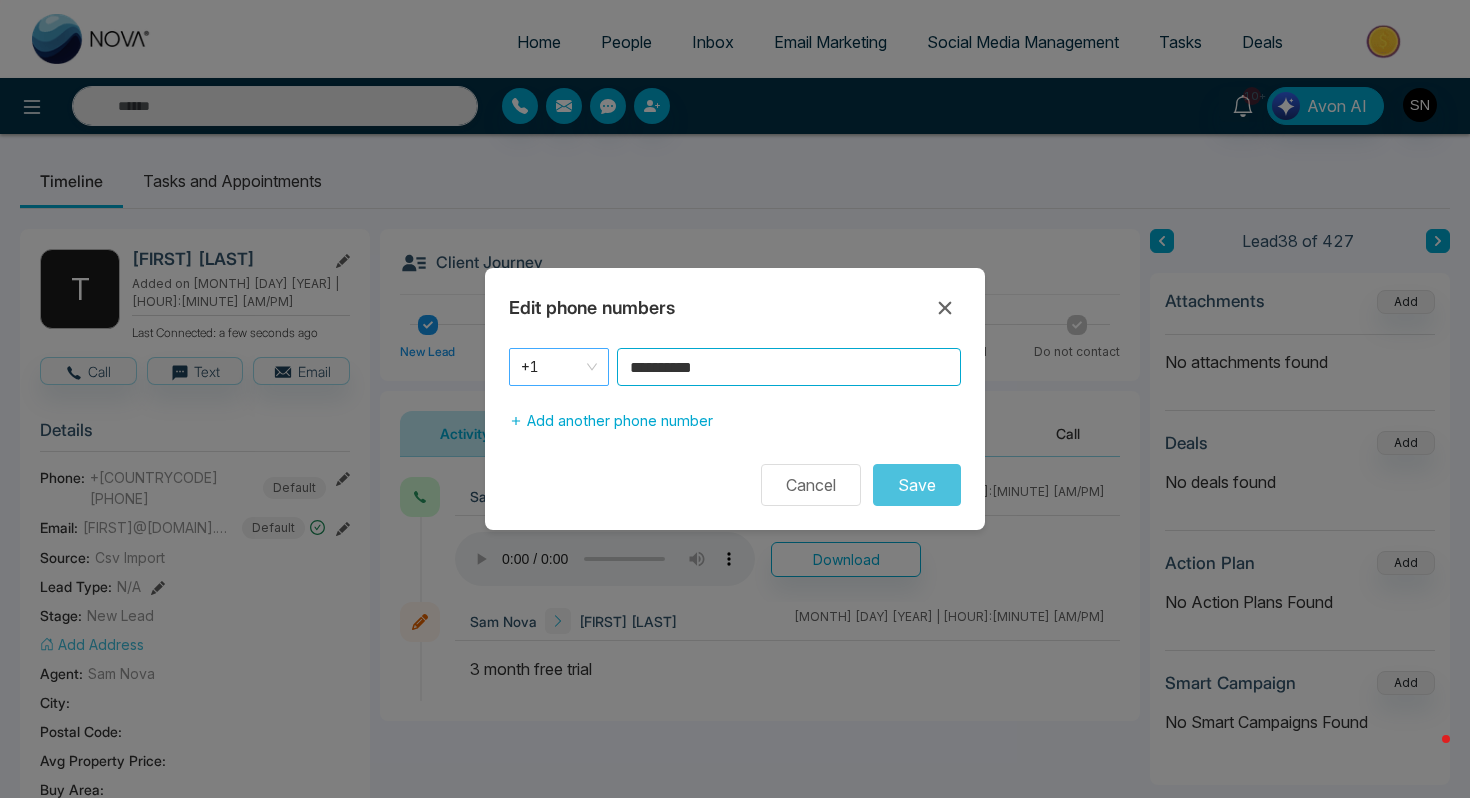 drag, startPoint x: 774, startPoint y: 368, endPoint x: 545, endPoint y: 369, distance: 229.00218 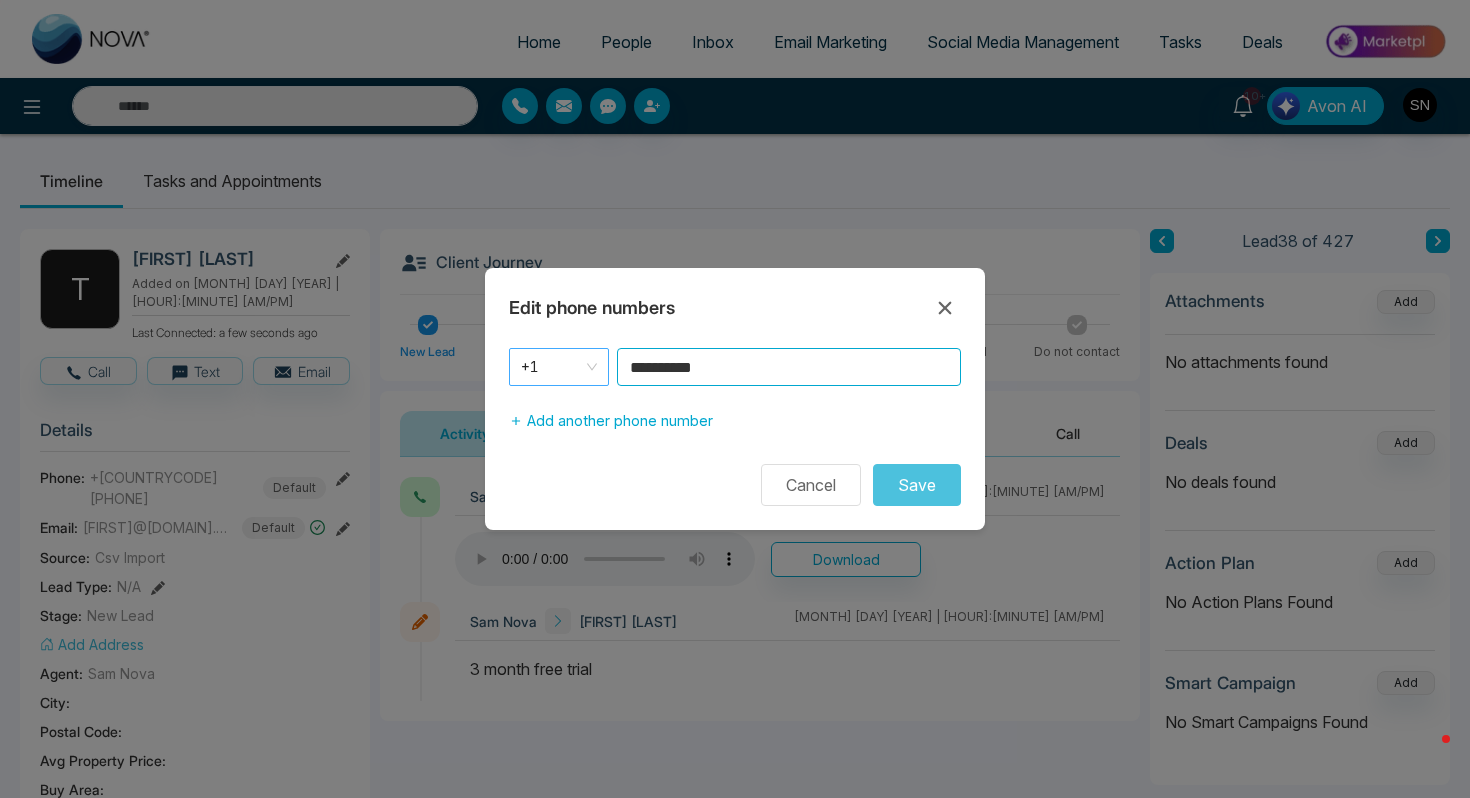 click on "**********" at bounding box center (735, 367) 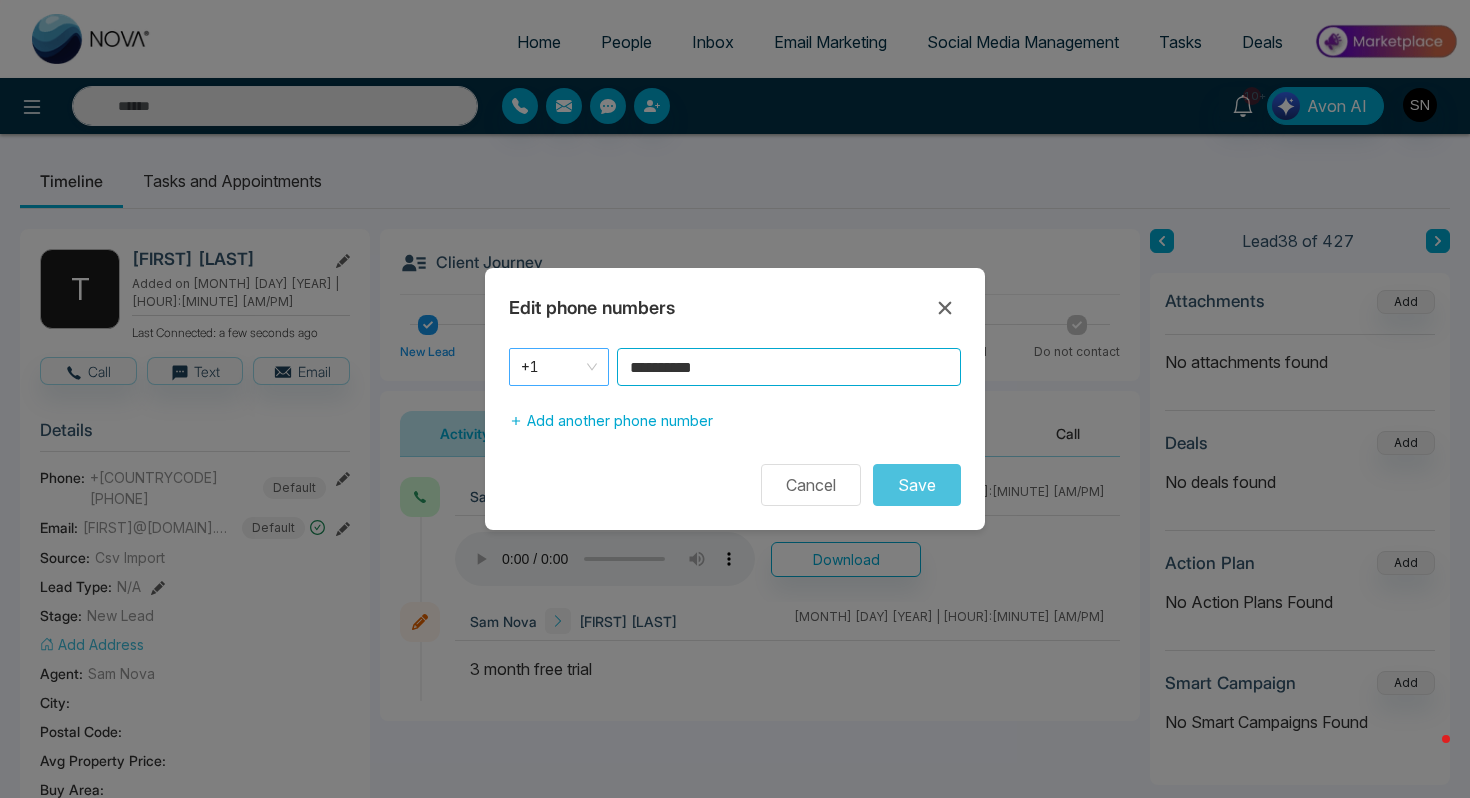 paste 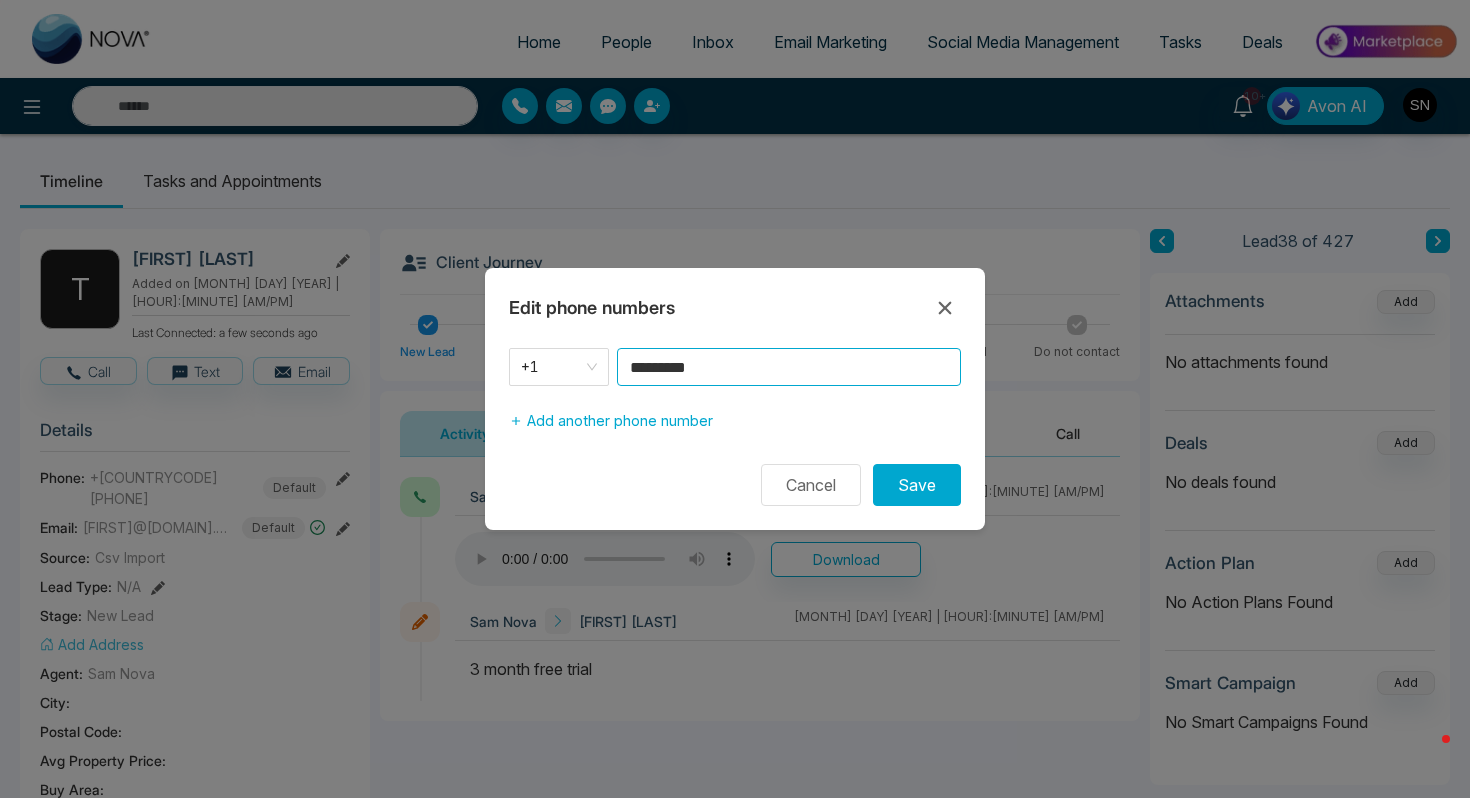 type on "********" 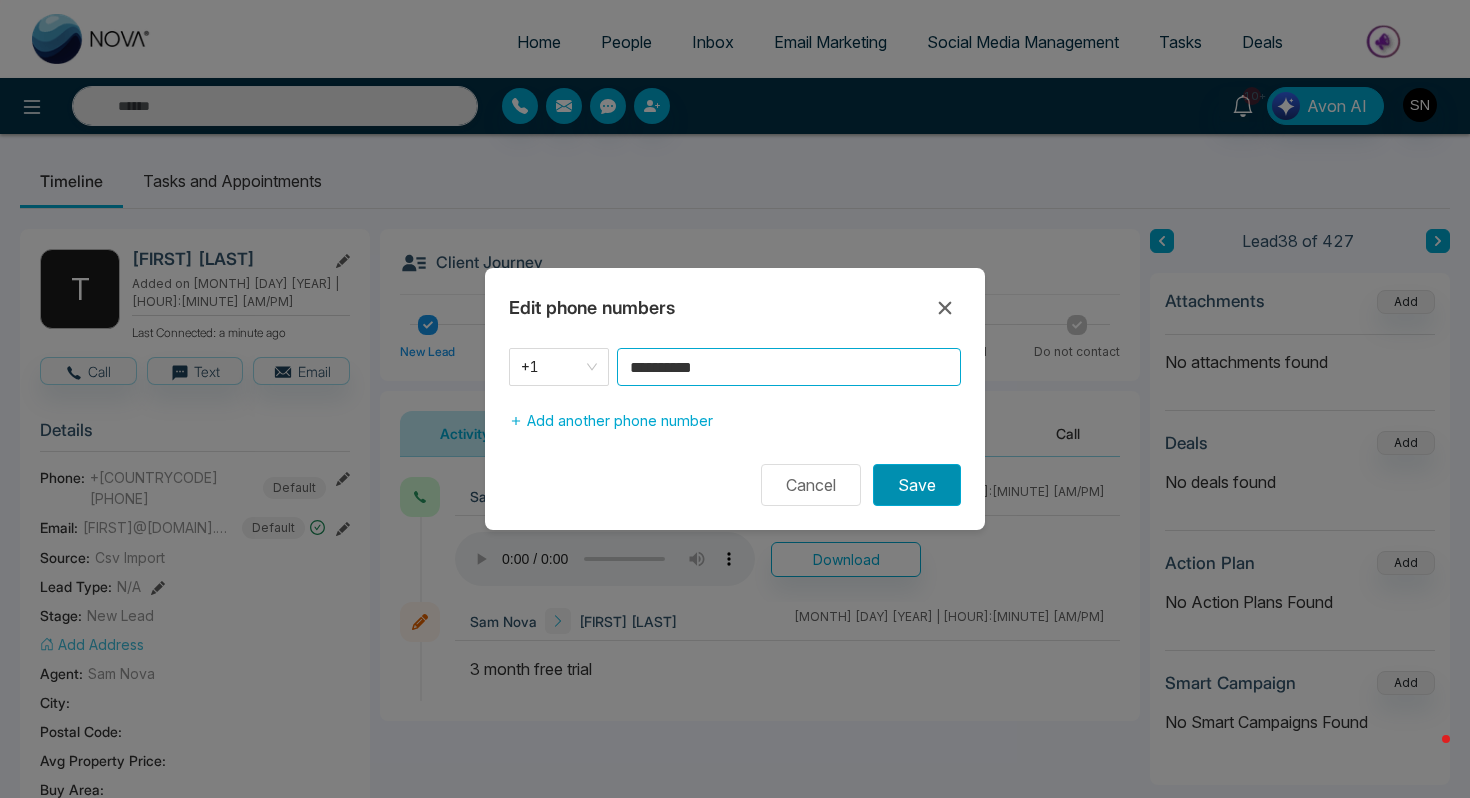 type on "**********" 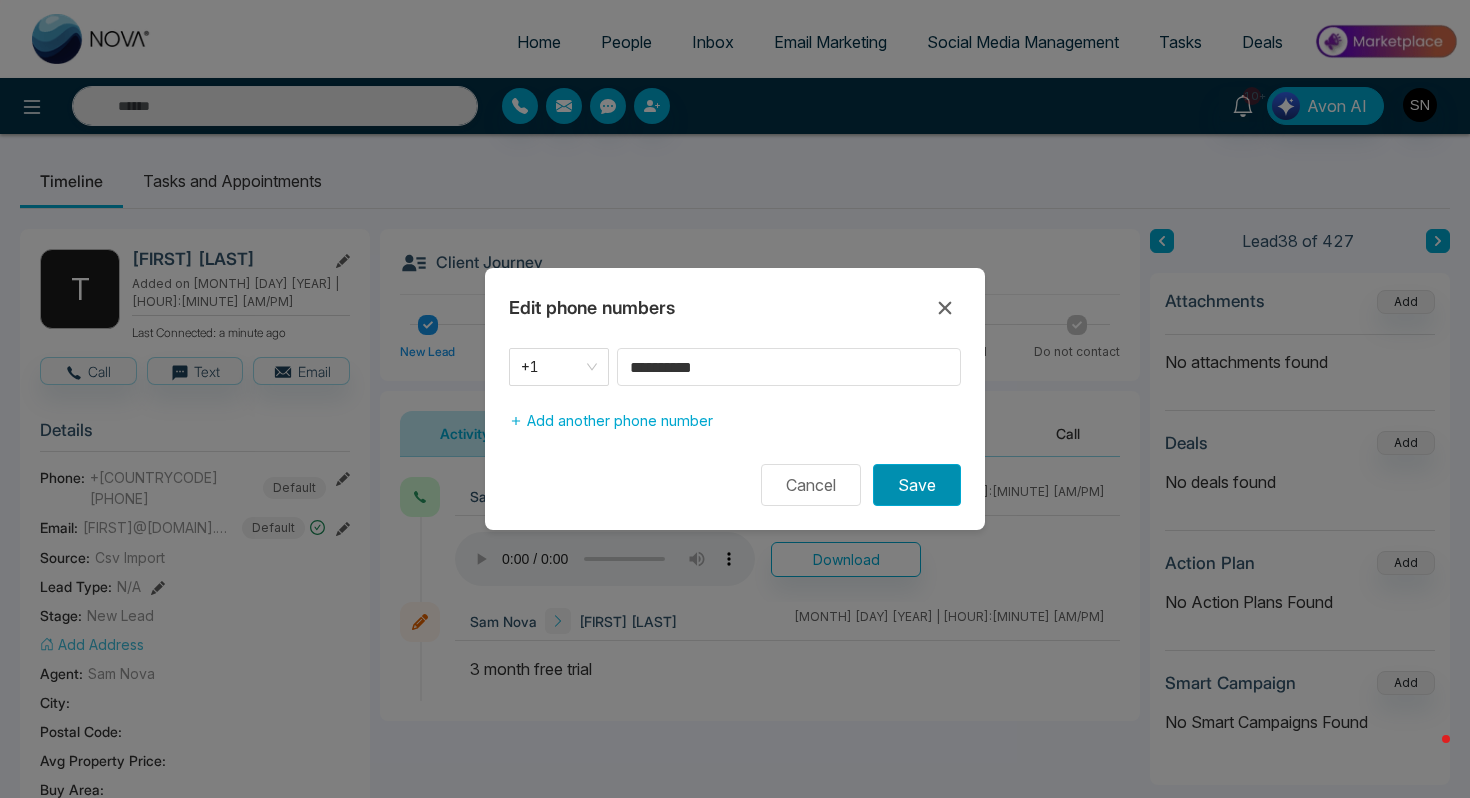 click on "Save" at bounding box center [917, 485] 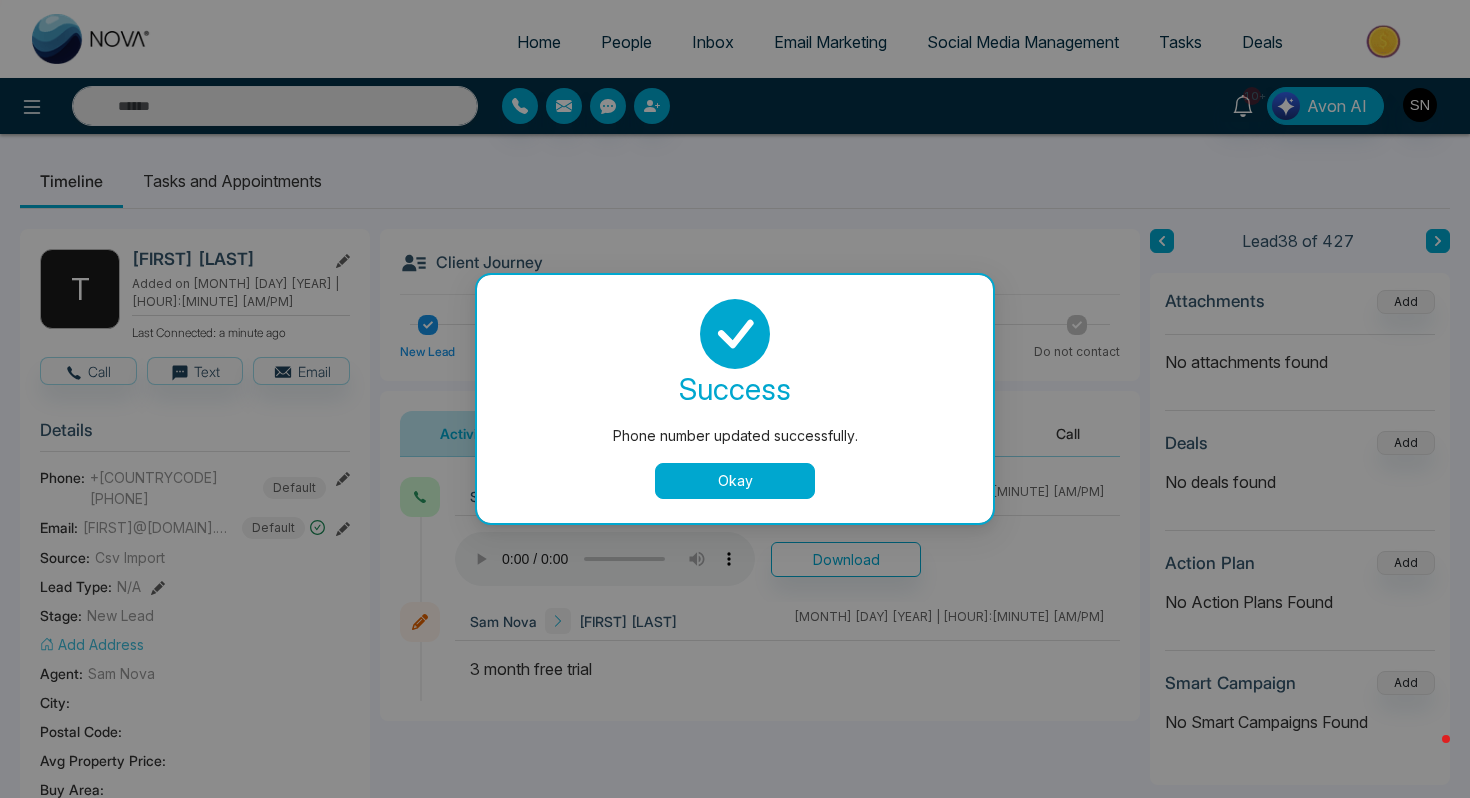 click on "Okay" at bounding box center (735, 481) 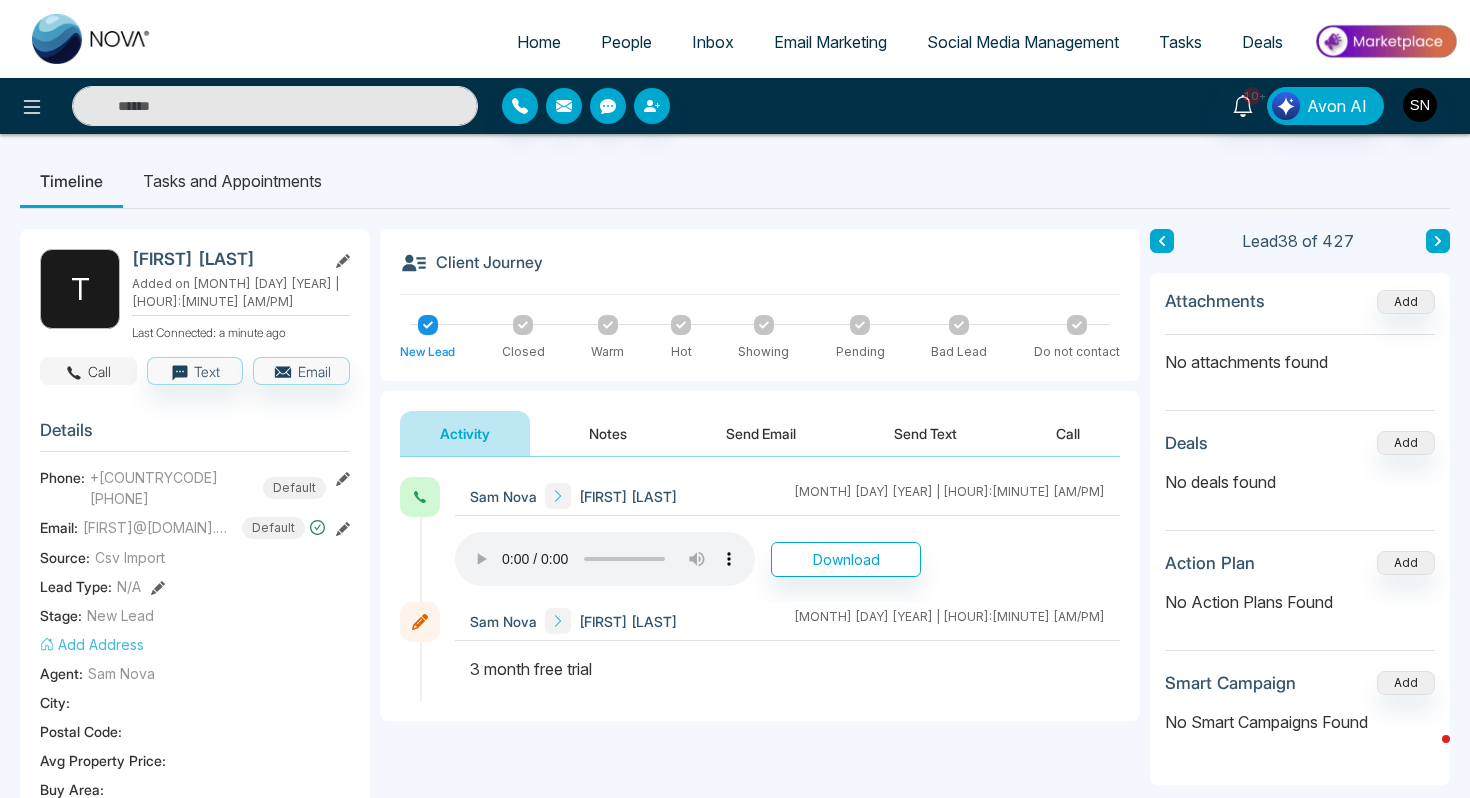 click on "Call" at bounding box center [88, 371] 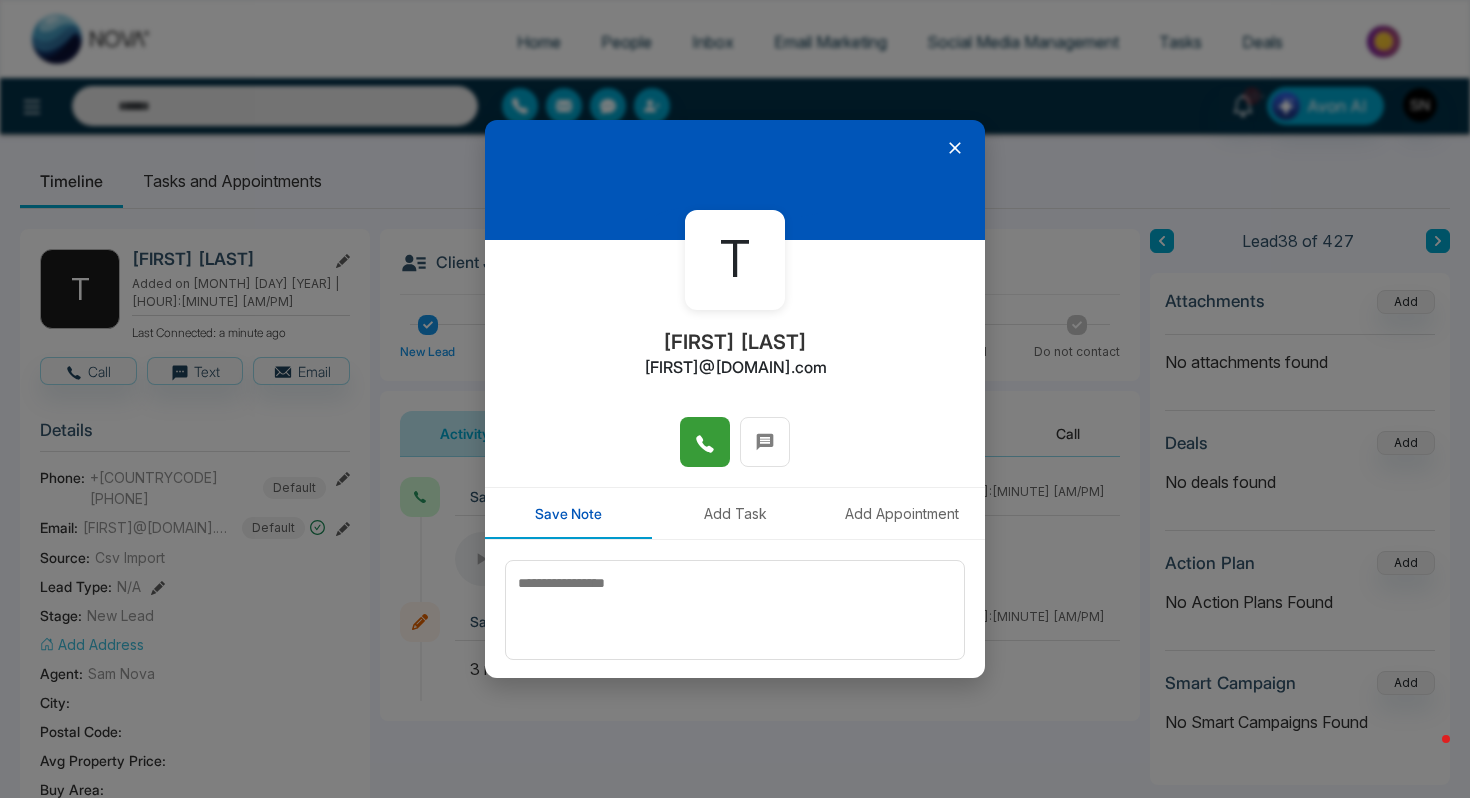 click at bounding box center [705, 442] 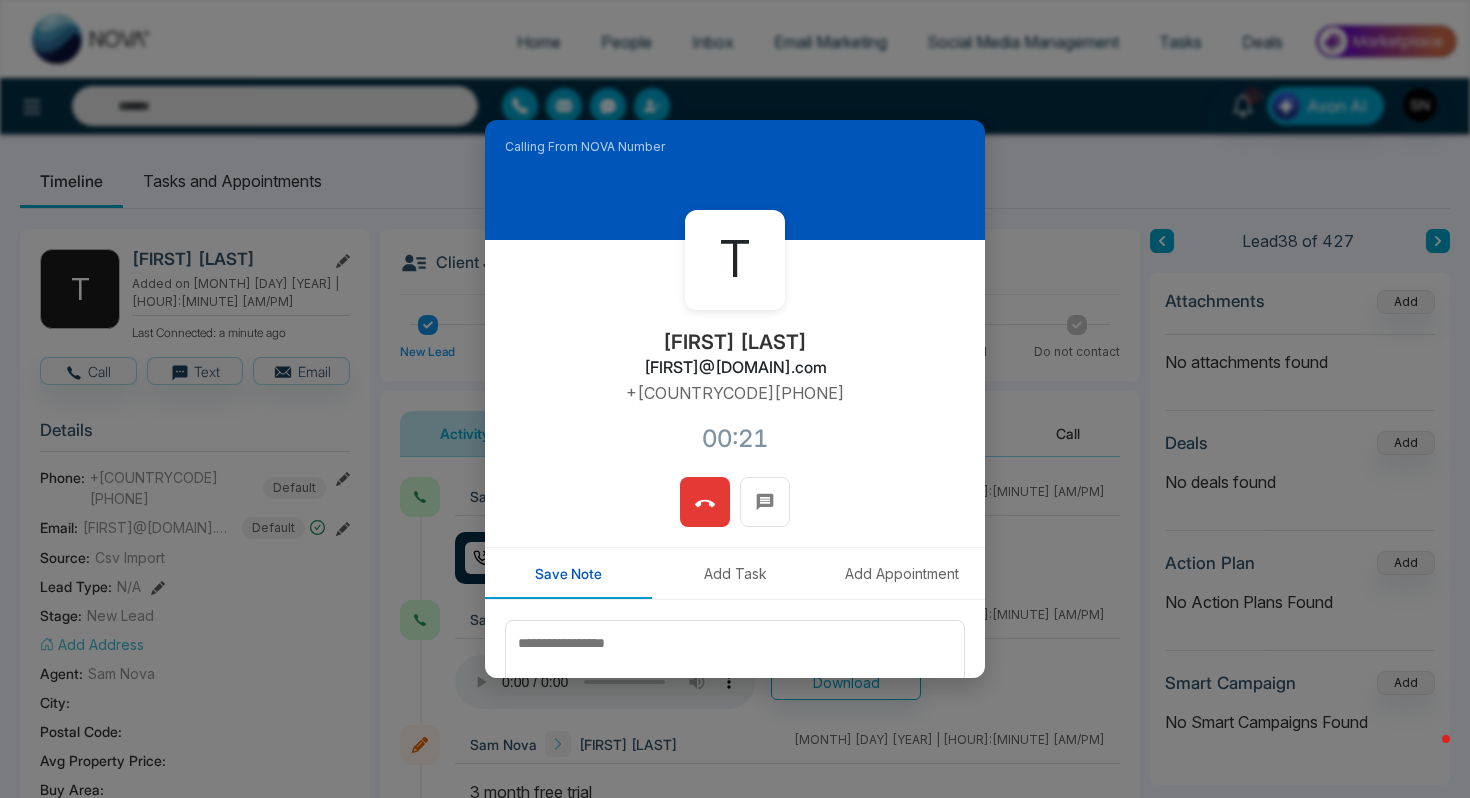 click at bounding box center (705, 502) 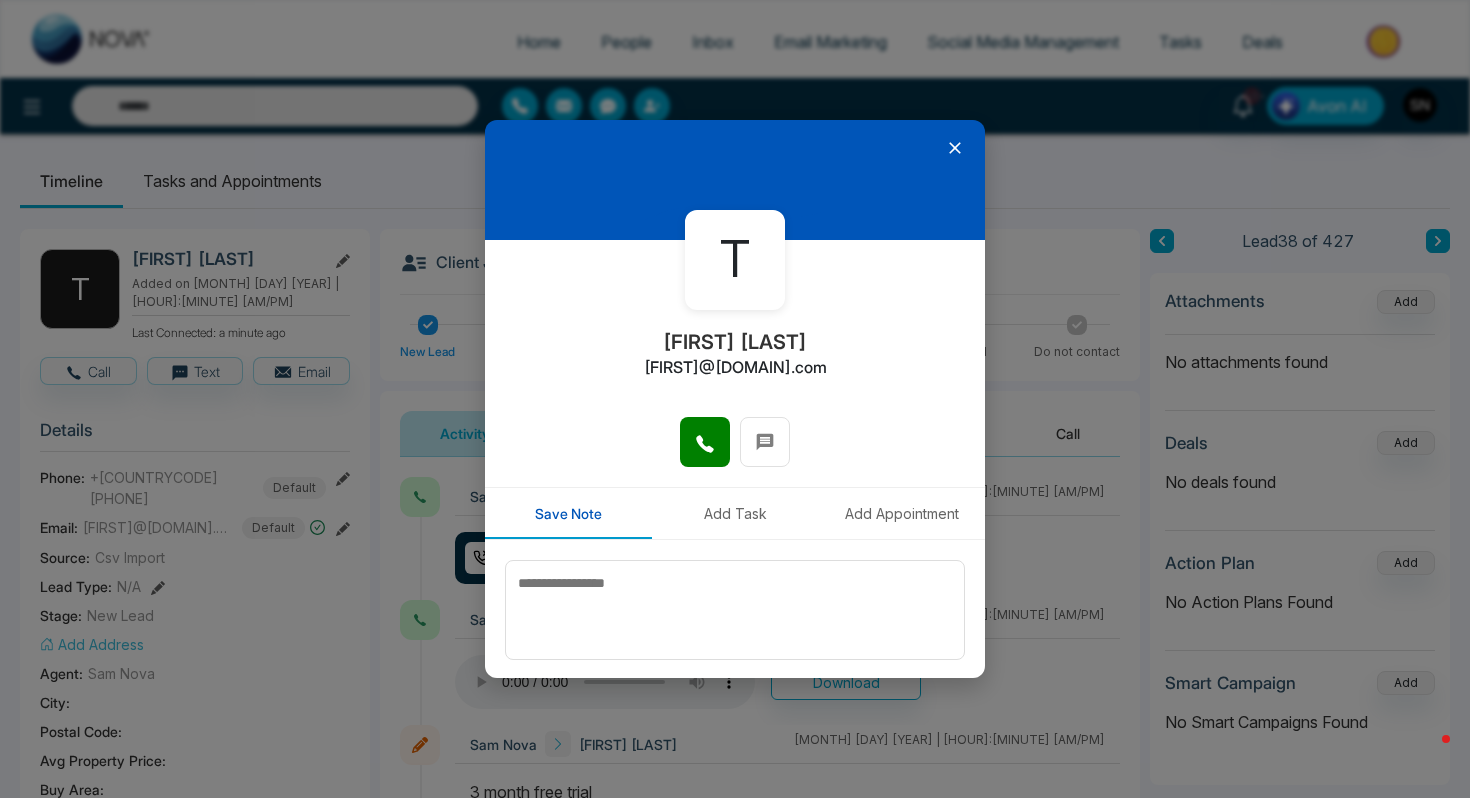 click at bounding box center [735, 180] 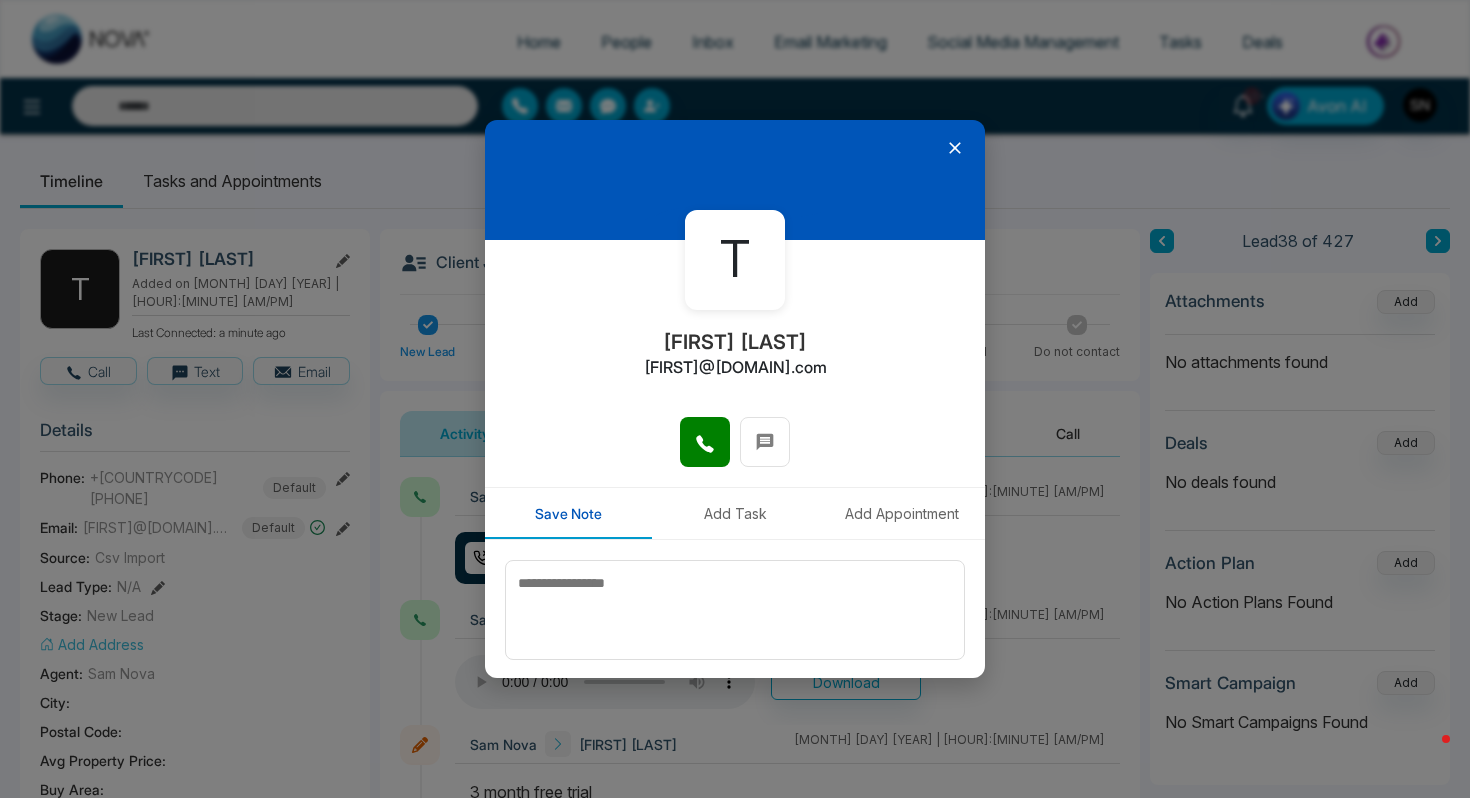 click at bounding box center (735, 180) 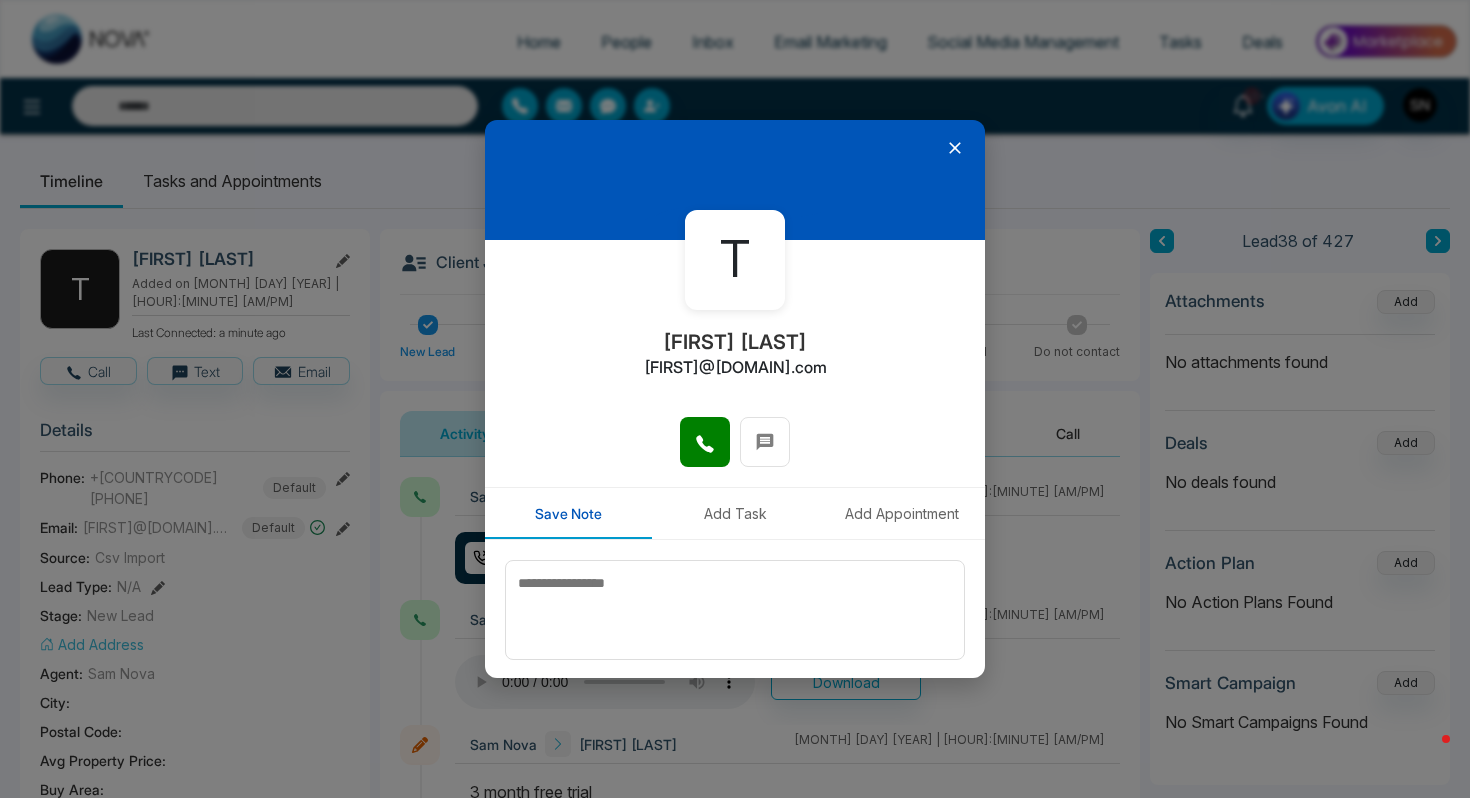click at bounding box center (735, 180) 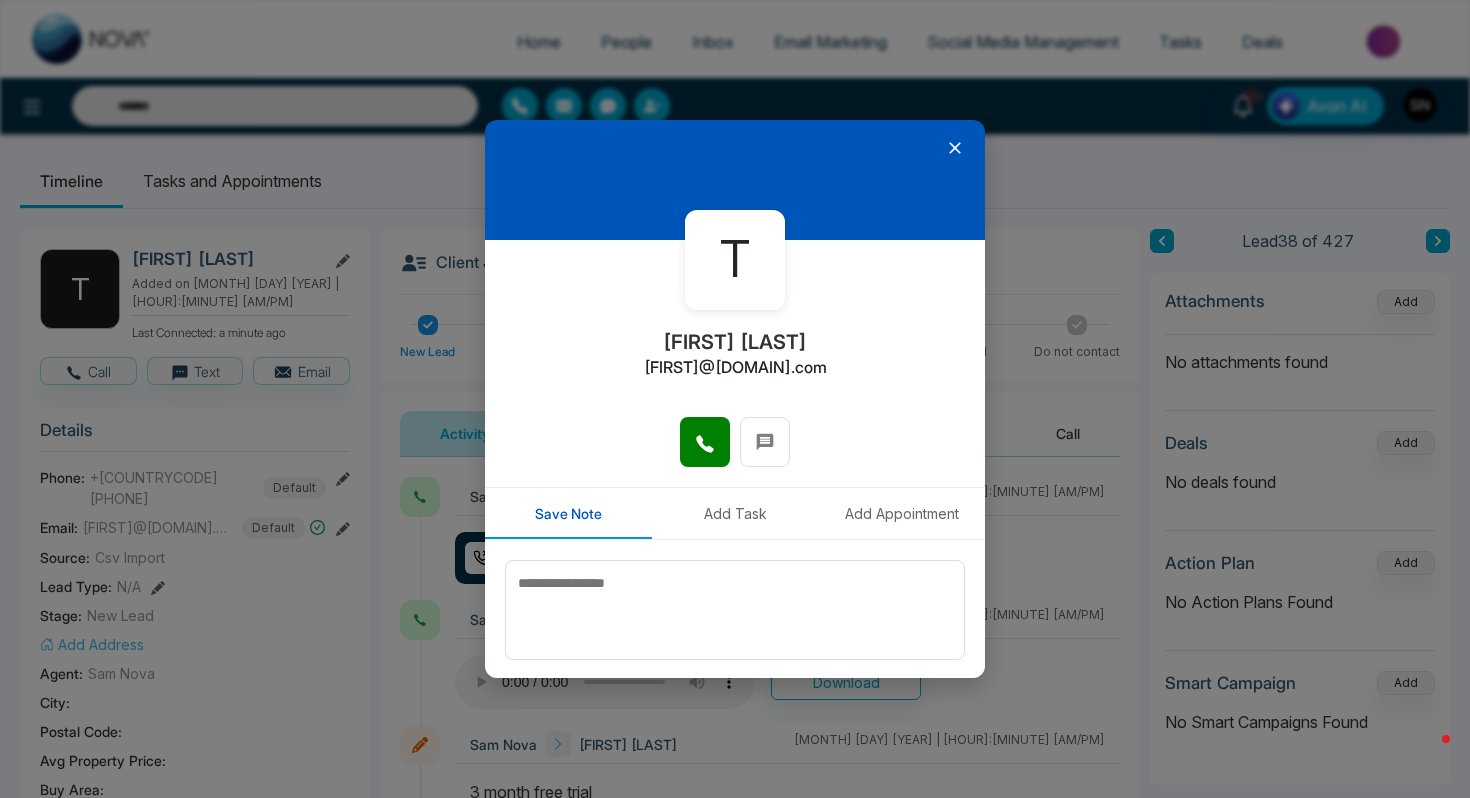 click 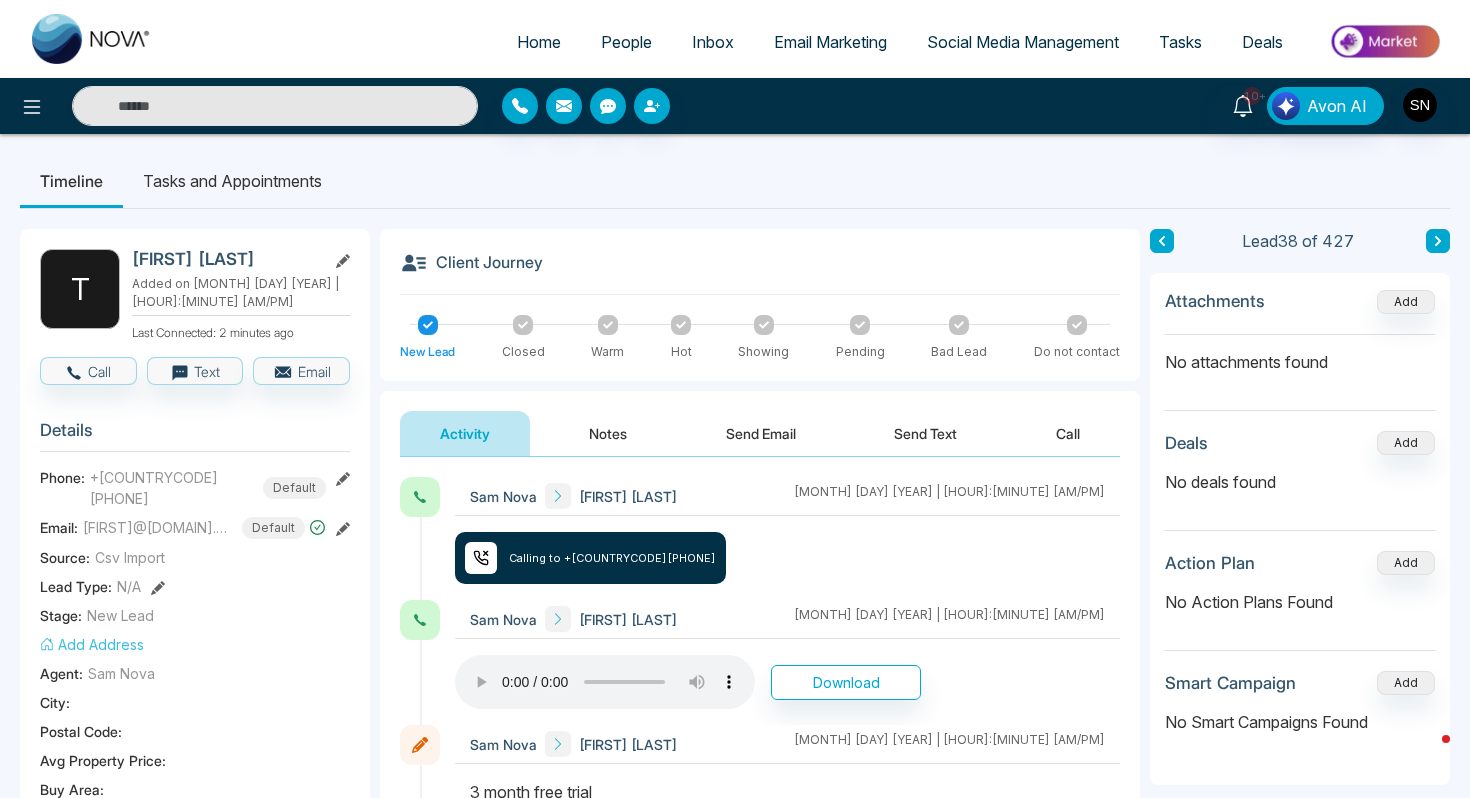click at bounding box center [1438, 241] 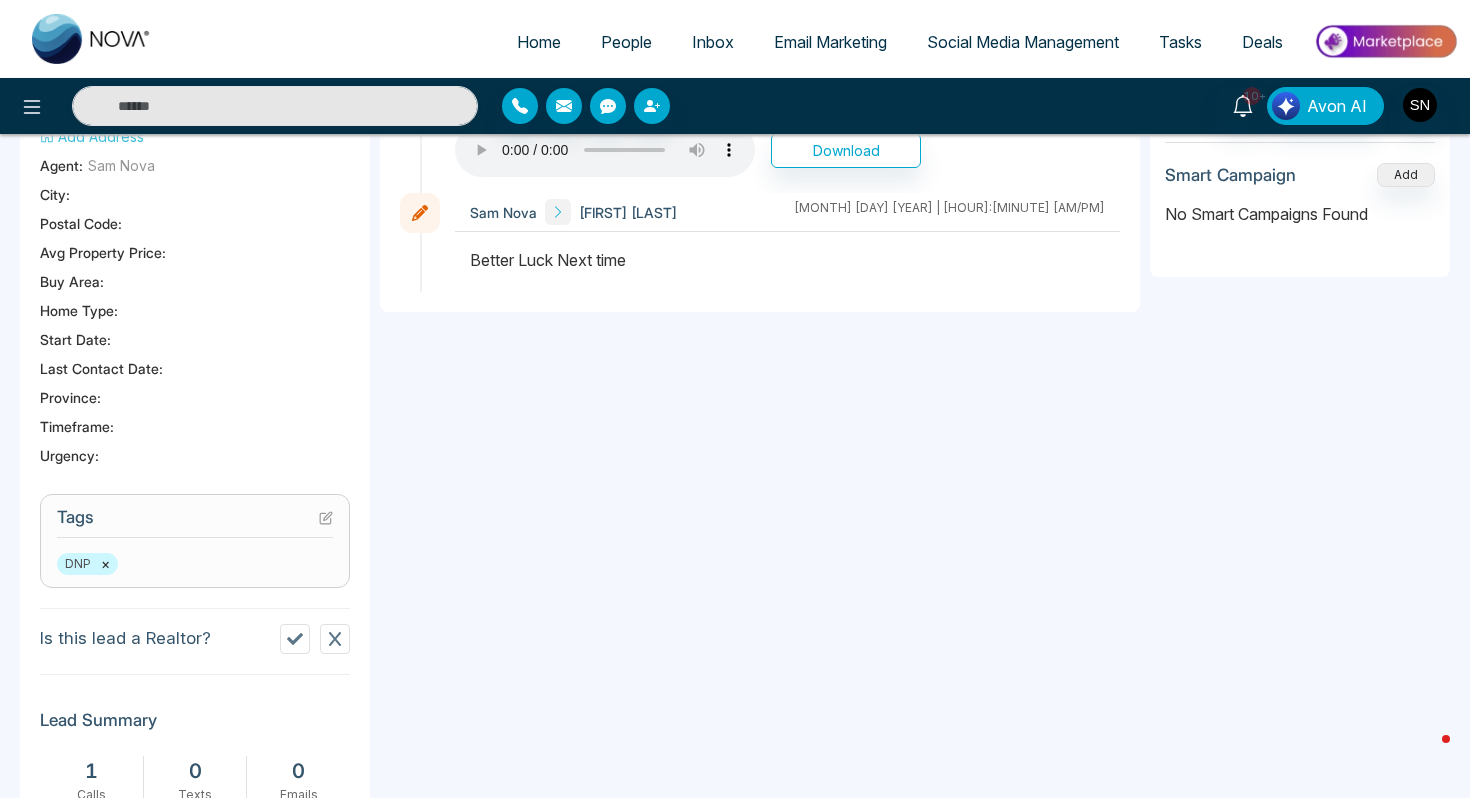 scroll, scrollTop: 555, scrollLeft: 0, axis: vertical 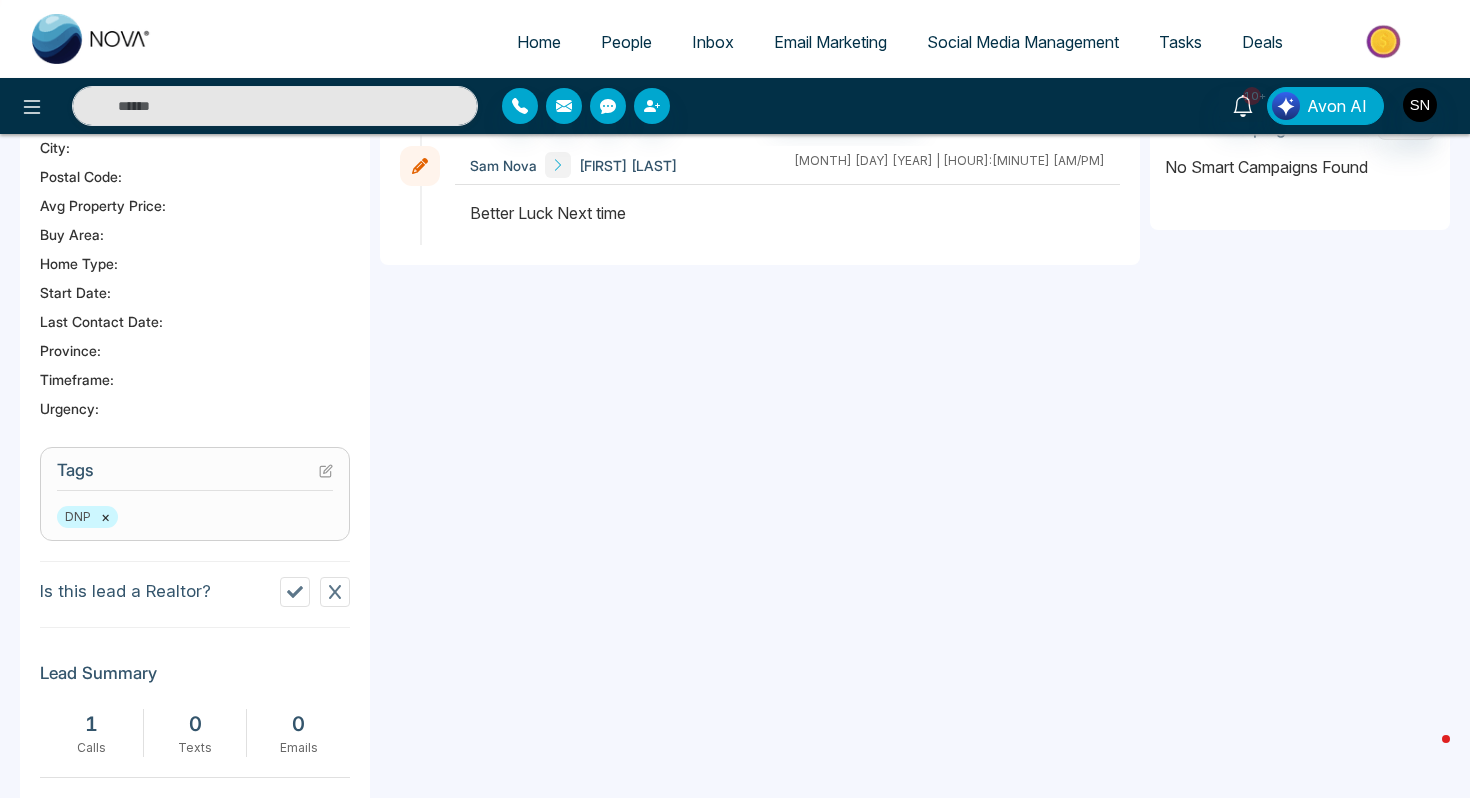 click 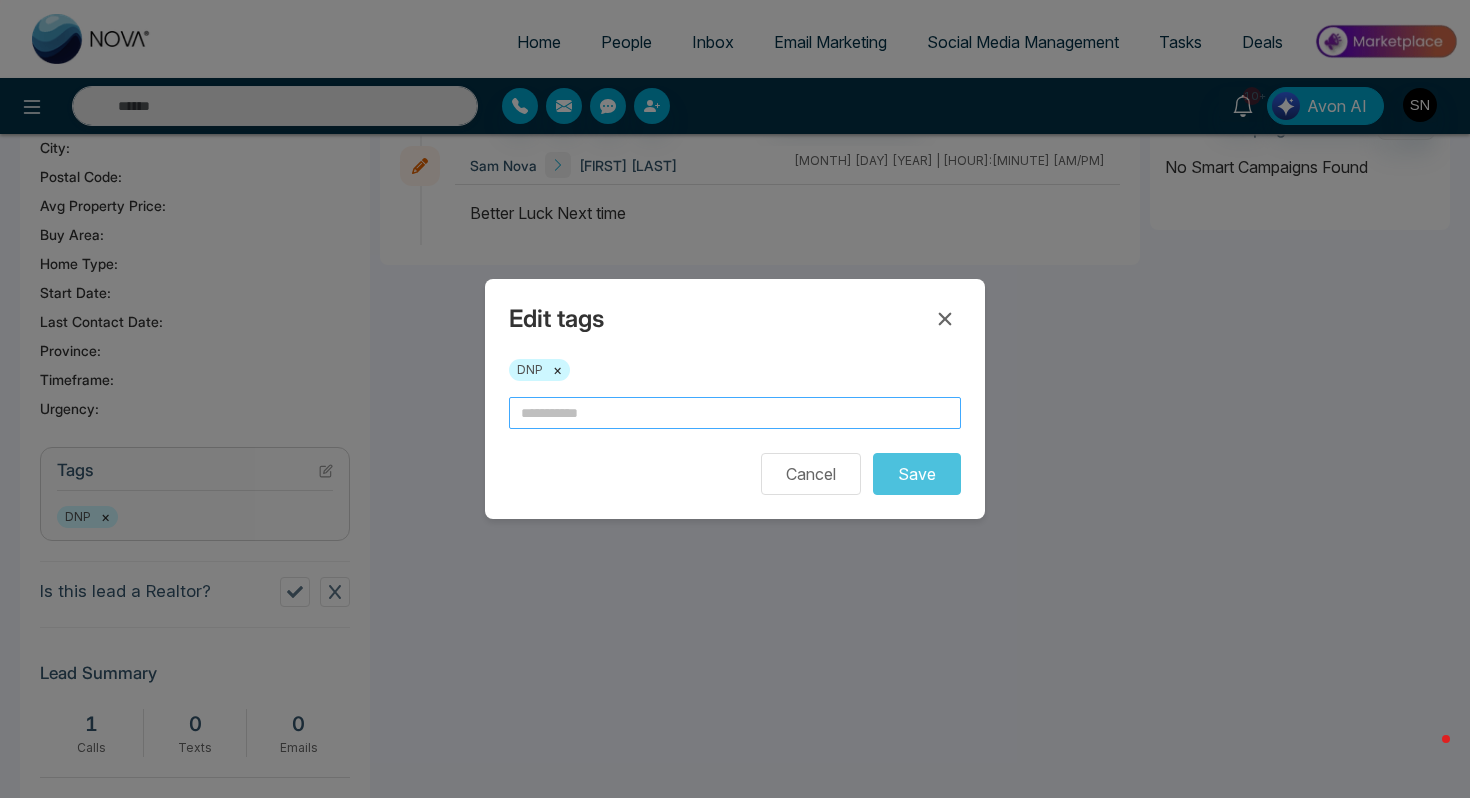 click at bounding box center (735, 413) 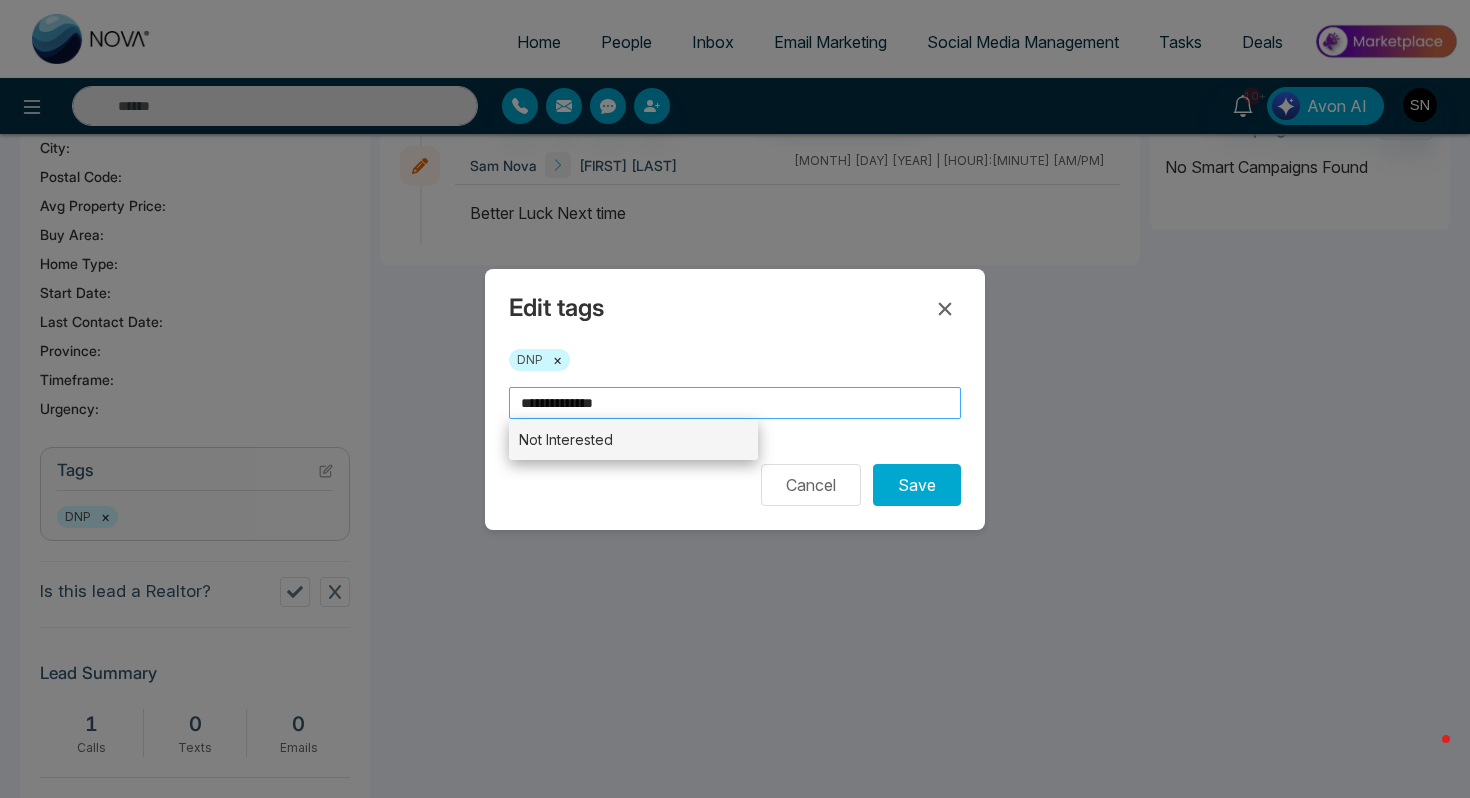 type on "**********" 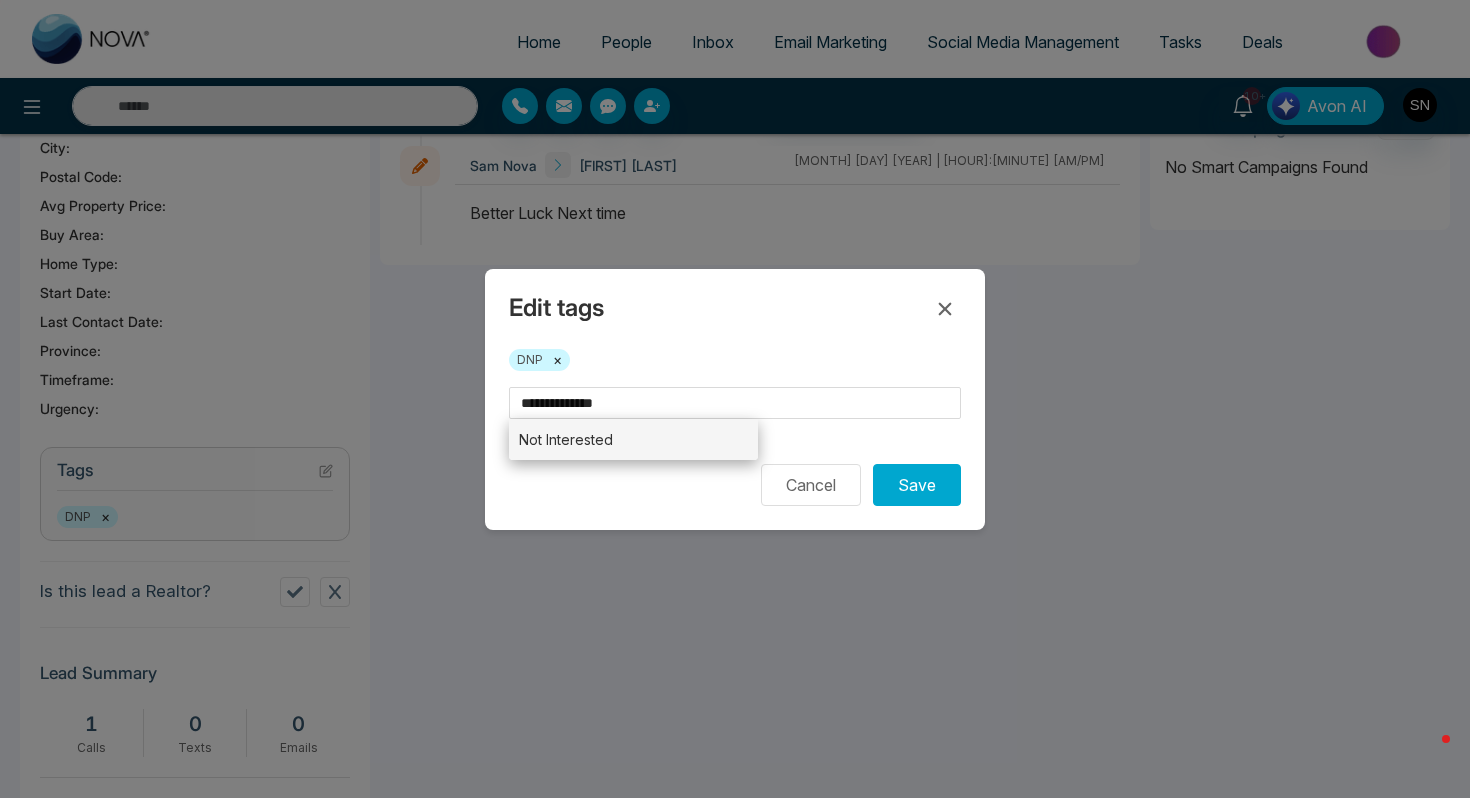 click on "Not Interested" at bounding box center [633, 439] 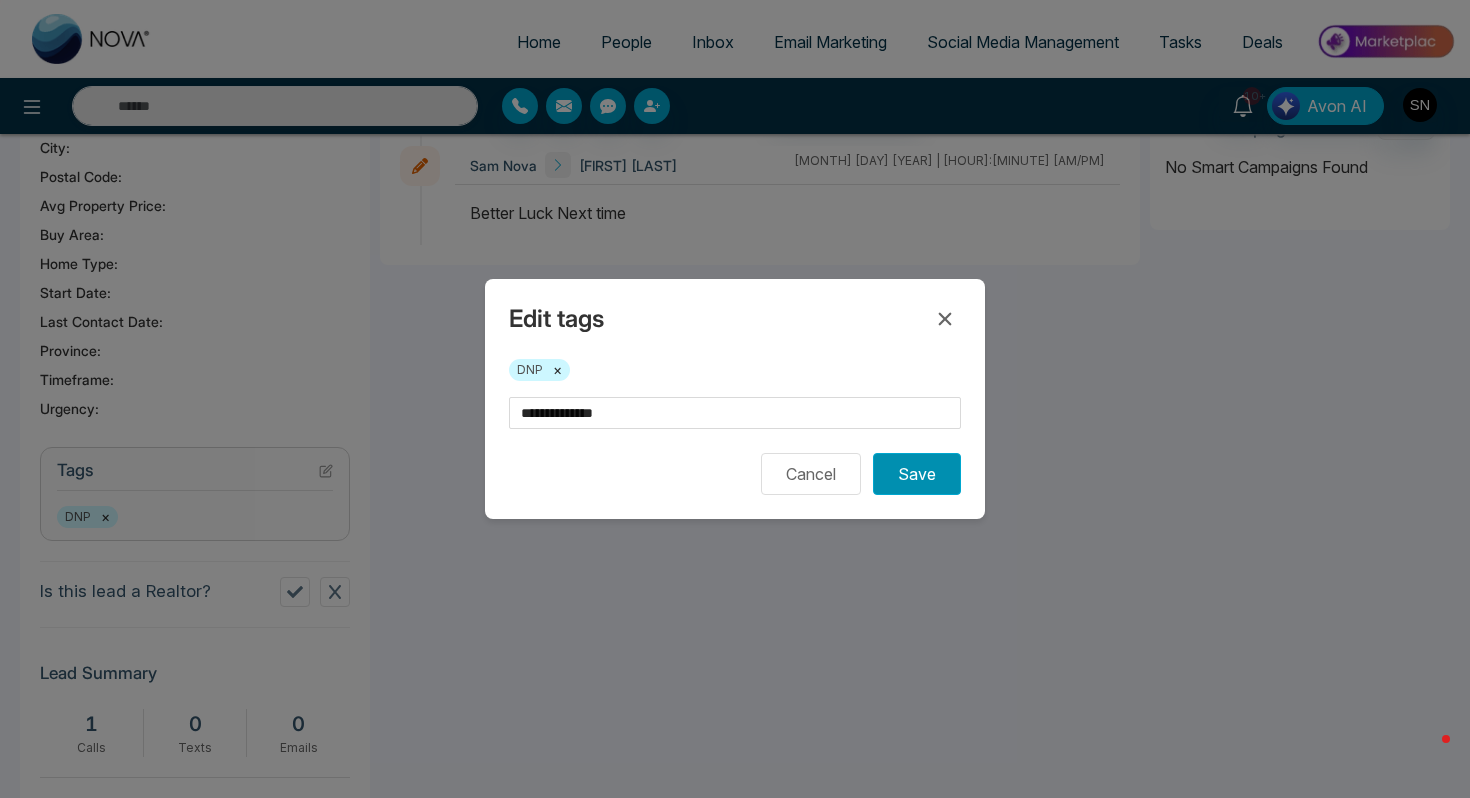 click on "Save" at bounding box center (917, 474) 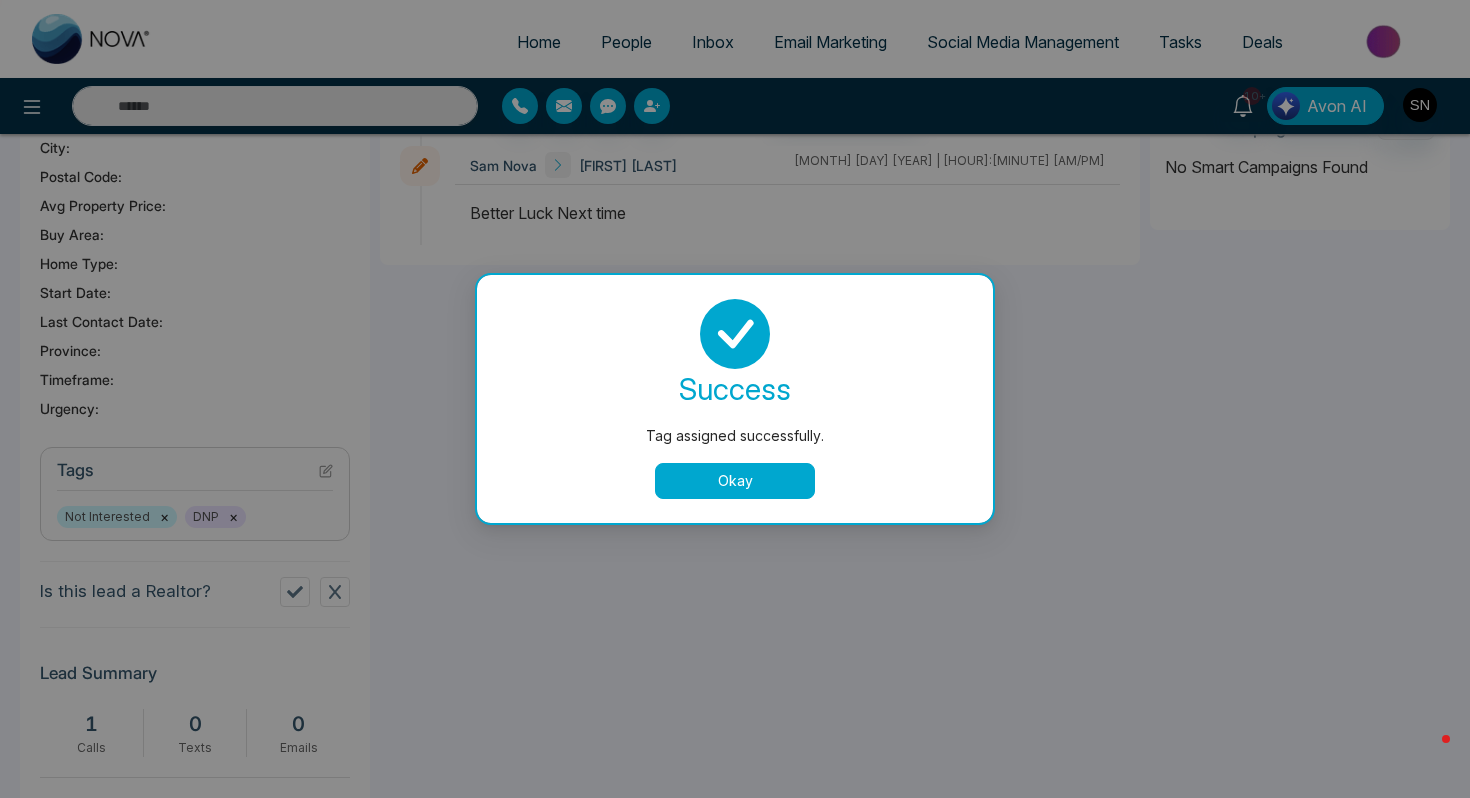 click on "Okay" at bounding box center [735, 481] 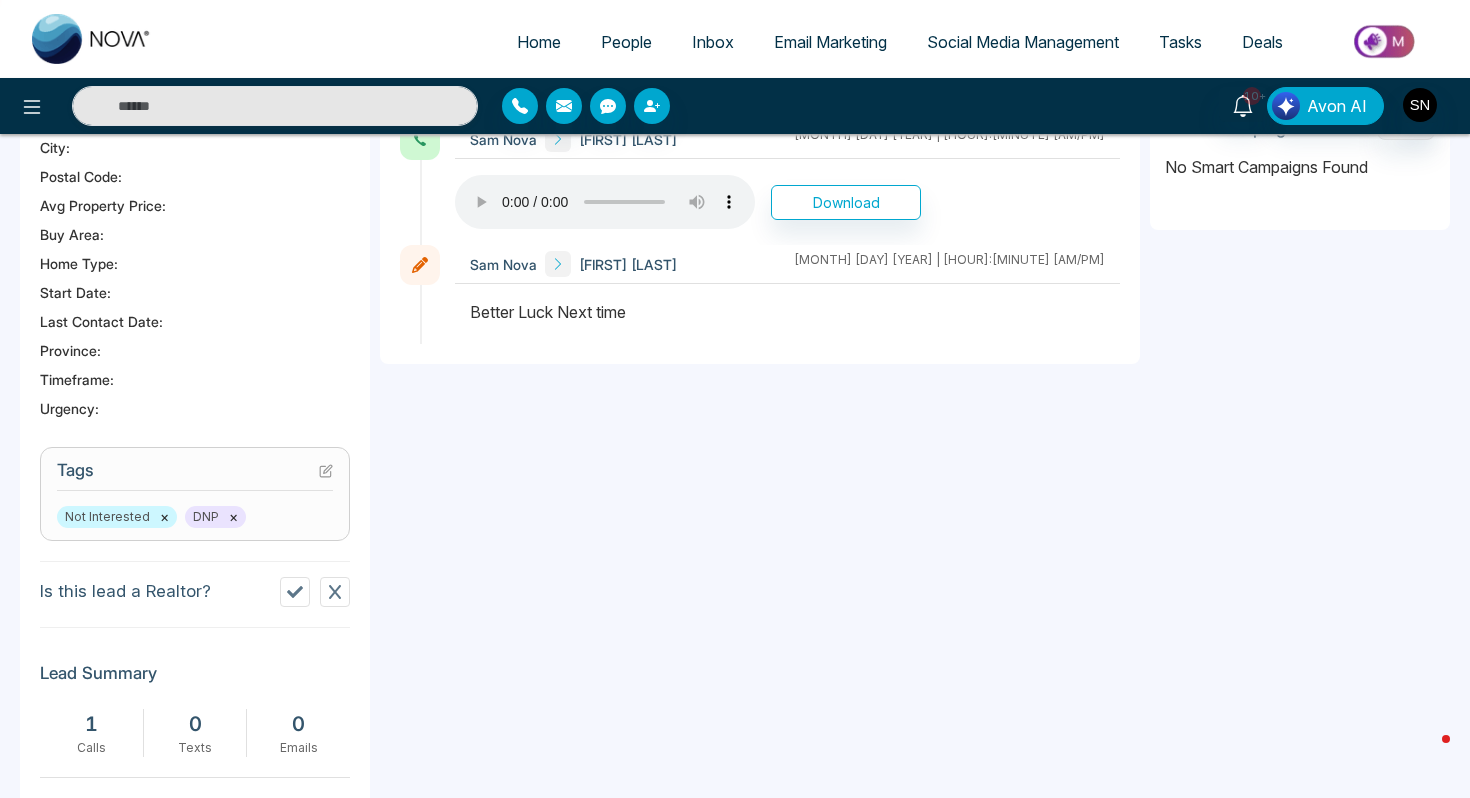 click on "Home" at bounding box center (539, 42) 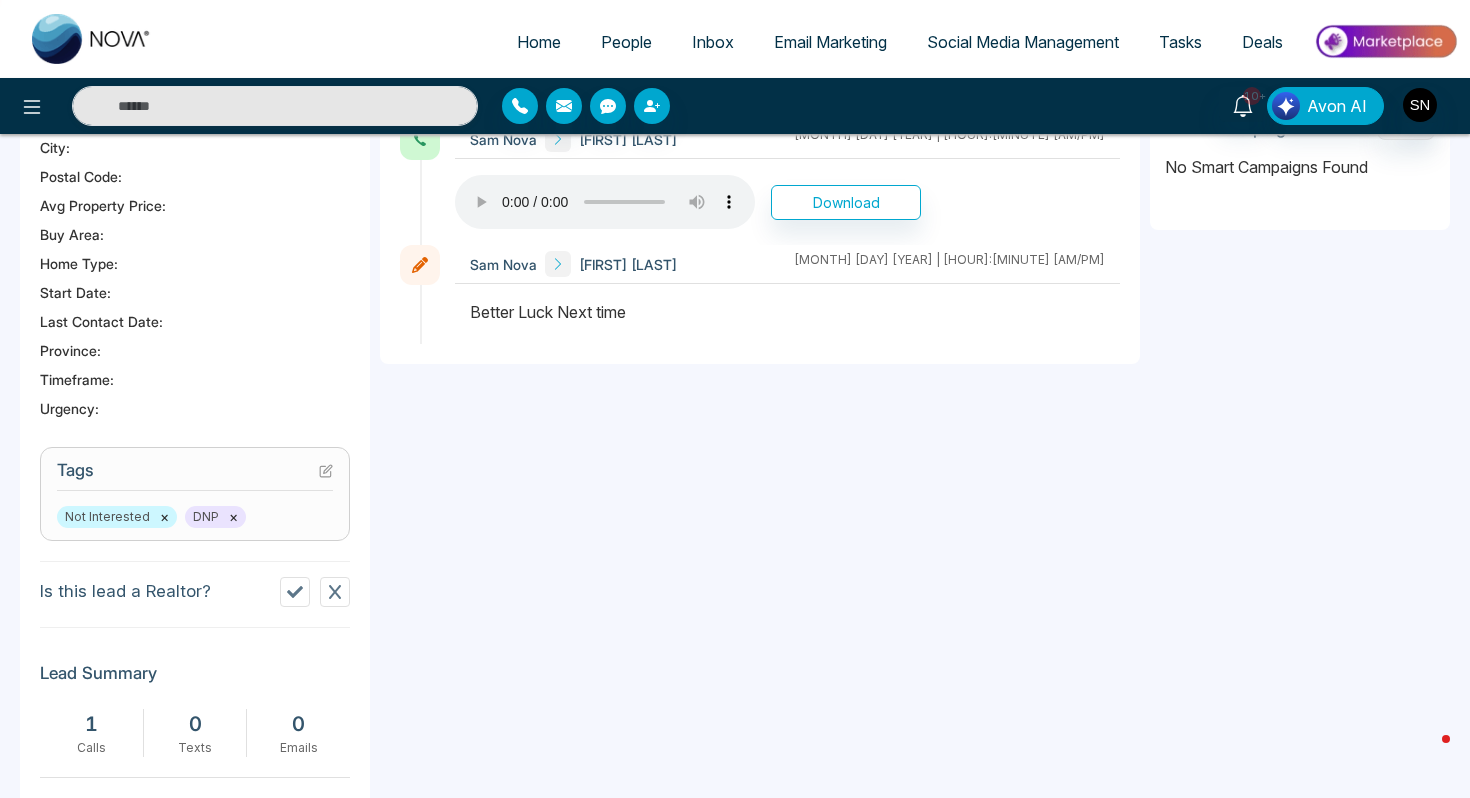 scroll, scrollTop: 0, scrollLeft: 0, axis: both 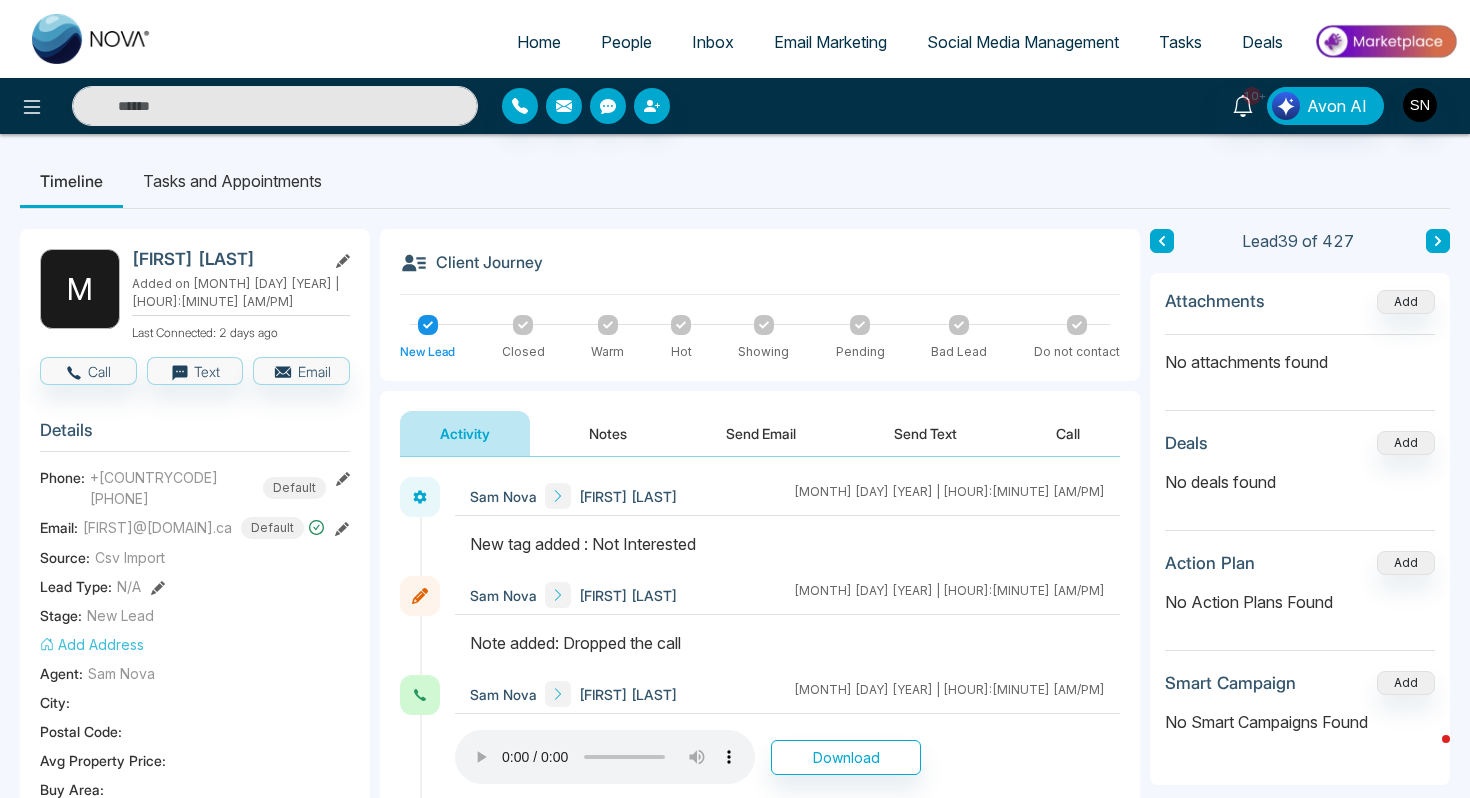 select on "*" 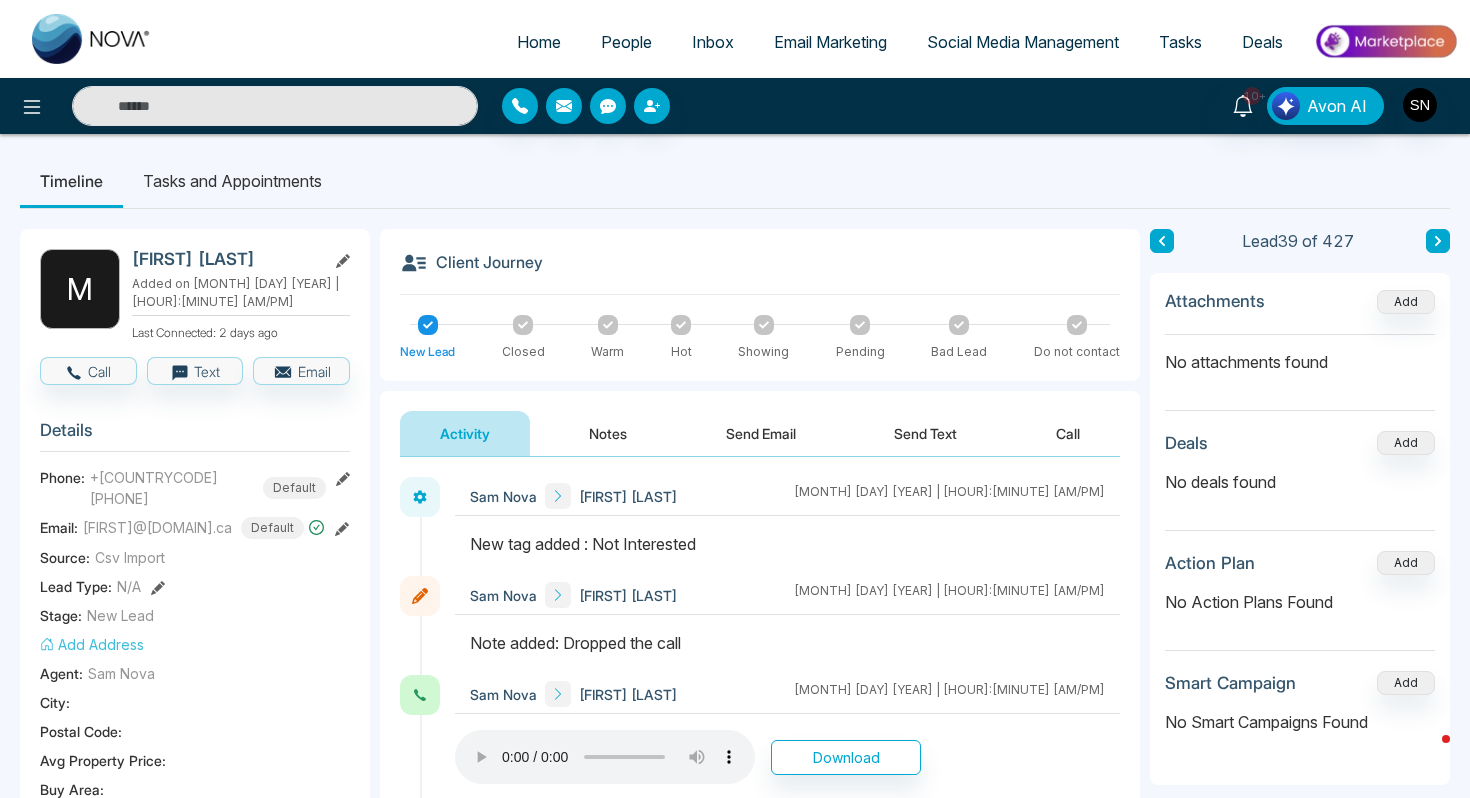 select on "*" 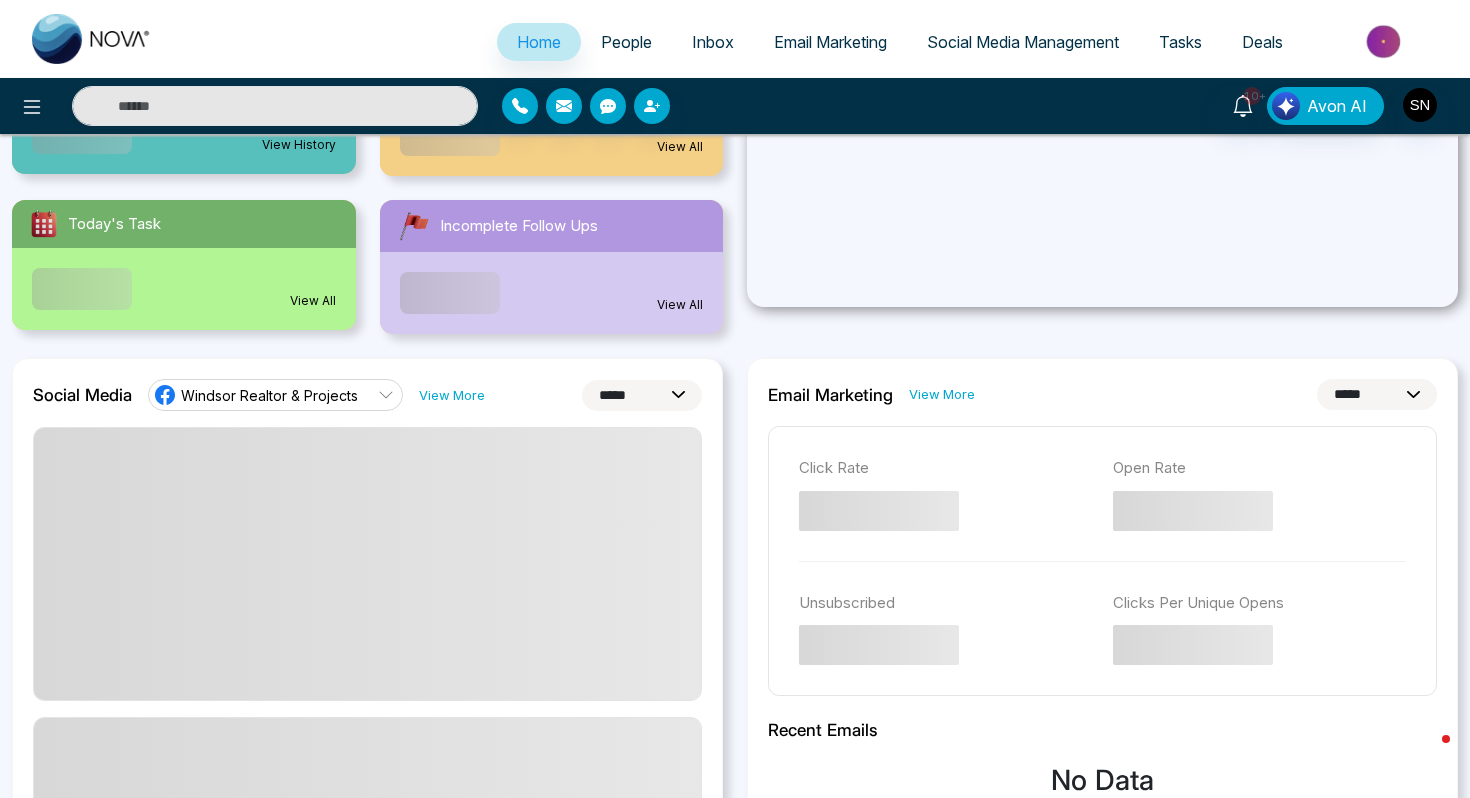 scroll, scrollTop: 319, scrollLeft: 0, axis: vertical 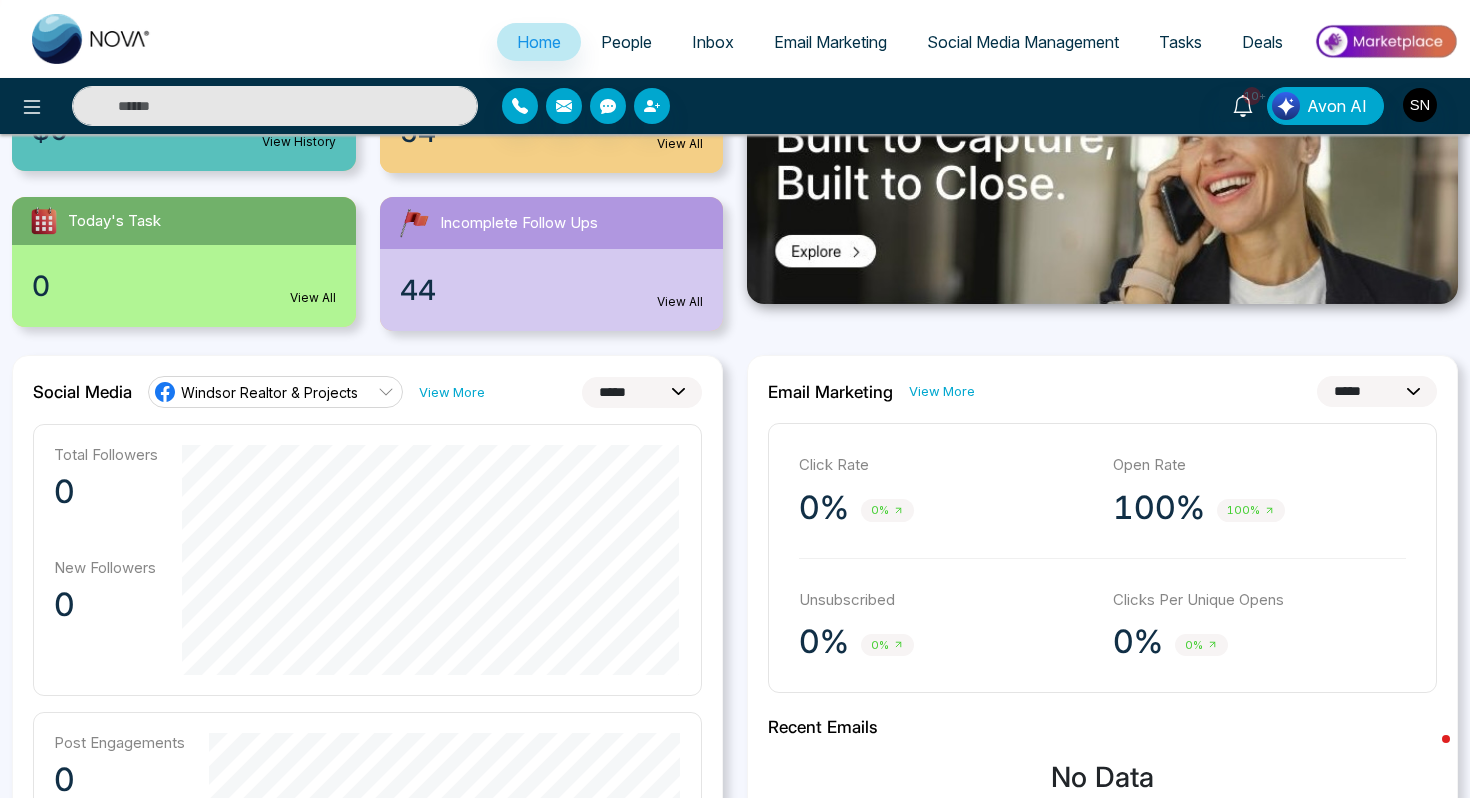 click at bounding box center (275, 106) 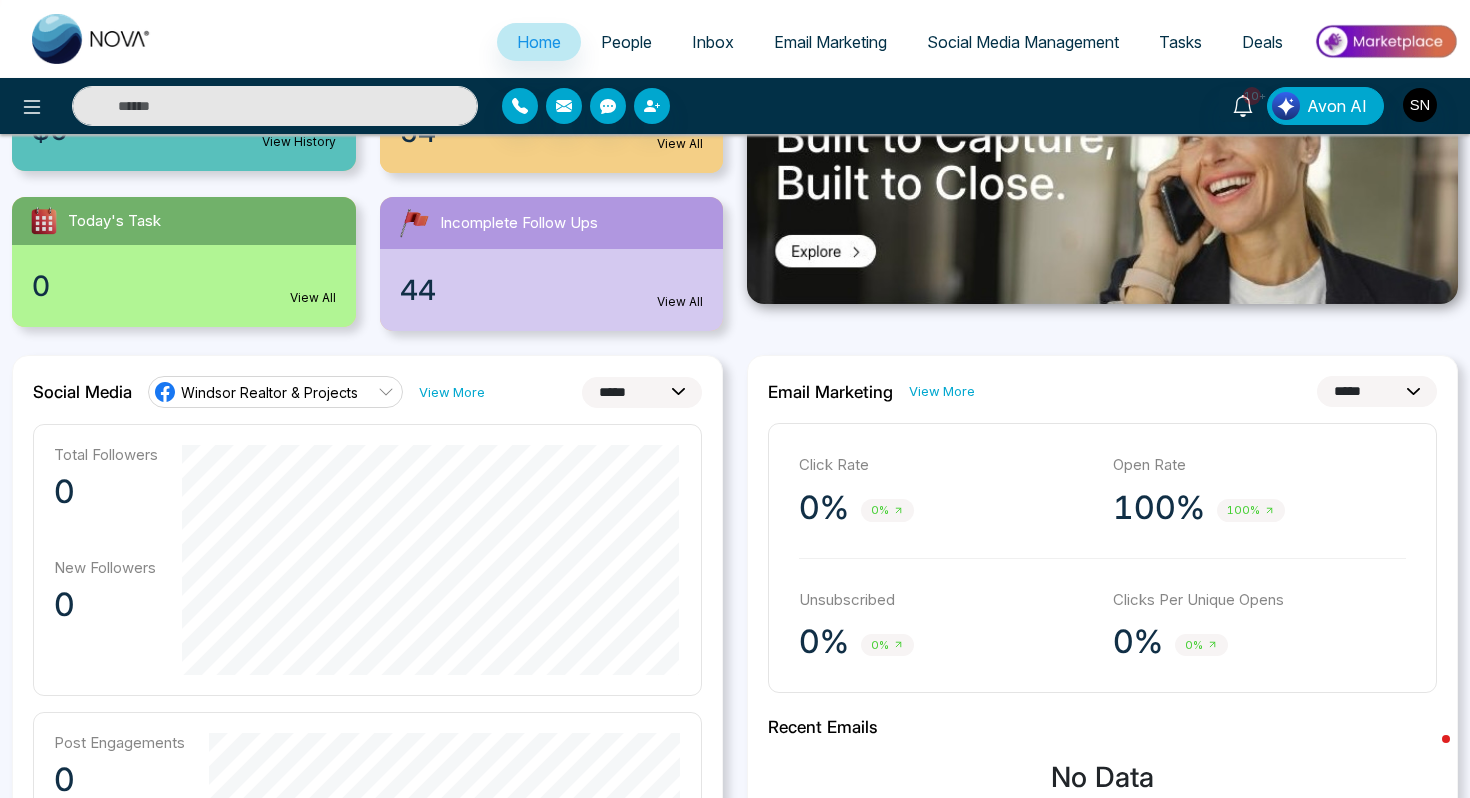 paste on "**********" 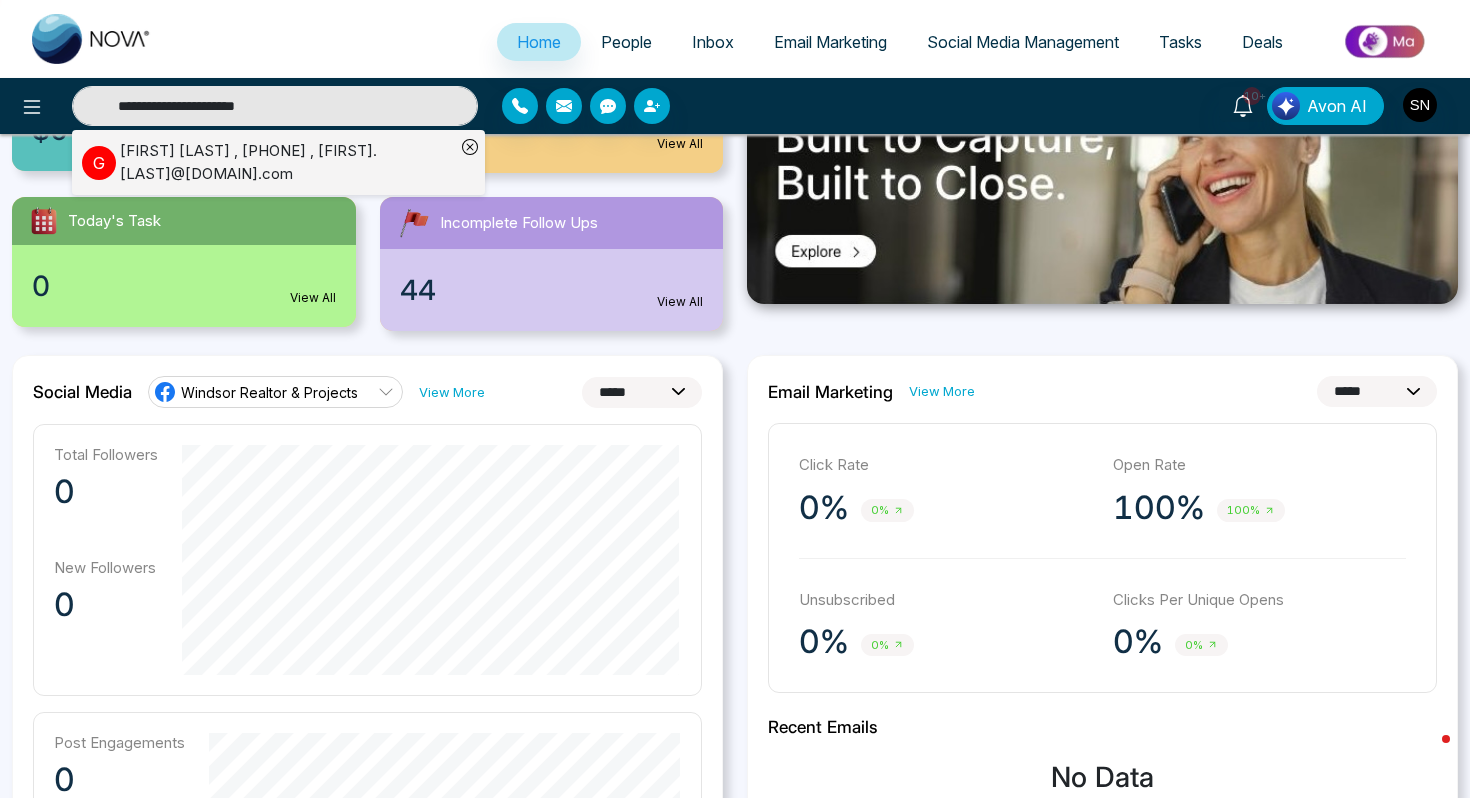 type on "**********" 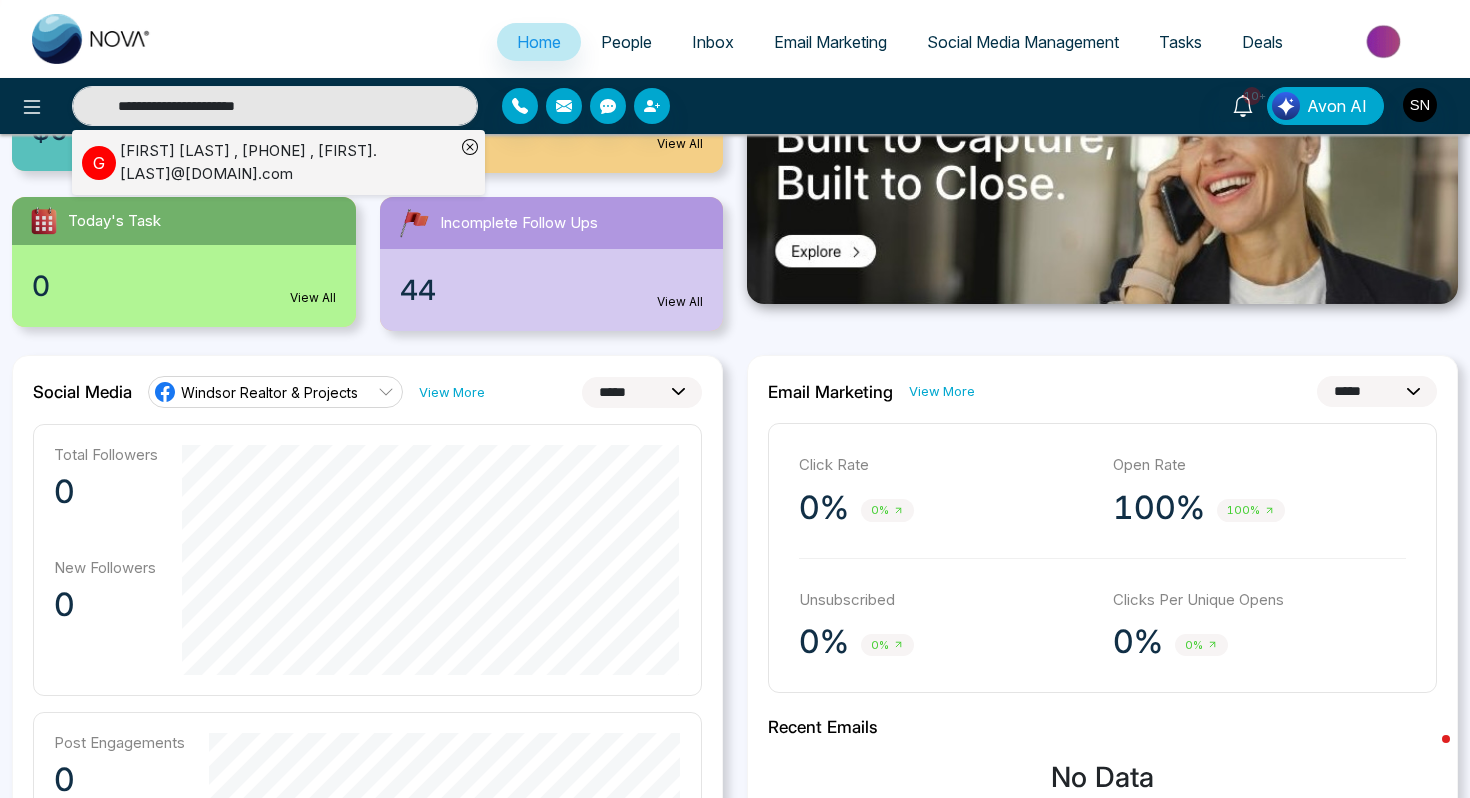 click on "Gurpreet Brar     , +14164333480   , gurpreet.brar@gmail.com" at bounding box center (287, 162) 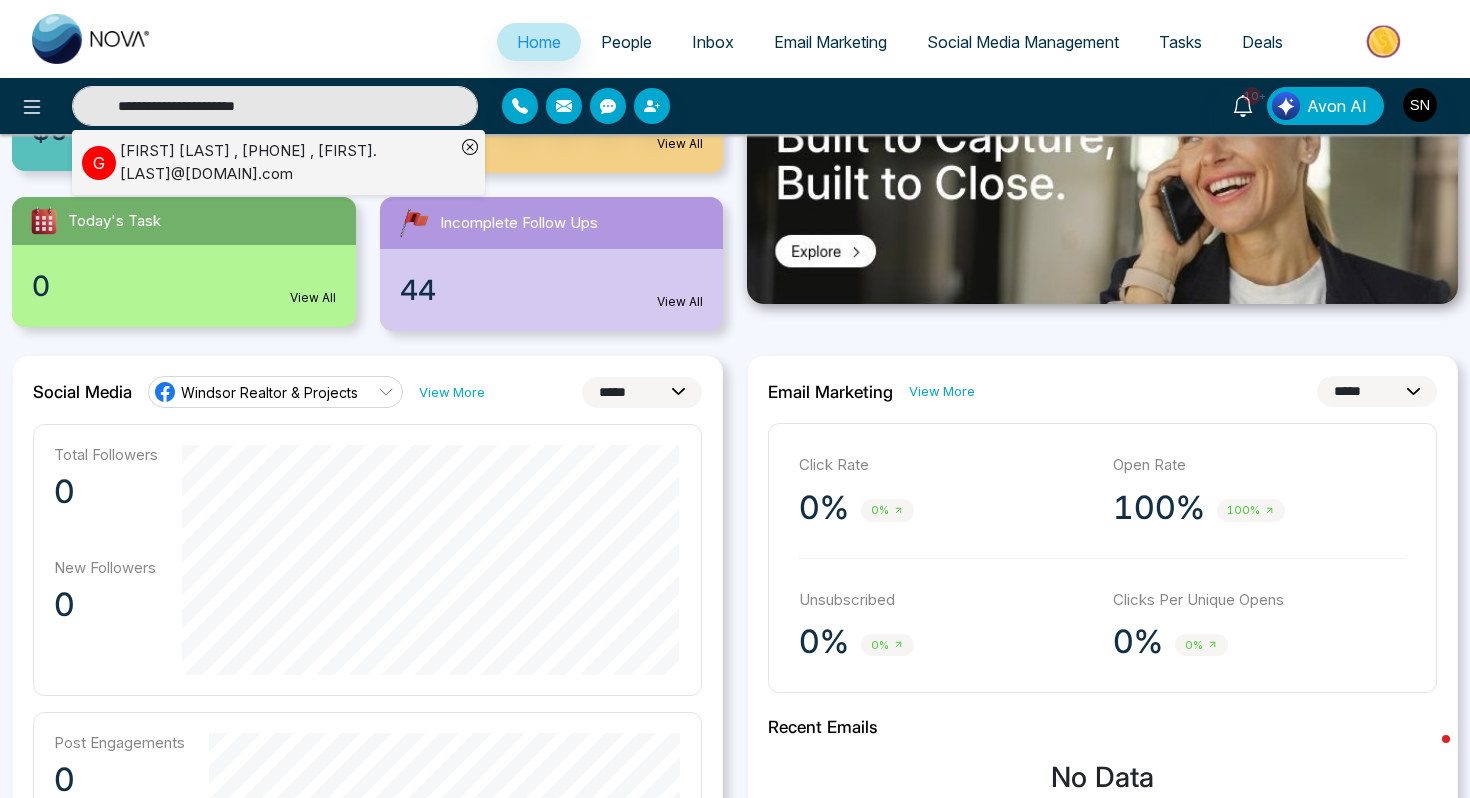 type 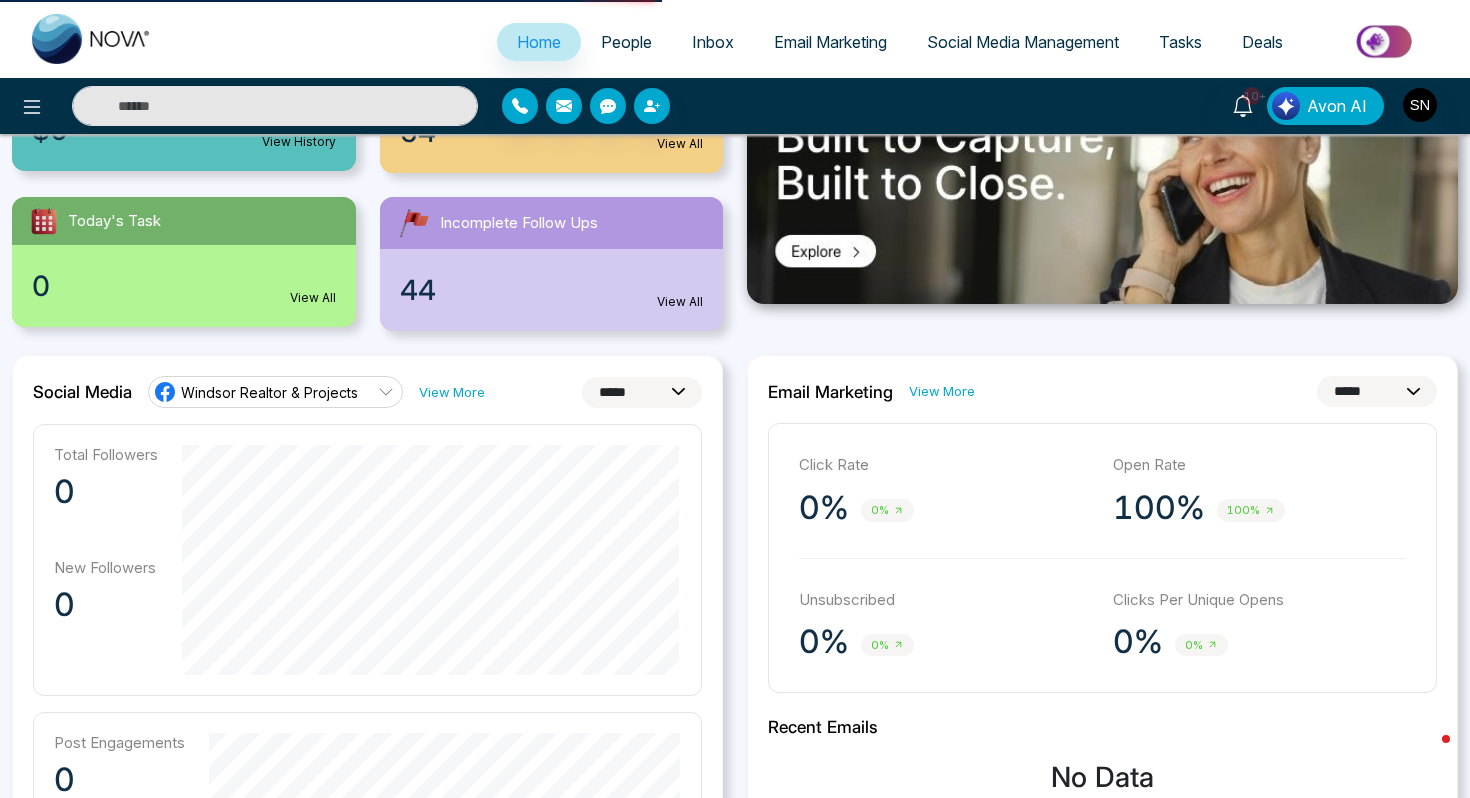 scroll, scrollTop: 0, scrollLeft: 0, axis: both 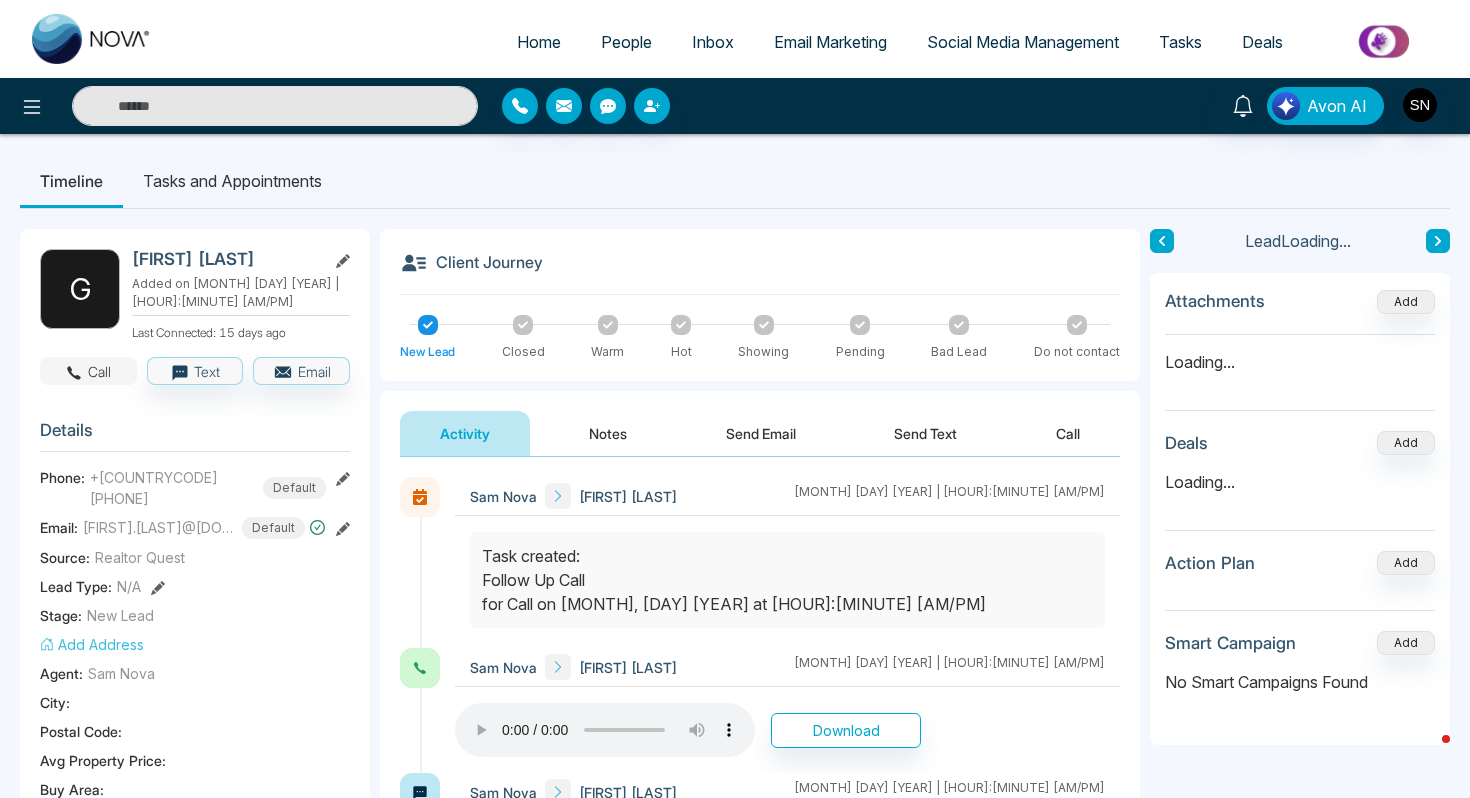 click on "Call" at bounding box center [88, 371] 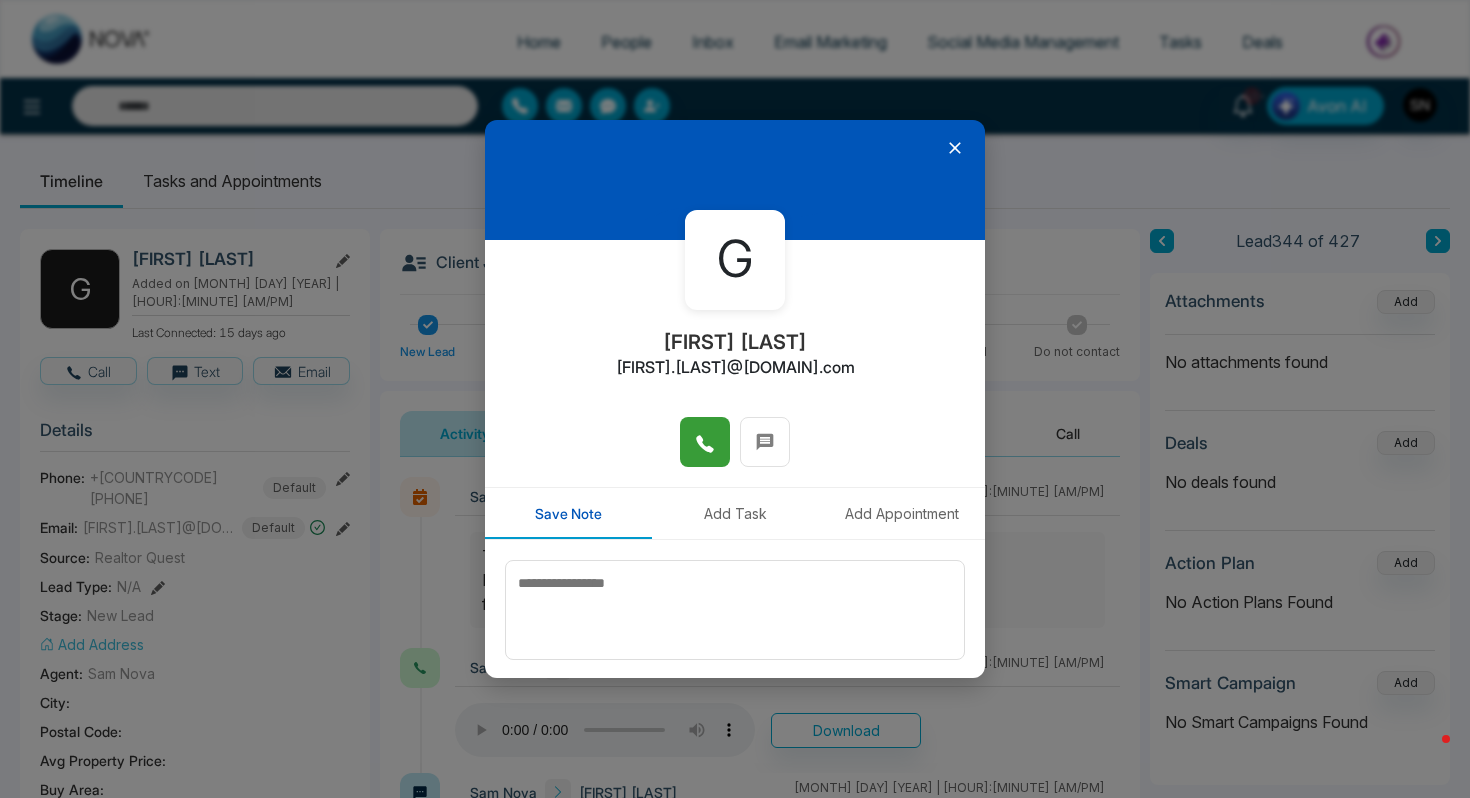 click 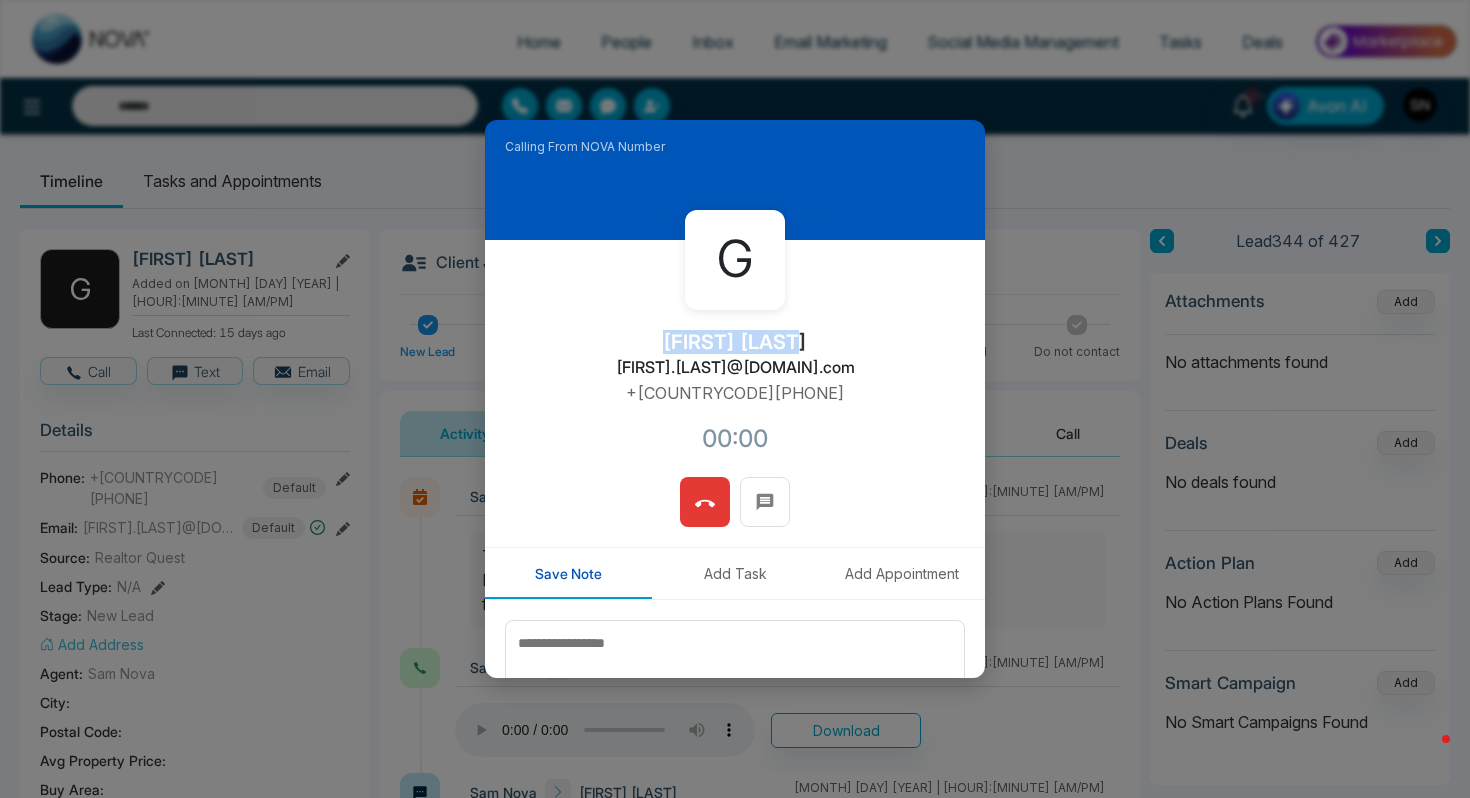 drag, startPoint x: 666, startPoint y: 347, endPoint x: 801, endPoint y: 346, distance: 135.00371 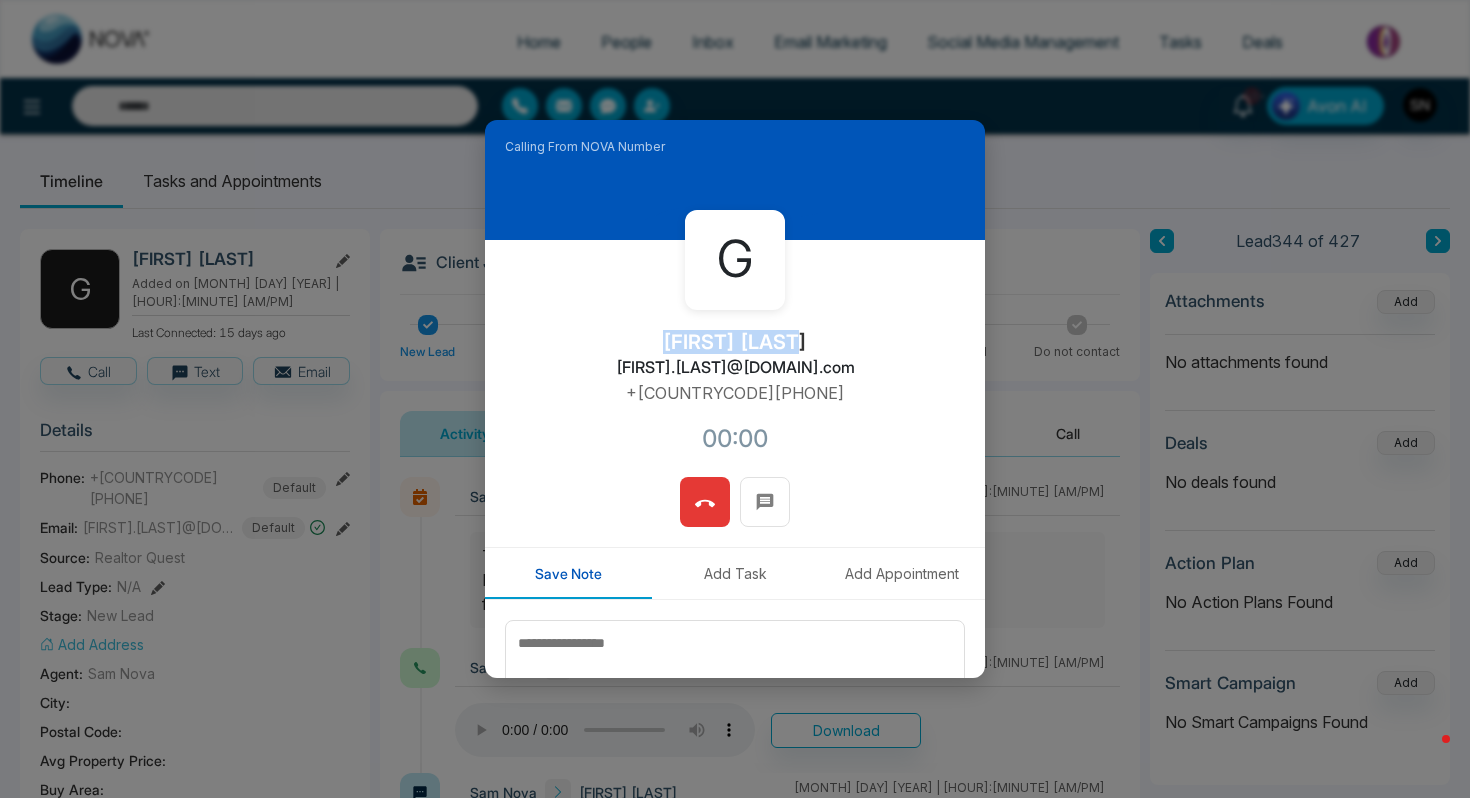 click on "G Gurpreet Brar gurpreet.brar@gmail.com +14164333480 00:00" at bounding box center [735, 358] 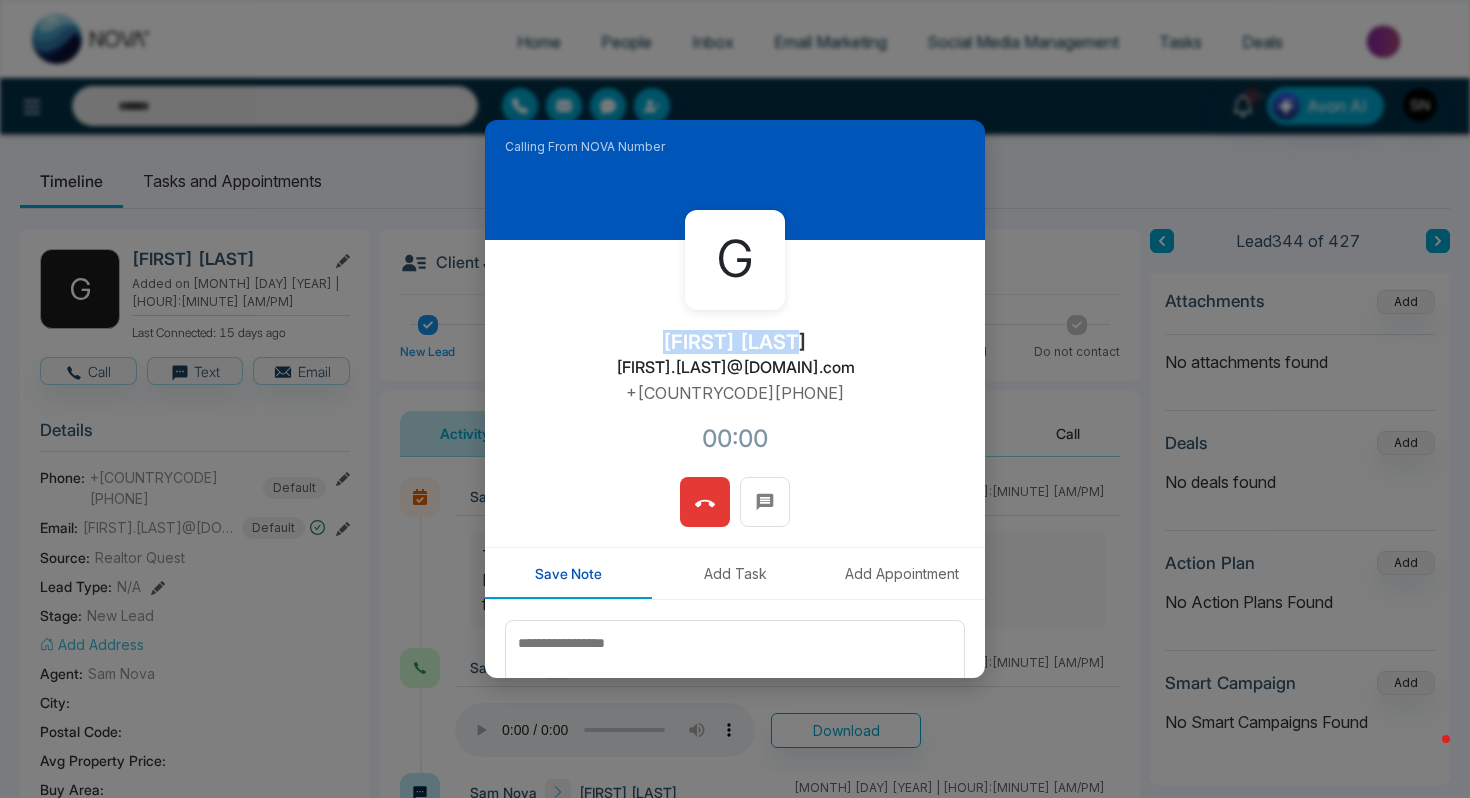 copy on "Gurpreet Brar" 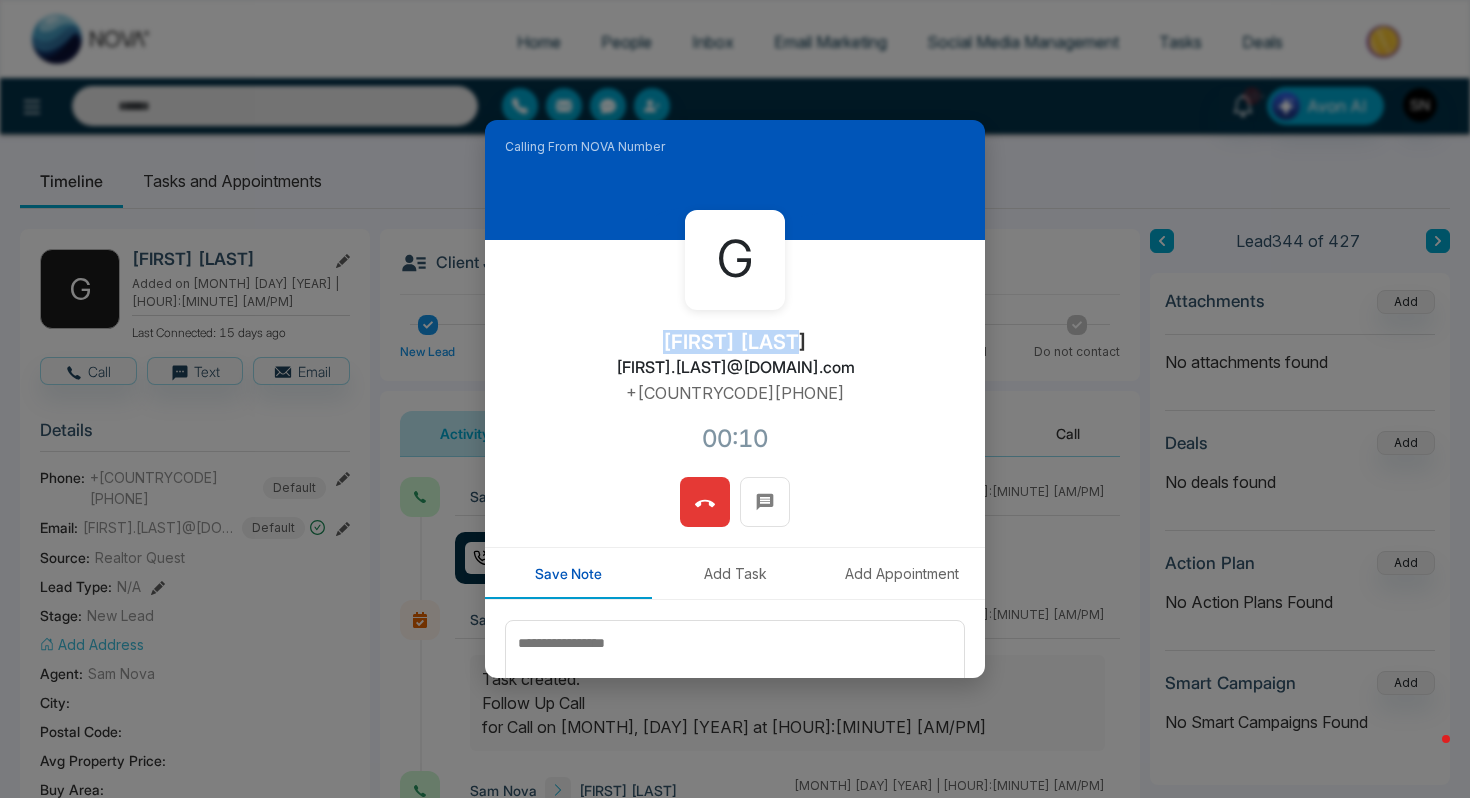 copy on "Gurpreet Brar" 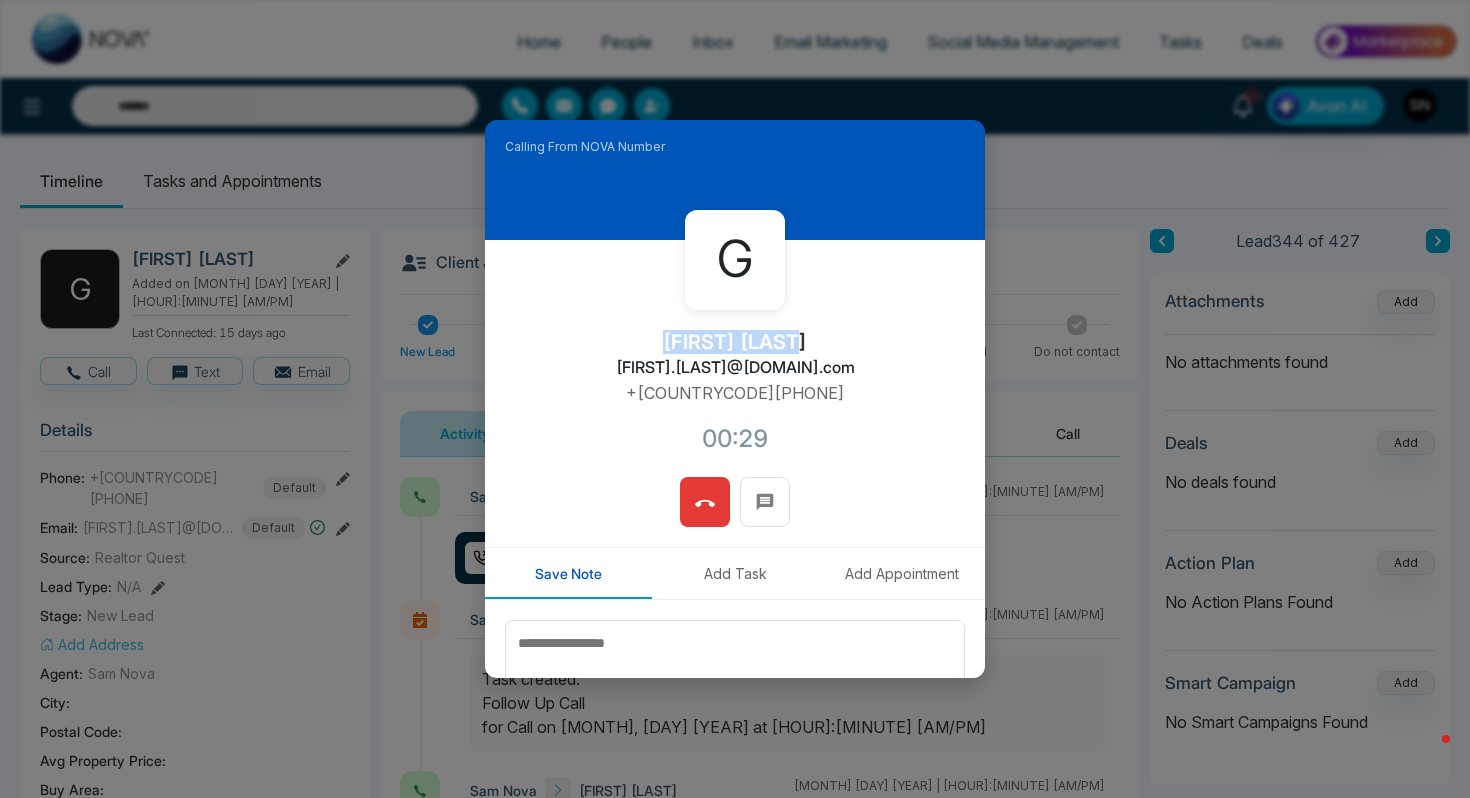click at bounding box center (705, 502) 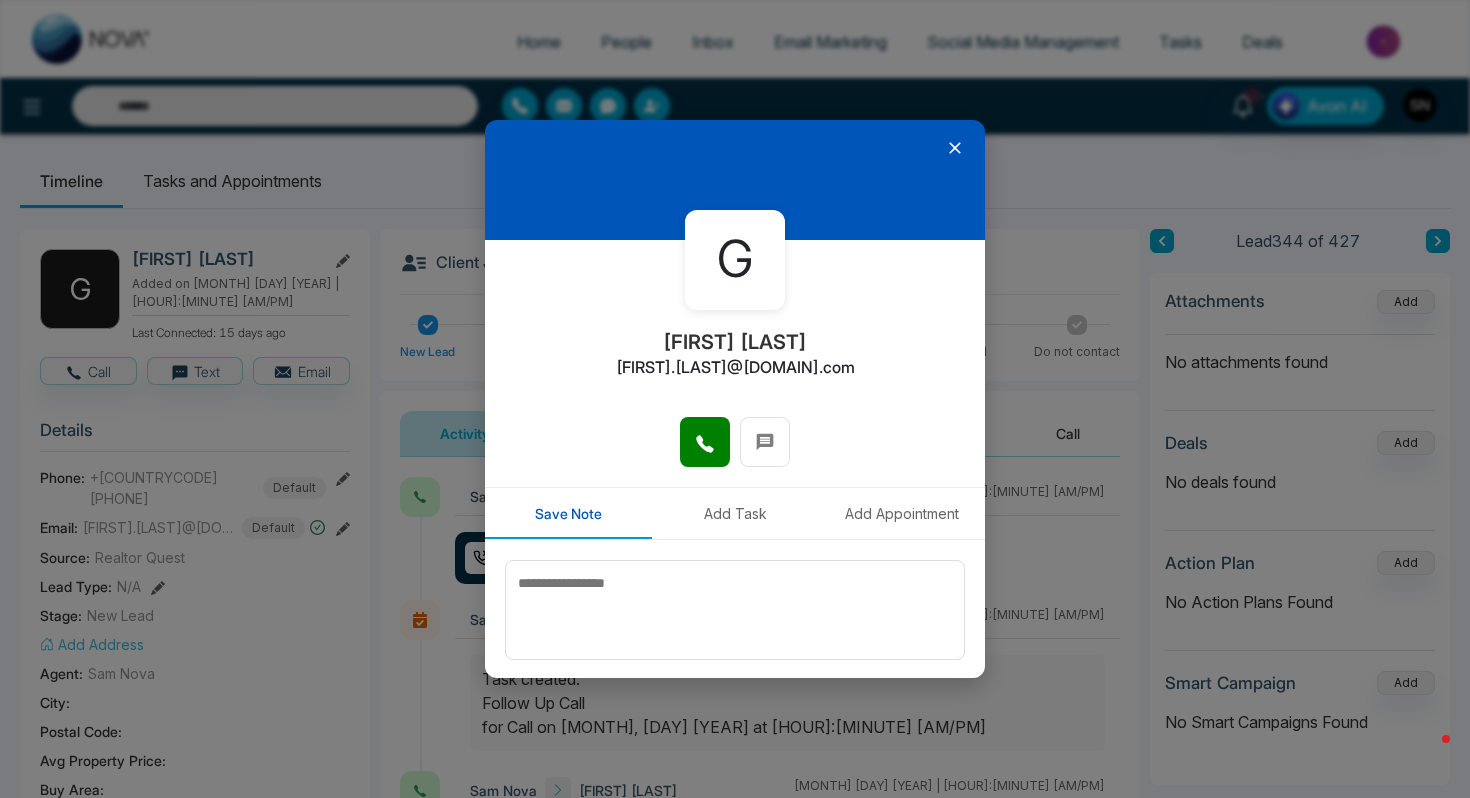 click 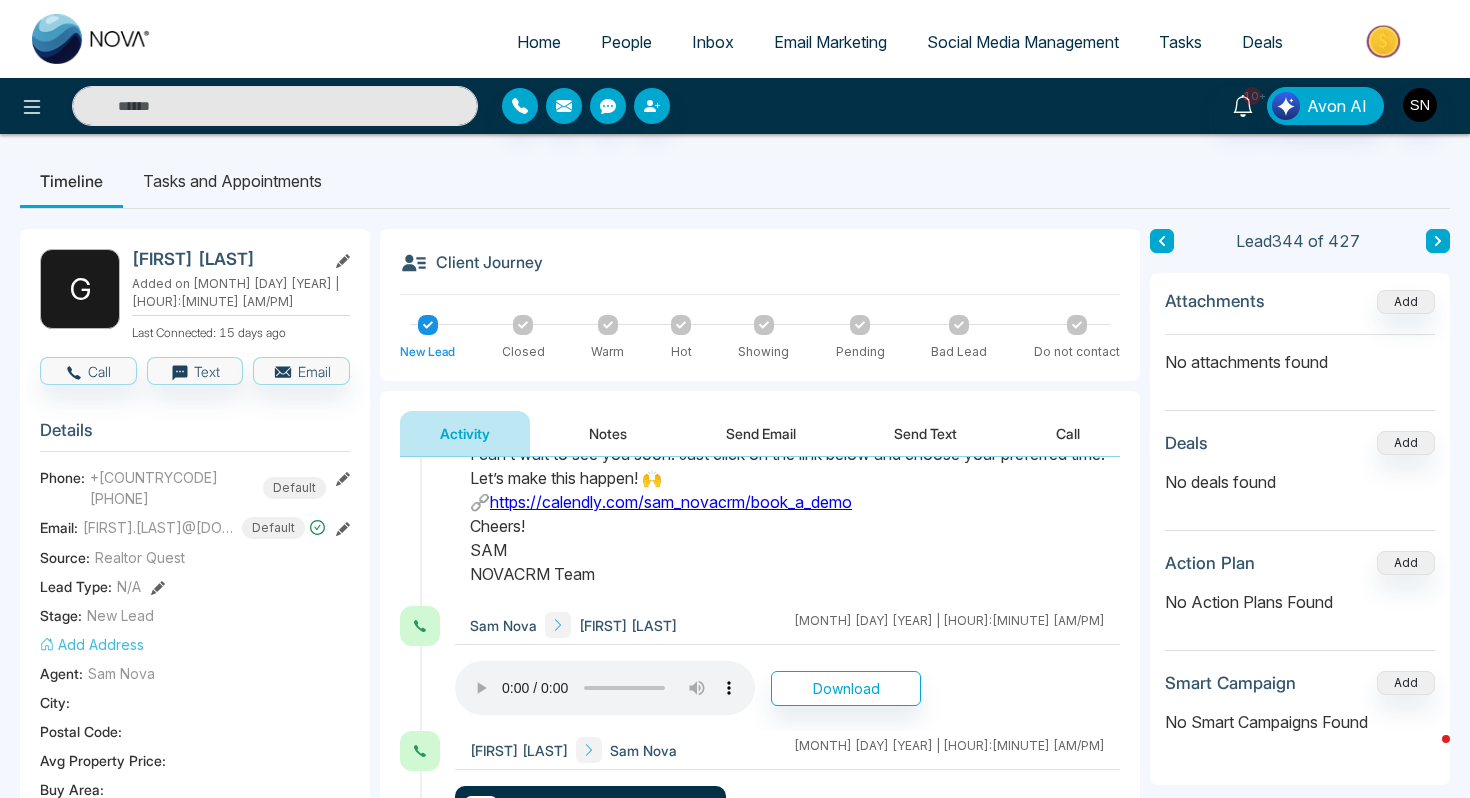 scroll, scrollTop: 944, scrollLeft: 0, axis: vertical 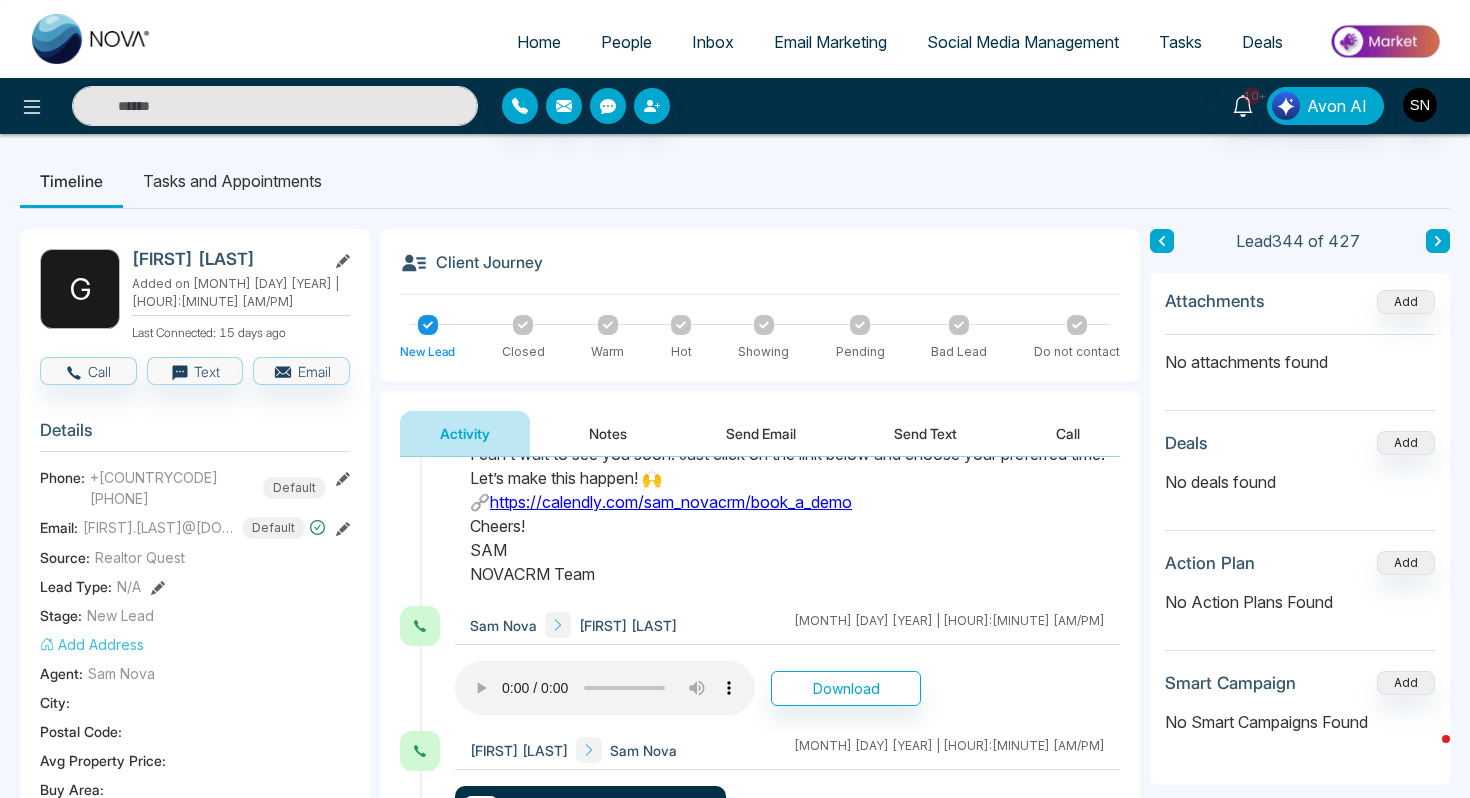 type 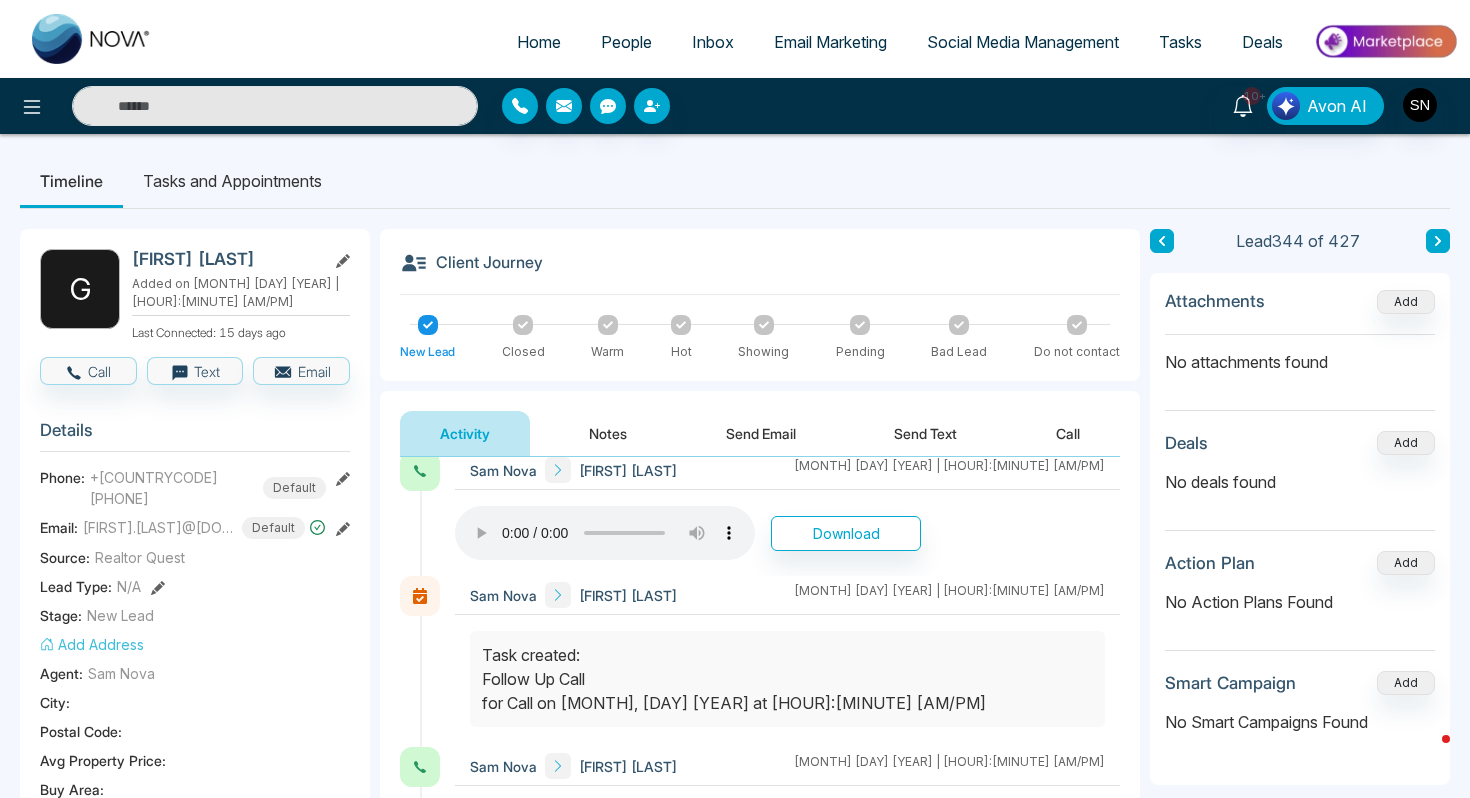 scroll, scrollTop: 0, scrollLeft: 0, axis: both 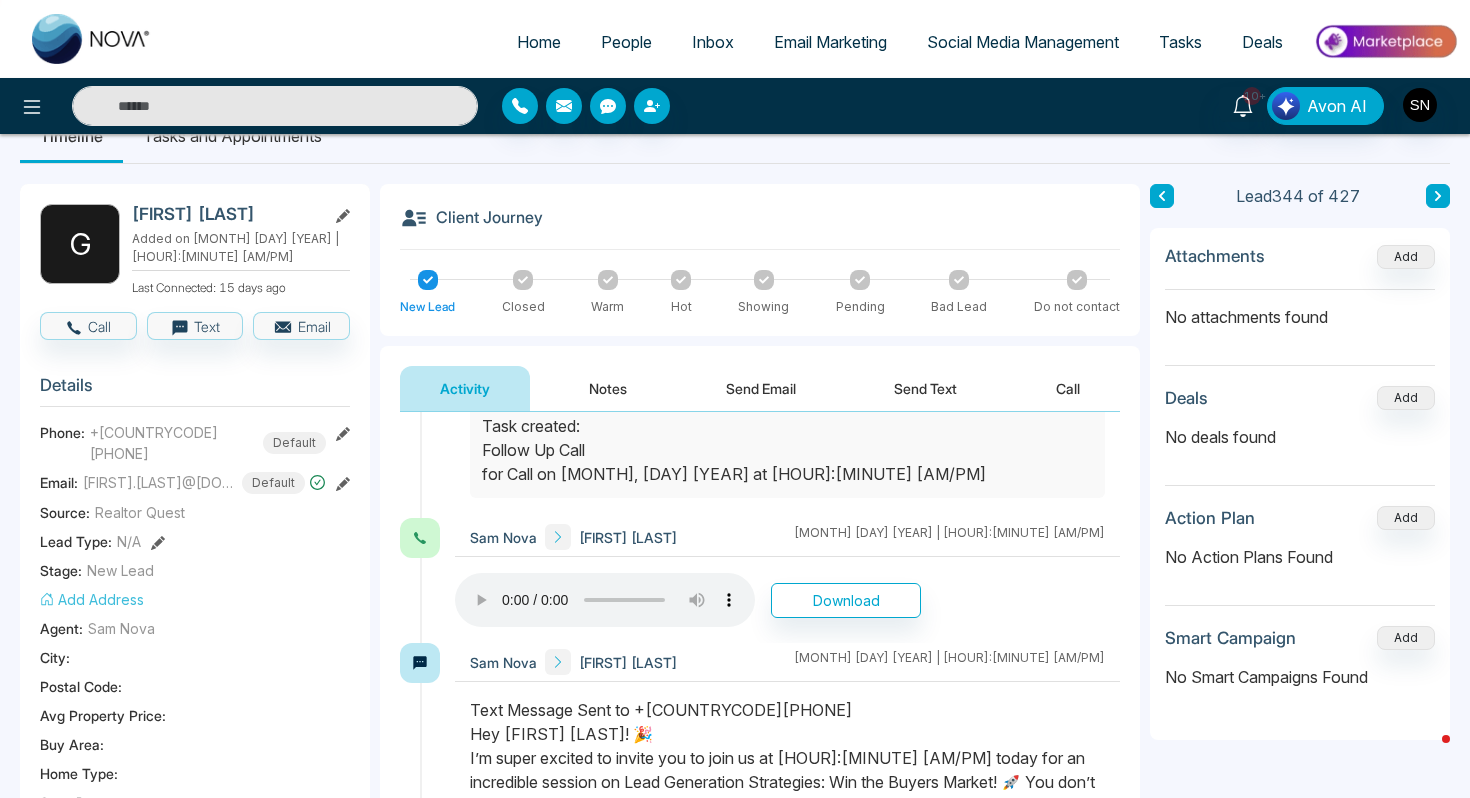 click at bounding box center (275, 106) 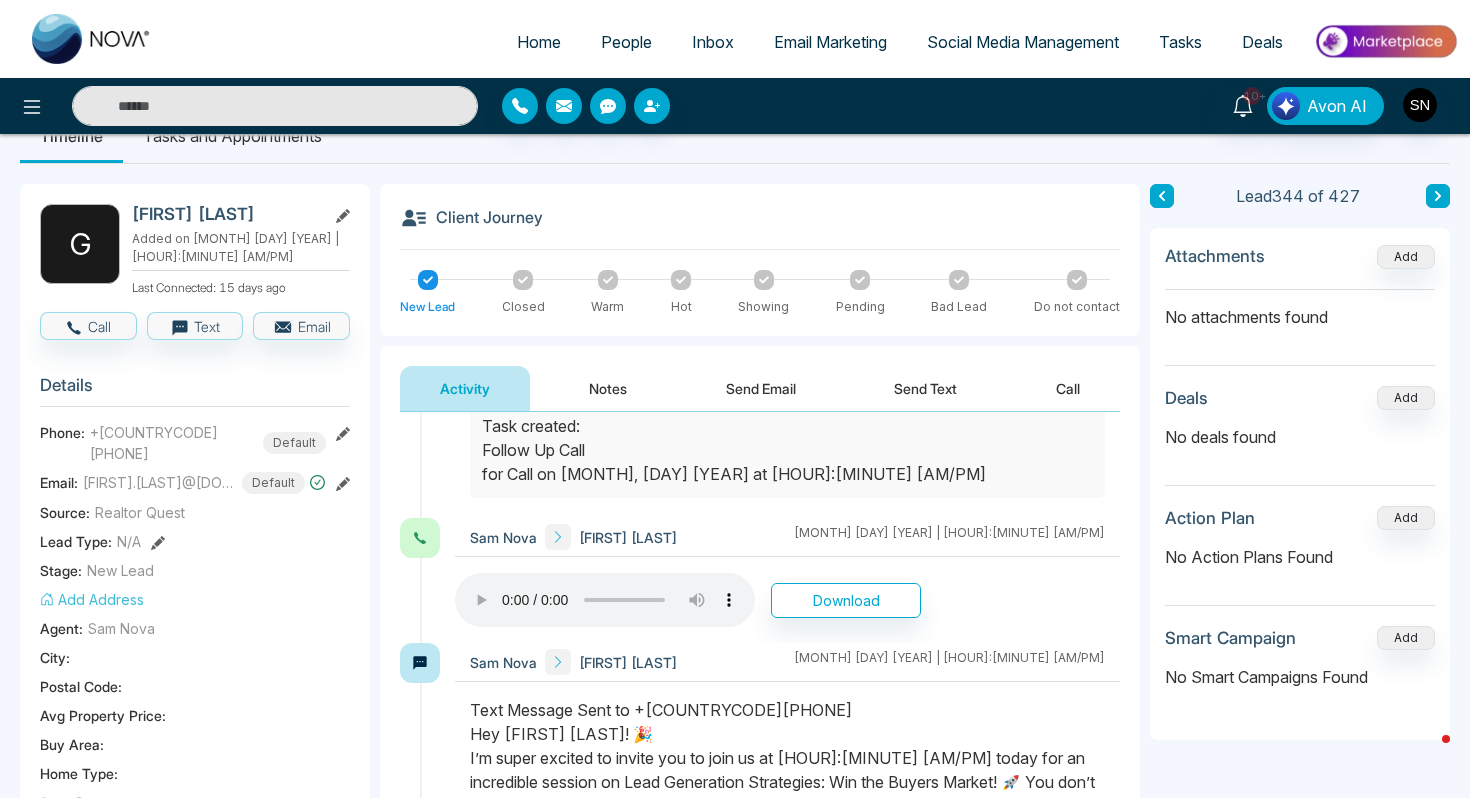 paste on "**********" 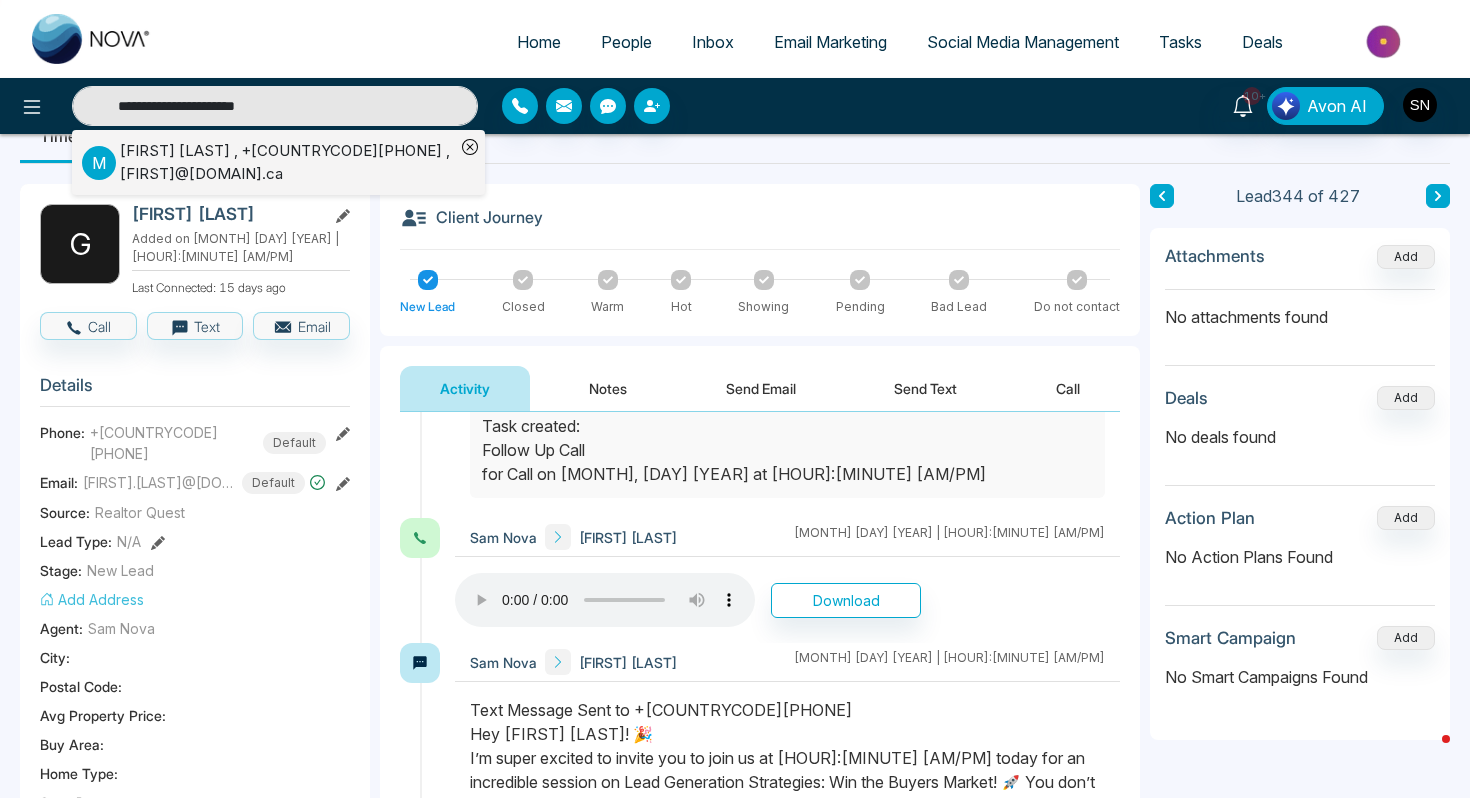 type on "**********" 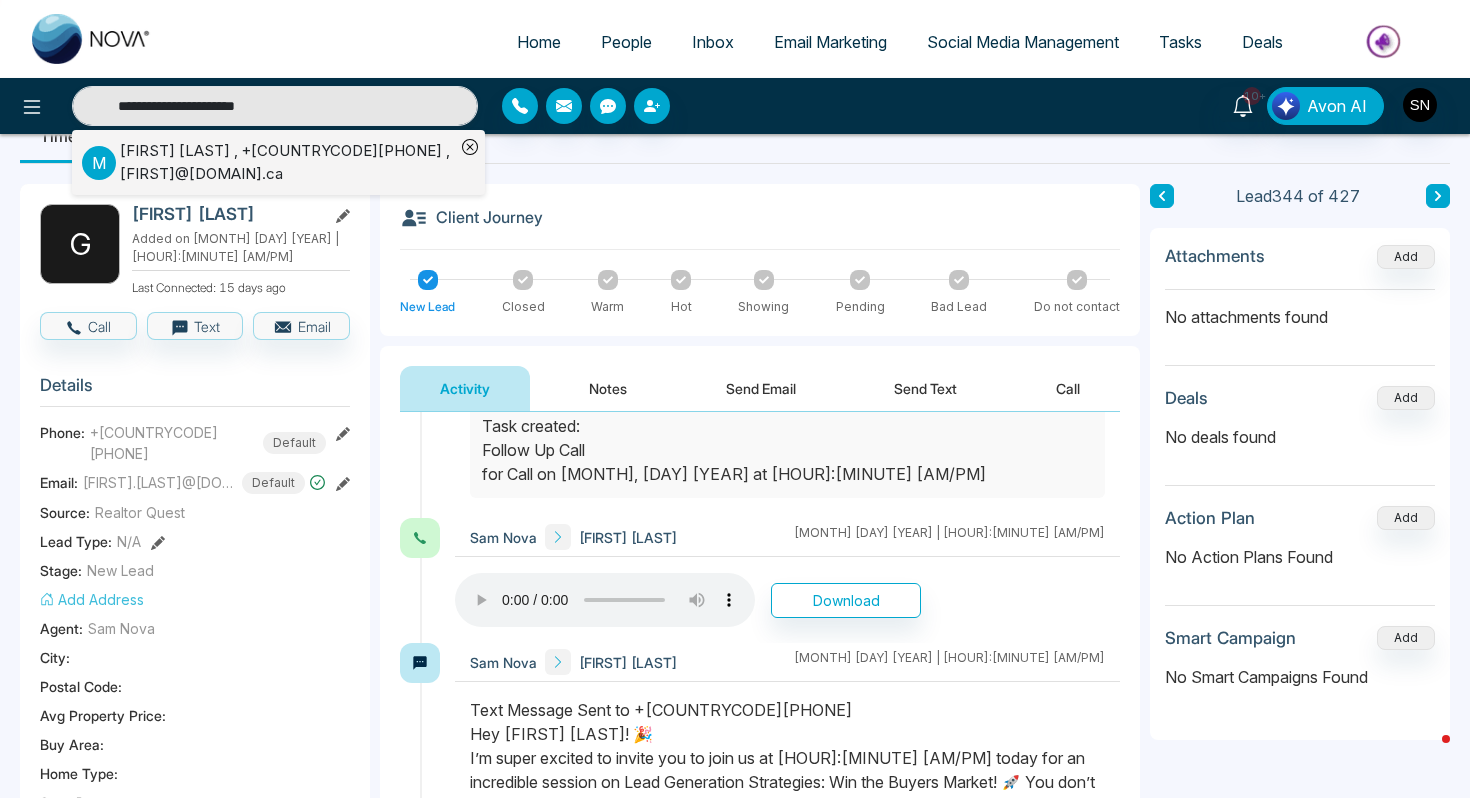 click on "Madison Thorburn     , +14164619900   , madisont@royallepage.ca" at bounding box center [287, 162] 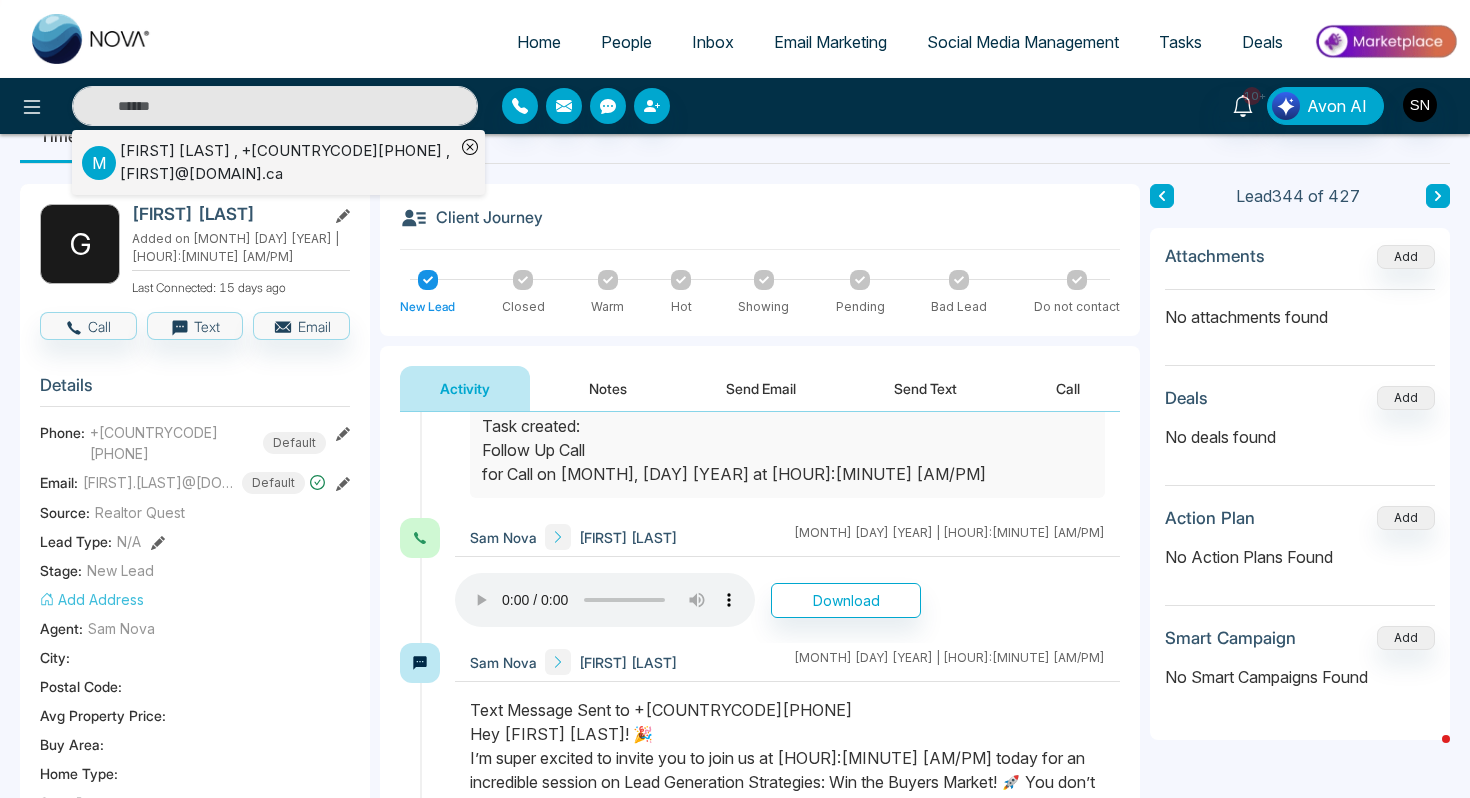 scroll, scrollTop: 0, scrollLeft: 0, axis: both 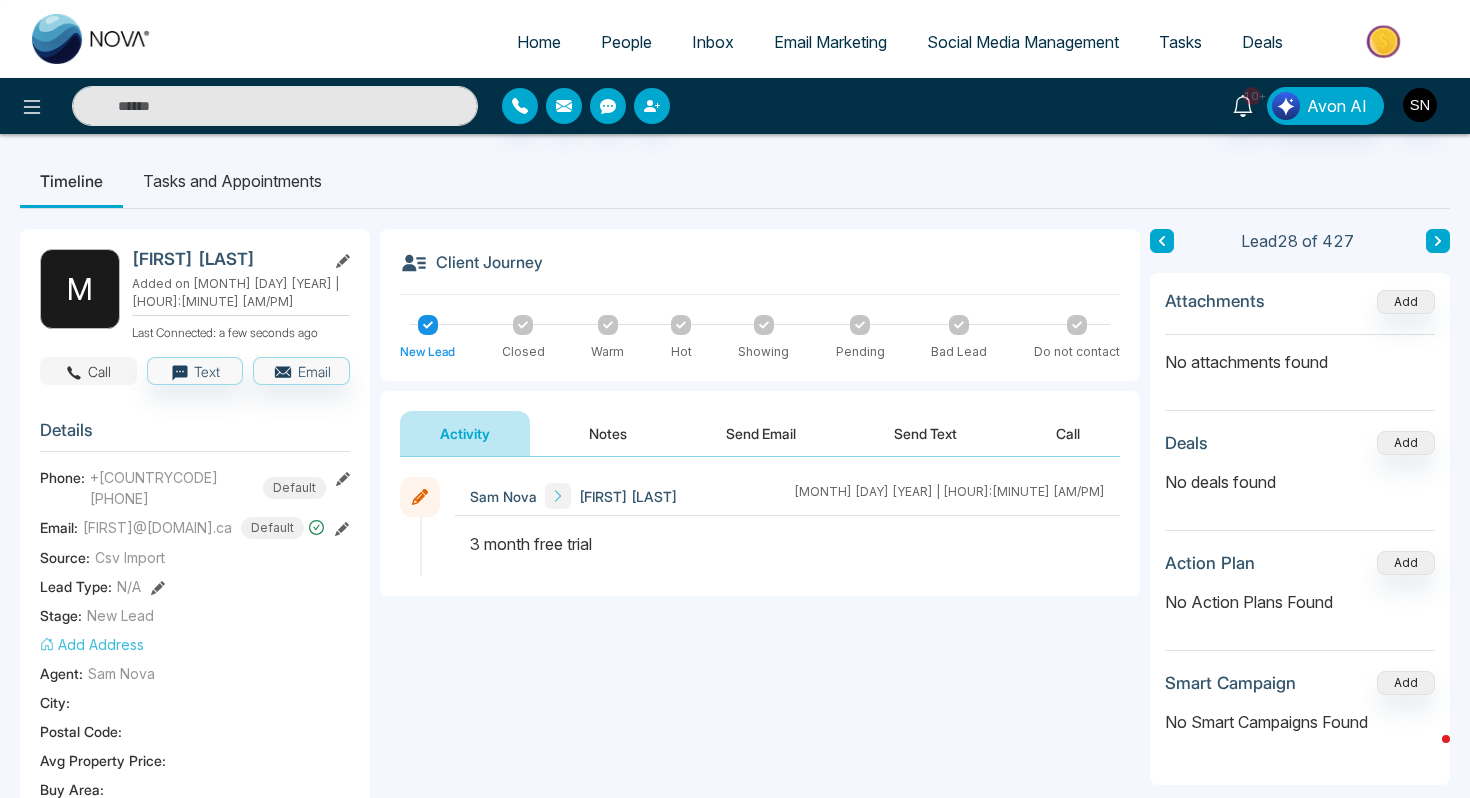click on "Call" at bounding box center [88, 371] 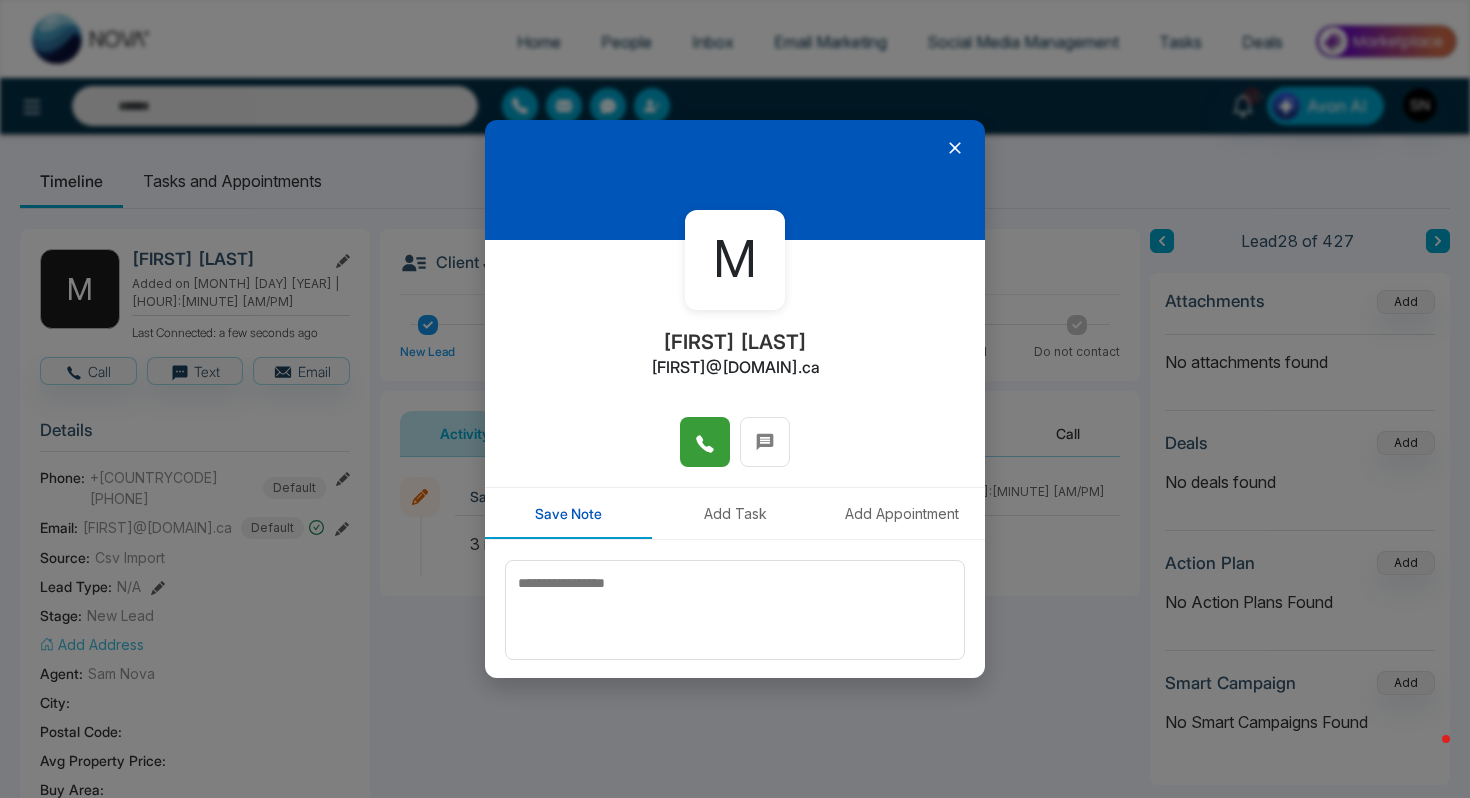 click at bounding box center (705, 442) 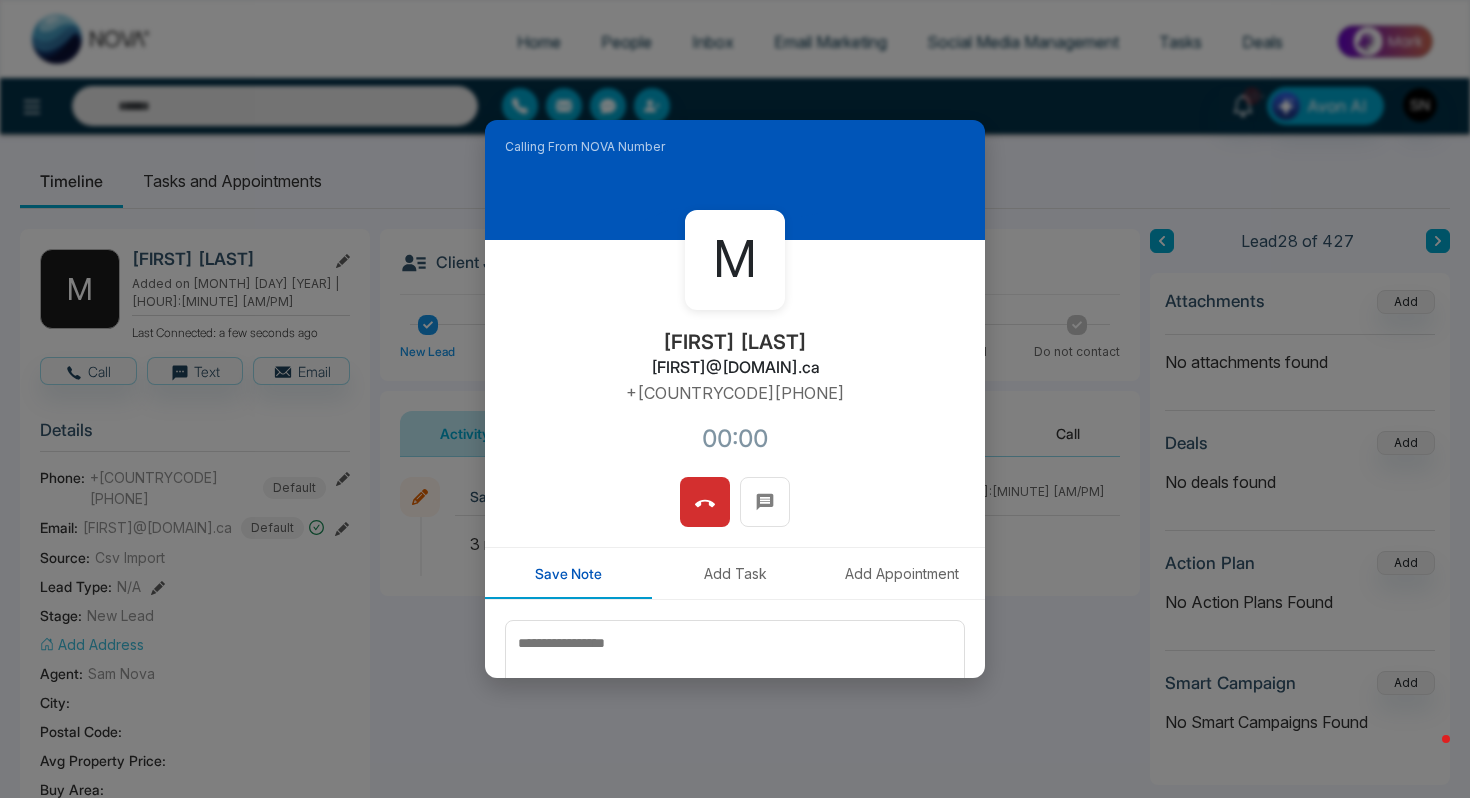 drag, startPoint x: 629, startPoint y: 368, endPoint x: 846, endPoint y: 364, distance: 217.03687 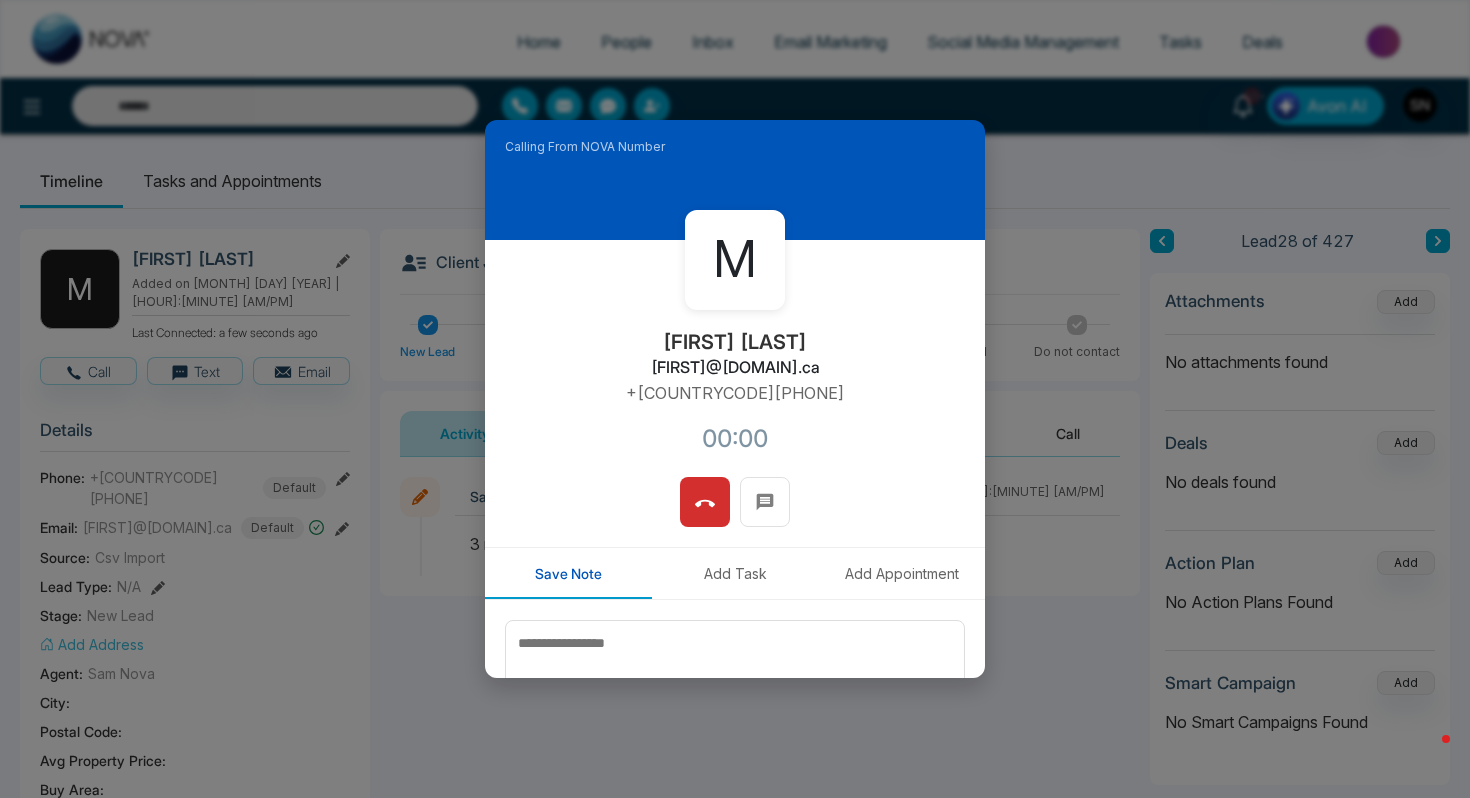 click on "M Madison Thorburn madisont@royallepage.ca +14164619900 00:00" at bounding box center [735, 358] 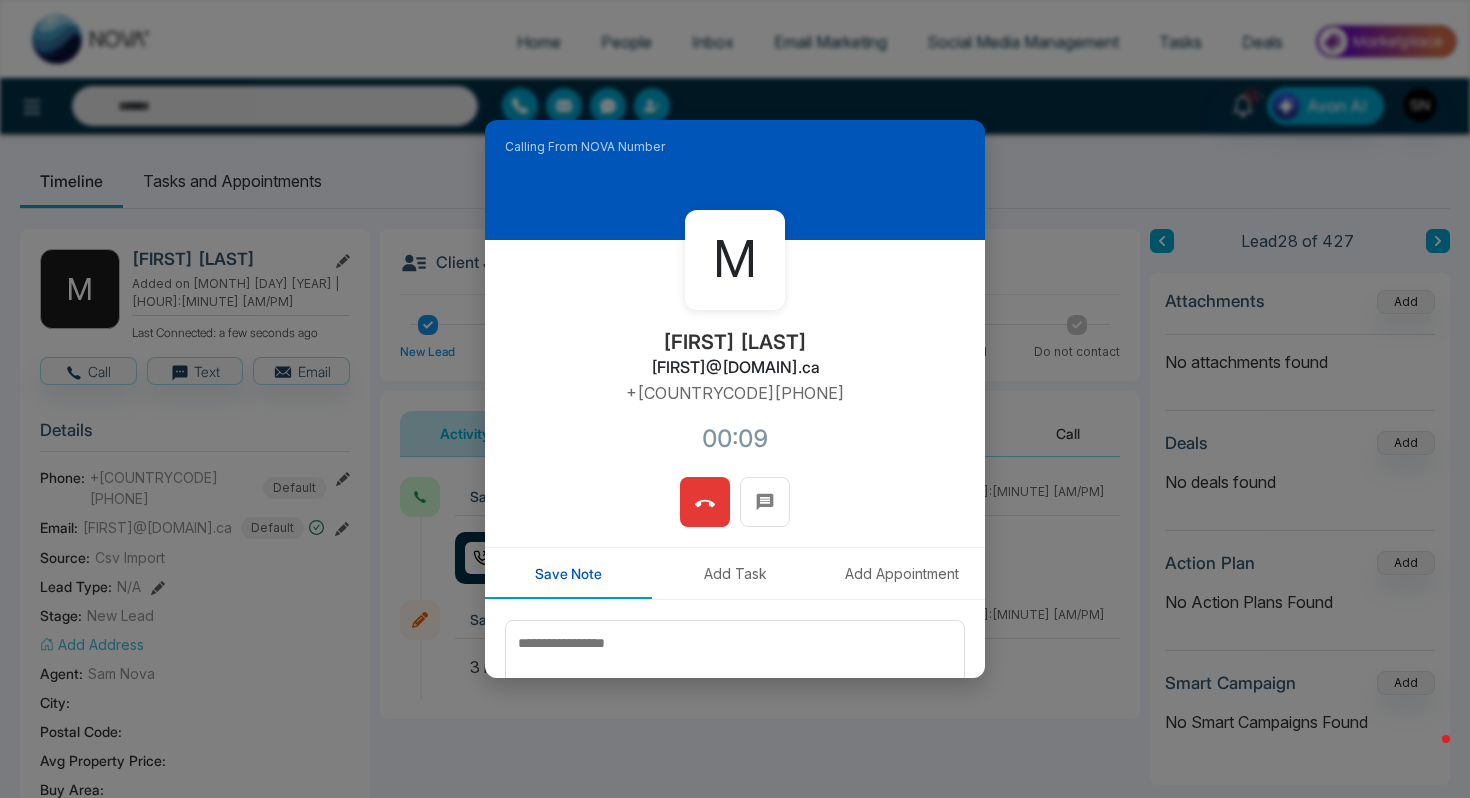click 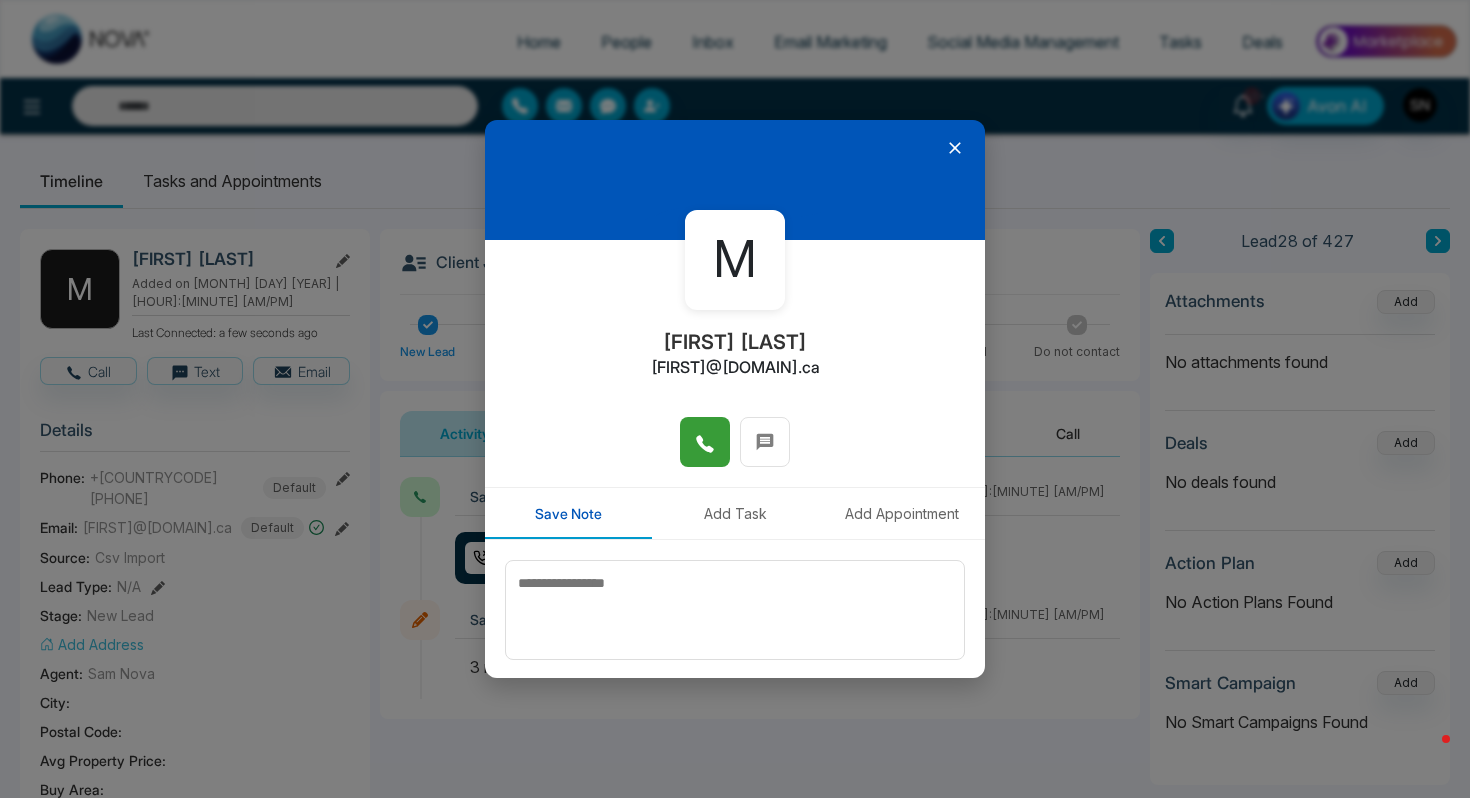 drag, startPoint x: 653, startPoint y: 337, endPoint x: 824, endPoint y: 336, distance: 171.00293 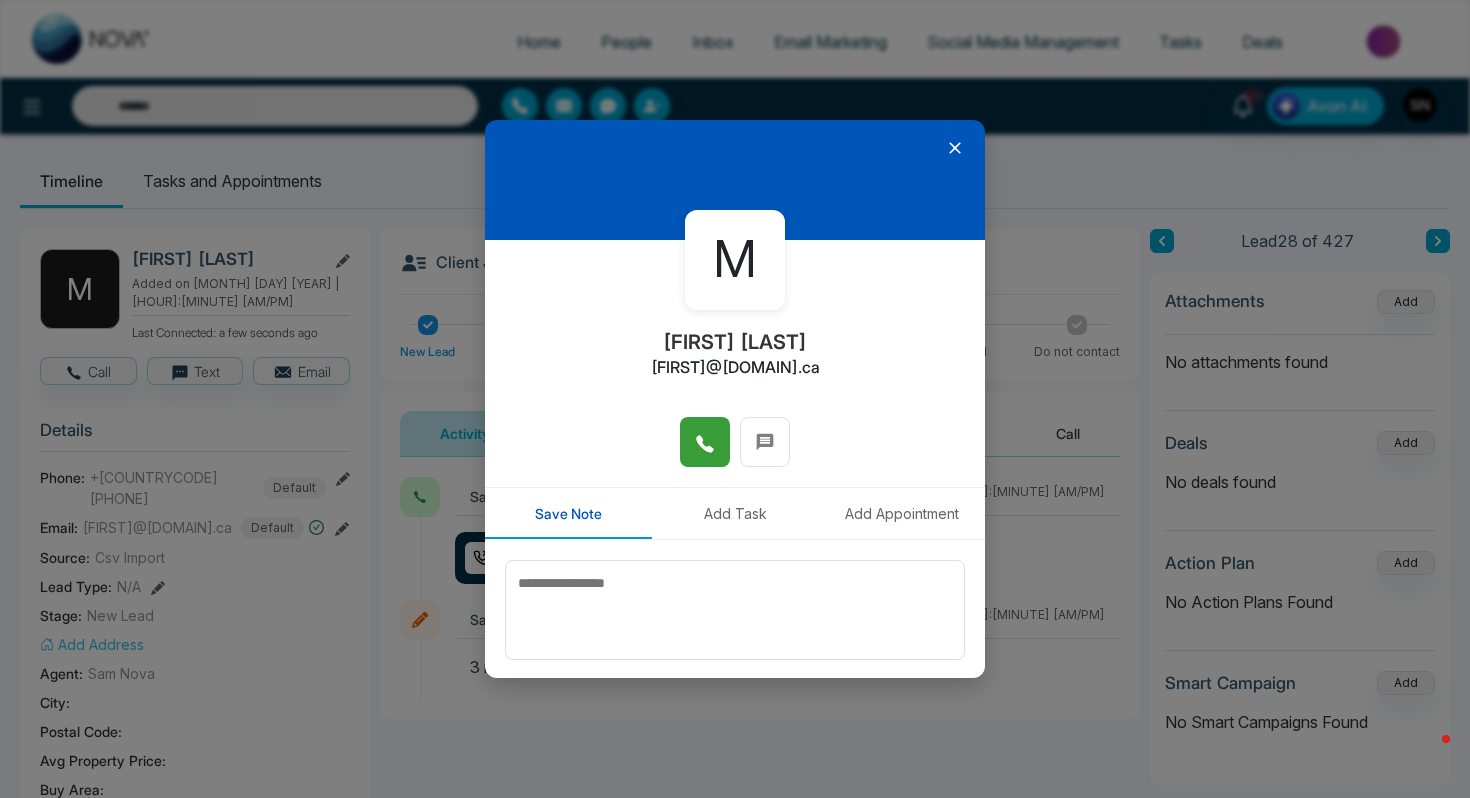 click on "M Madison Thorburn madisont@royallepage.ca" at bounding box center (735, 328) 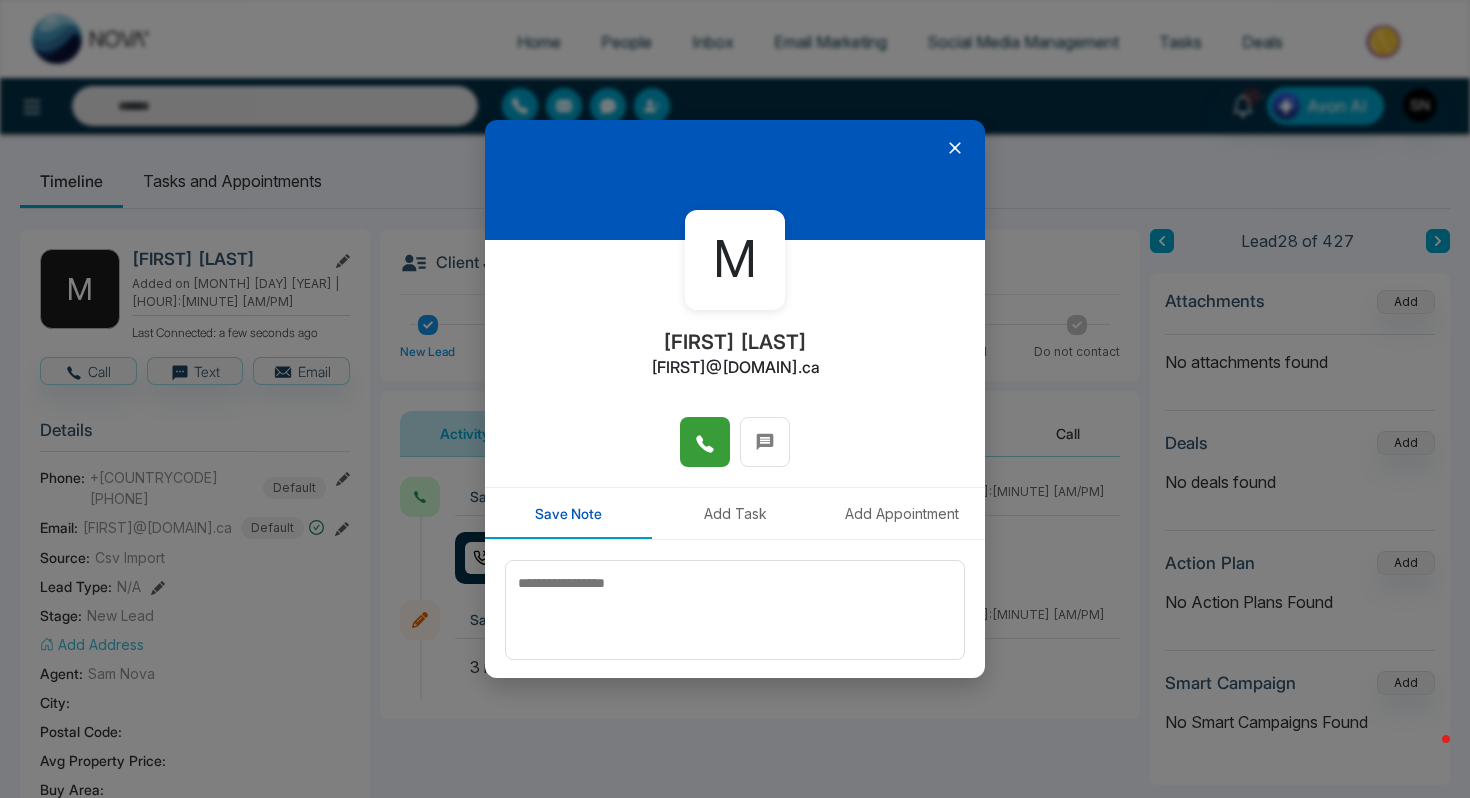 copy on "Madison Thorburn" 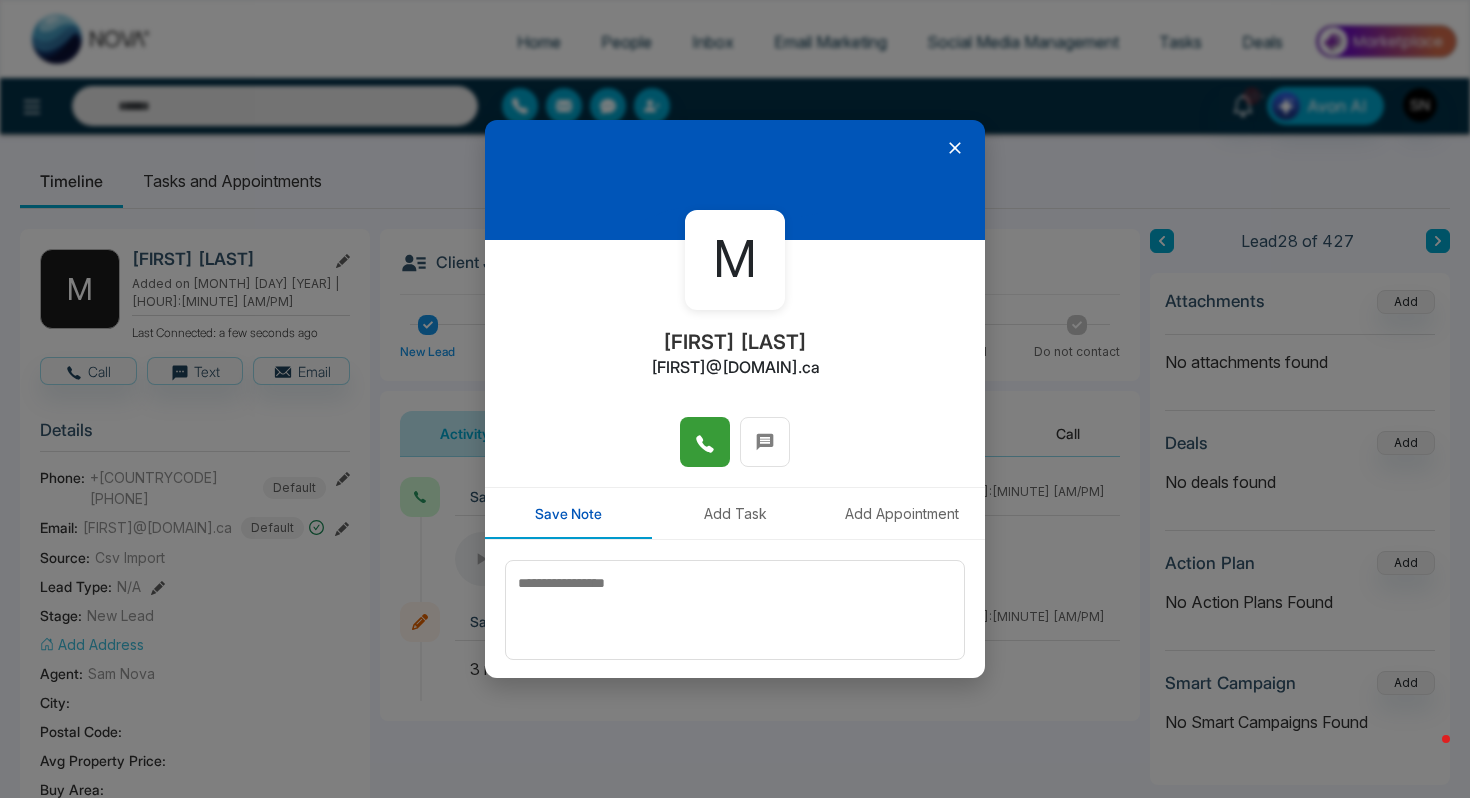 click 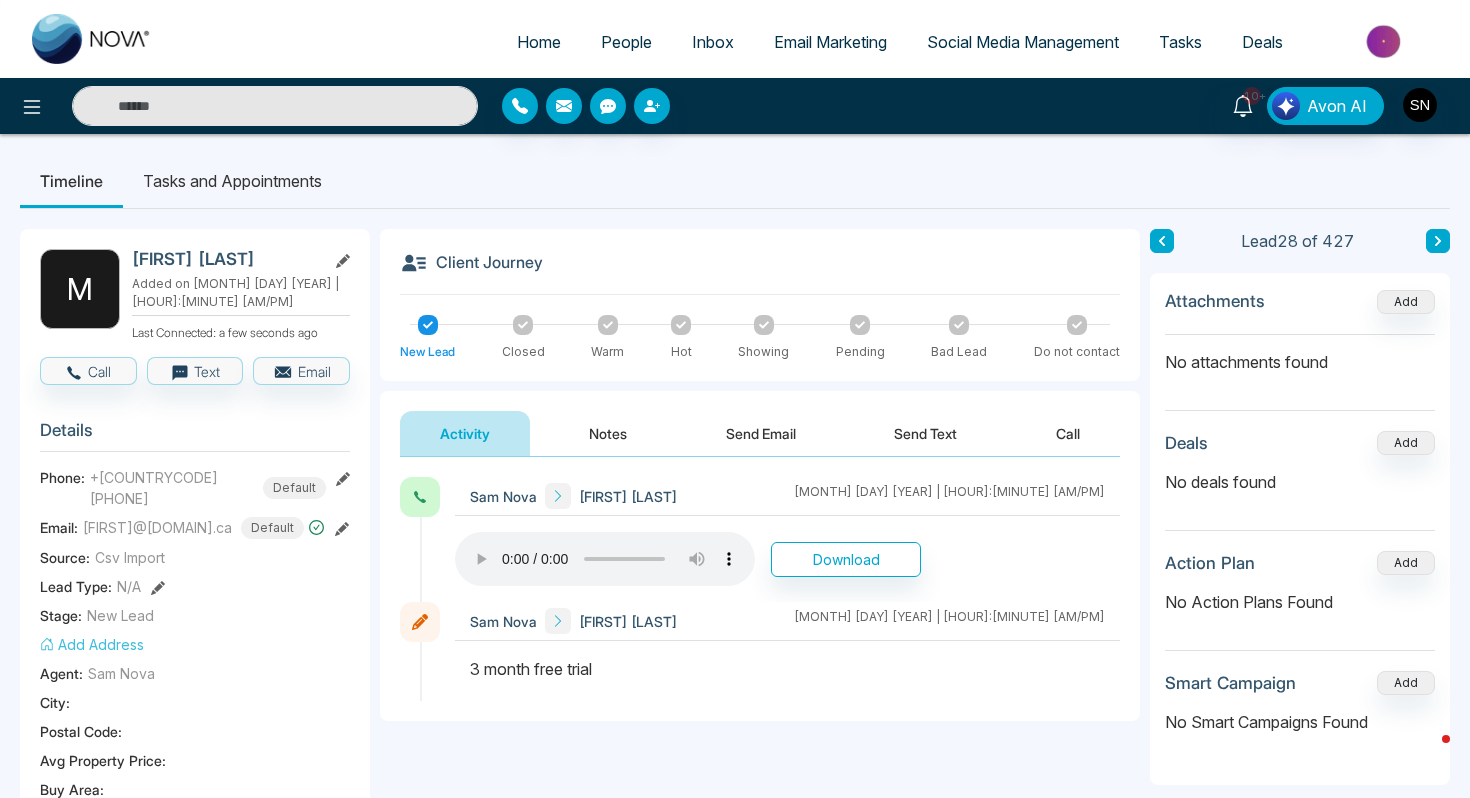 click at bounding box center [275, 106] 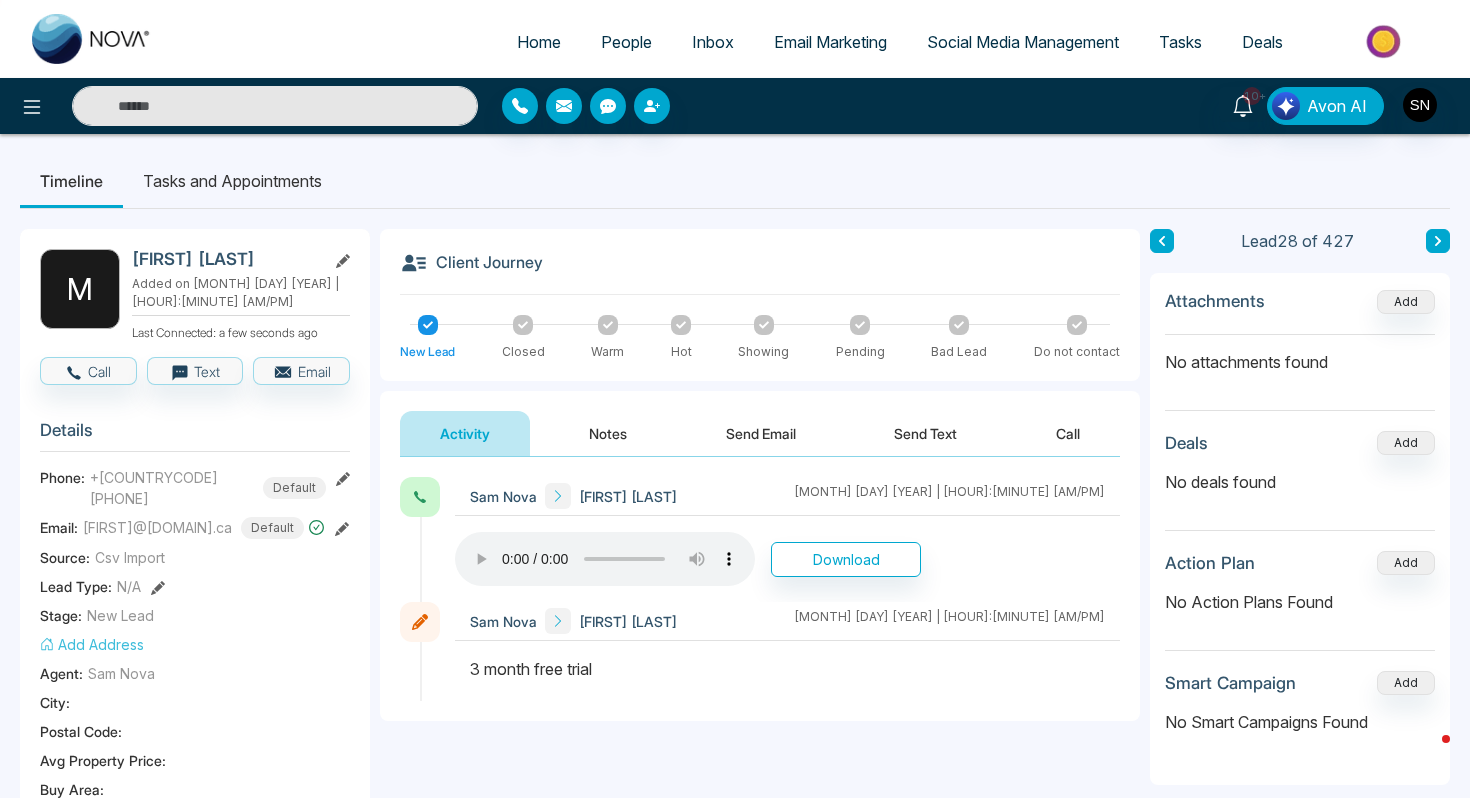 paste on "**********" 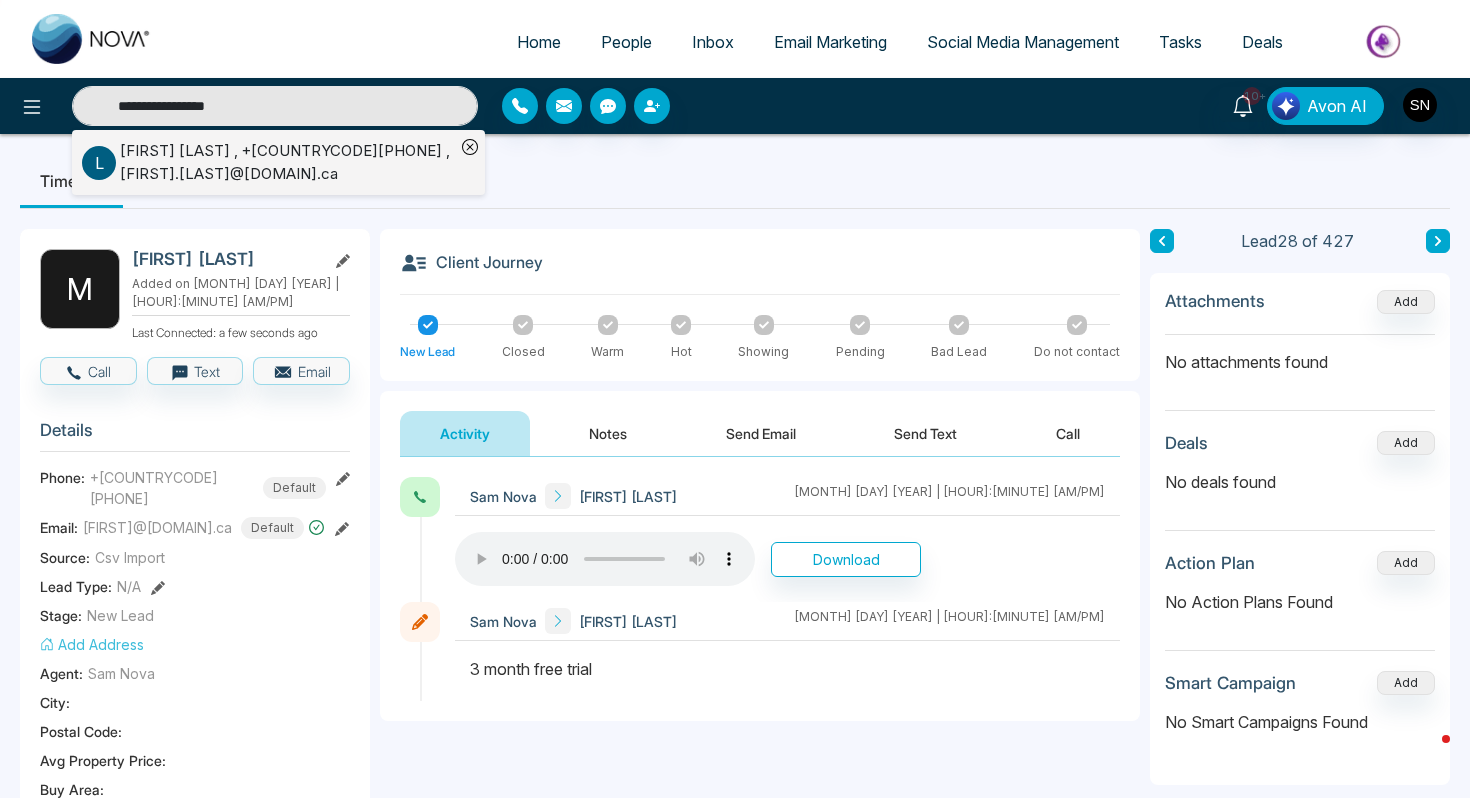 type on "**********" 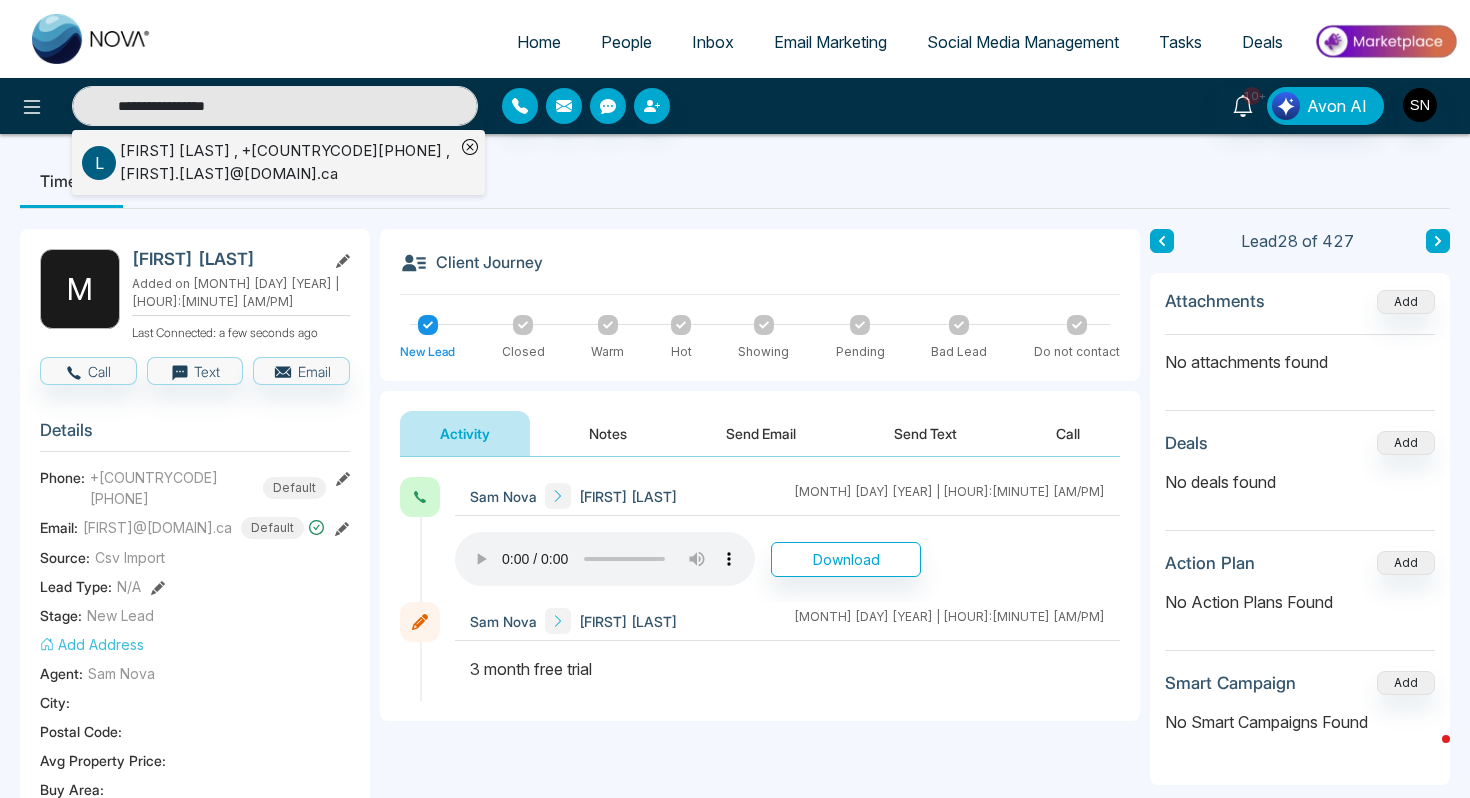 click on "Lindsay Quesnelle     , +17053242552   , lindsay.quesnelle@affinitygroup.ca" at bounding box center (287, 162) 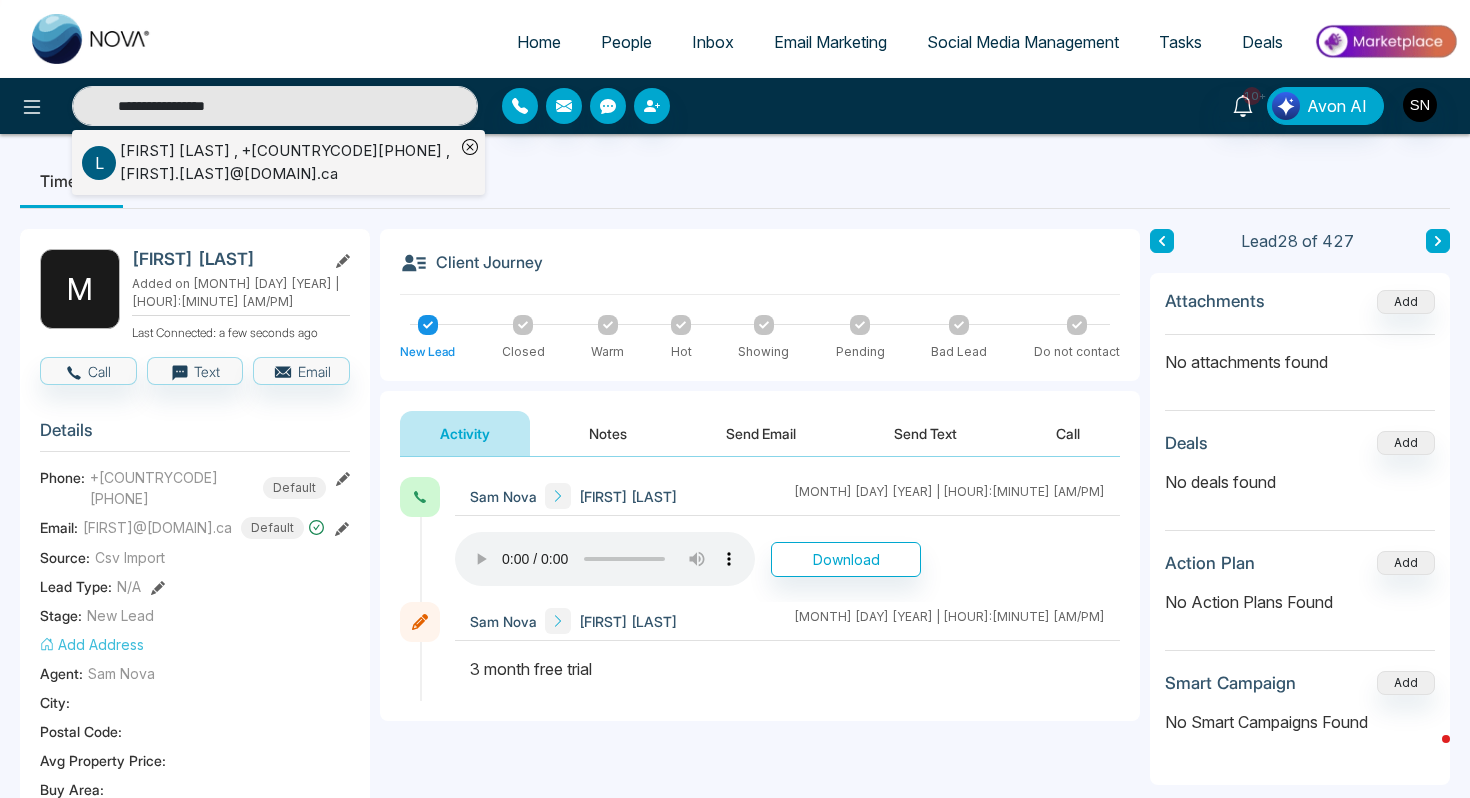 type 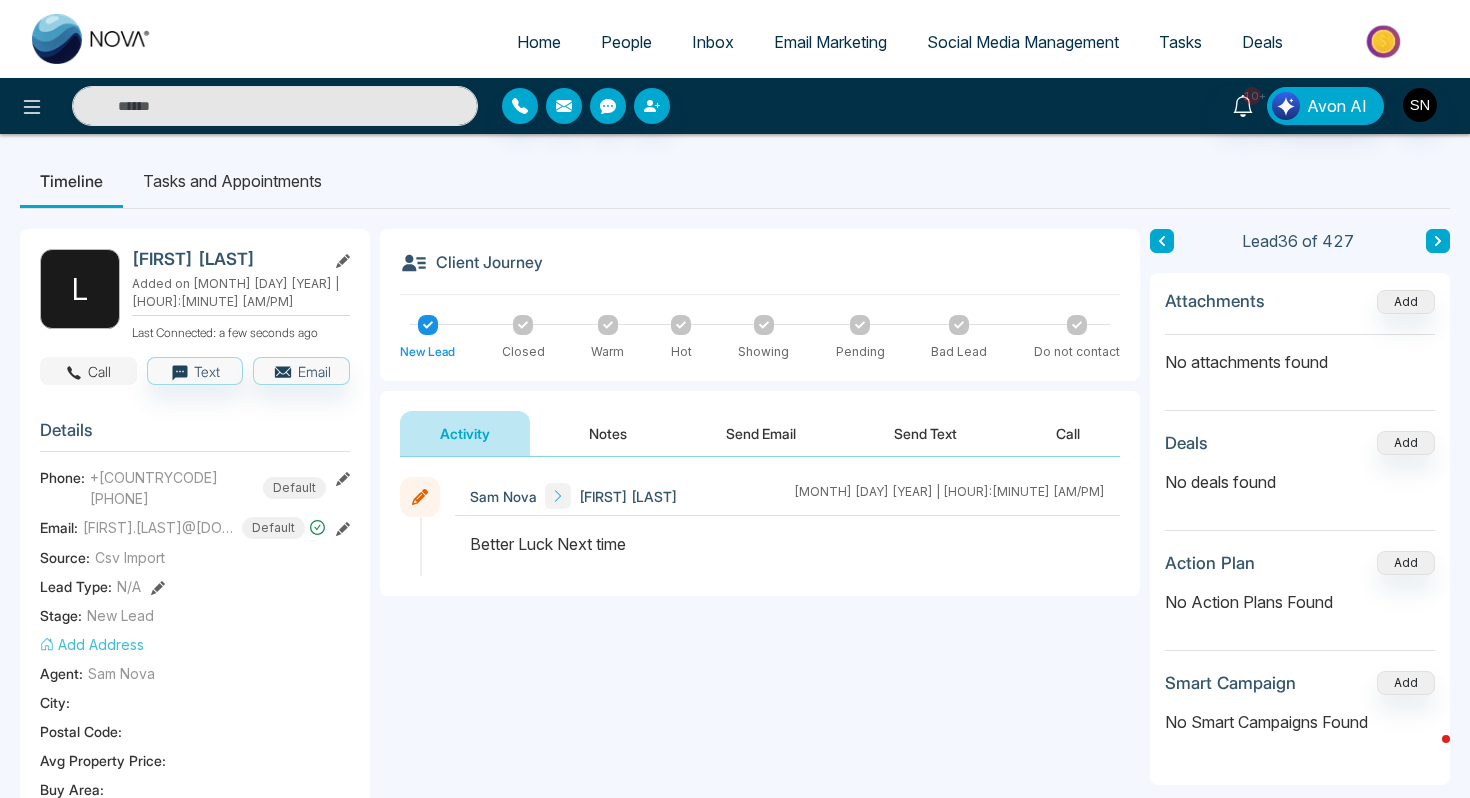 click on "Call" at bounding box center (88, 371) 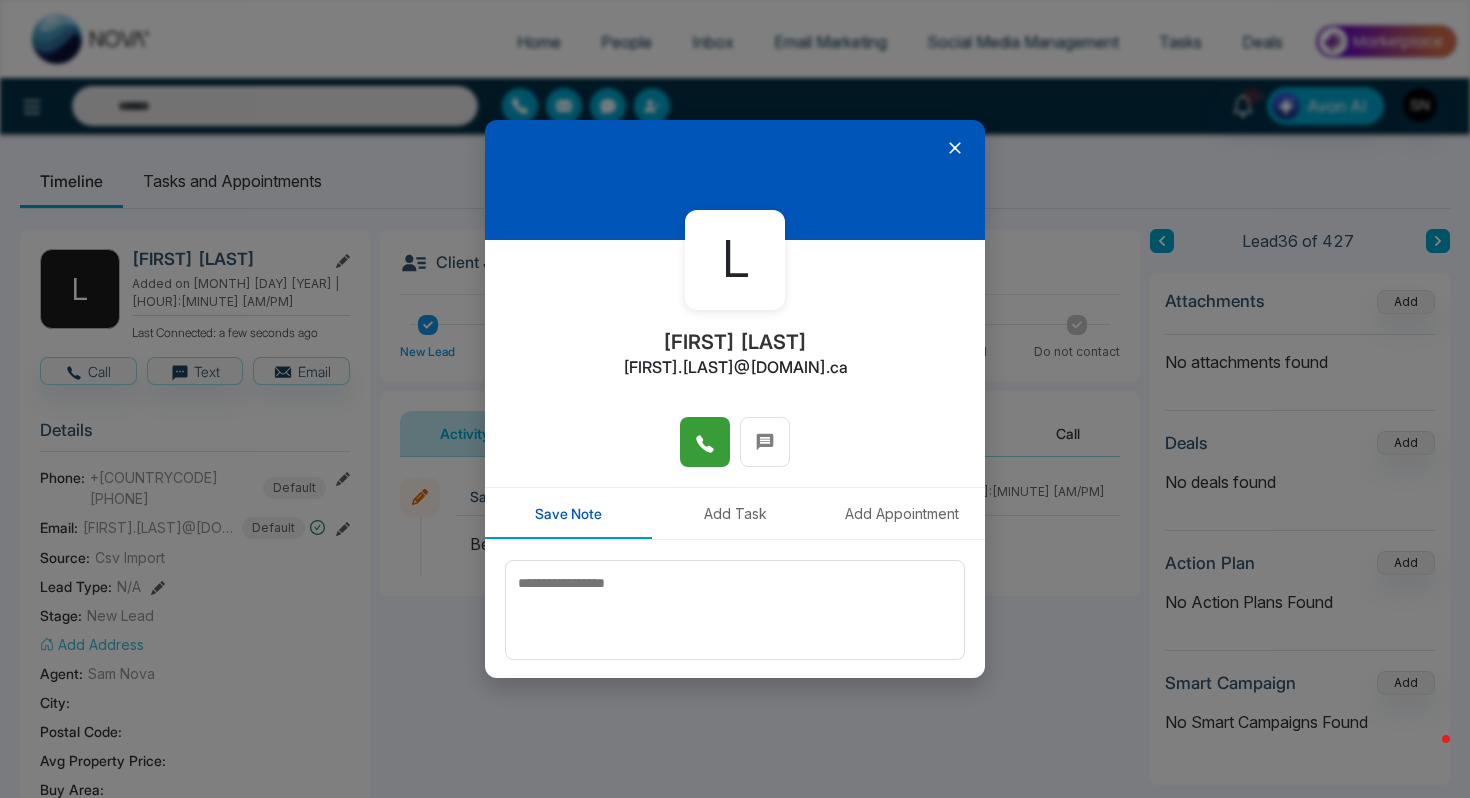 click 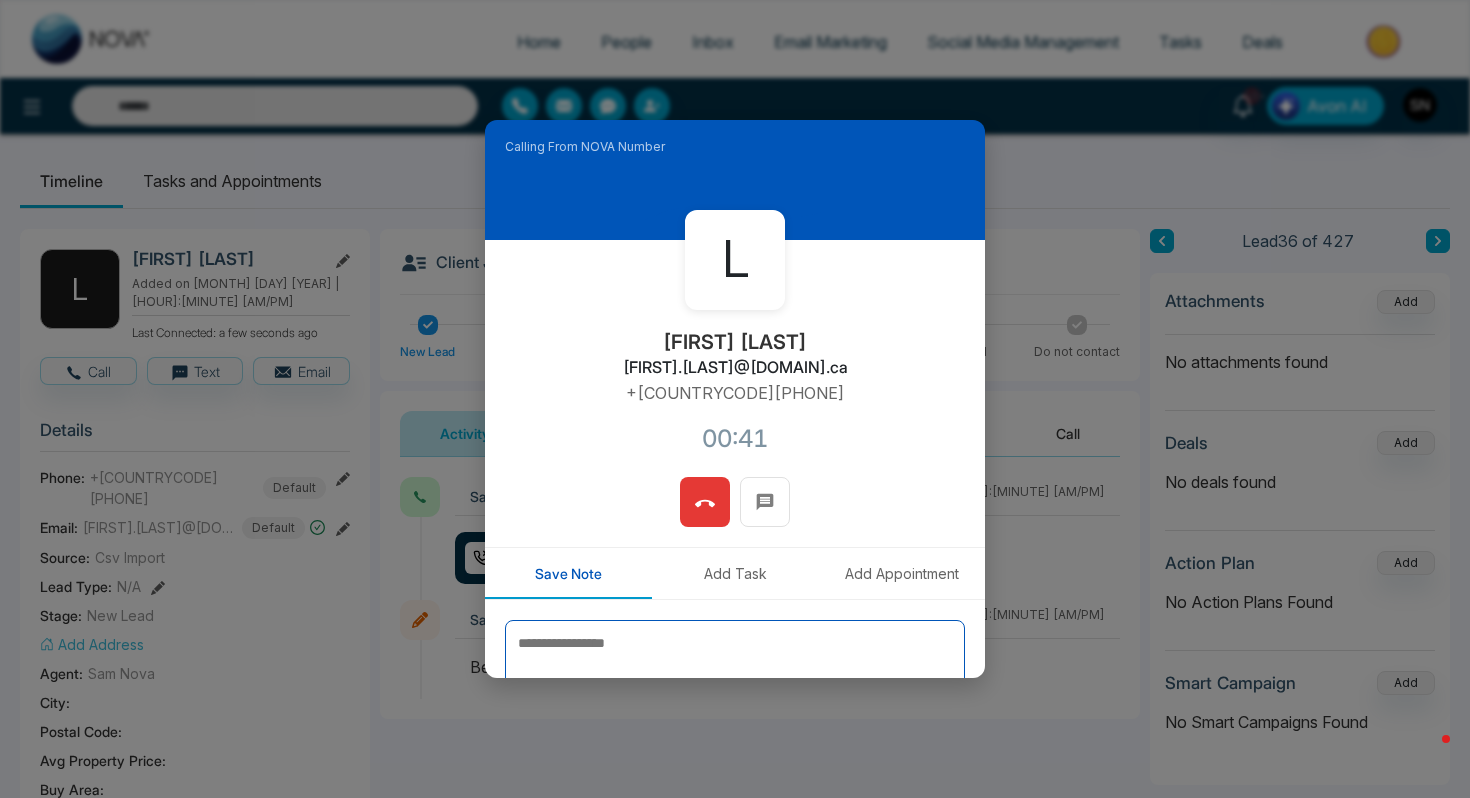 click at bounding box center (735, 670) 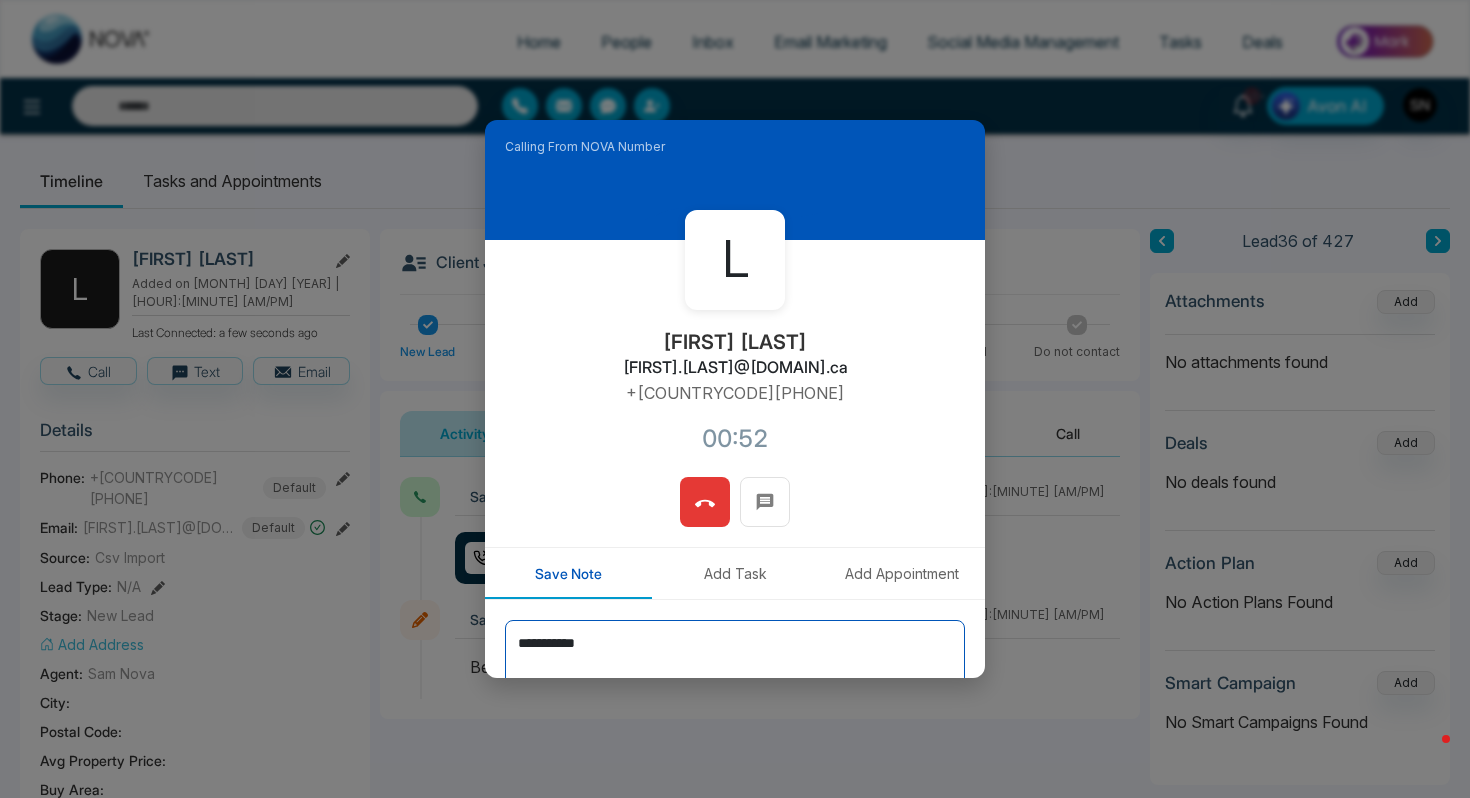 type on "**********" 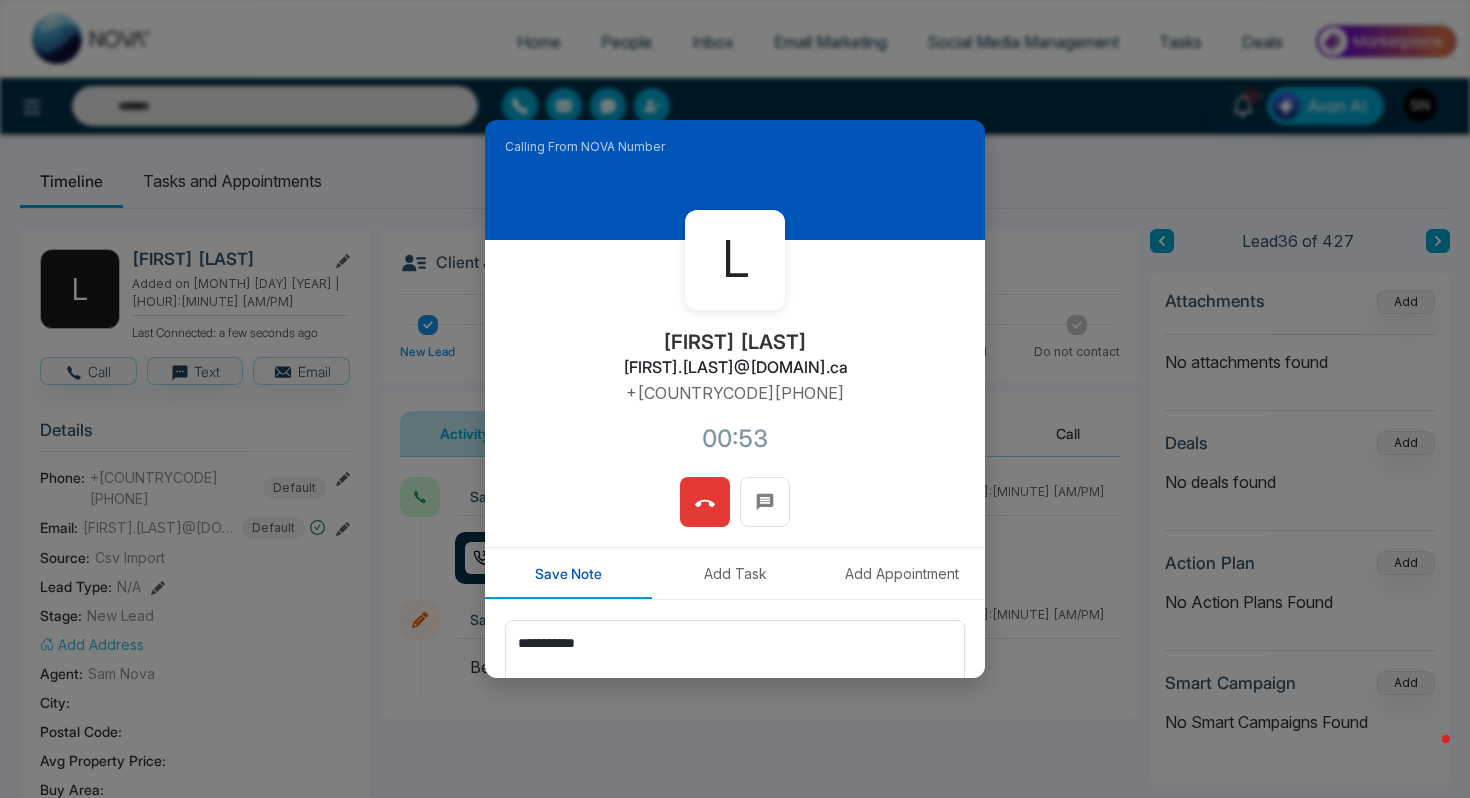 click 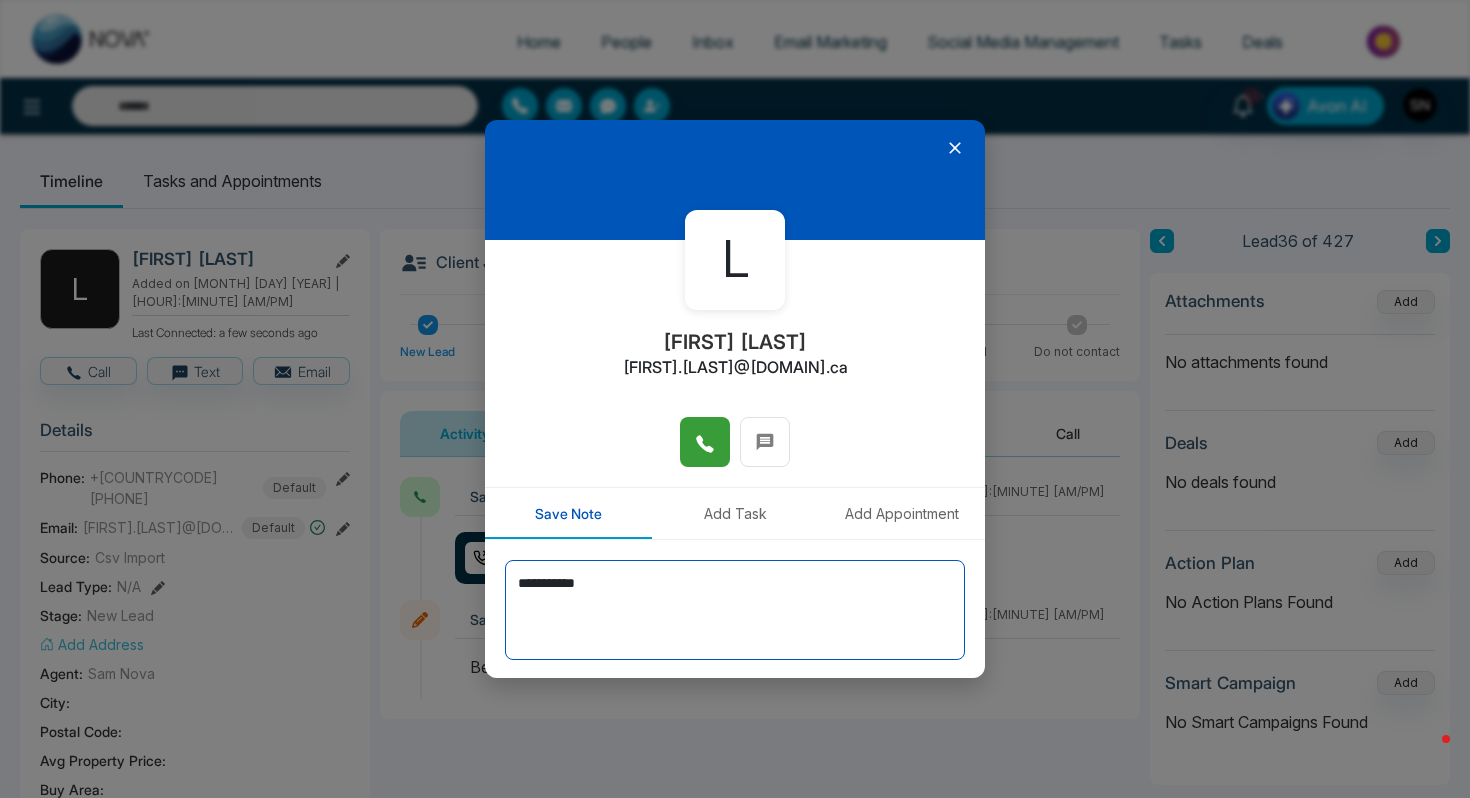 drag, startPoint x: 636, startPoint y: 576, endPoint x: 467, endPoint y: 580, distance: 169.04733 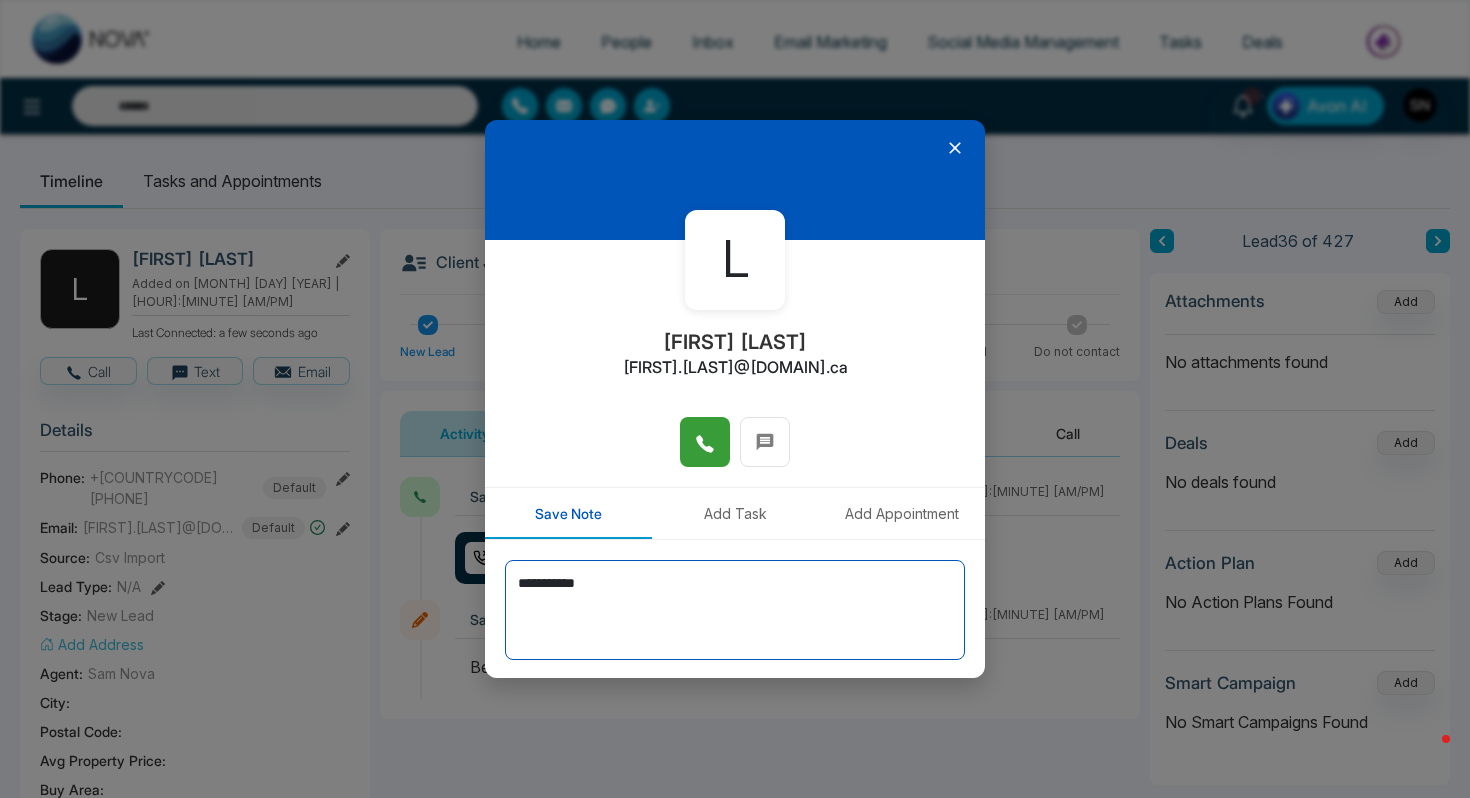 click on "**********" at bounding box center [735, 399] 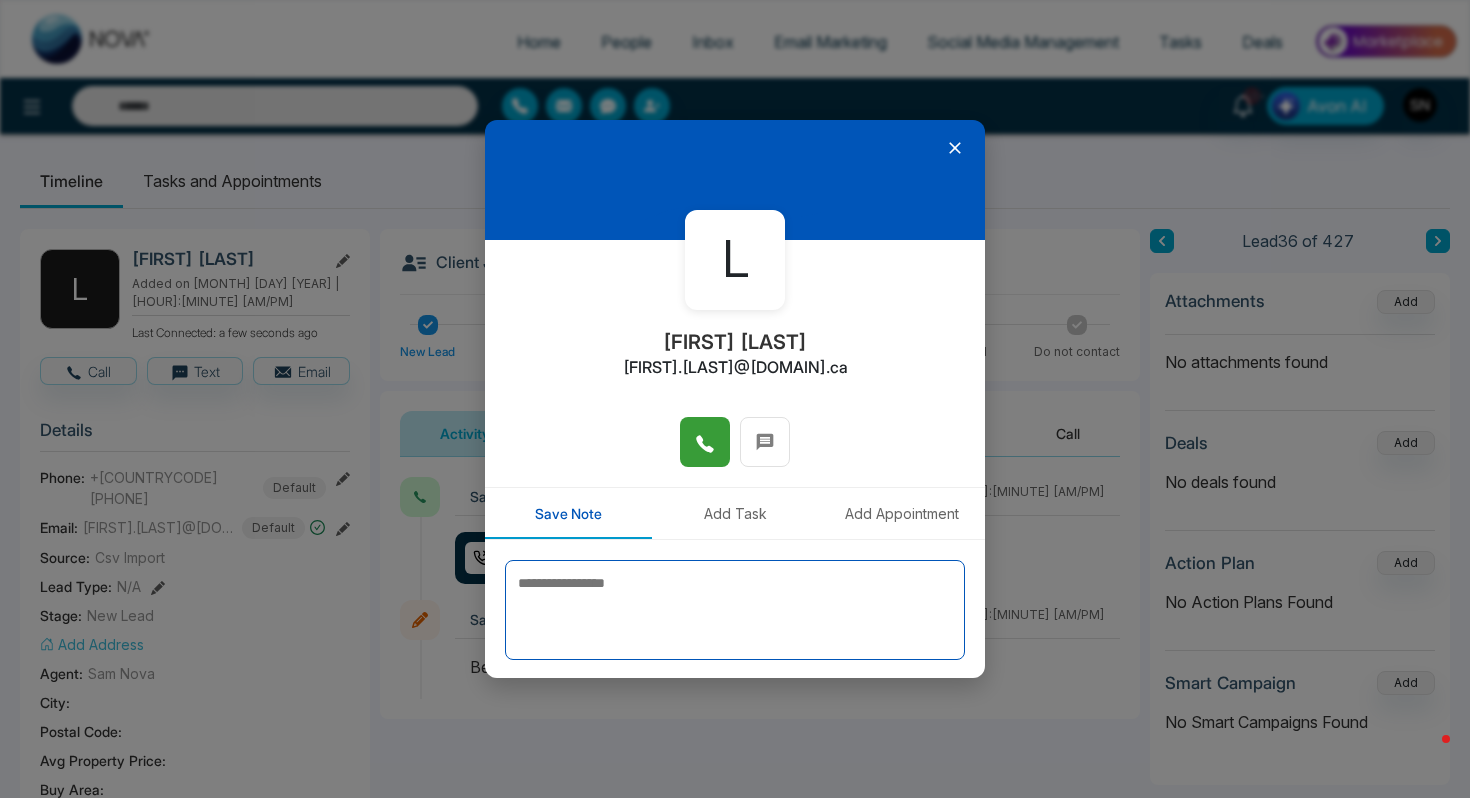 type 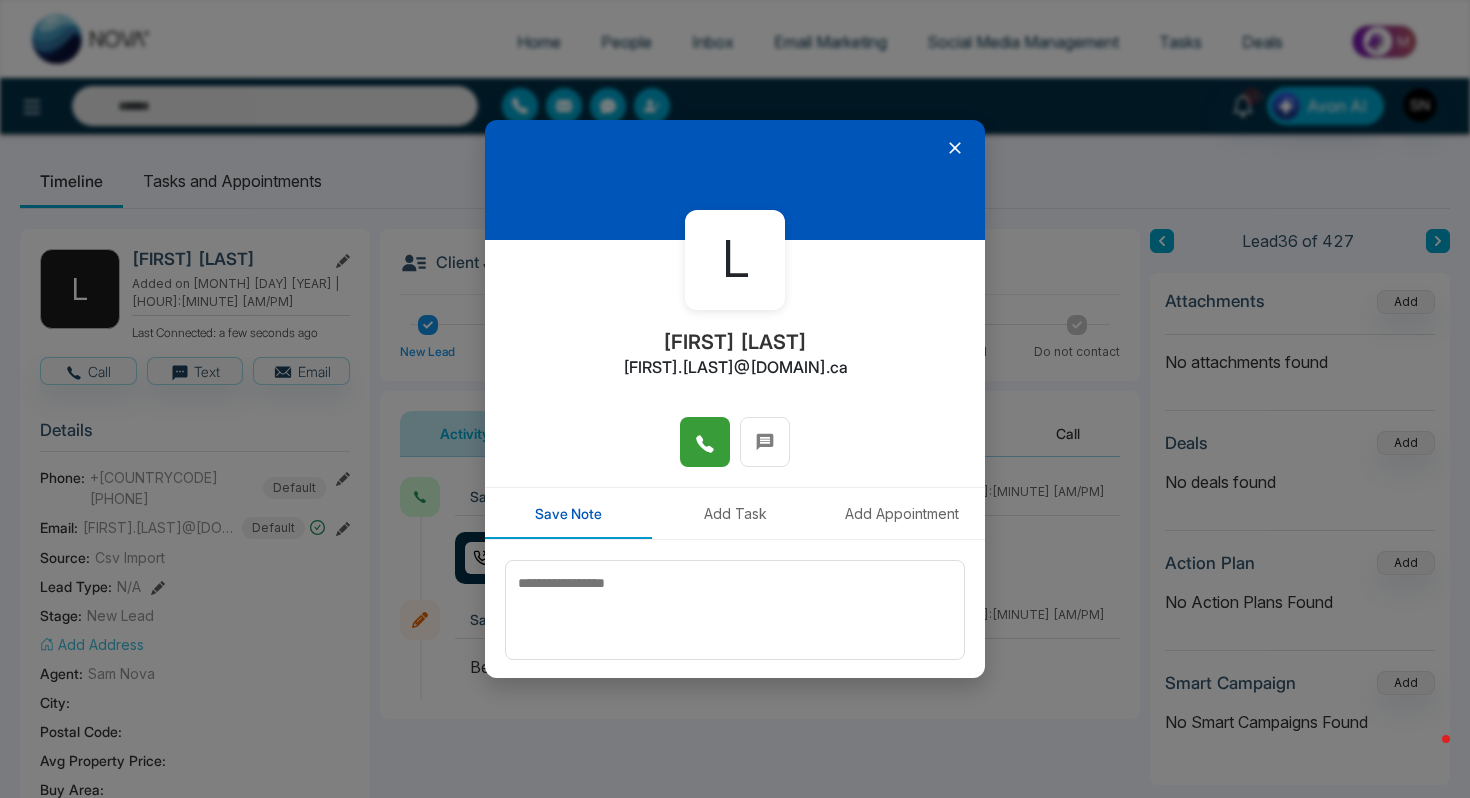 click 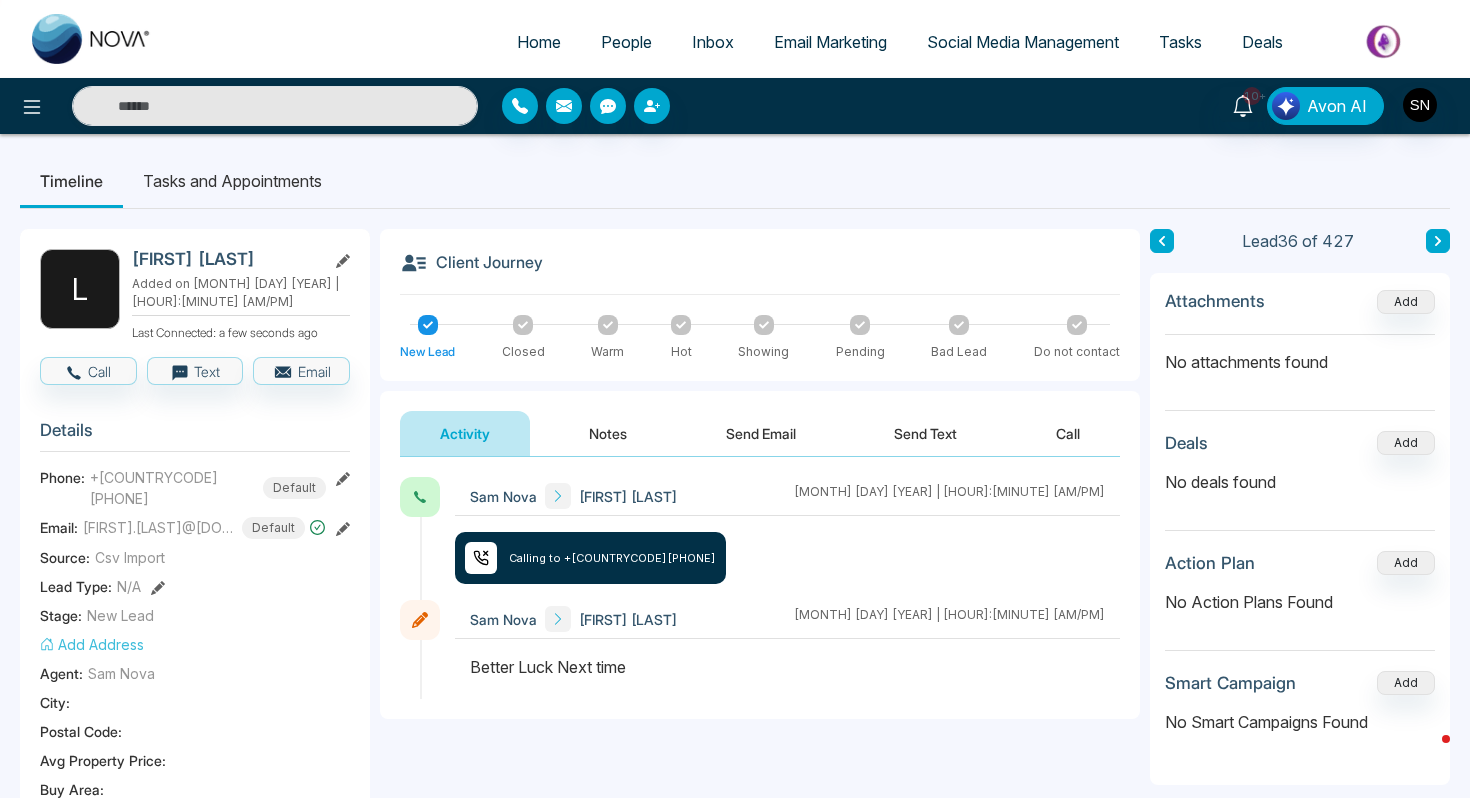 click 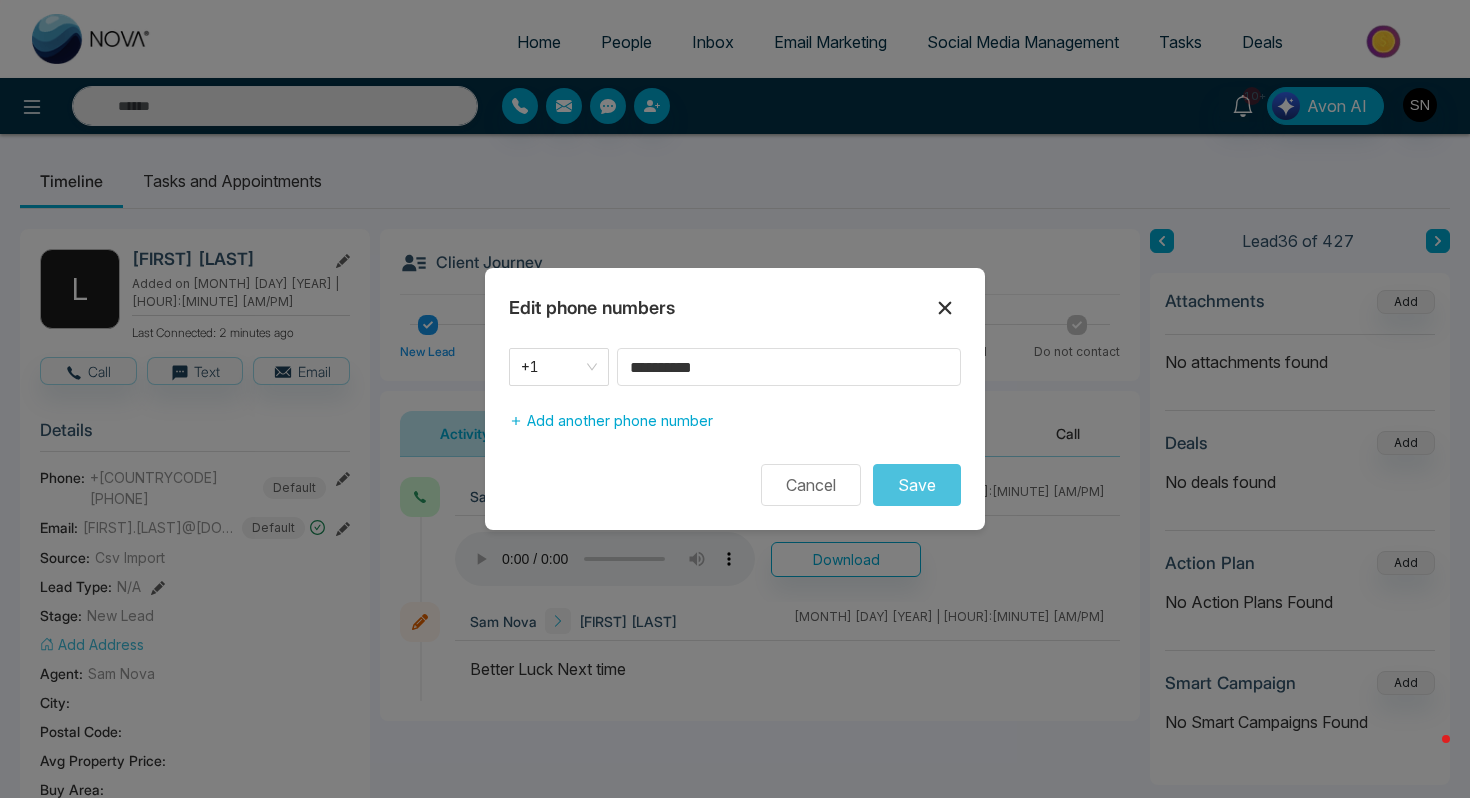 click 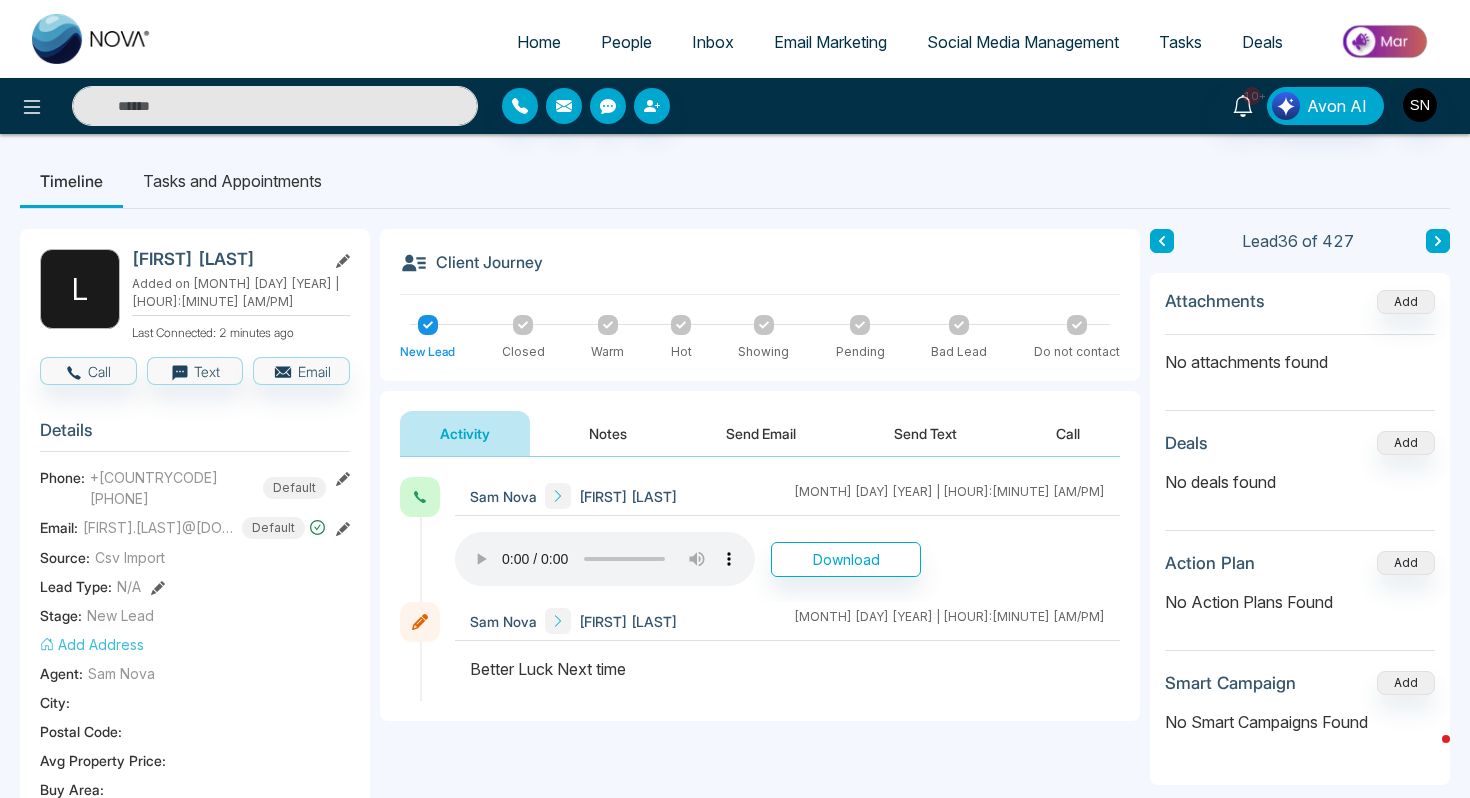 click at bounding box center (275, 106) 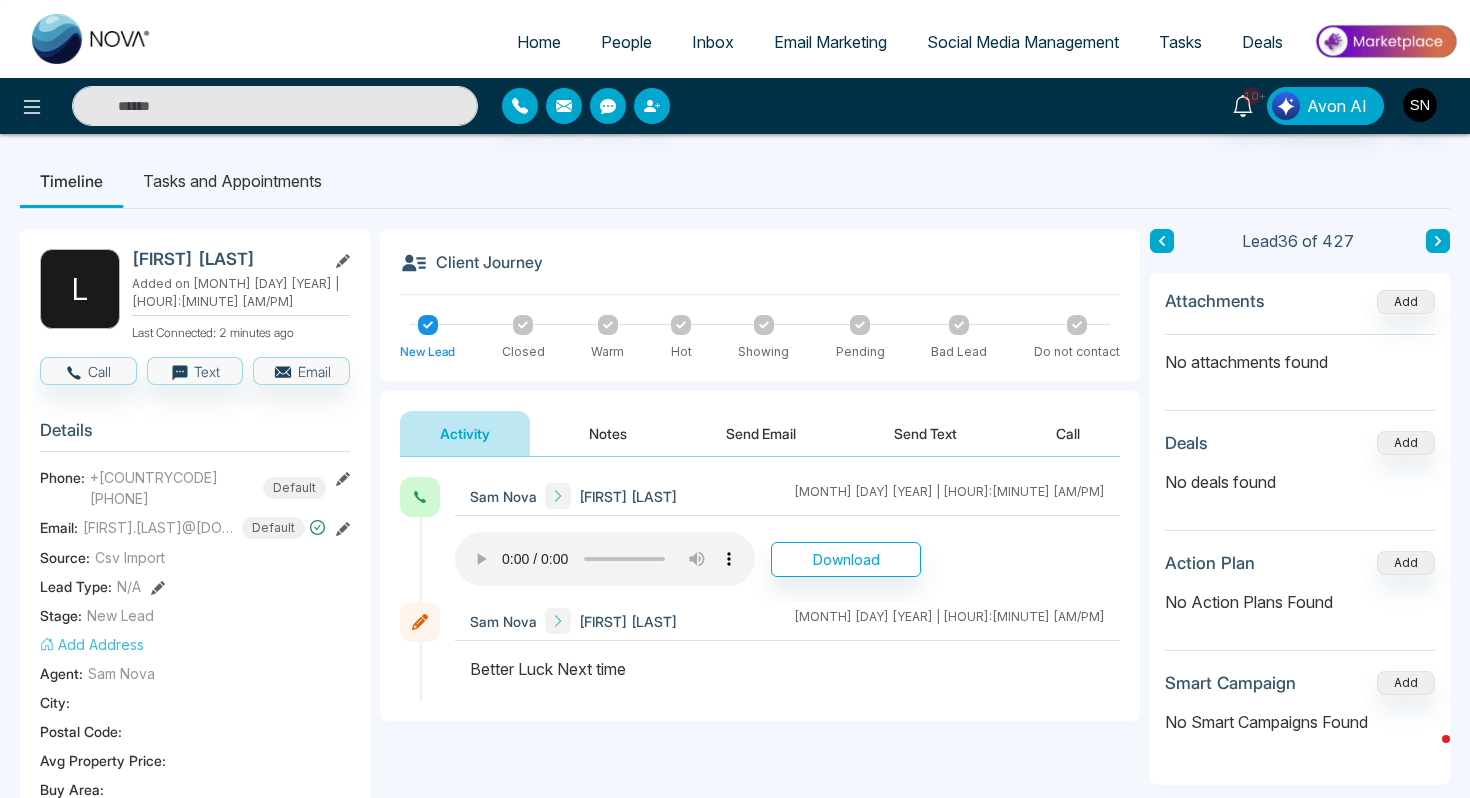 paste on "**********" 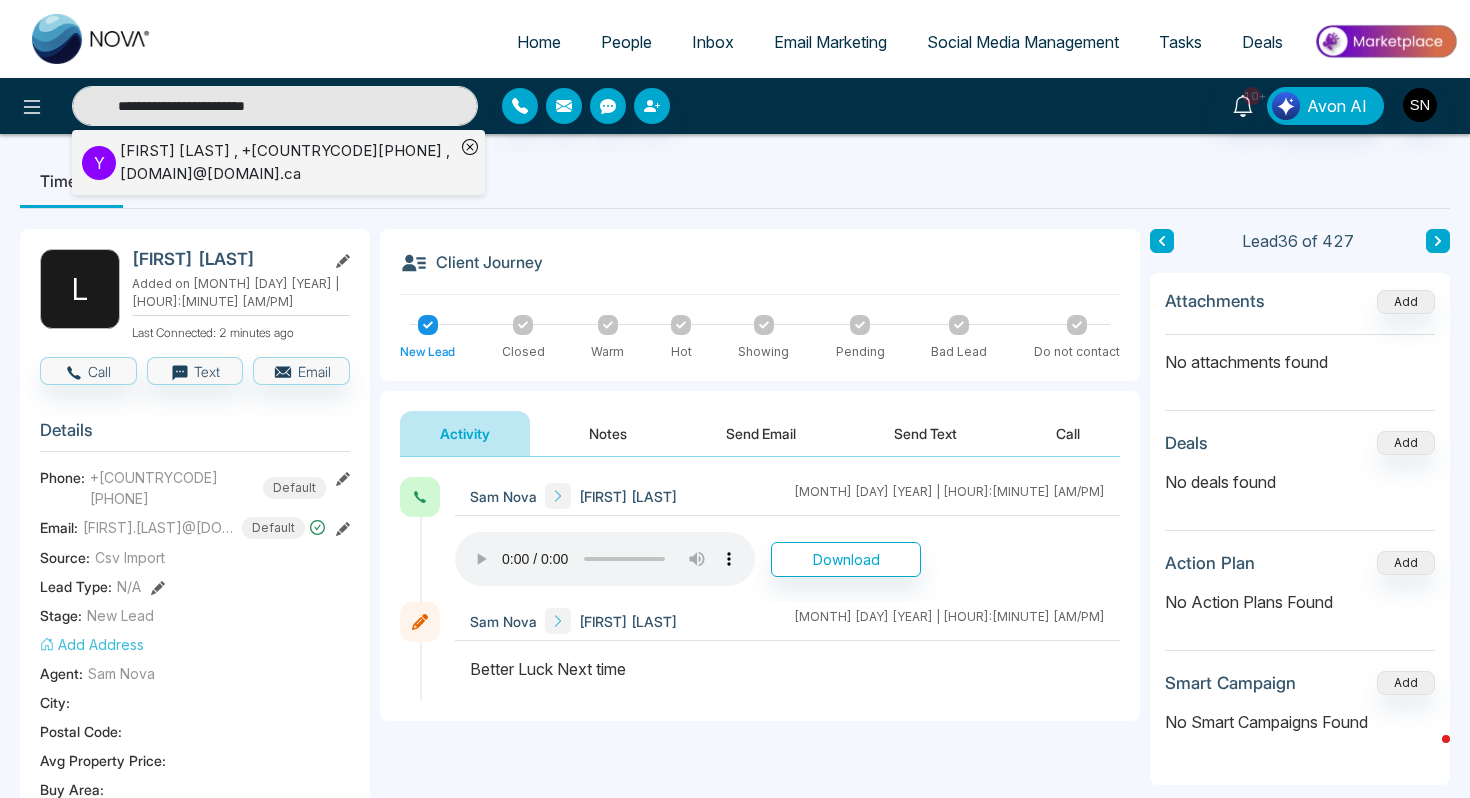 type on "**********" 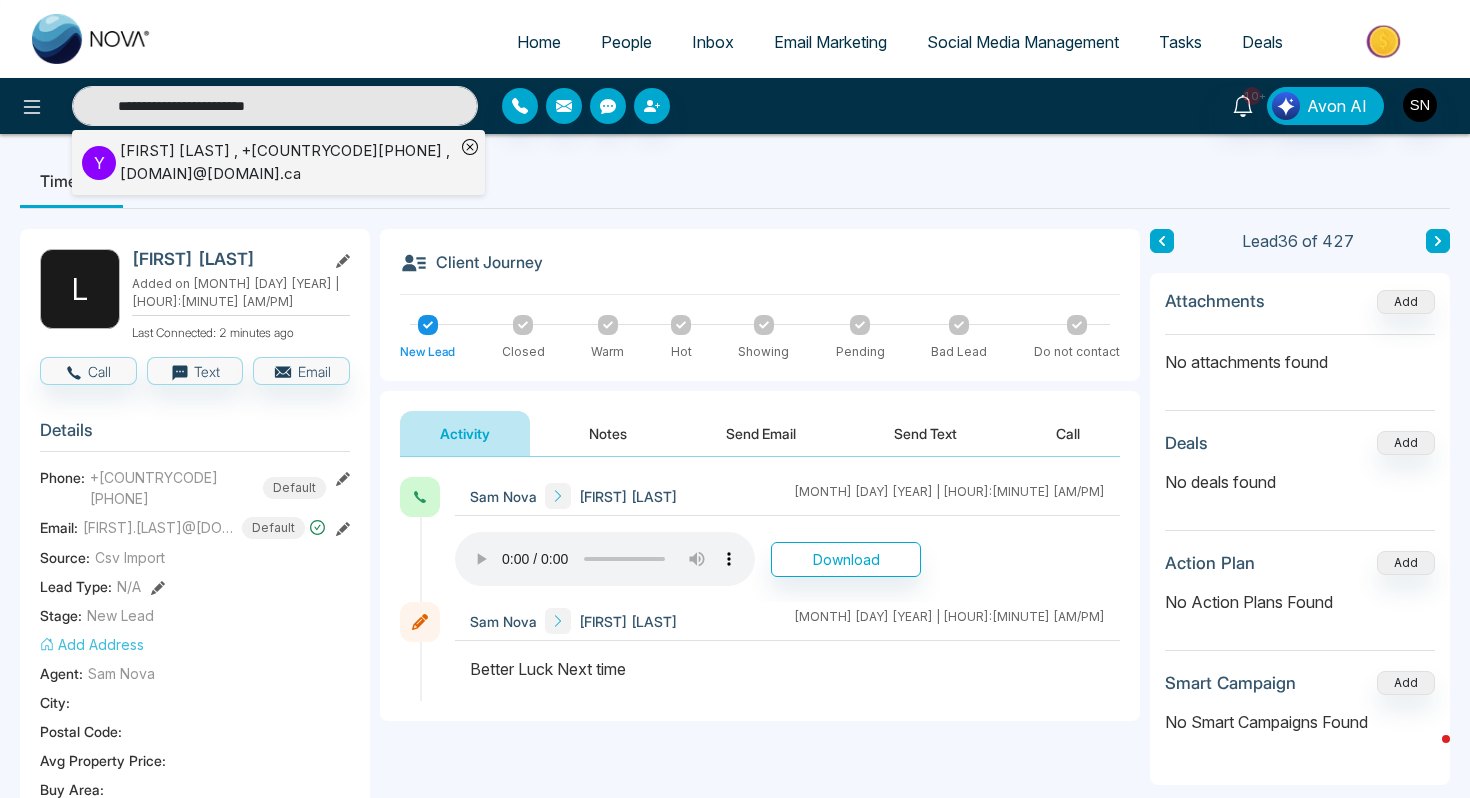 drag, startPoint x: 215, startPoint y: 122, endPoint x: 215, endPoint y: 177, distance: 55 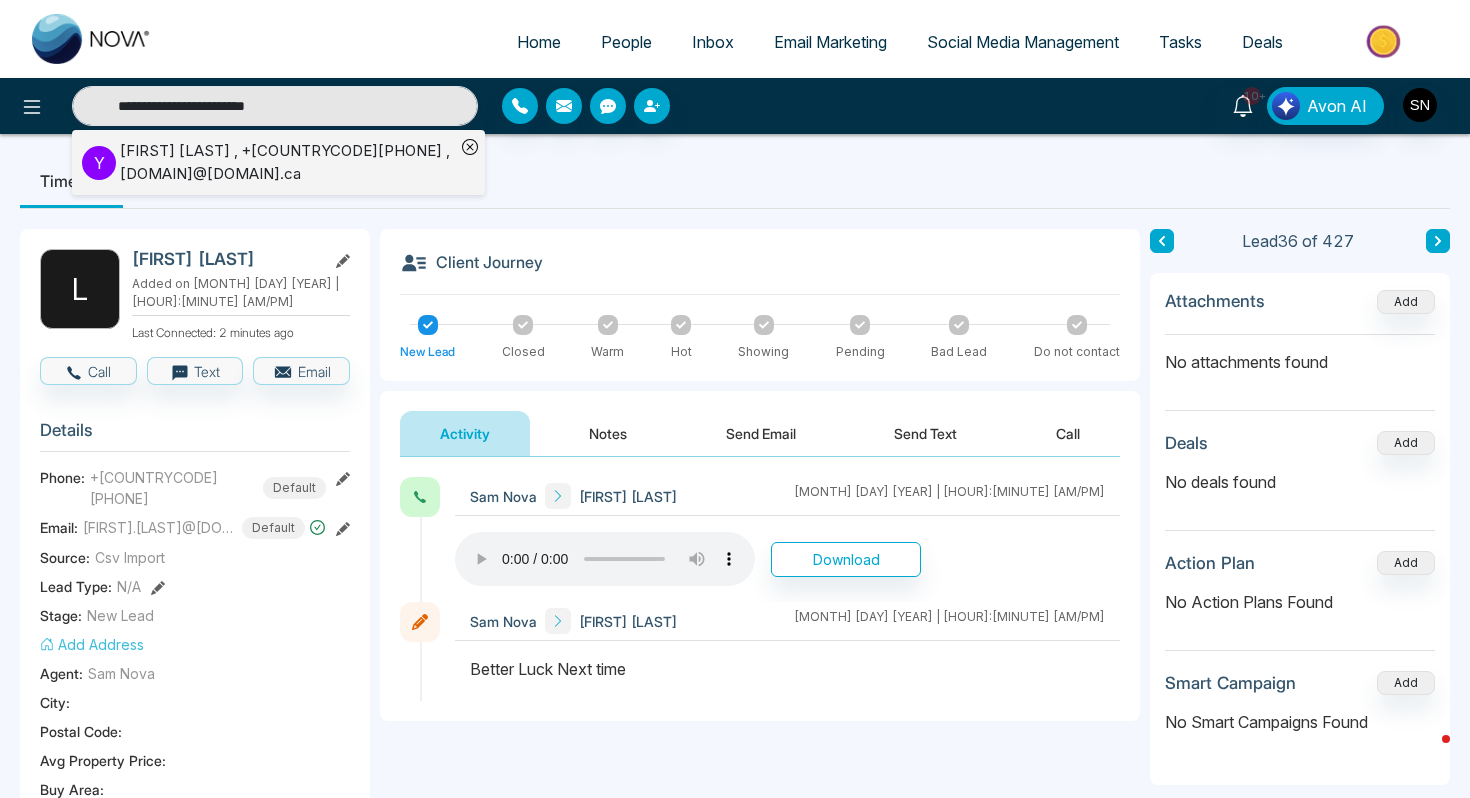 click on "Young Park     , +16479942583   , young@homelifefrontier.ca" at bounding box center [287, 162] 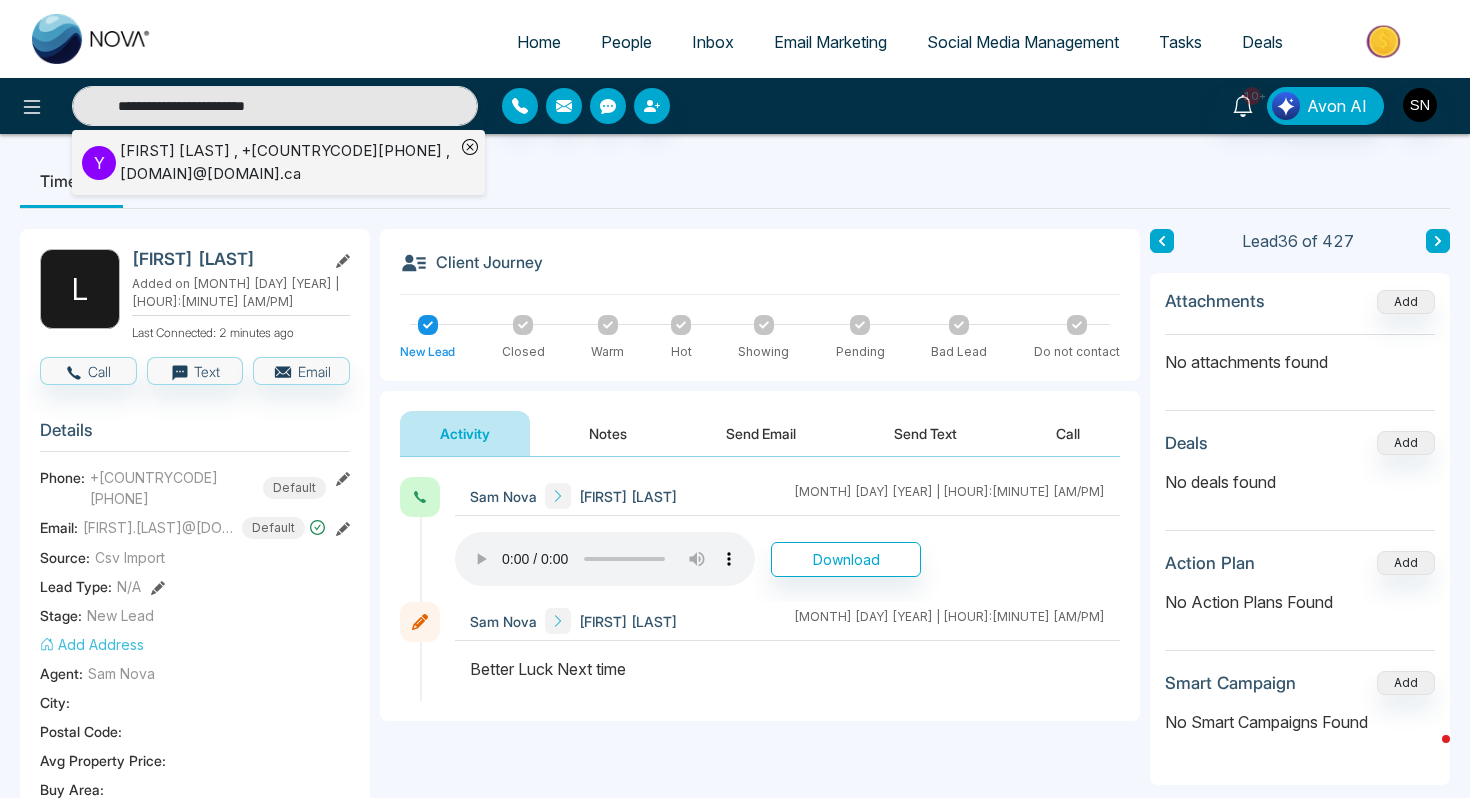 type 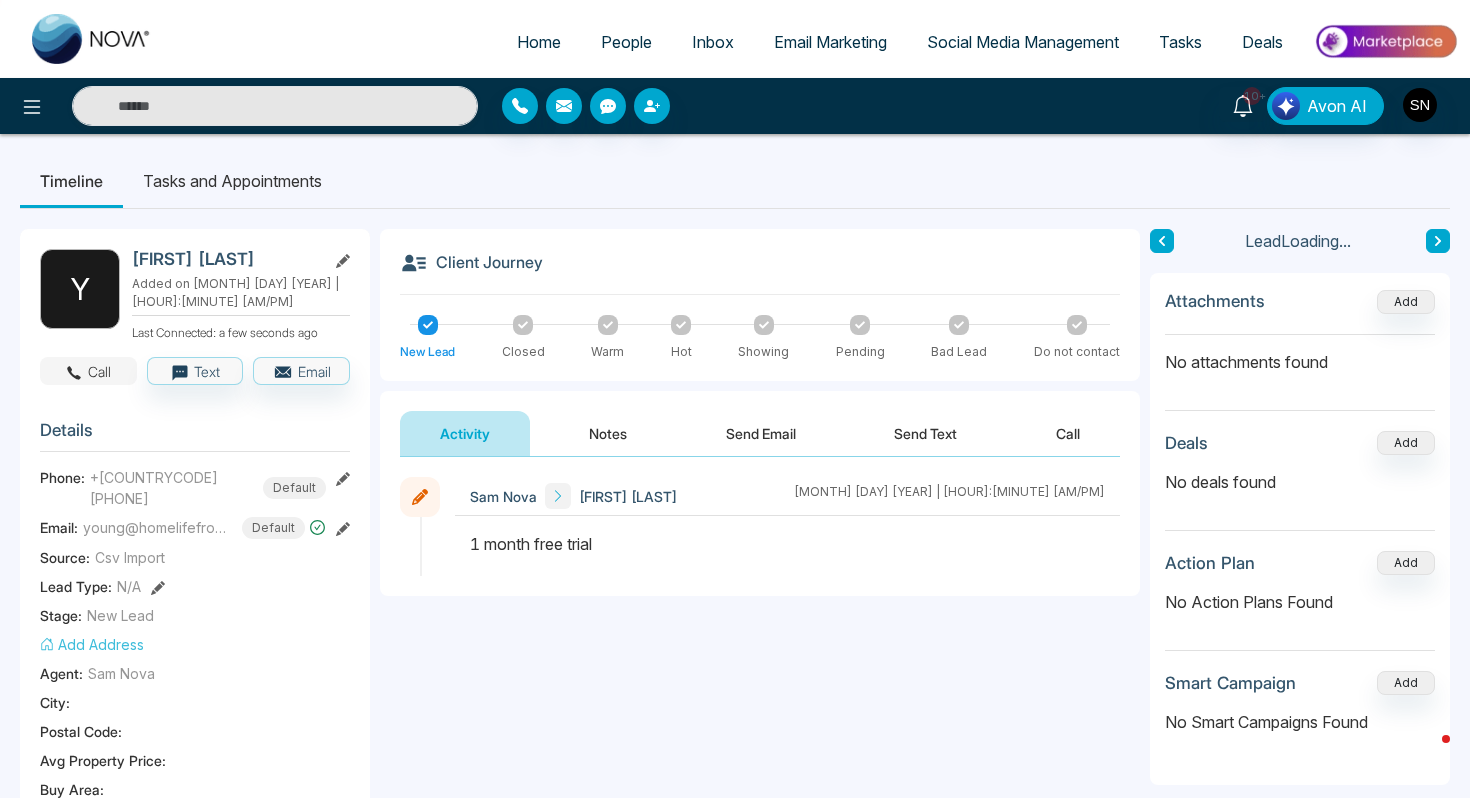 click on "Call" at bounding box center [88, 371] 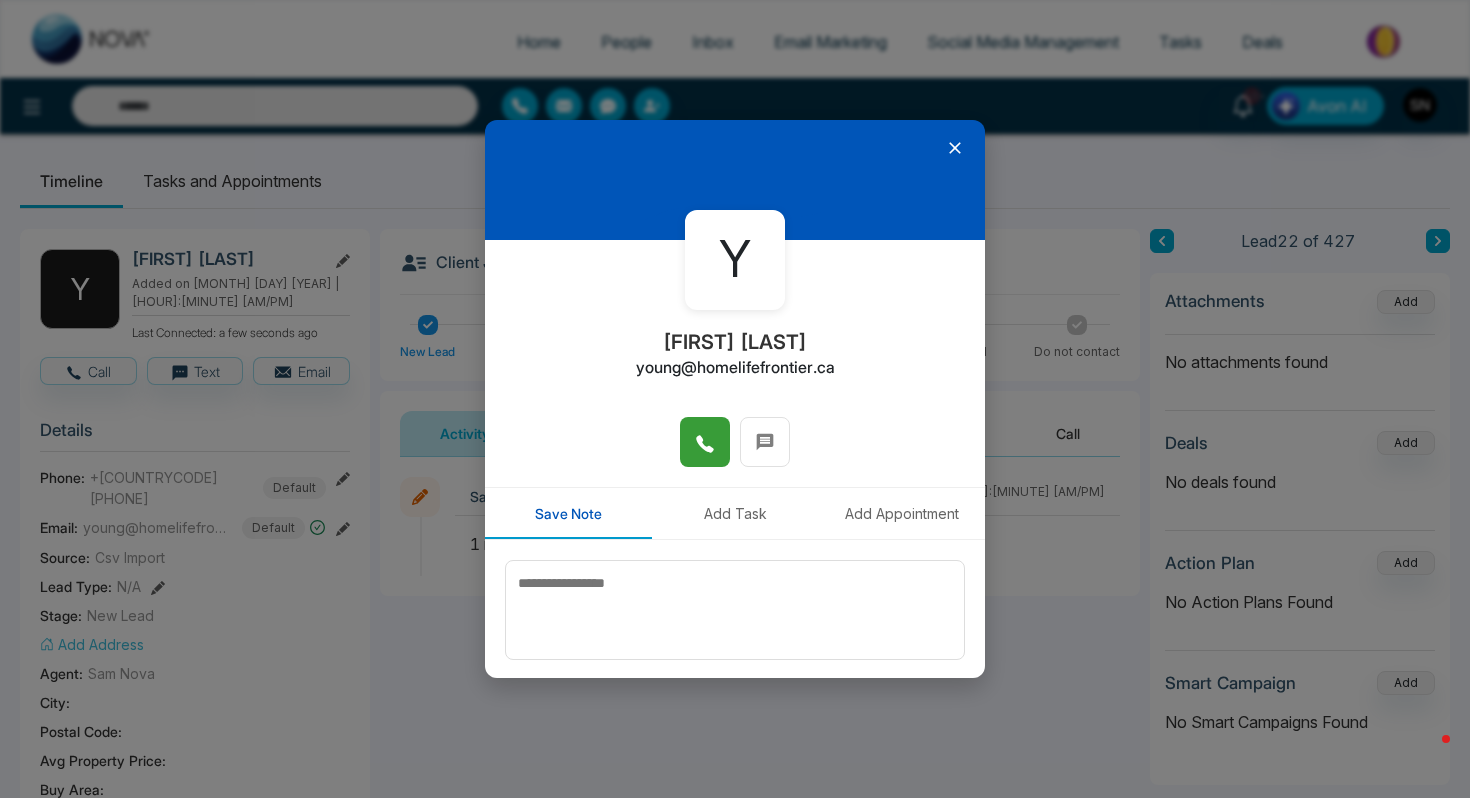 click 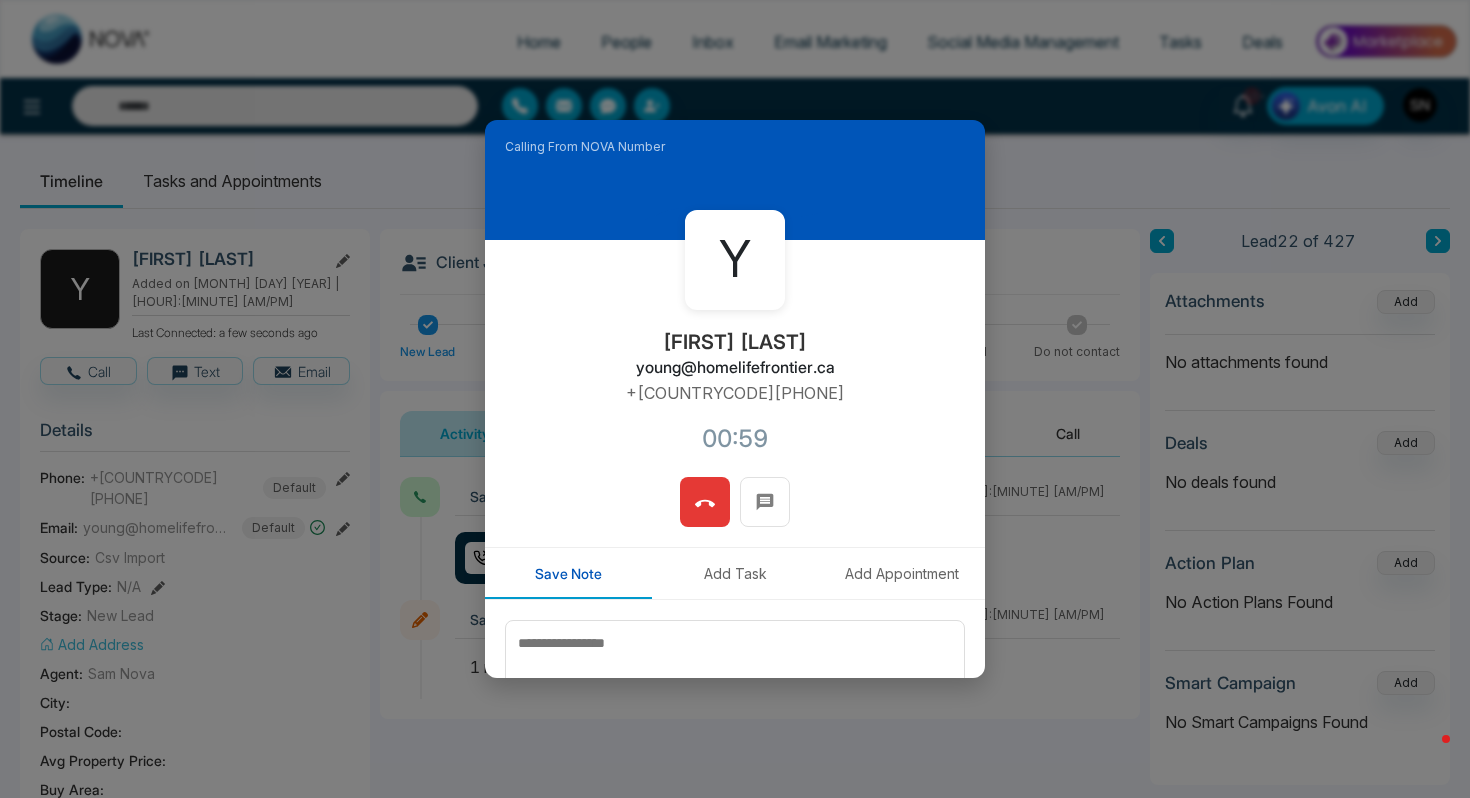 click at bounding box center [705, 502] 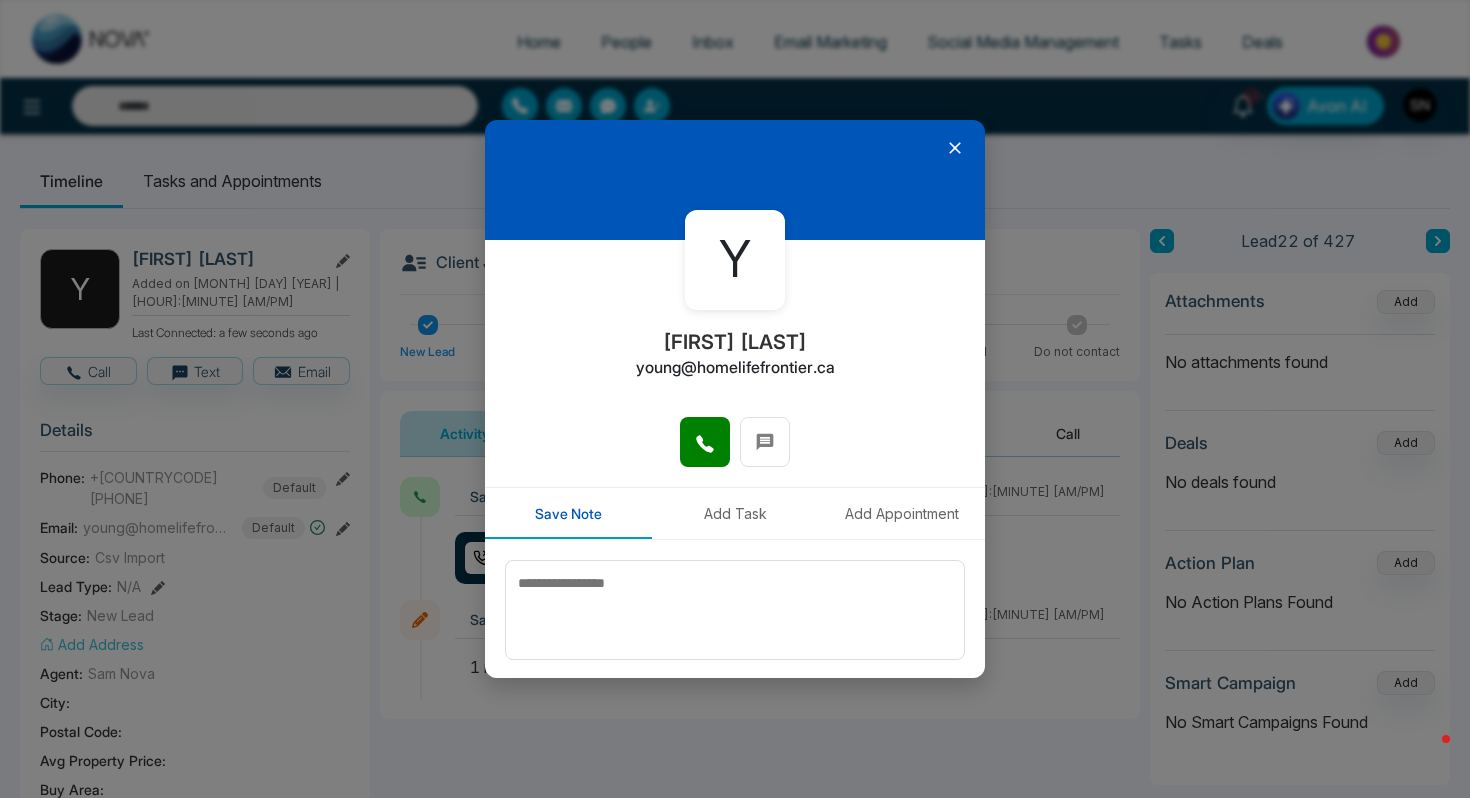 click 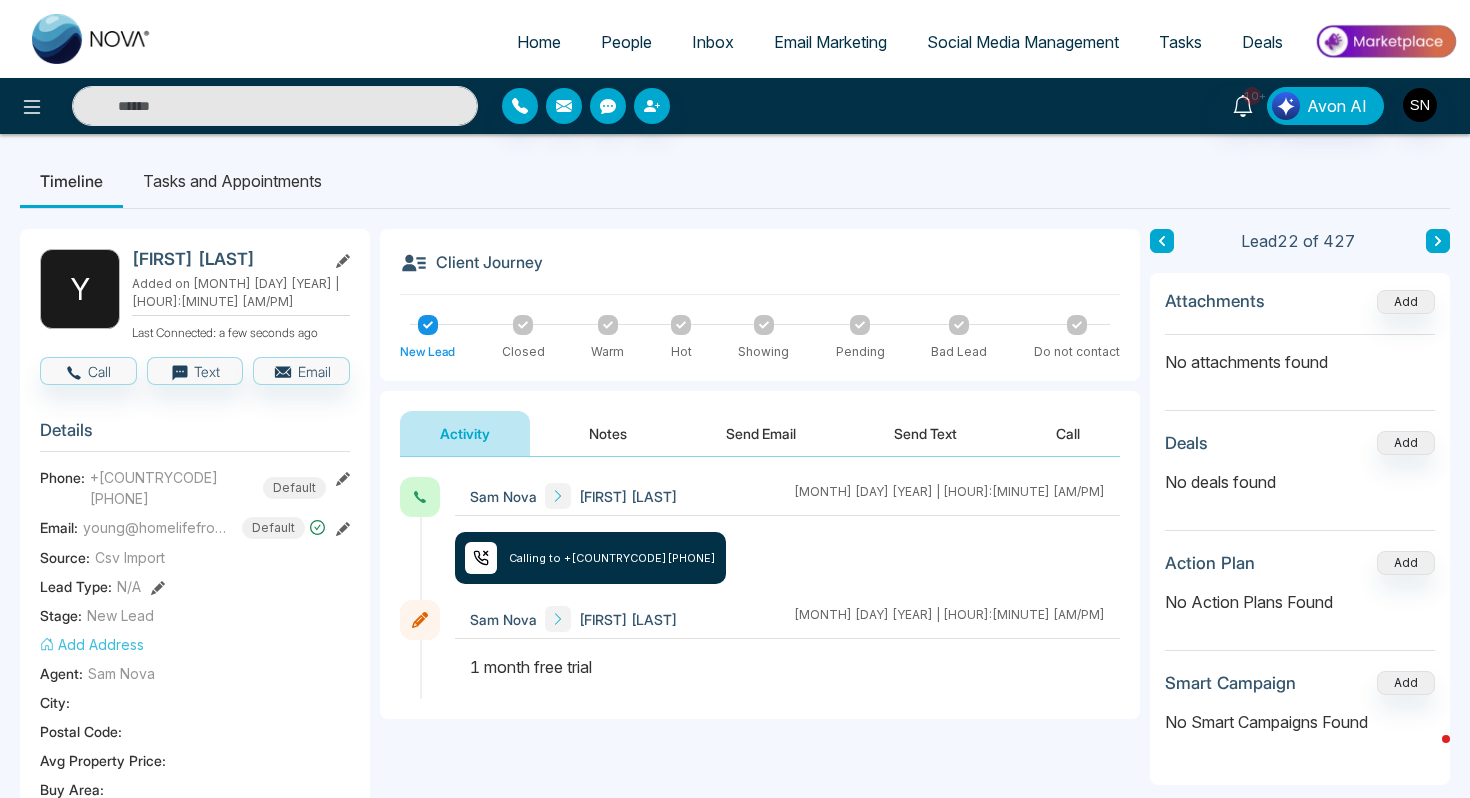 click on "Notes" at bounding box center (608, 433) 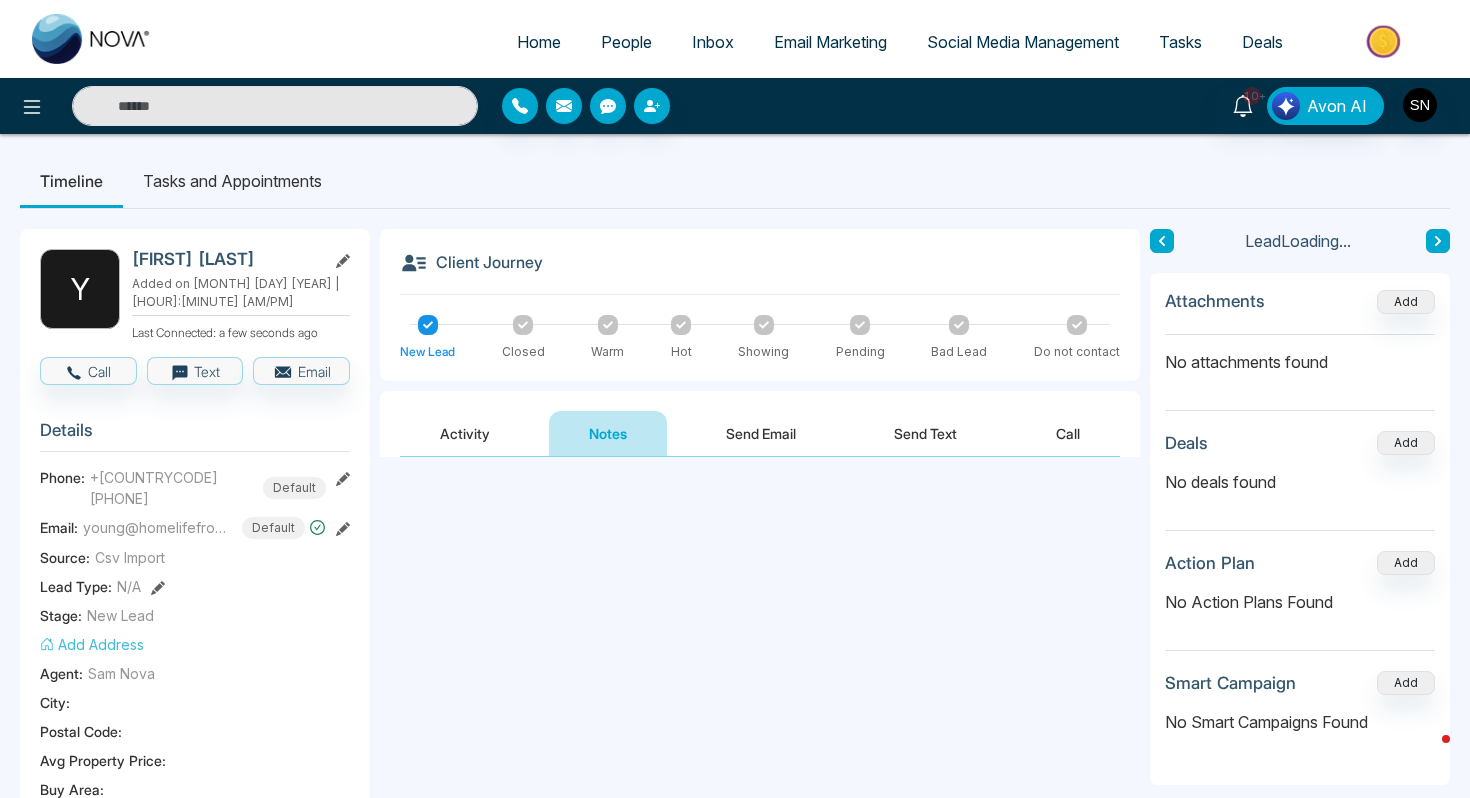 click at bounding box center [760, 542] 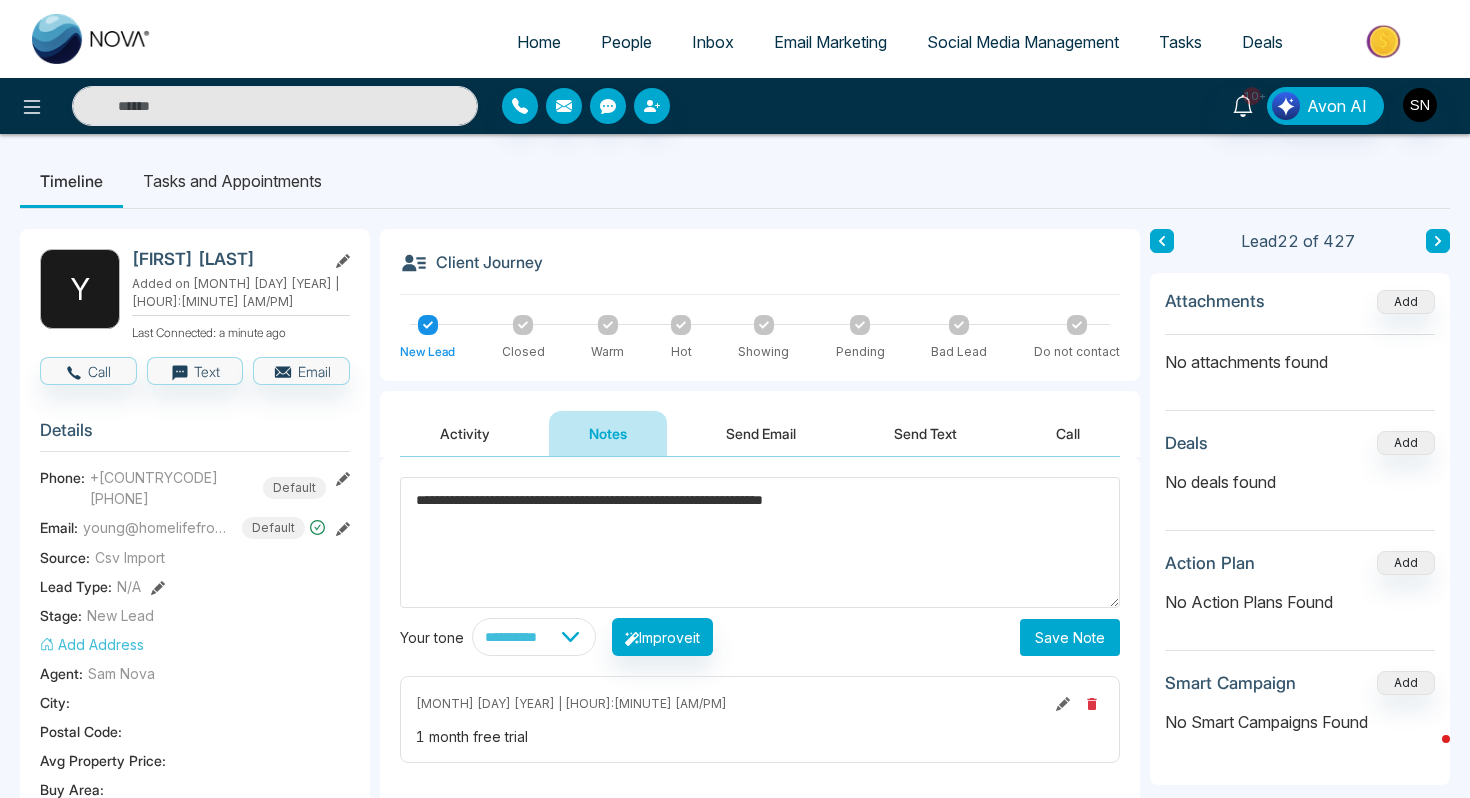type on "**********" 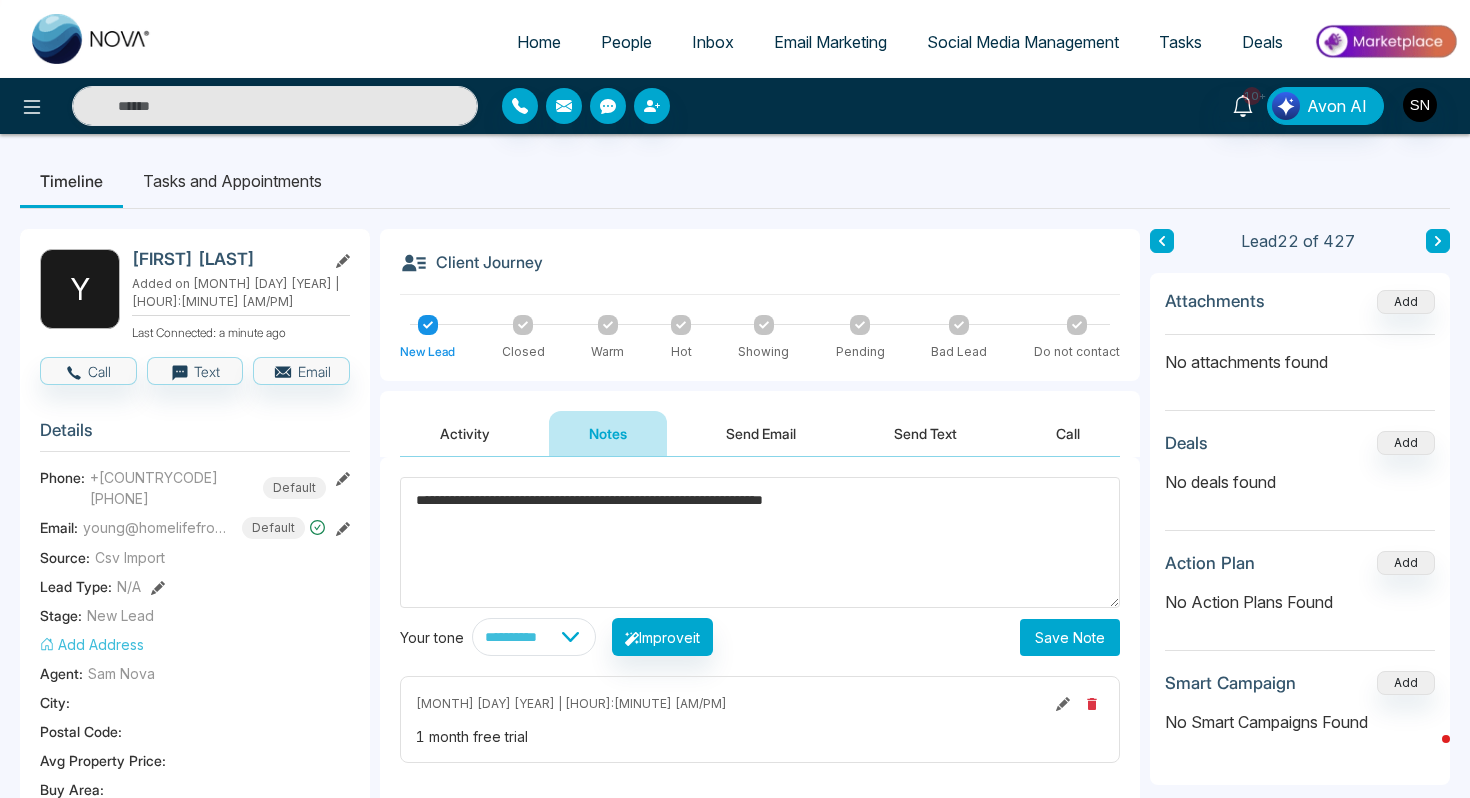 click on "Save Note" at bounding box center [1070, 637] 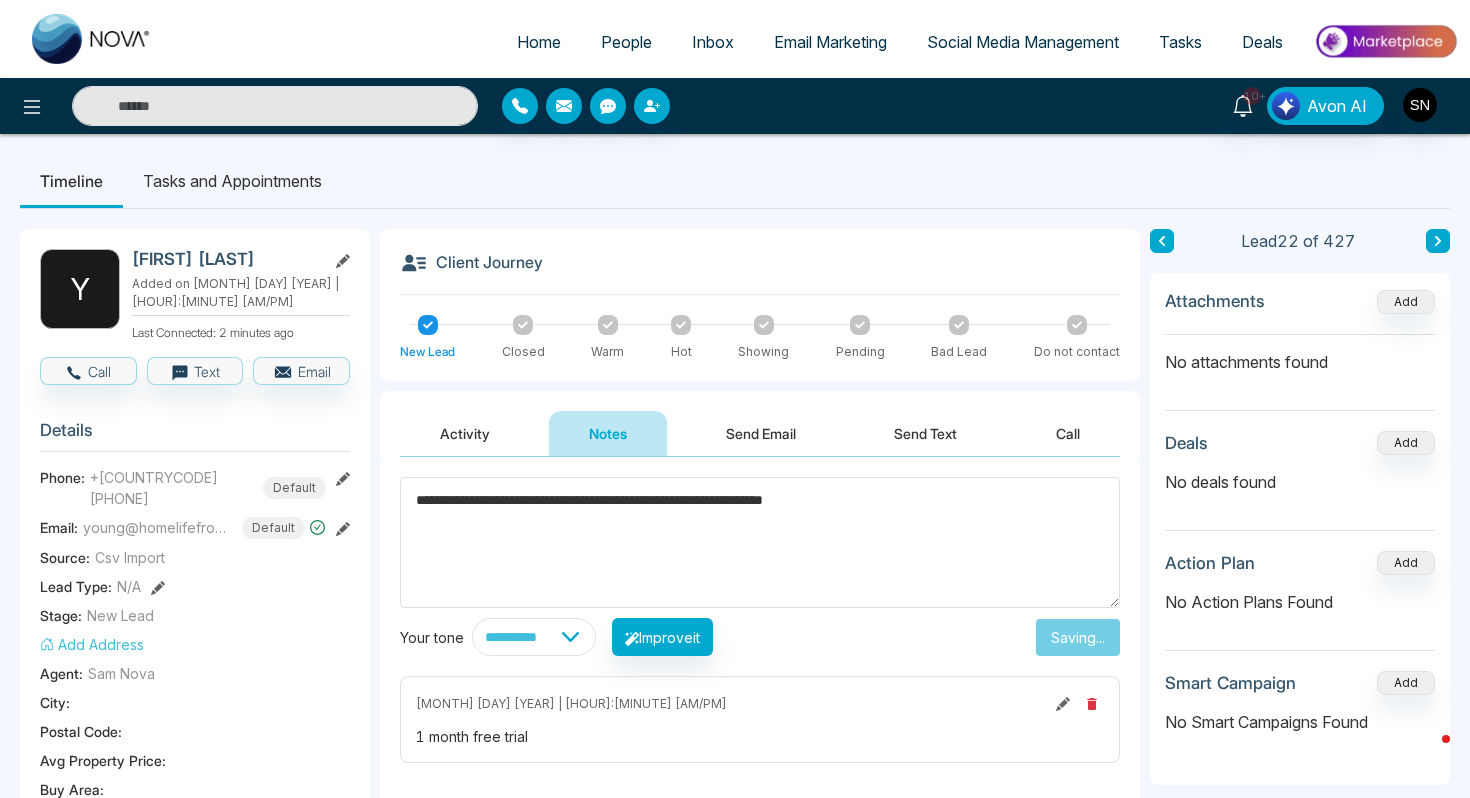 type 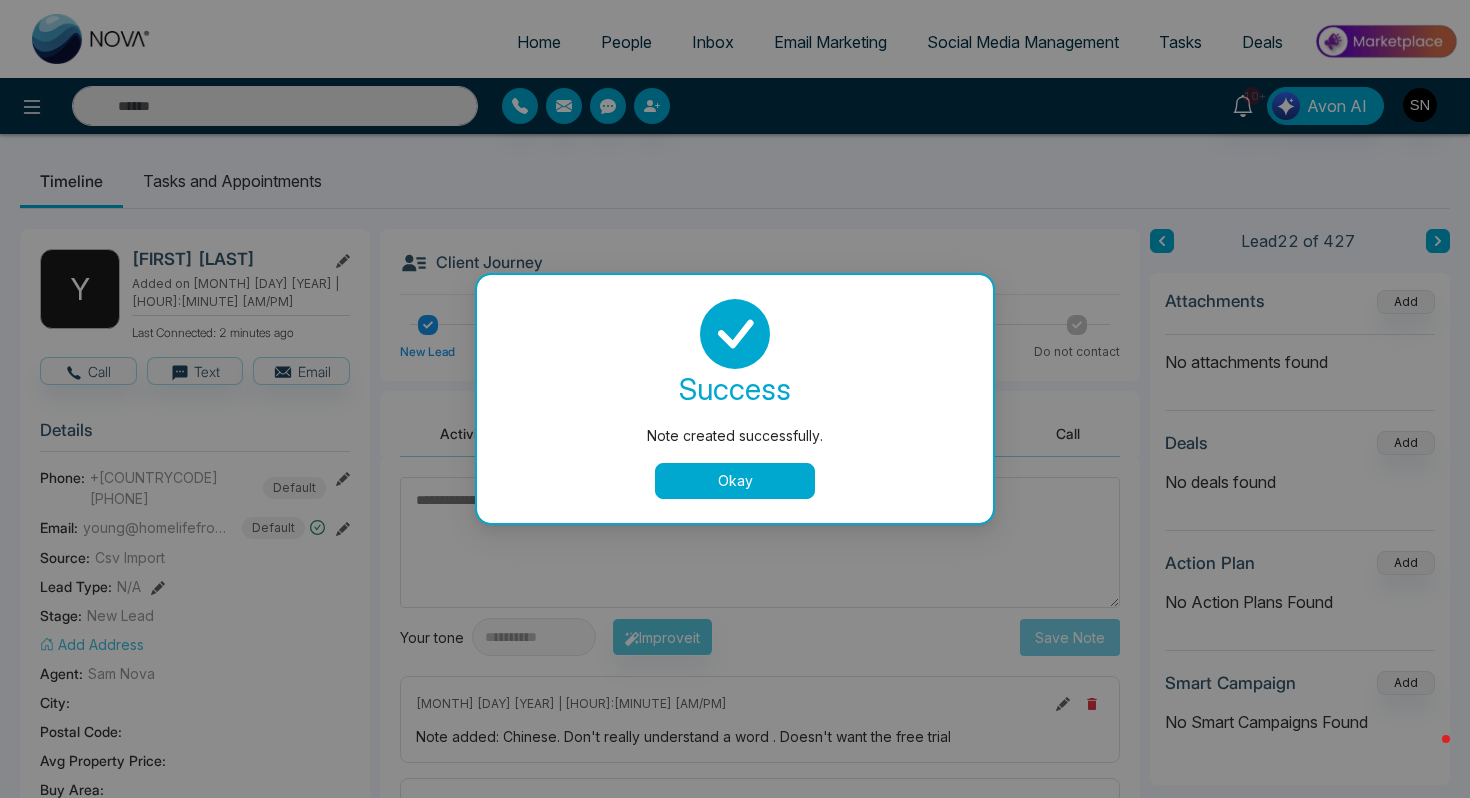 click on "Okay" at bounding box center [735, 481] 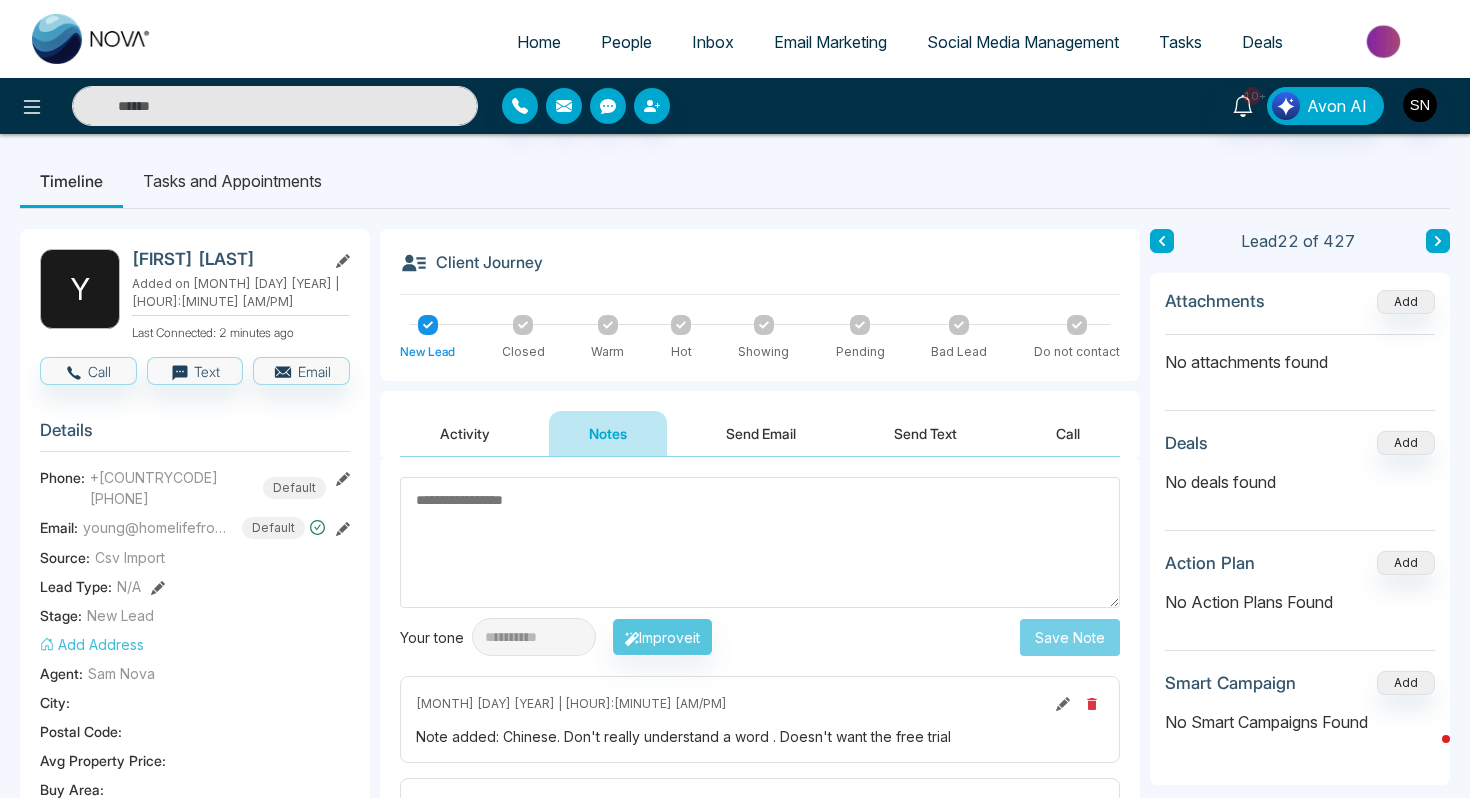 click at bounding box center (275, 106) 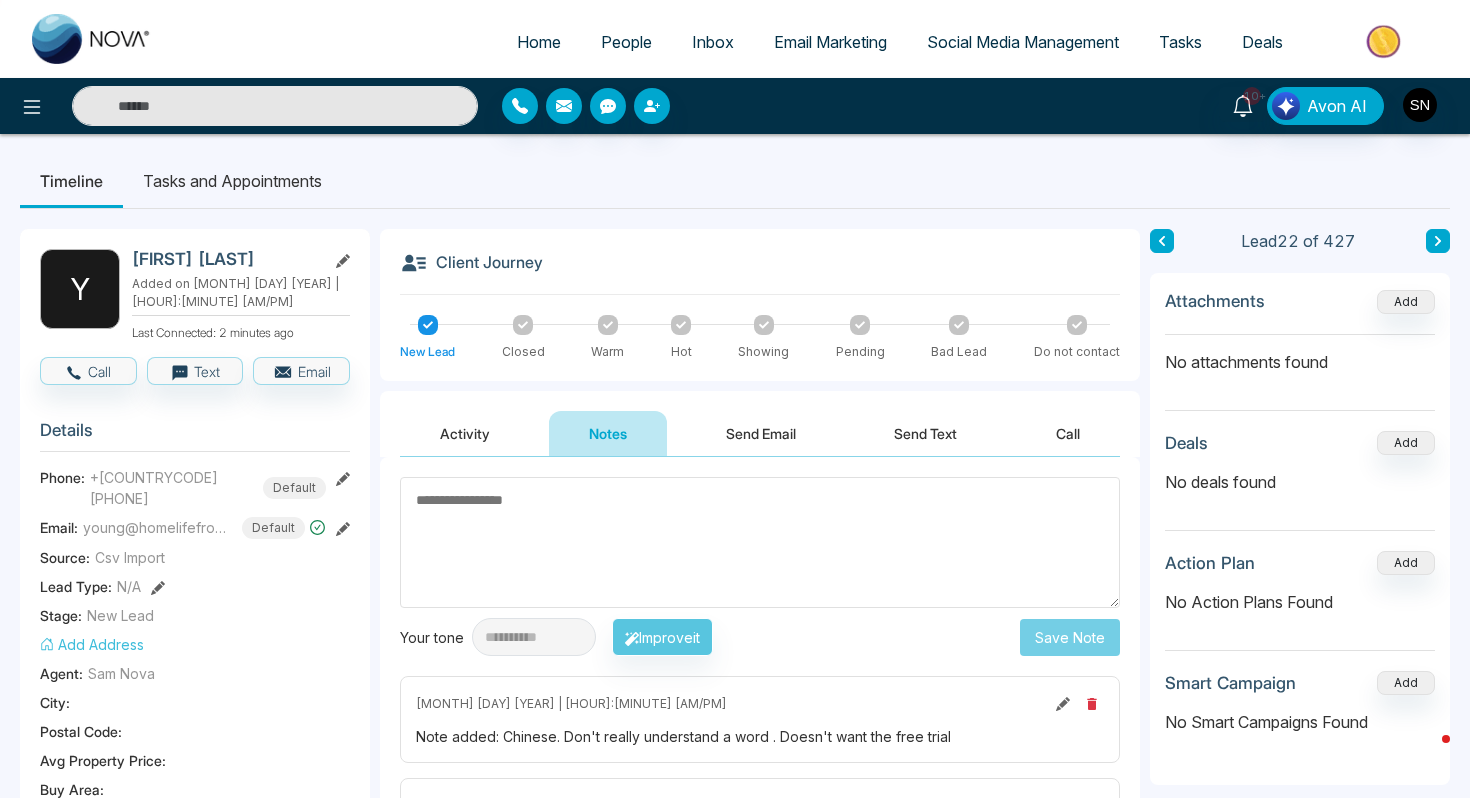 paste on "**********" 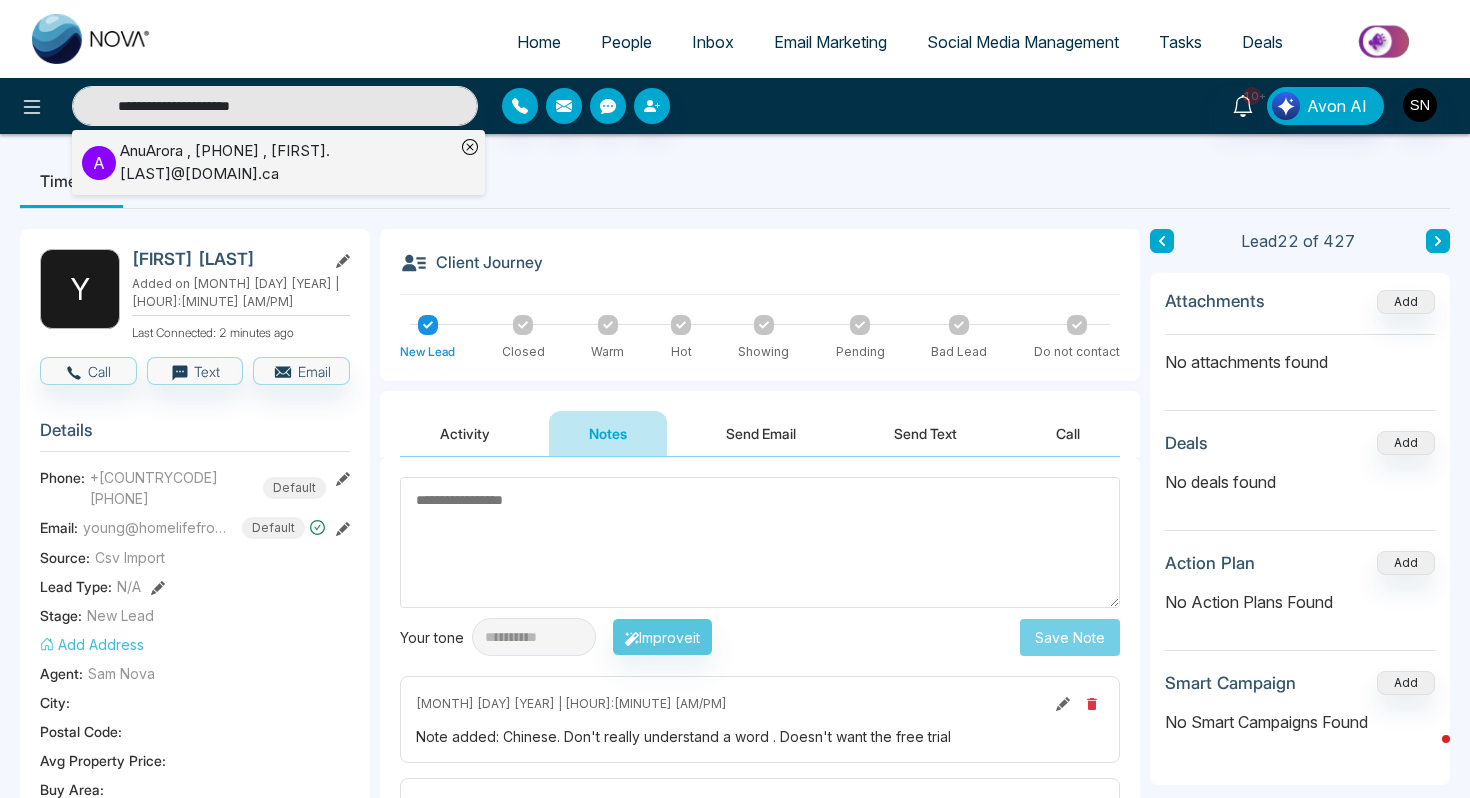 type on "**********" 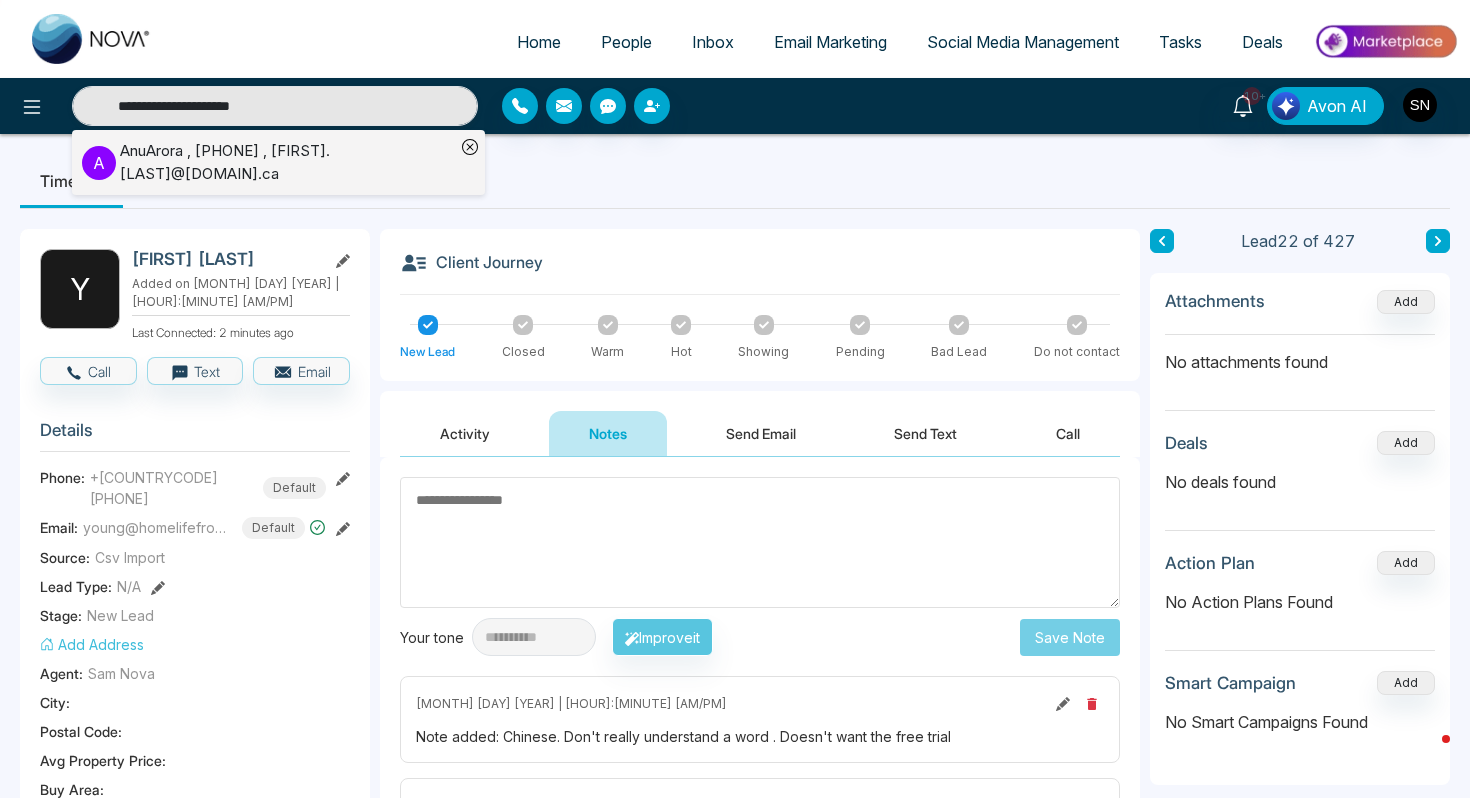 click on "A   AnuArora     , +19057812554   , anu.arora@century21.ca" at bounding box center [268, 162] 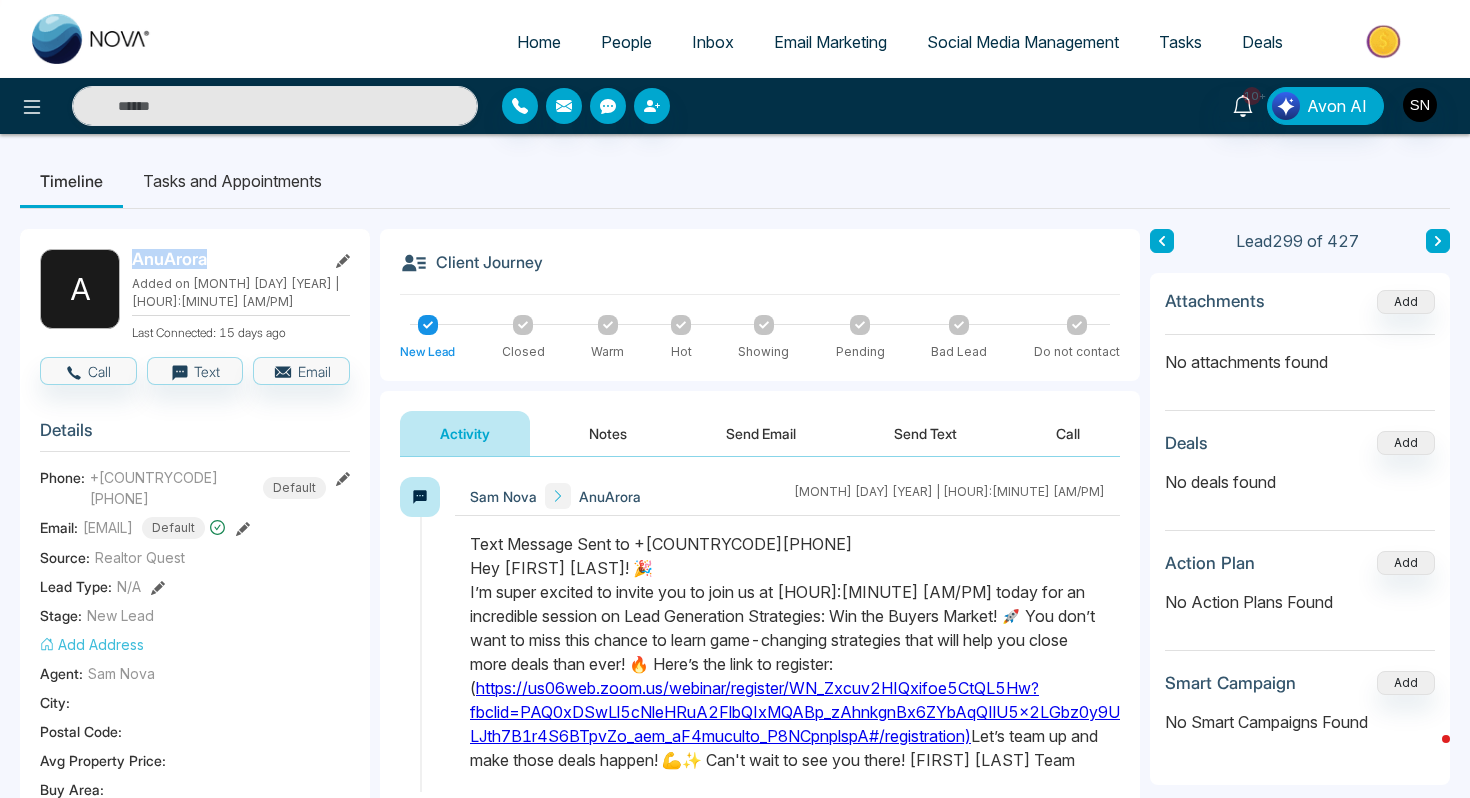 drag, startPoint x: 128, startPoint y: 257, endPoint x: 211, endPoint y: 257, distance: 83 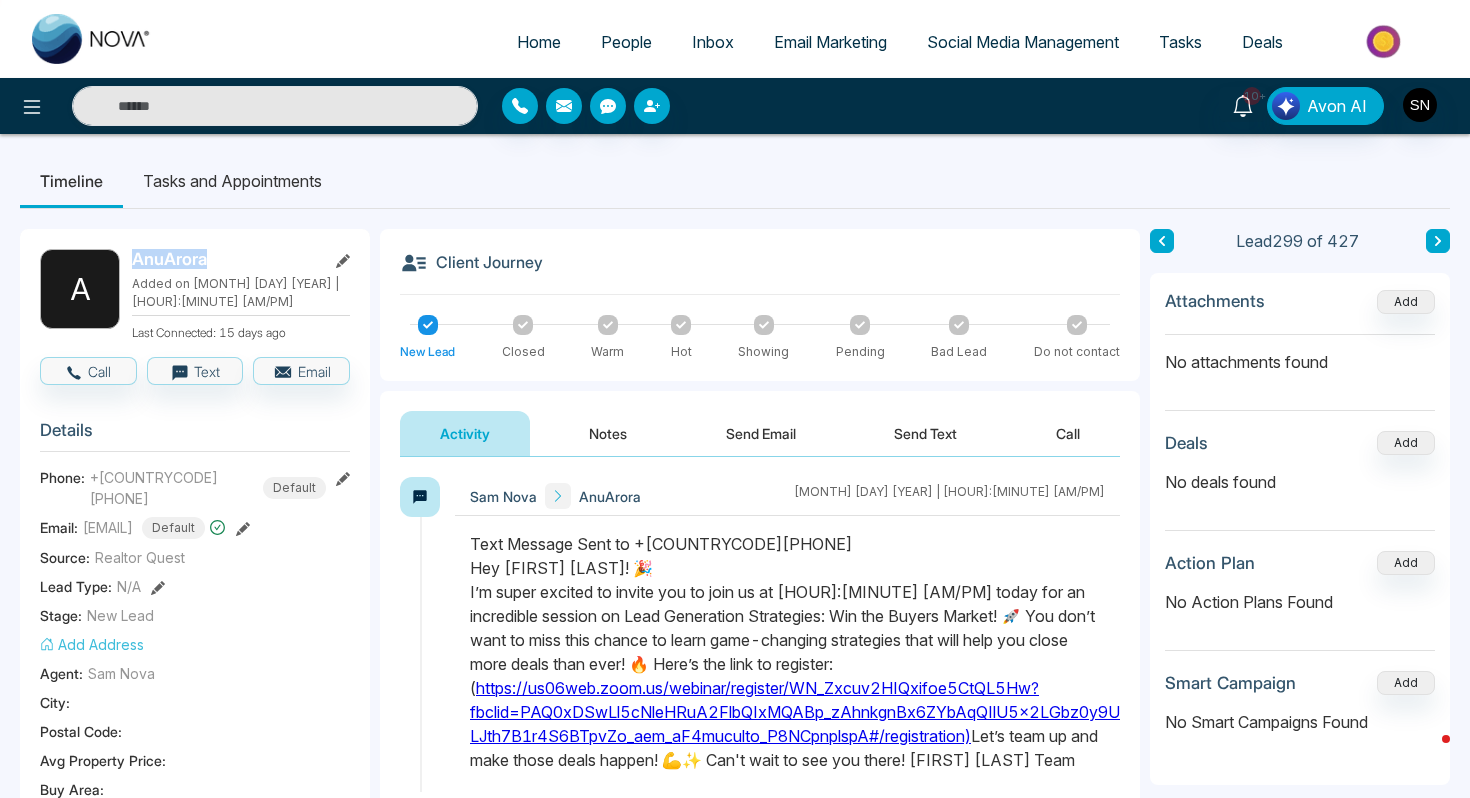 click on "A AnuArora  Added on   May 19 2025 | 2:09 PM Last Connected:   15 days ago" at bounding box center [195, 295] 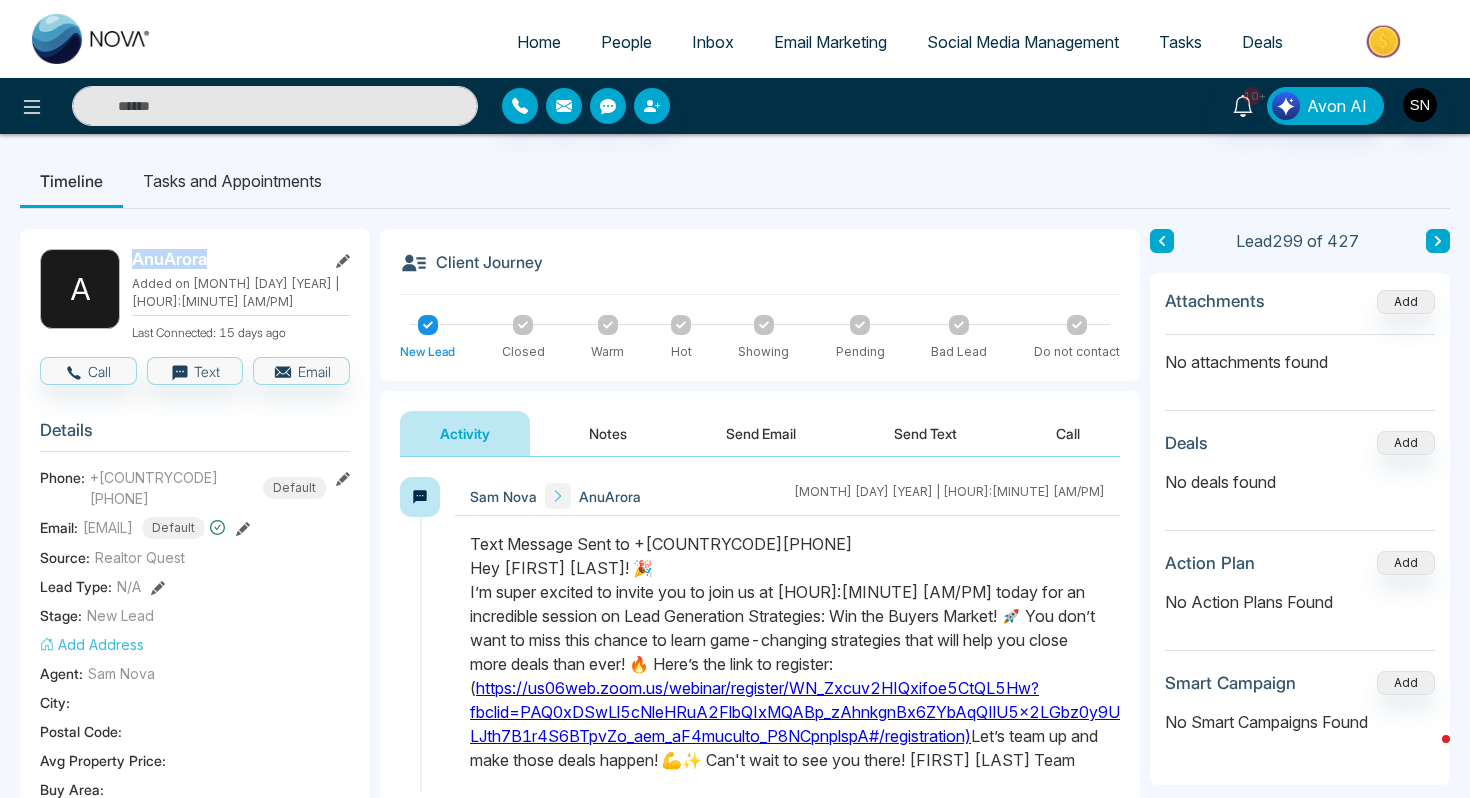 copy on "AnuArora" 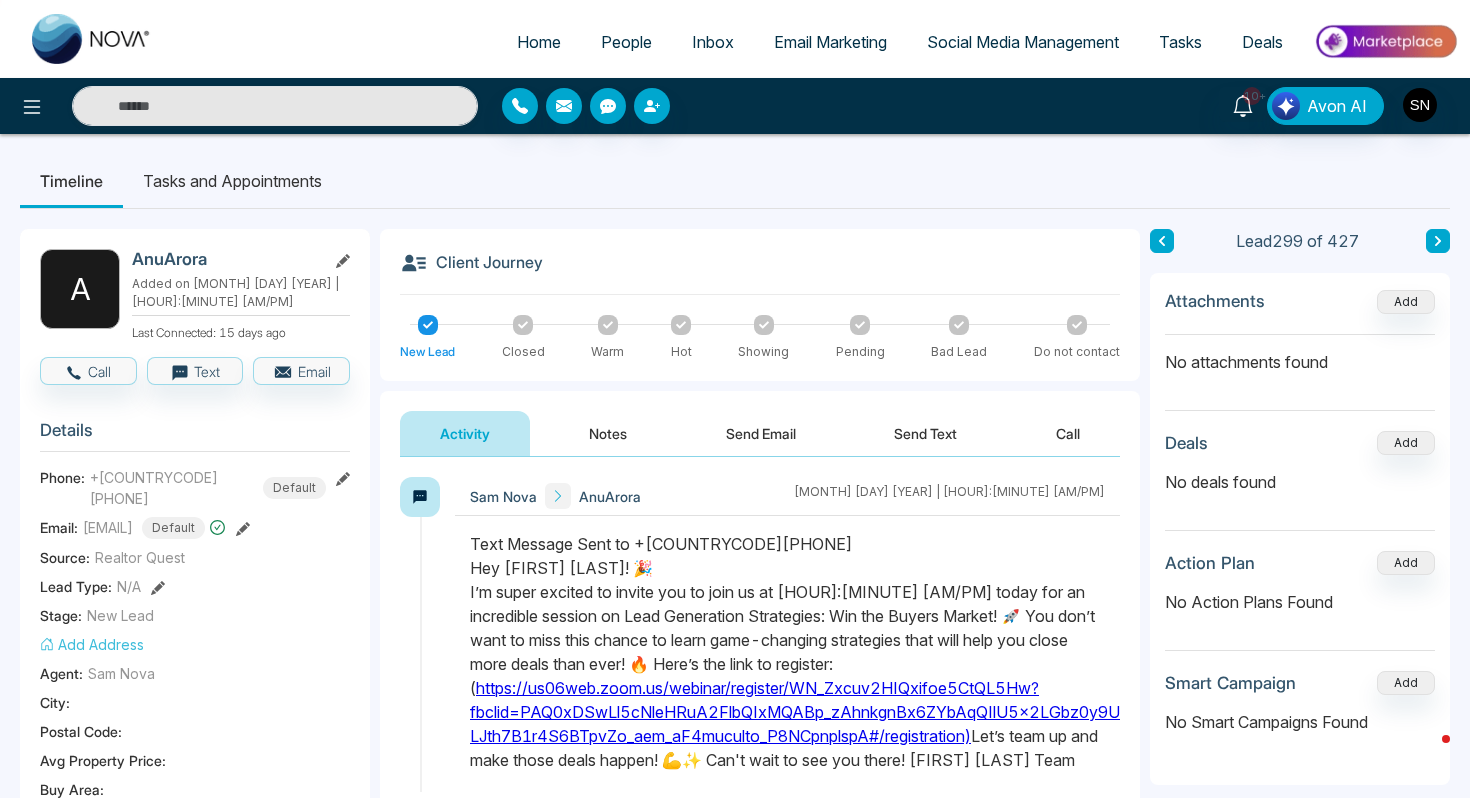 click on "A AnuArora  Added on   May 19 2025 | 2:09 PM Last Connected:   15 days ago   Call   Text   Email Details Phone: +19057812554 Default Email: anu.arora@century21.ca Default Source: Realtor Quest Lead Type: N/A Stage: New Lead Add Address Agent: Sam Nova City : Postal Code : Avg Property Price : Buy Area : Home Type : Start Date : Last Contact Date : Province : Timeframe : Urgency : Tags No Tag Found Is this lead a Realtor? Lead Summary 0 Calls 1 Texts 0 Emails Social Profile   Not found Not found Not found Custom Lead Data Delete lead" at bounding box center (195, 941) 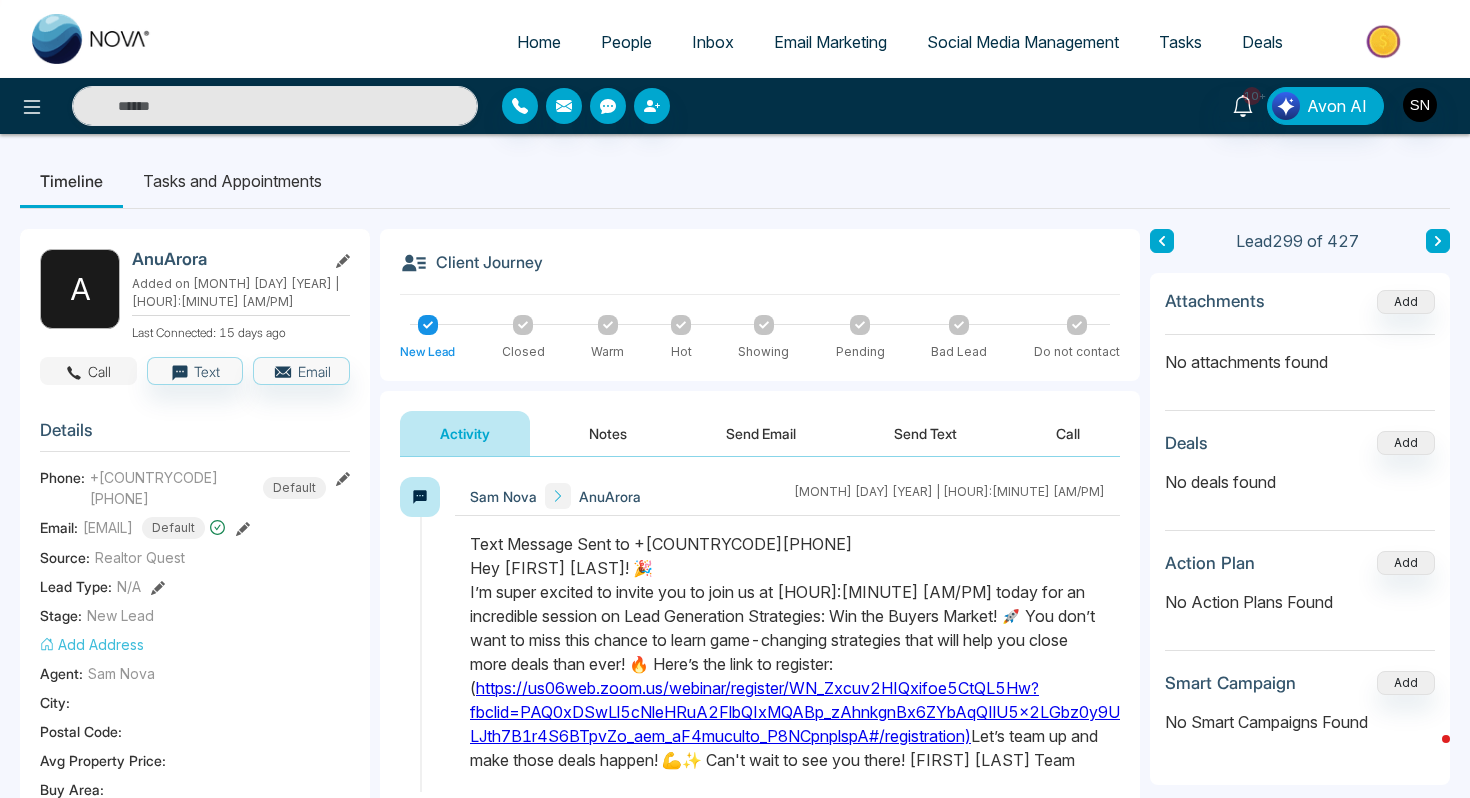 click on "Call" at bounding box center (88, 371) 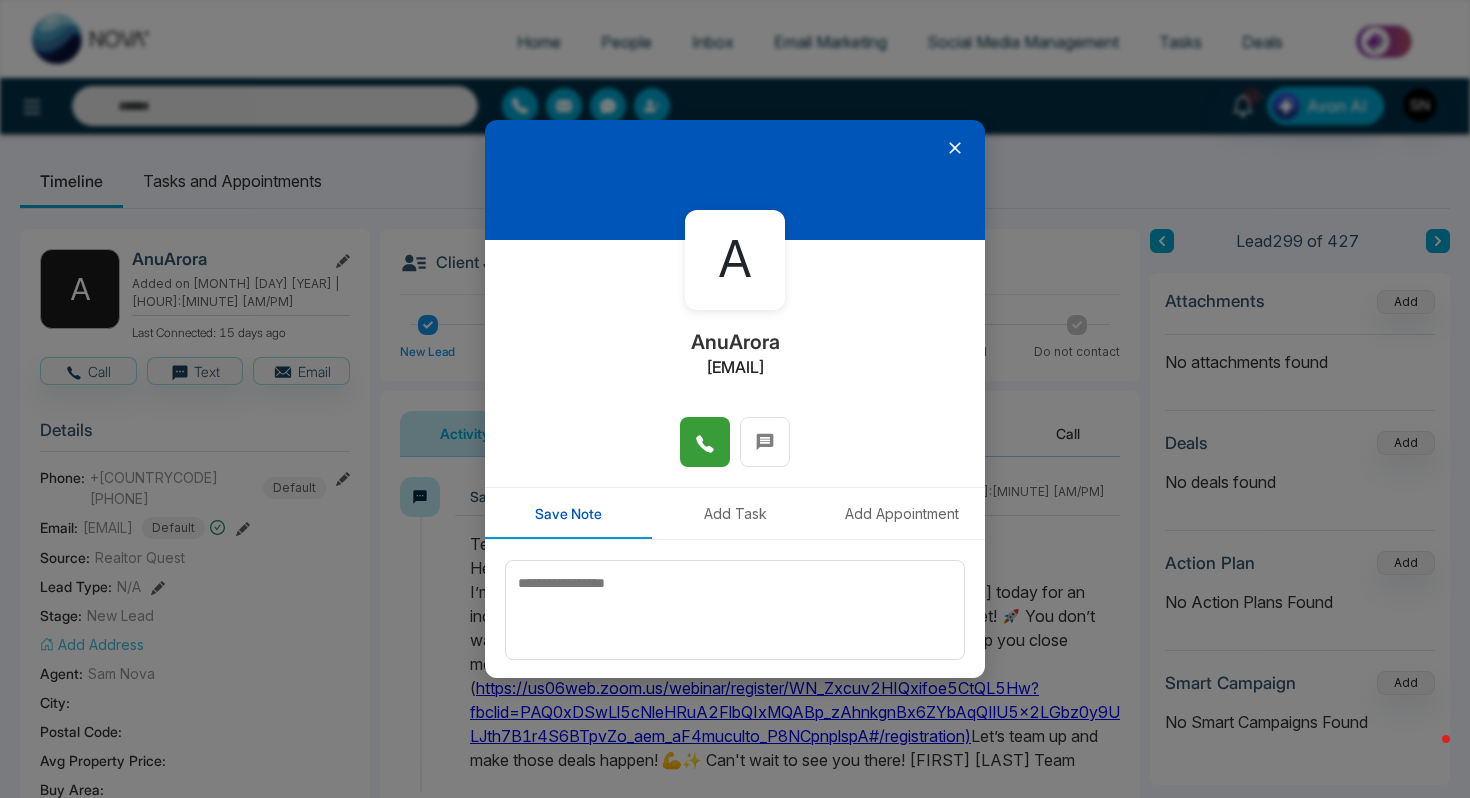 click 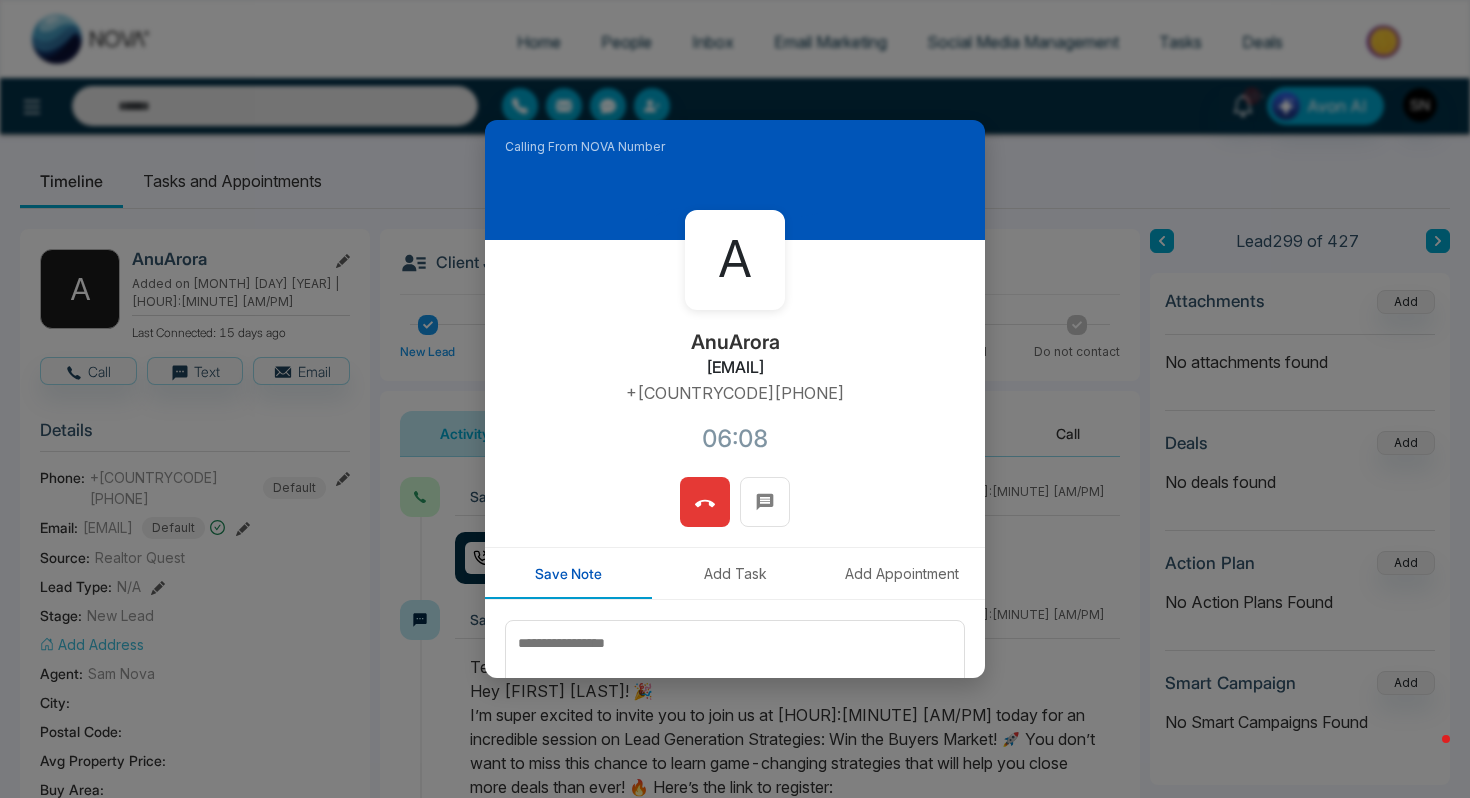 click at bounding box center (705, 502) 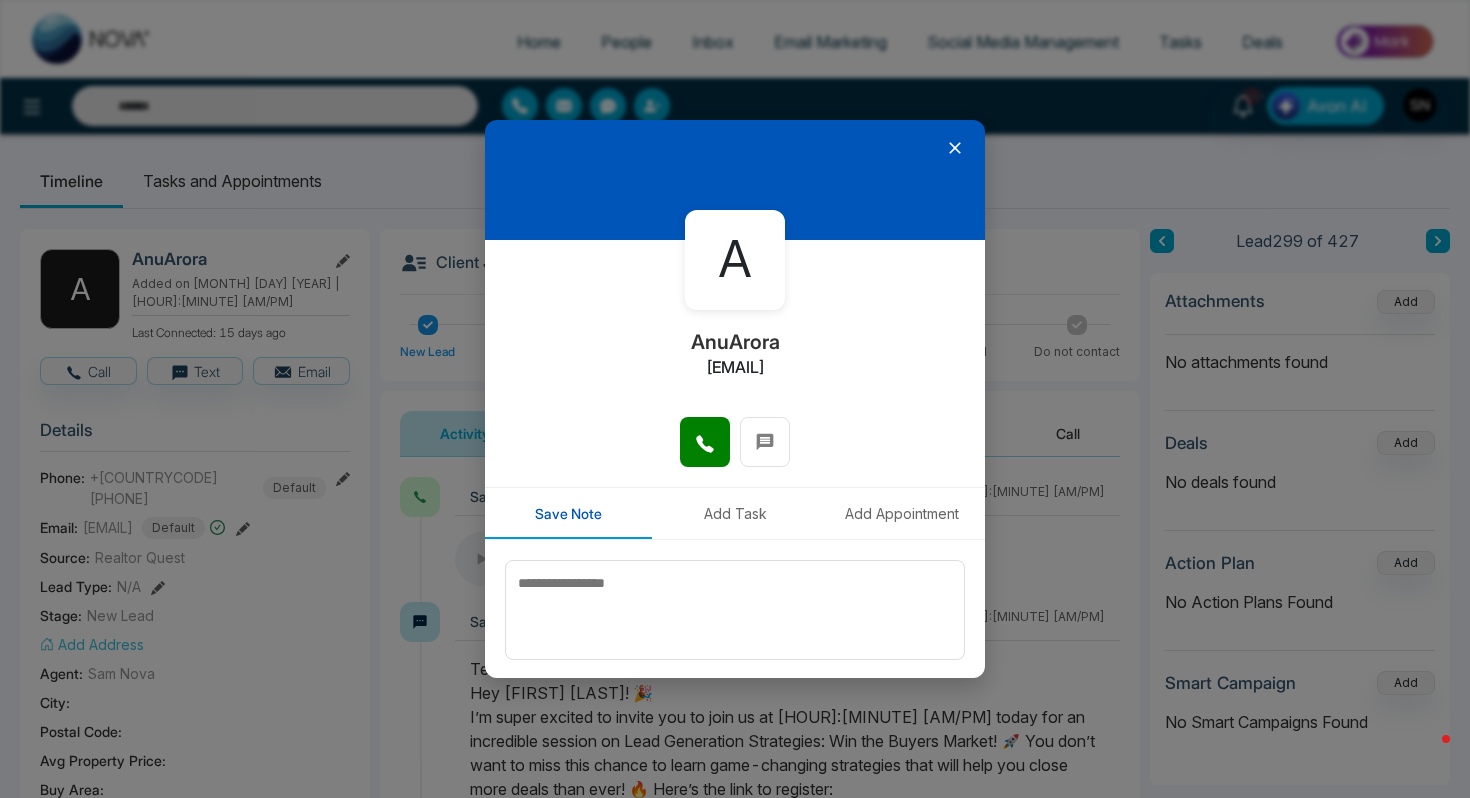 click 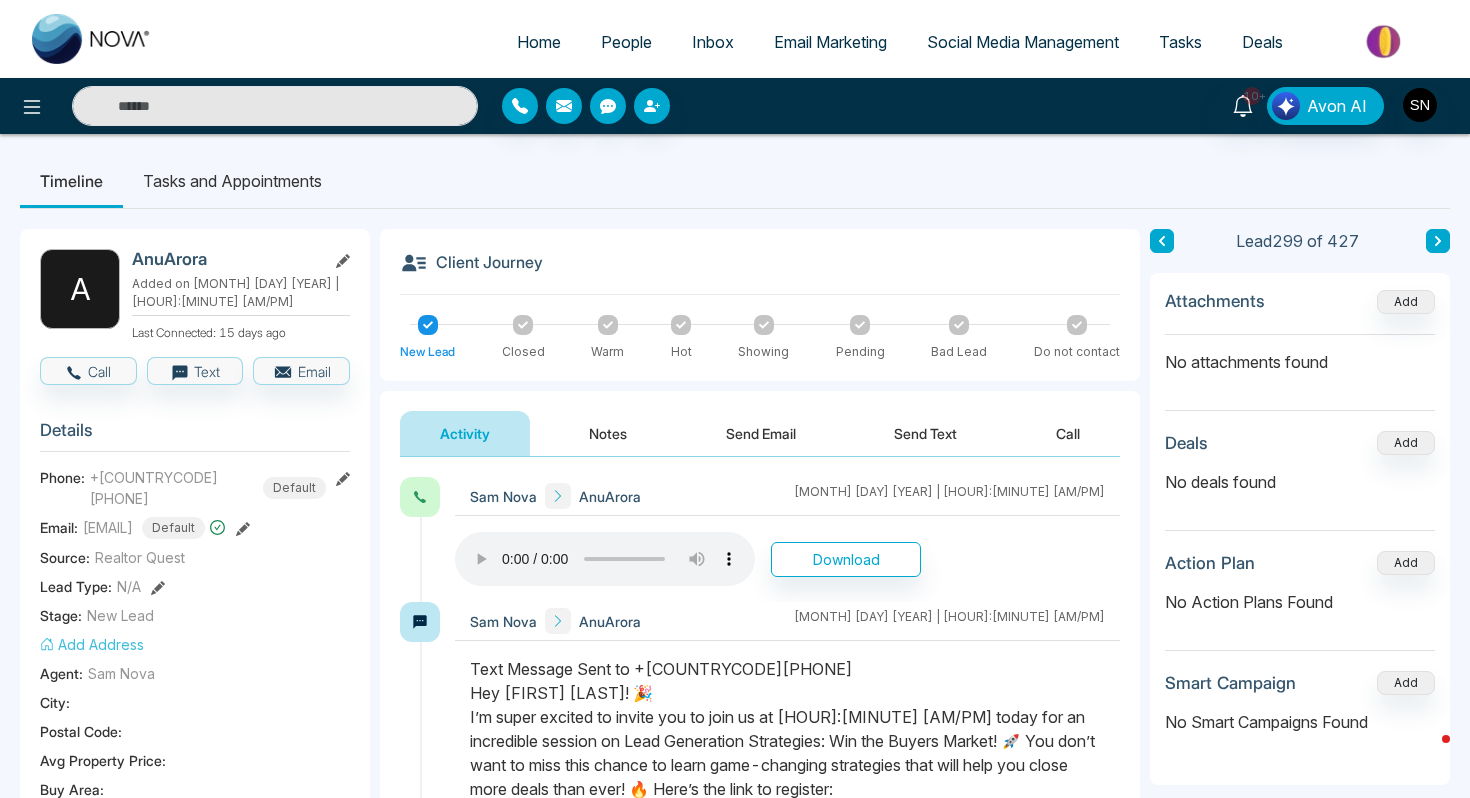 click on "Notes" at bounding box center [608, 433] 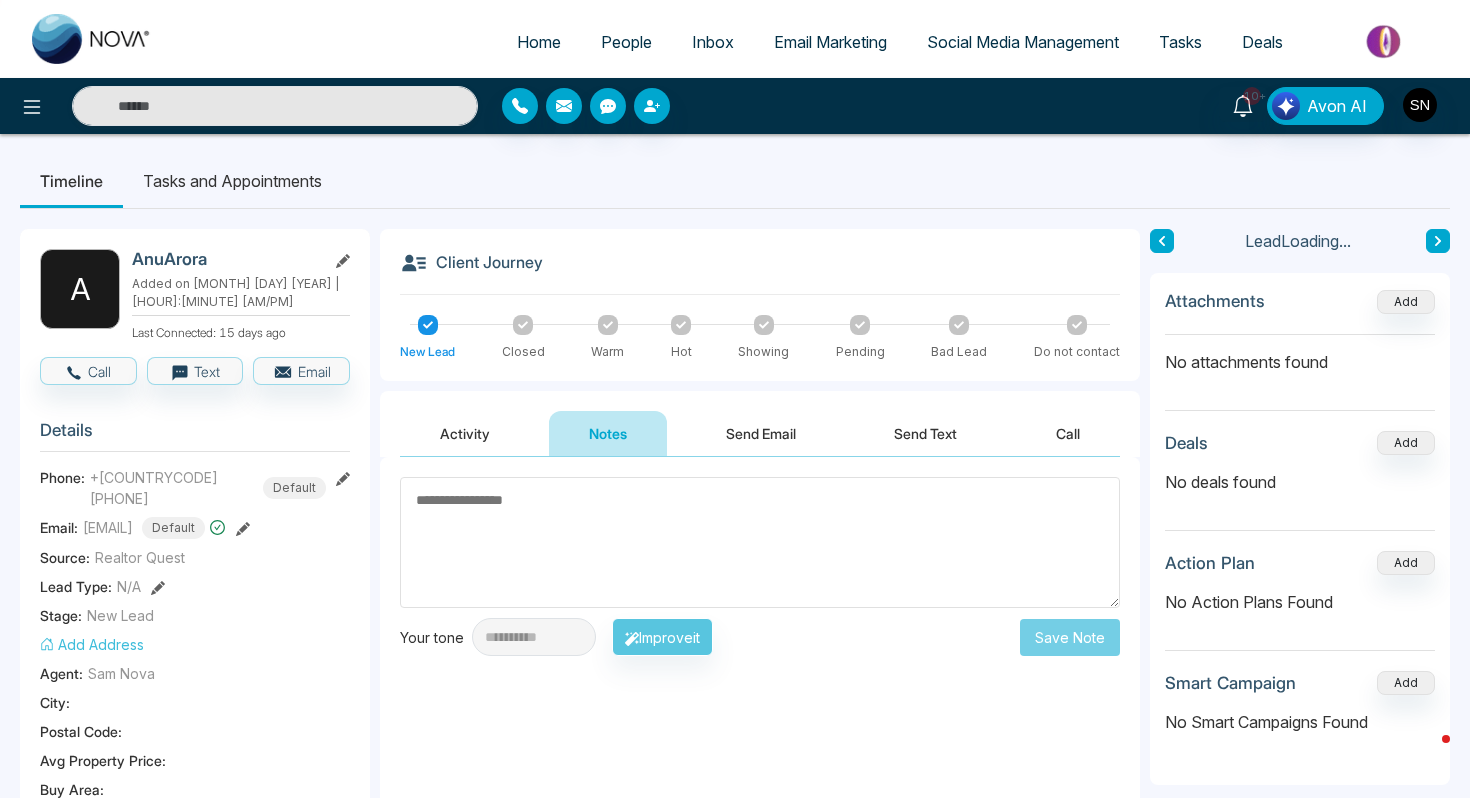 click at bounding box center (760, 542) 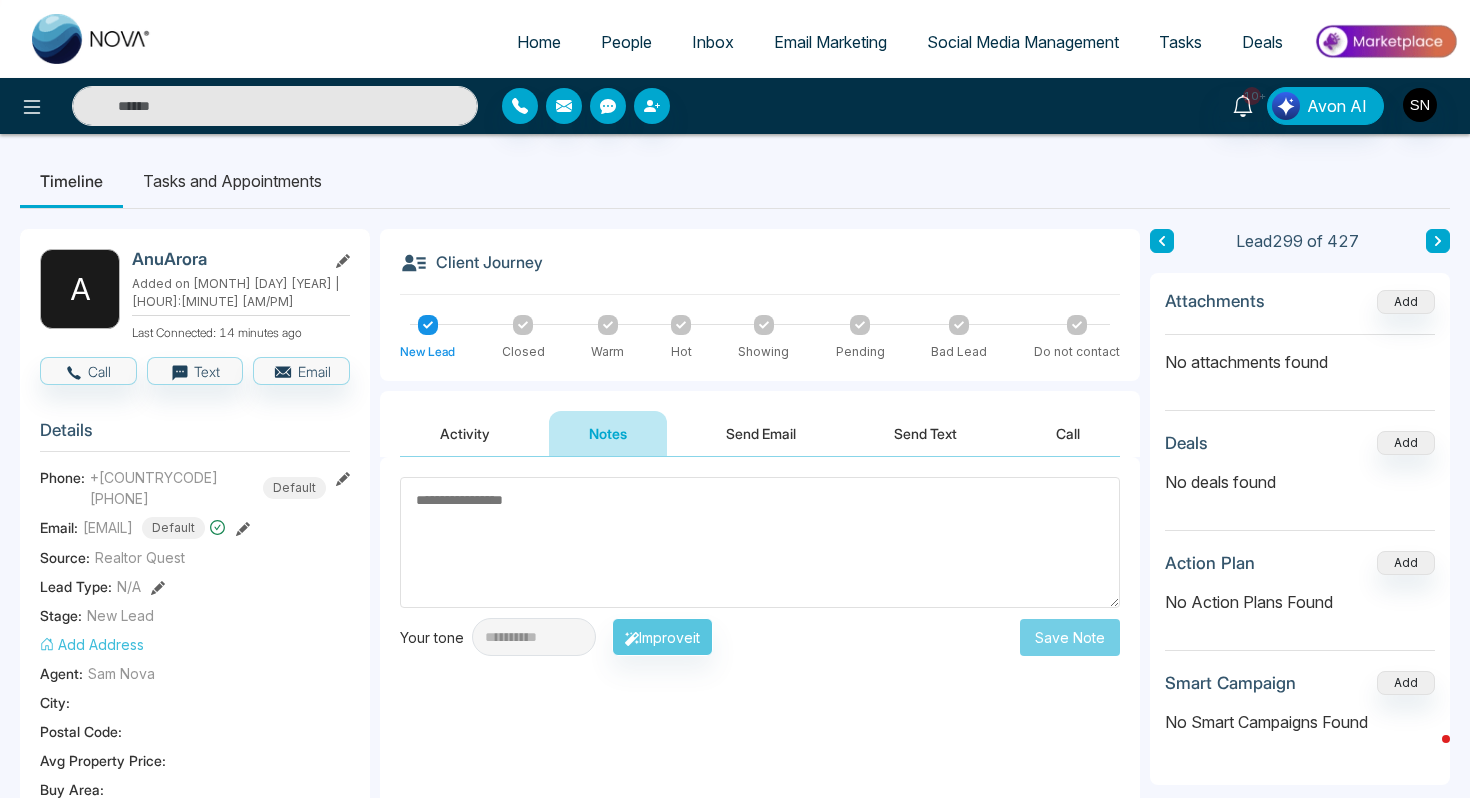 click at bounding box center [275, 106] 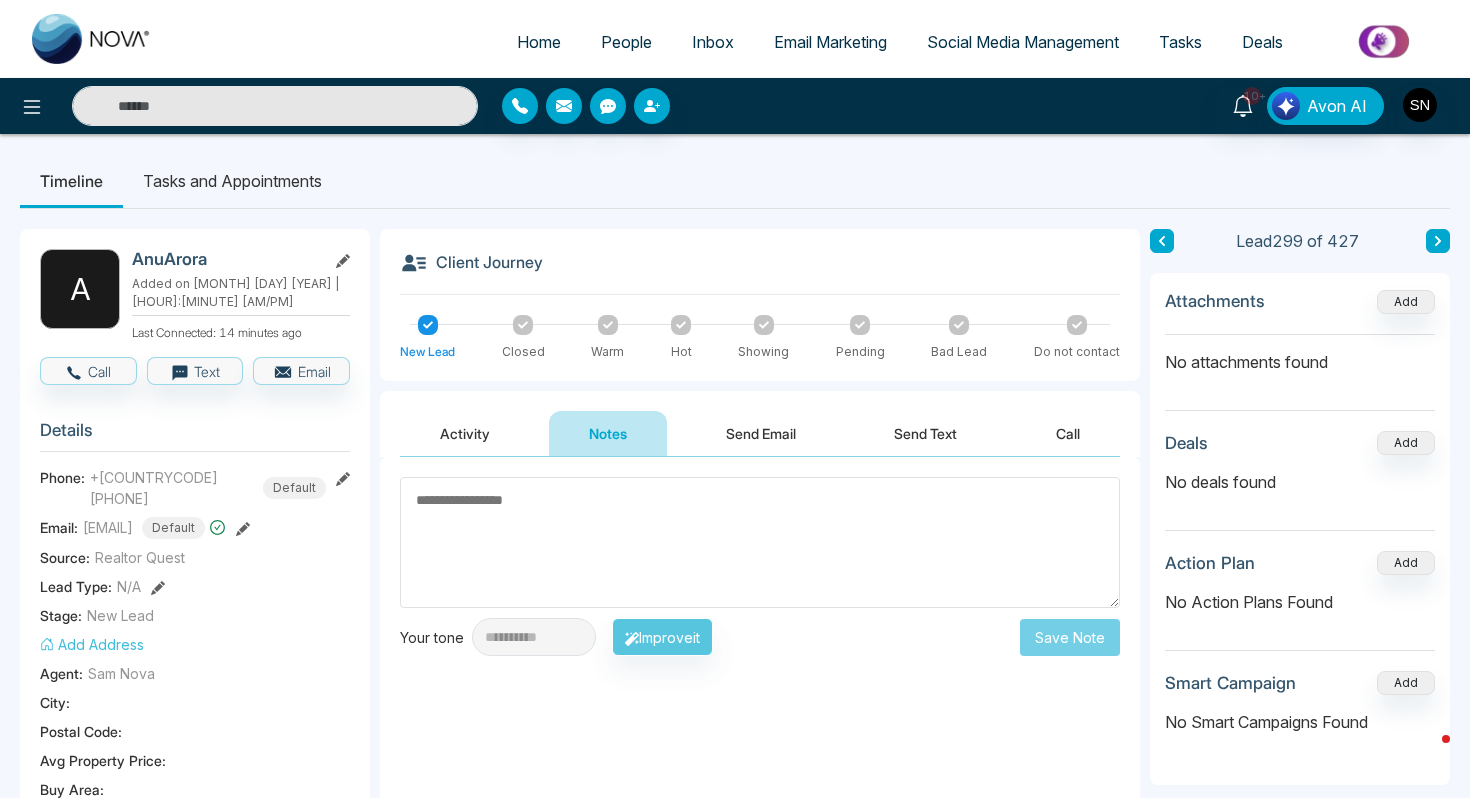paste on "**********" 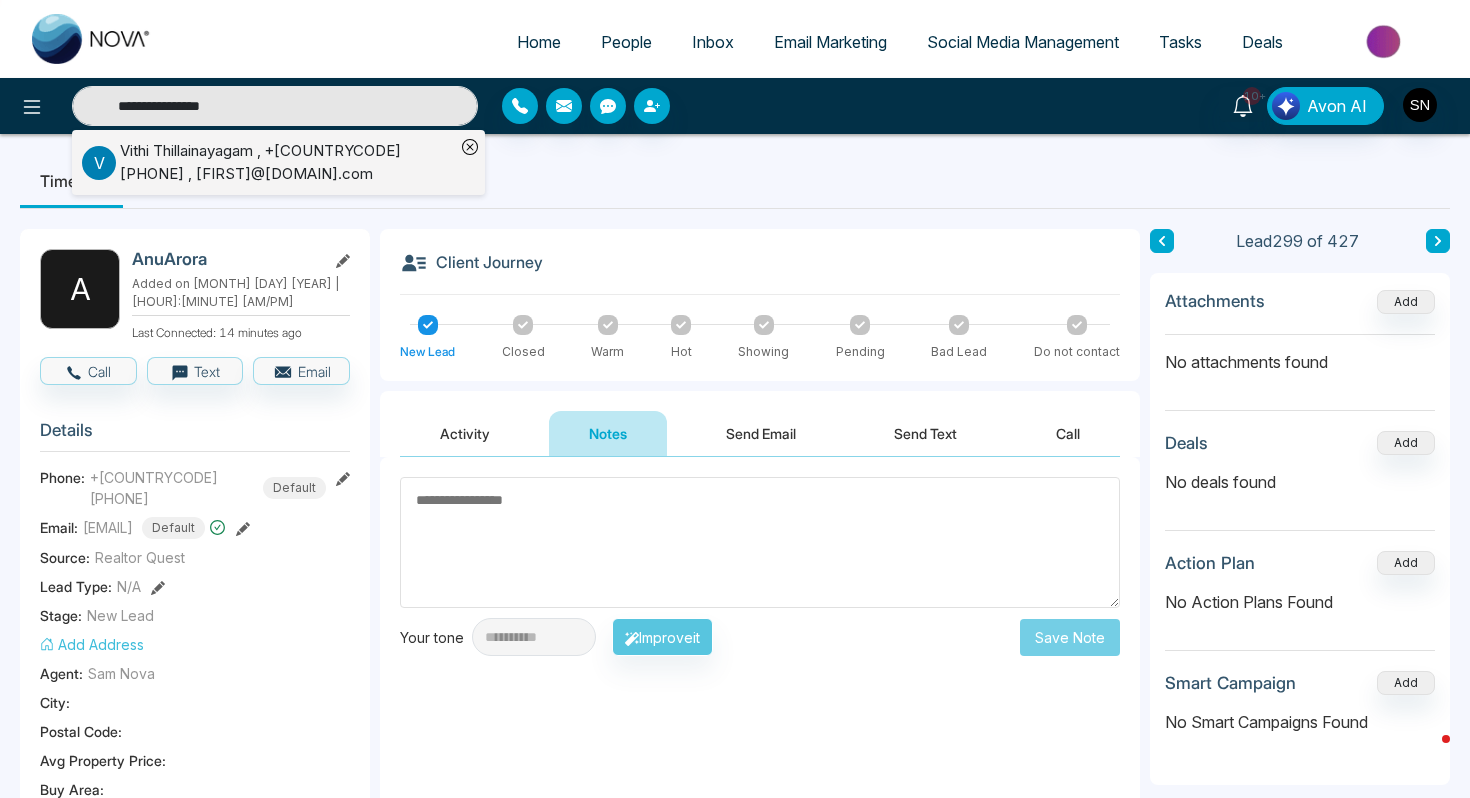 type on "**********" 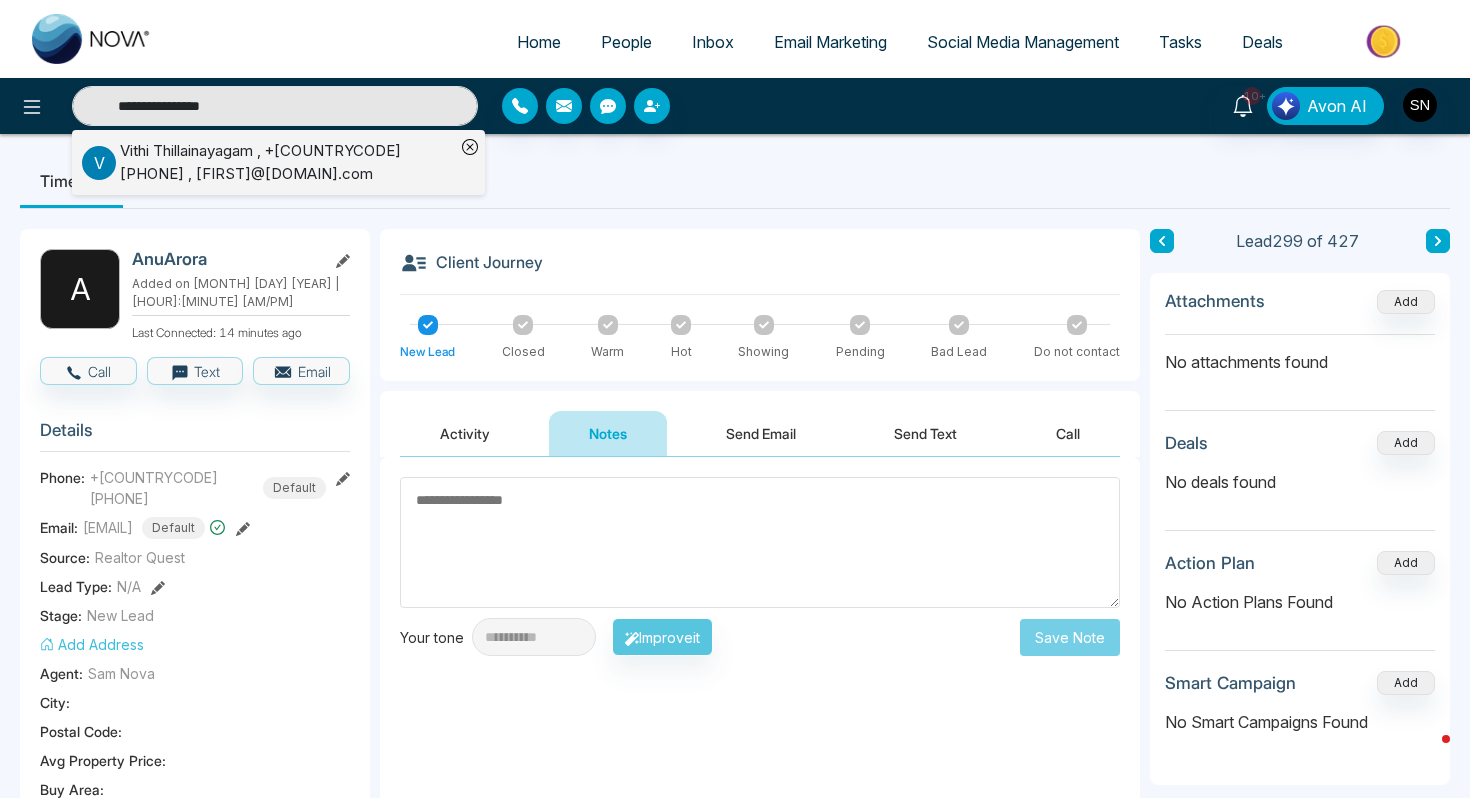 click on "Vithi Thillainayagam     , +14165099557   , tvithi@yahoo.com" at bounding box center [287, 162] 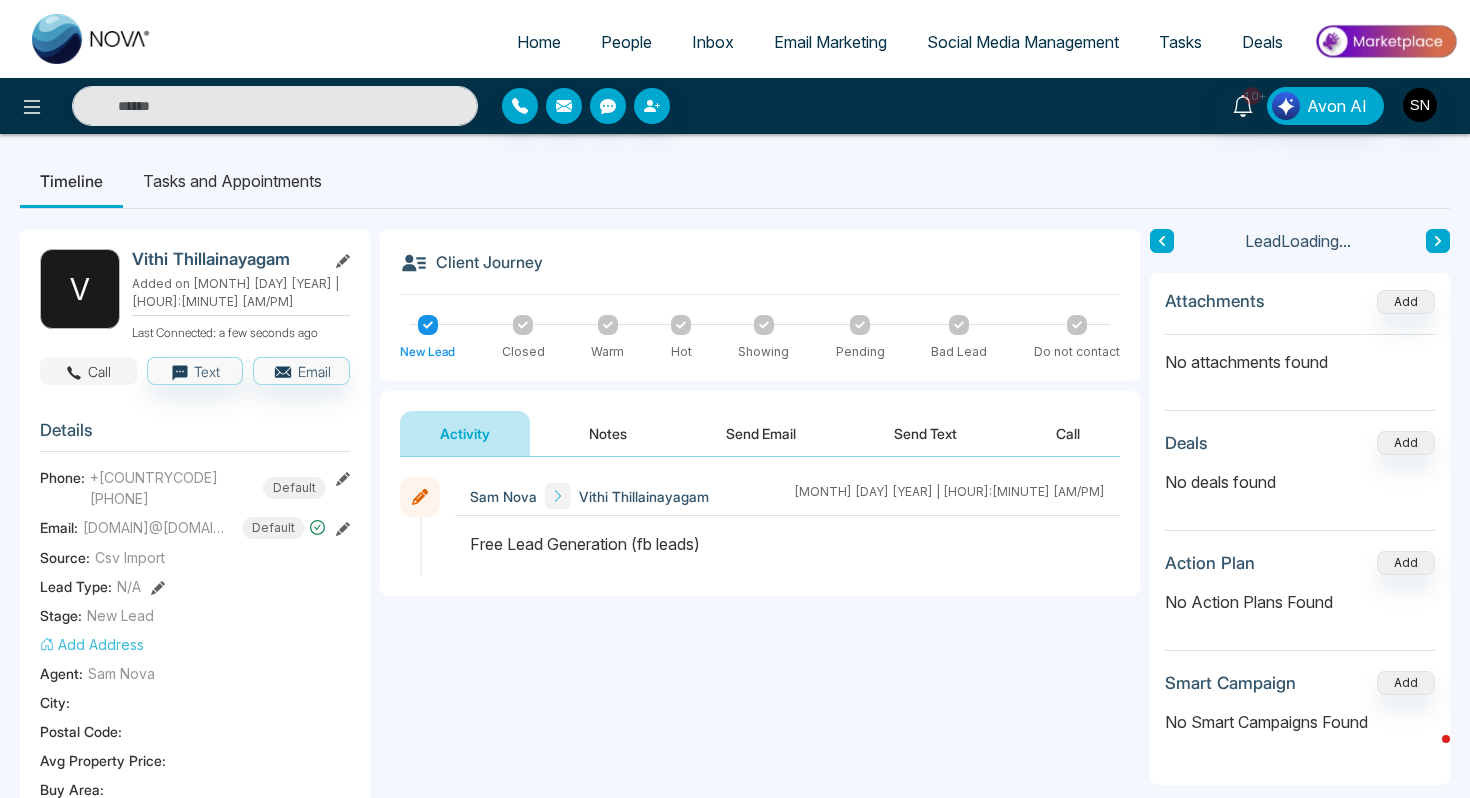 click on "Call" at bounding box center [88, 371] 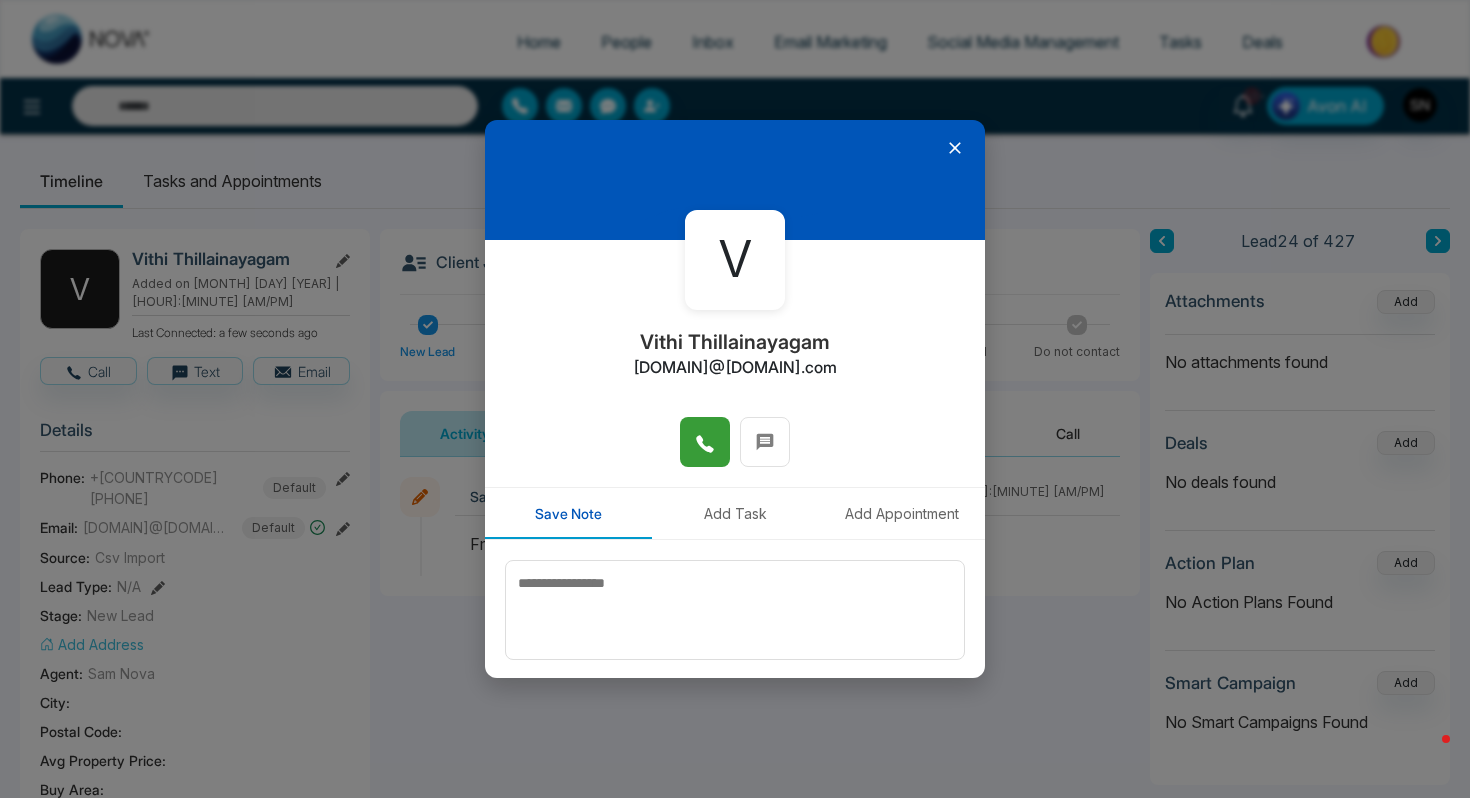 click 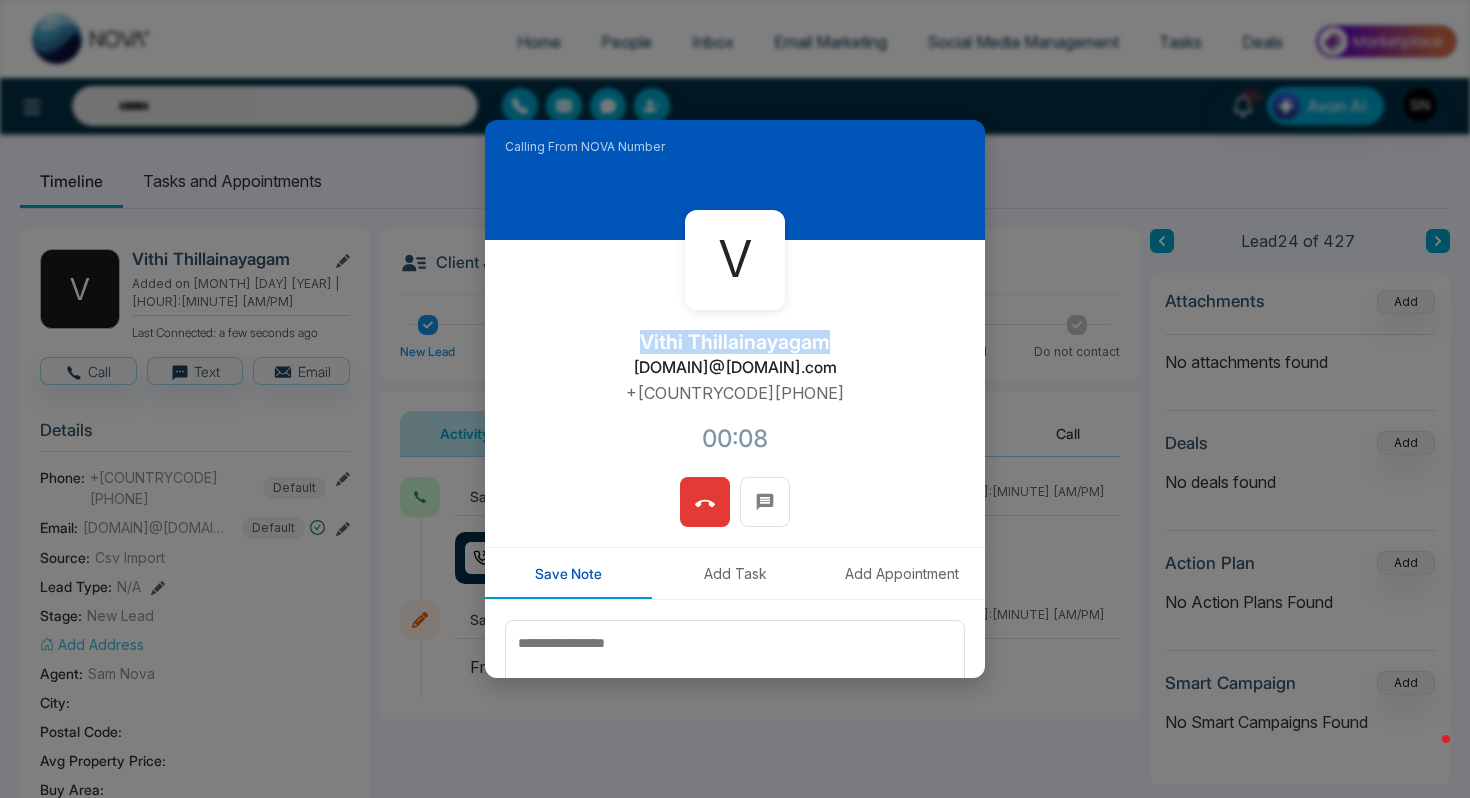 drag, startPoint x: 632, startPoint y: 334, endPoint x: 831, endPoint y: 332, distance: 199.01006 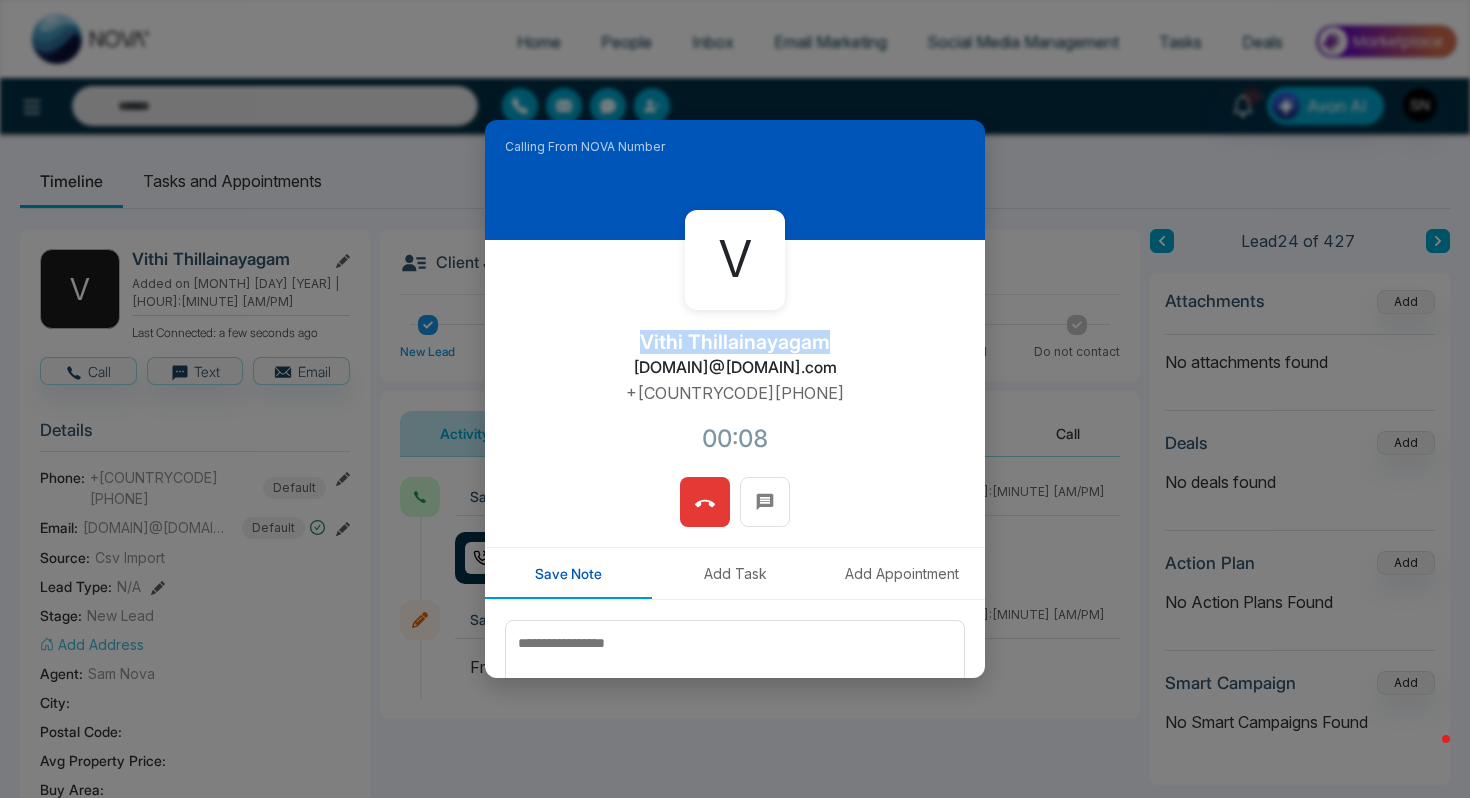 click on "V Vithi Thillainayagam tvithi@yahoo.com +14165099557 00:08" at bounding box center [735, 358] 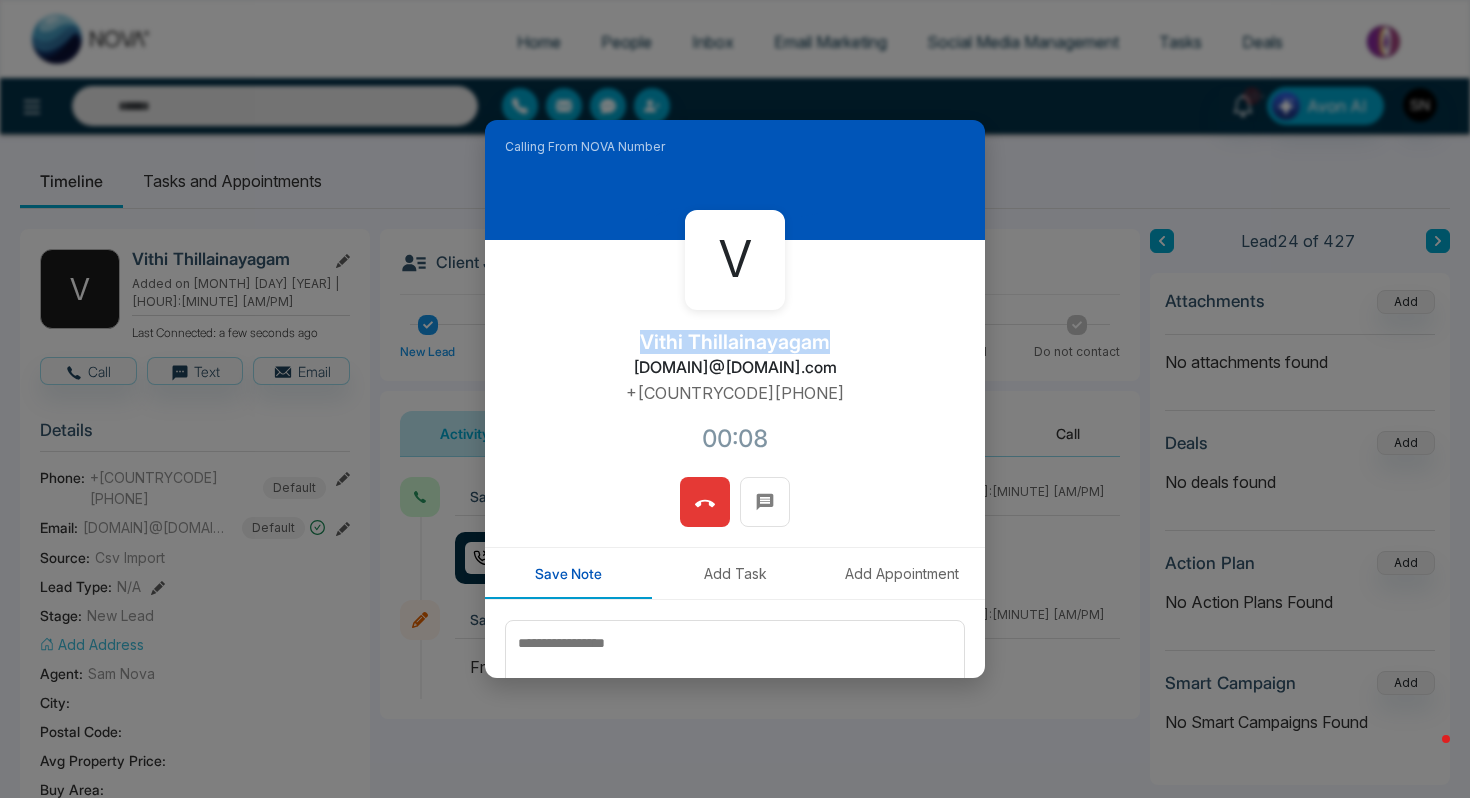 copy on "Vithi Thillainayagam" 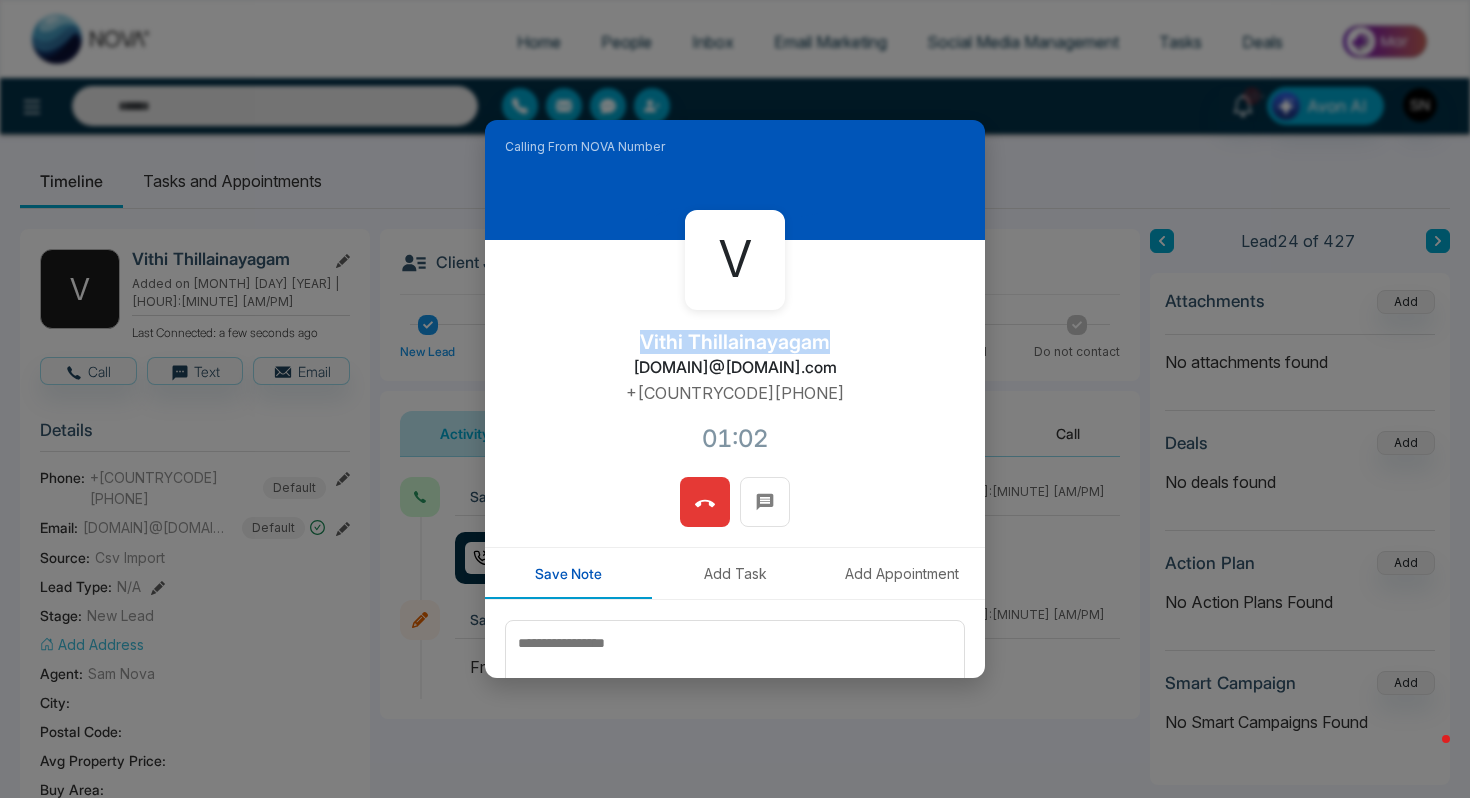 click 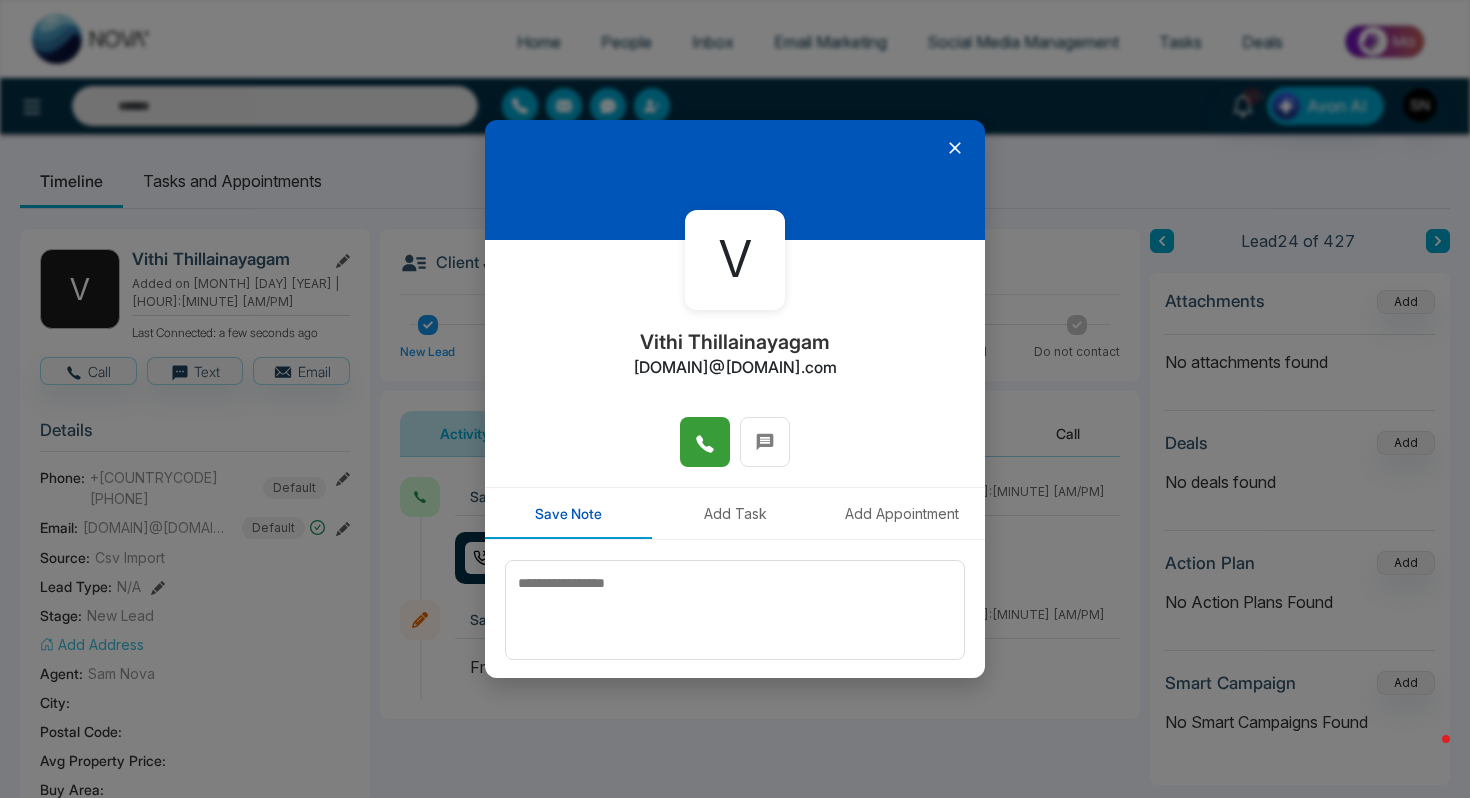 click 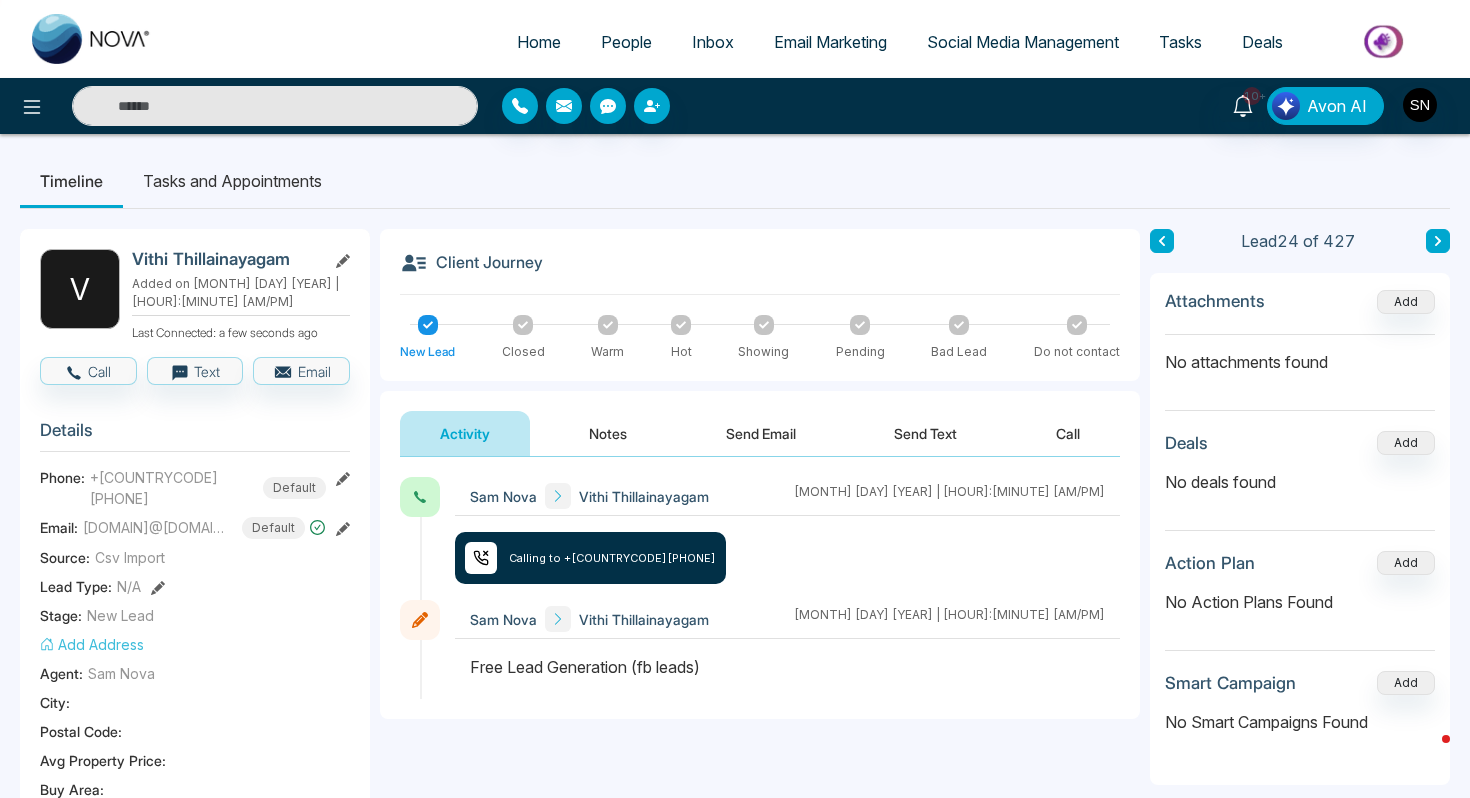 click at bounding box center (275, 106) 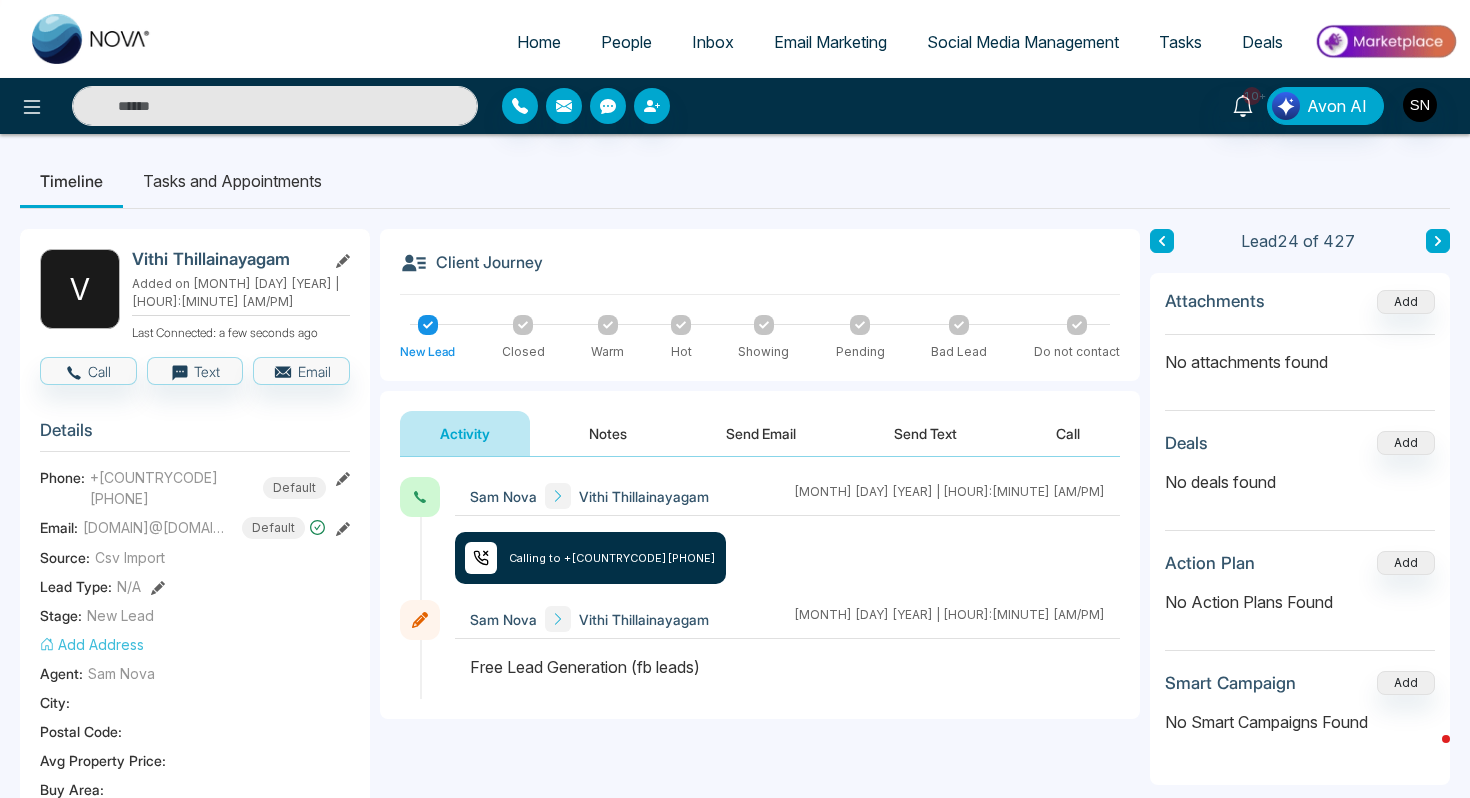 paste on "**********" 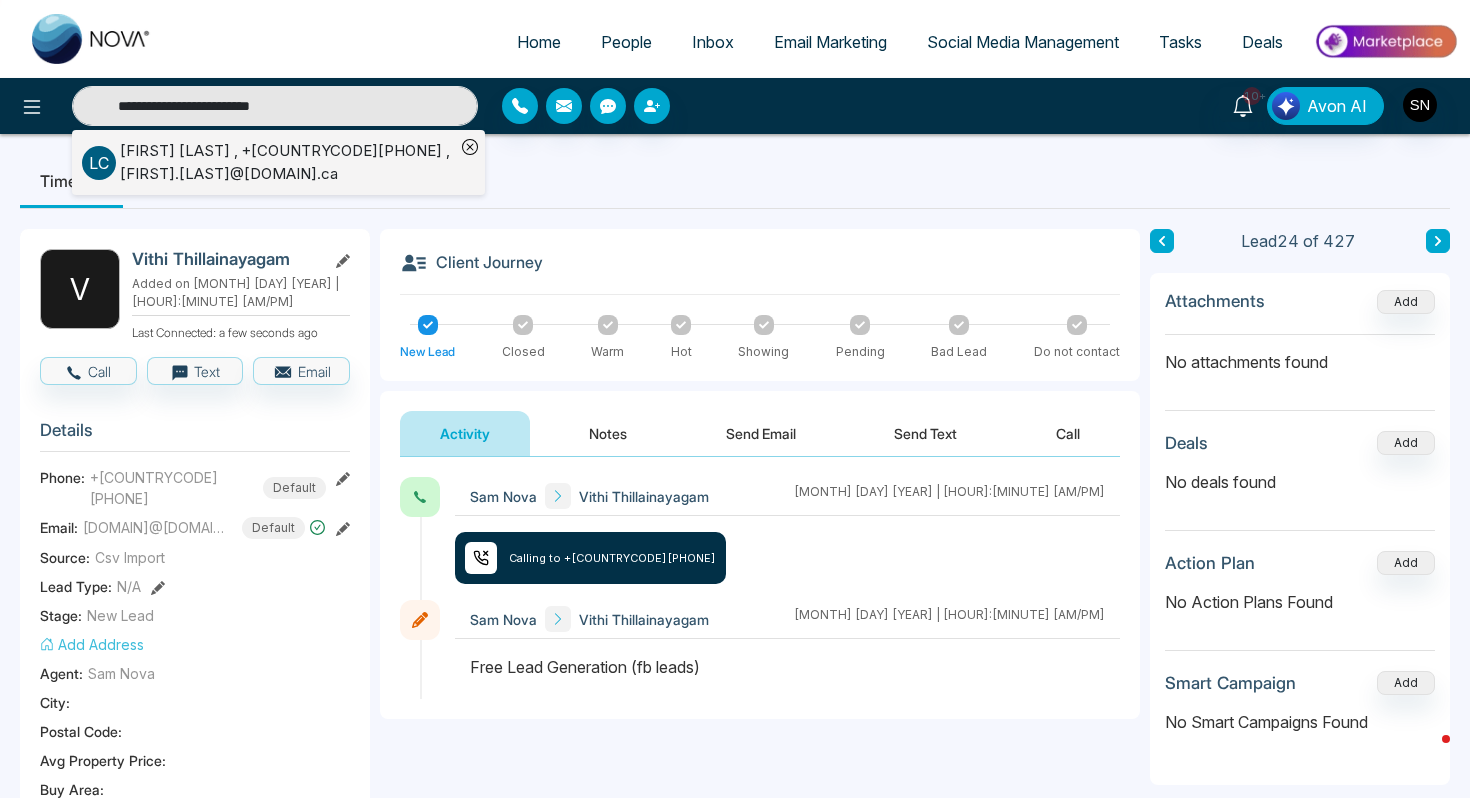 type on "**********" 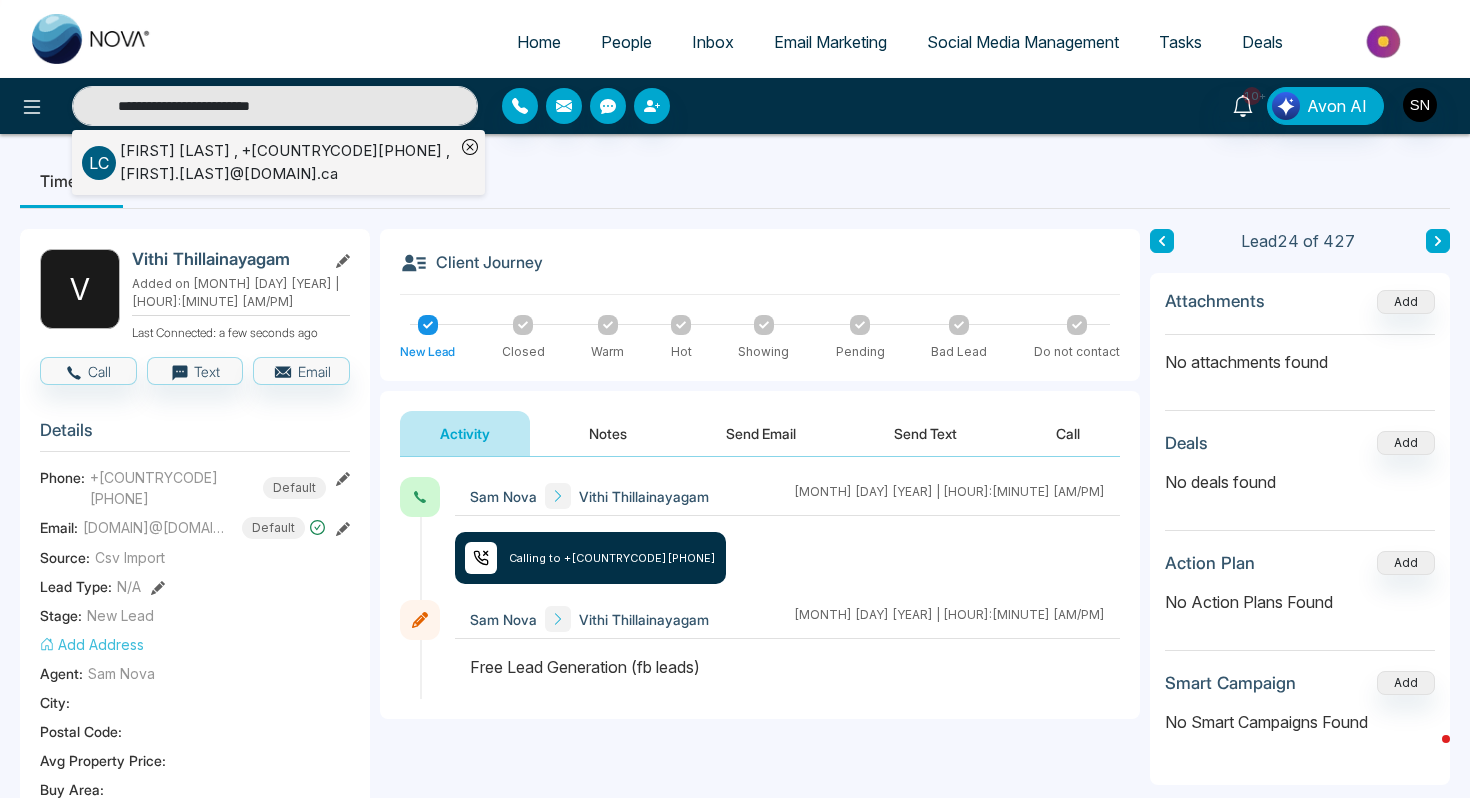 click on "Leanne   Carter   , +19052203654   , leanne.carter@century21.ca" at bounding box center (287, 162) 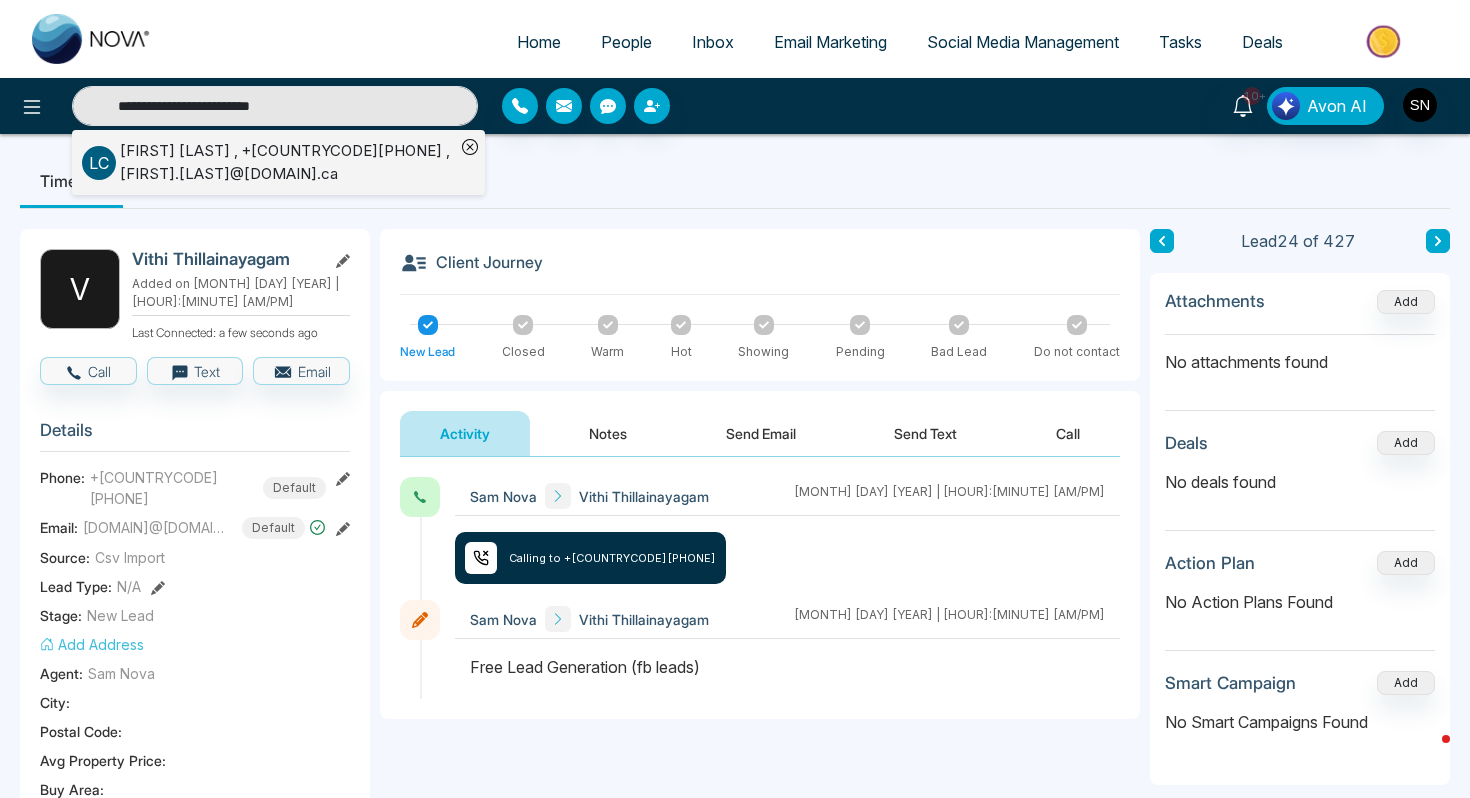type 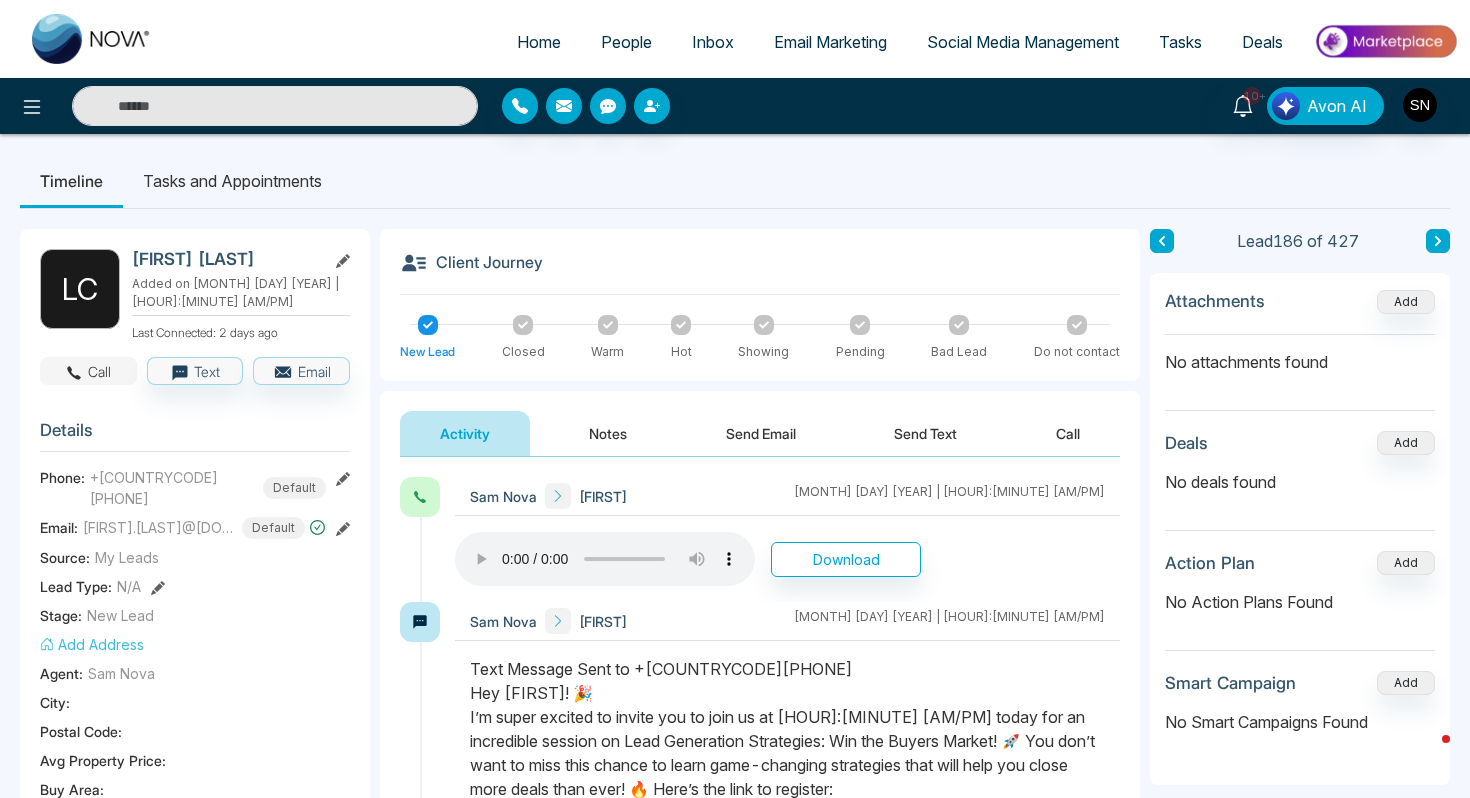 click 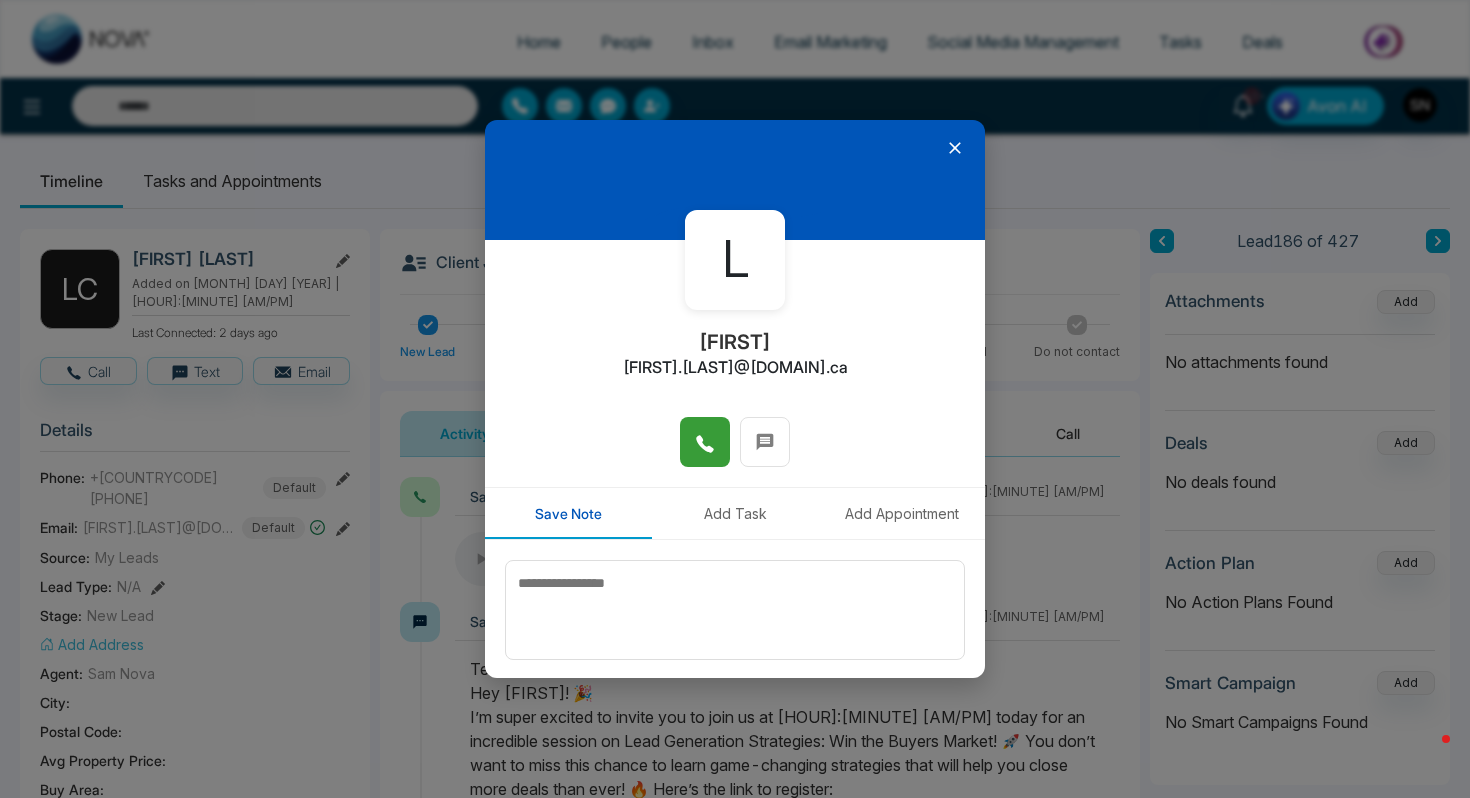 click 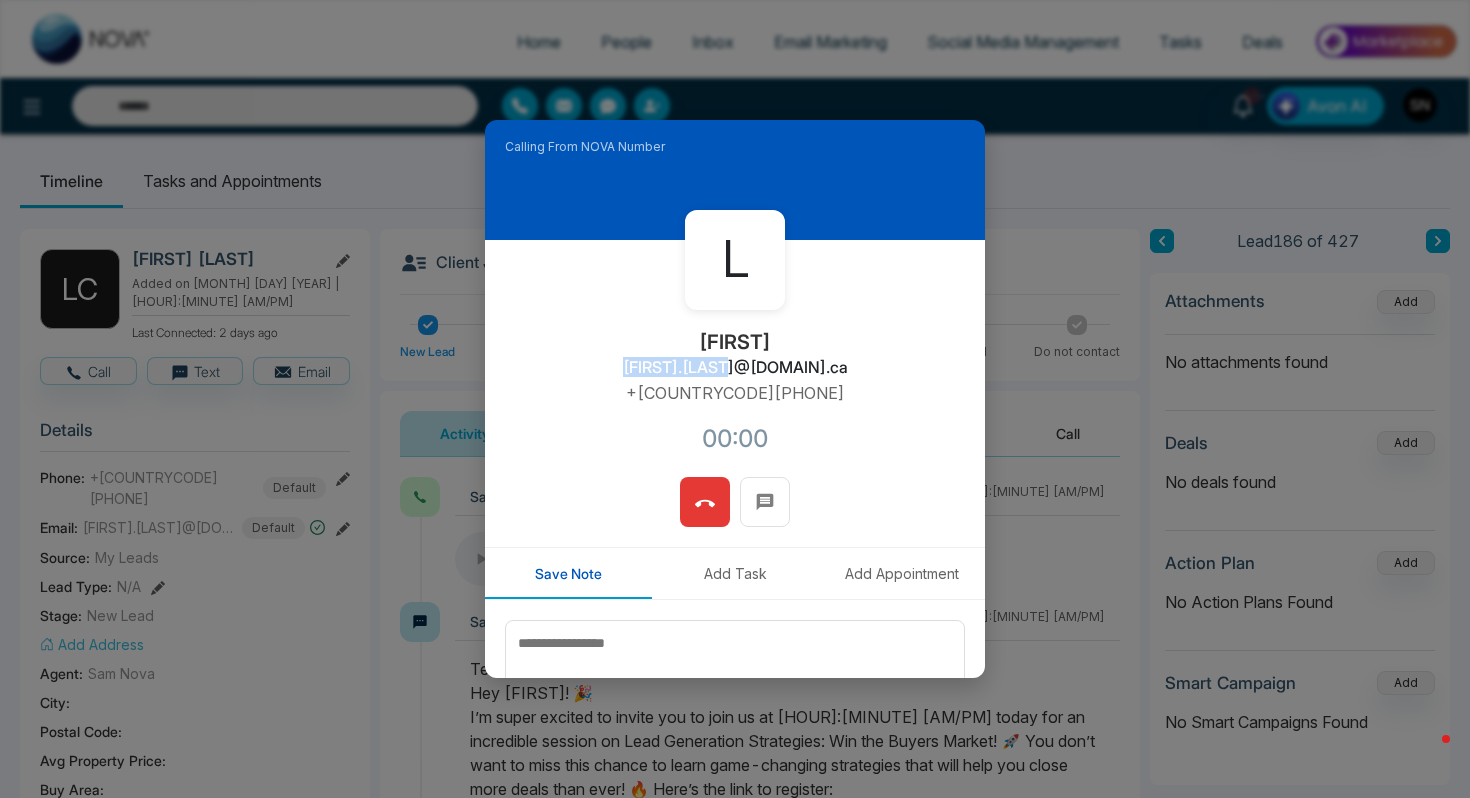 drag, startPoint x: 625, startPoint y: 364, endPoint x: 724, endPoint y: 371, distance: 99.24717 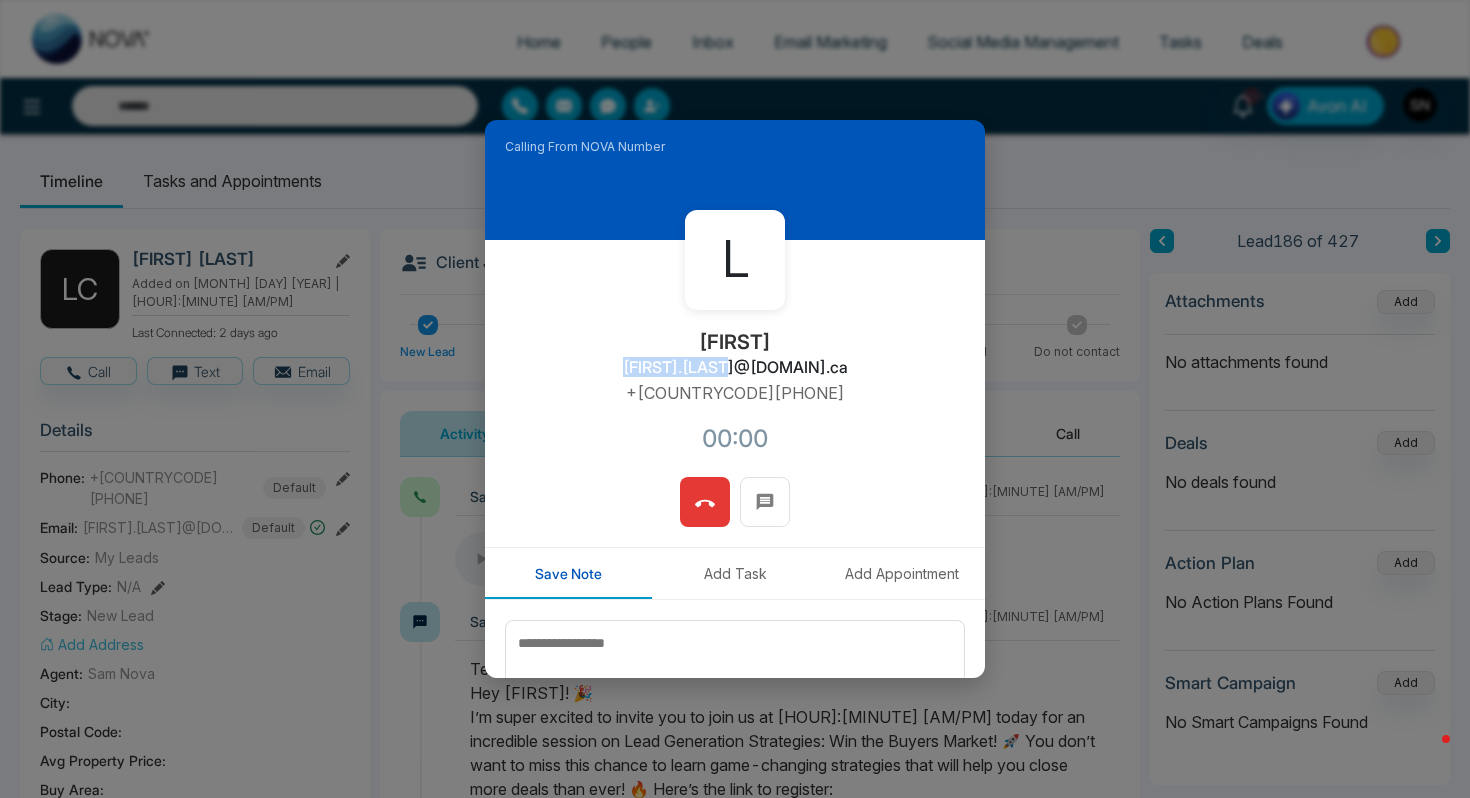 click on "L Leanne leanne.carter@century21.ca +19052203654 00:00" at bounding box center (735, 358) 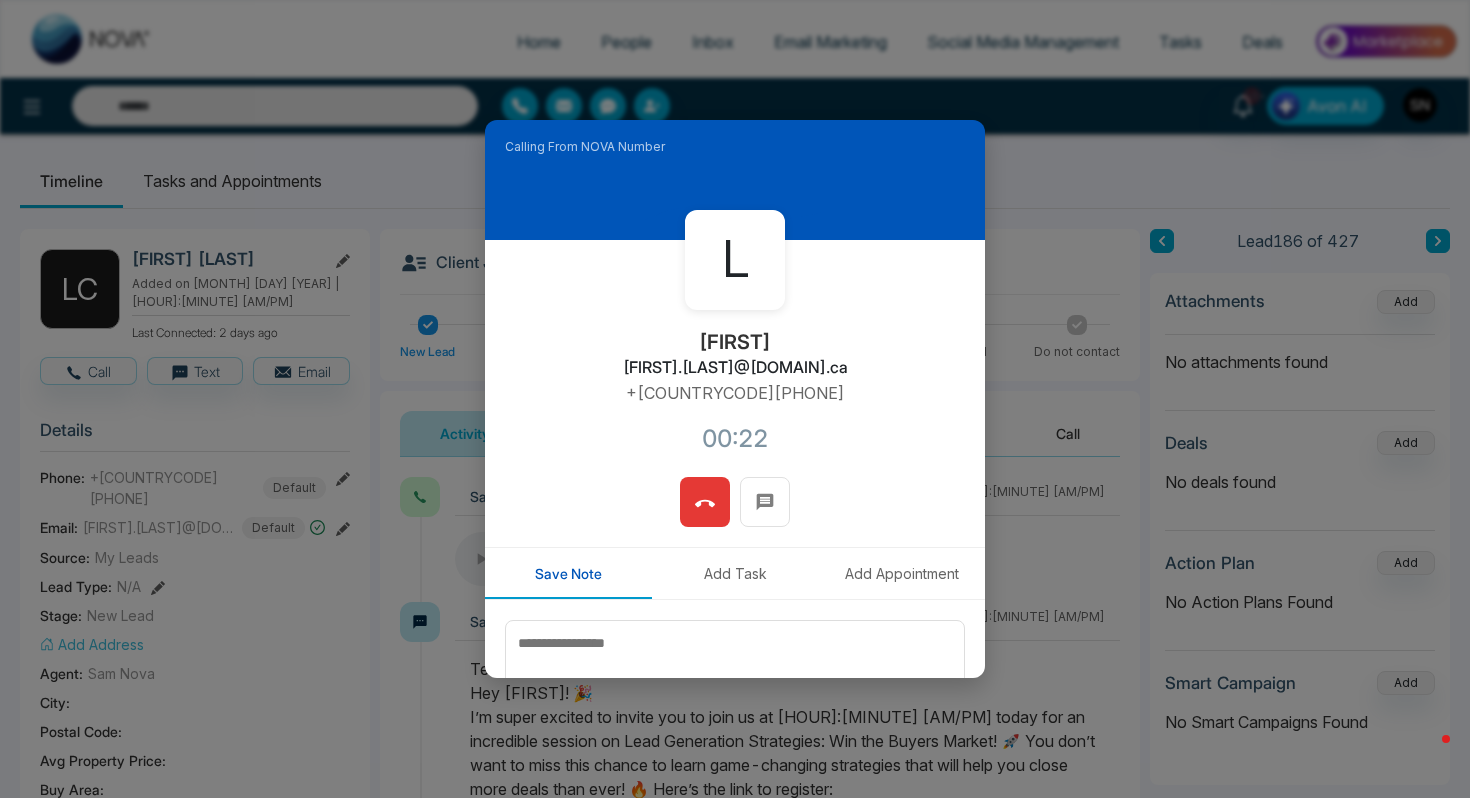 click at bounding box center (735, 512) 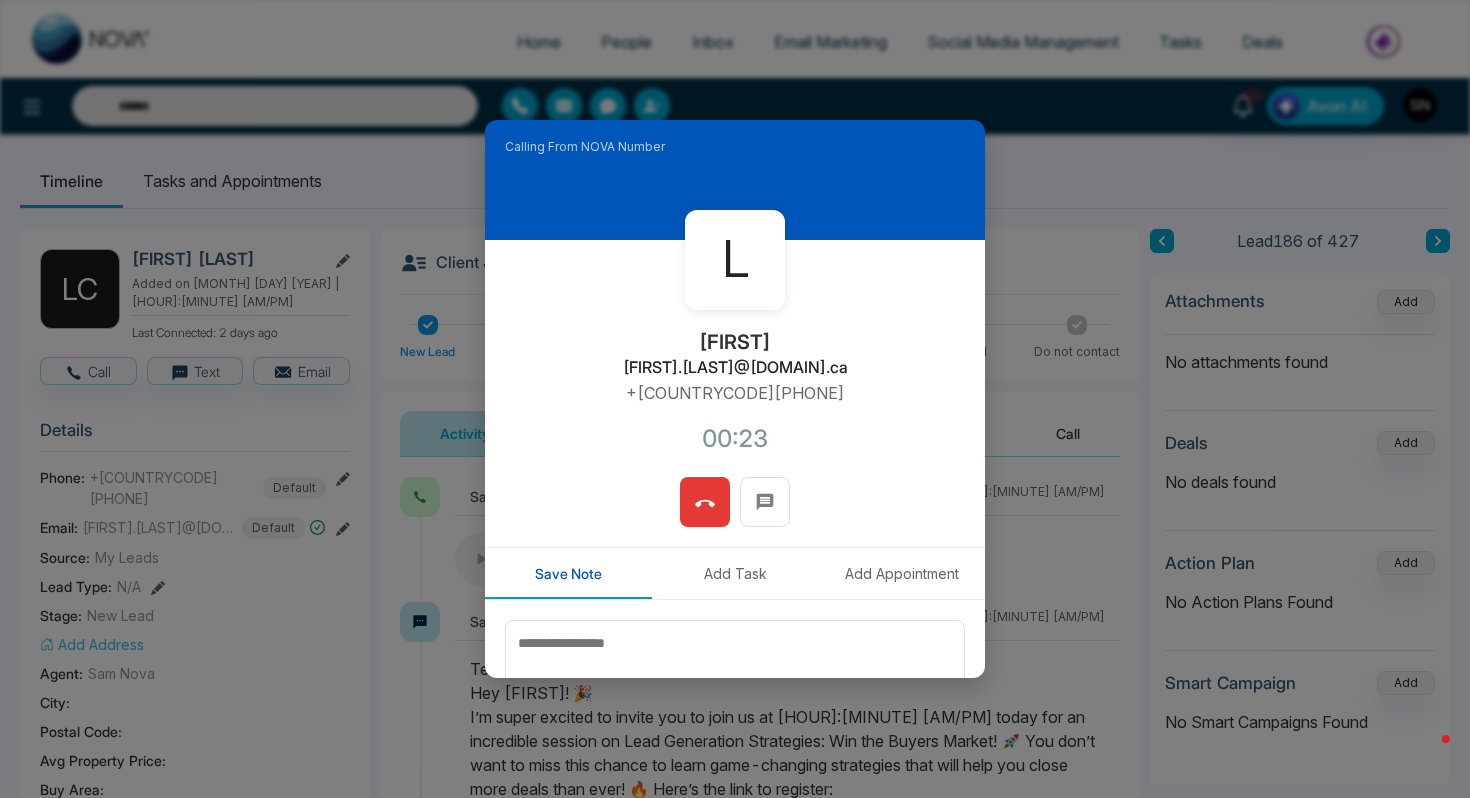 click 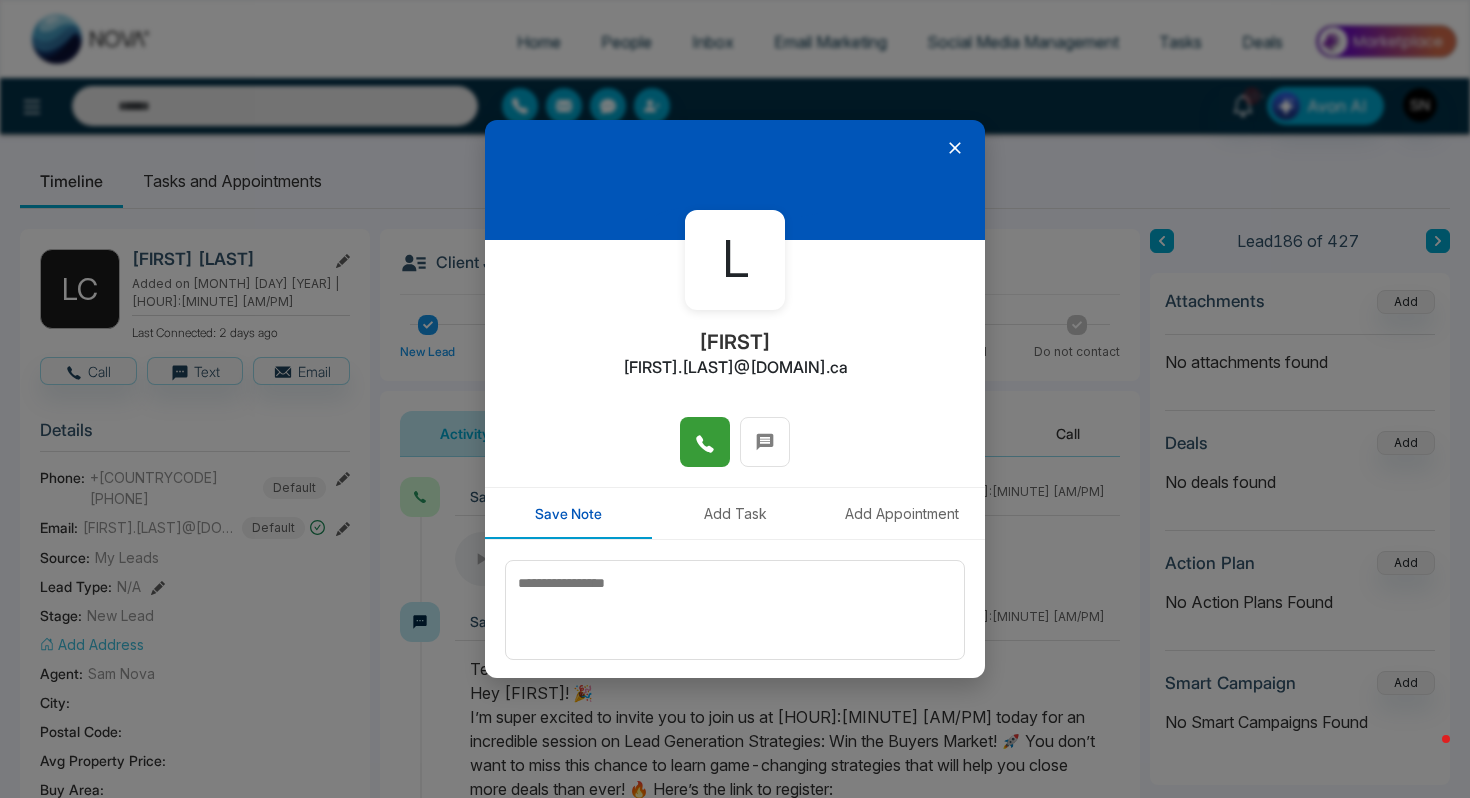 click 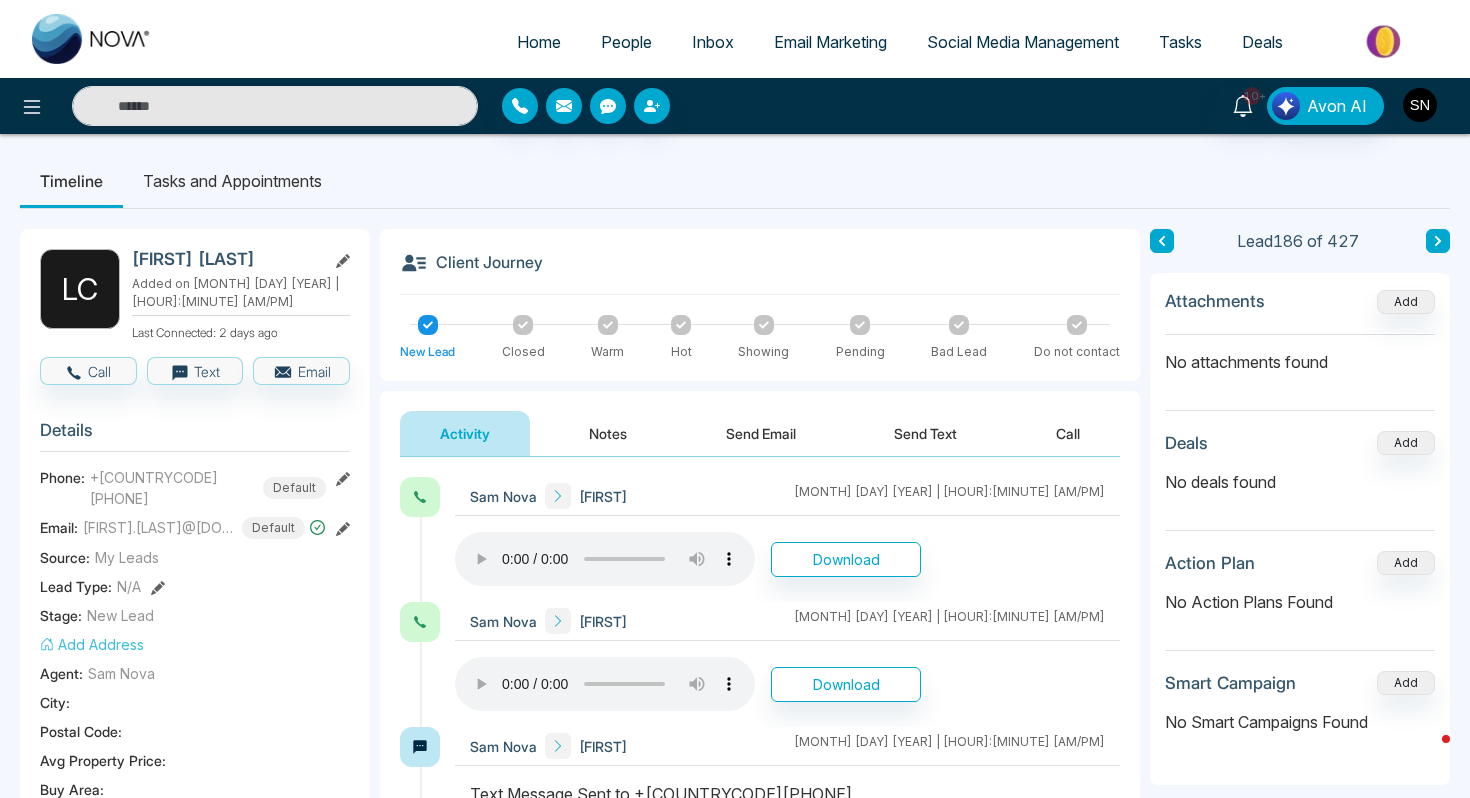 click at bounding box center (1420, 105) 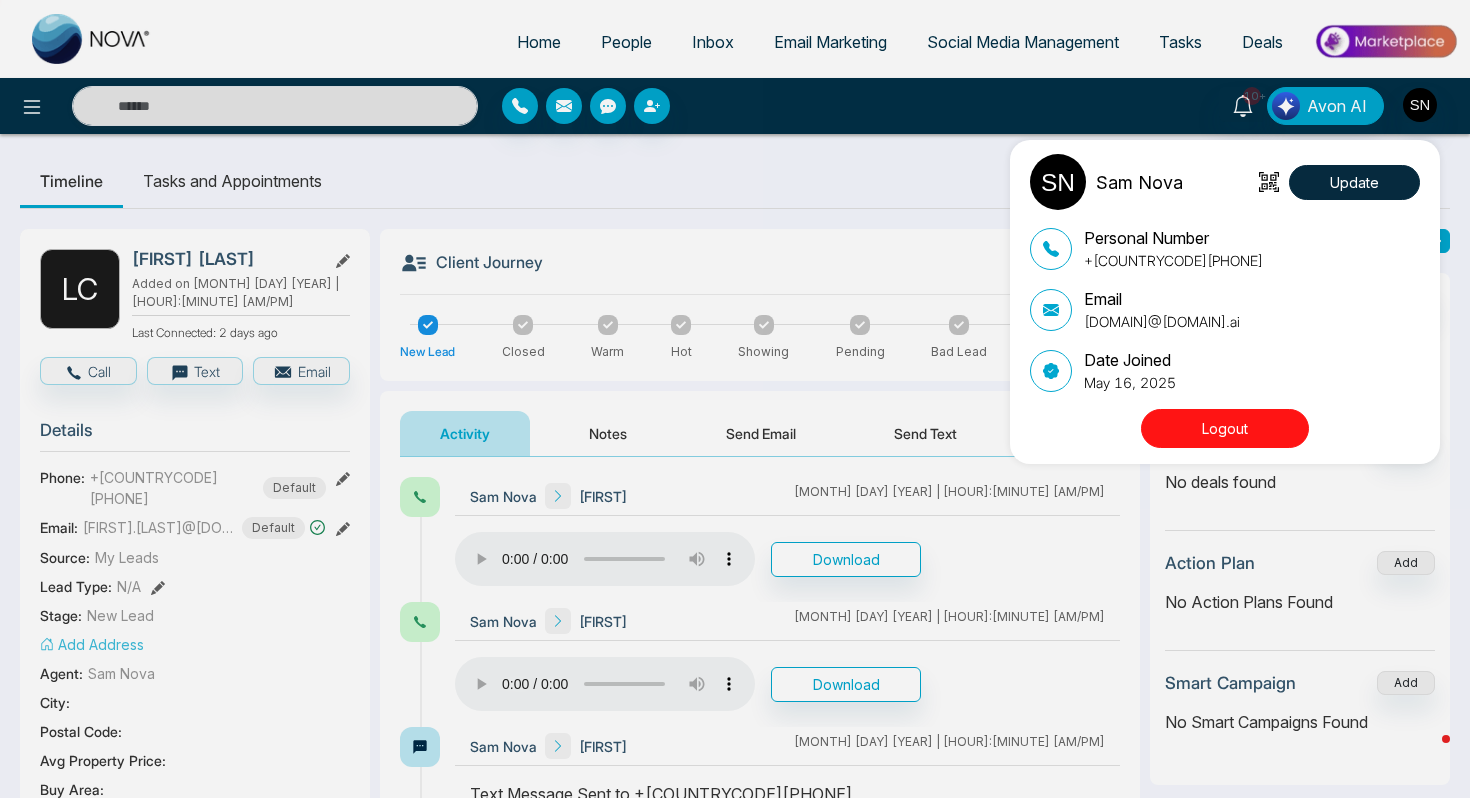 click on "Logout" at bounding box center (1225, 428) 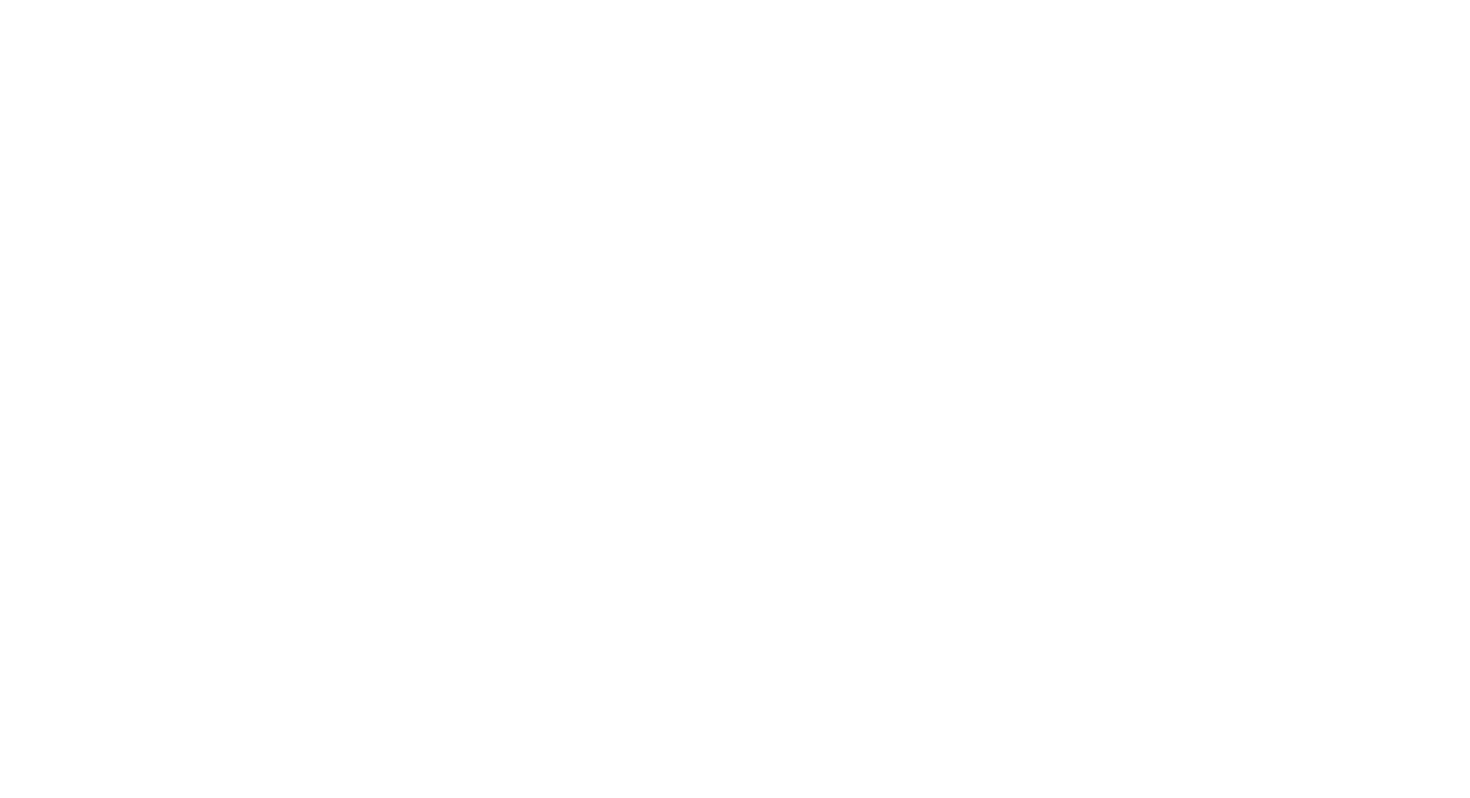 scroll, scrollTop: 0, scrollLeft: 0, axis: both 